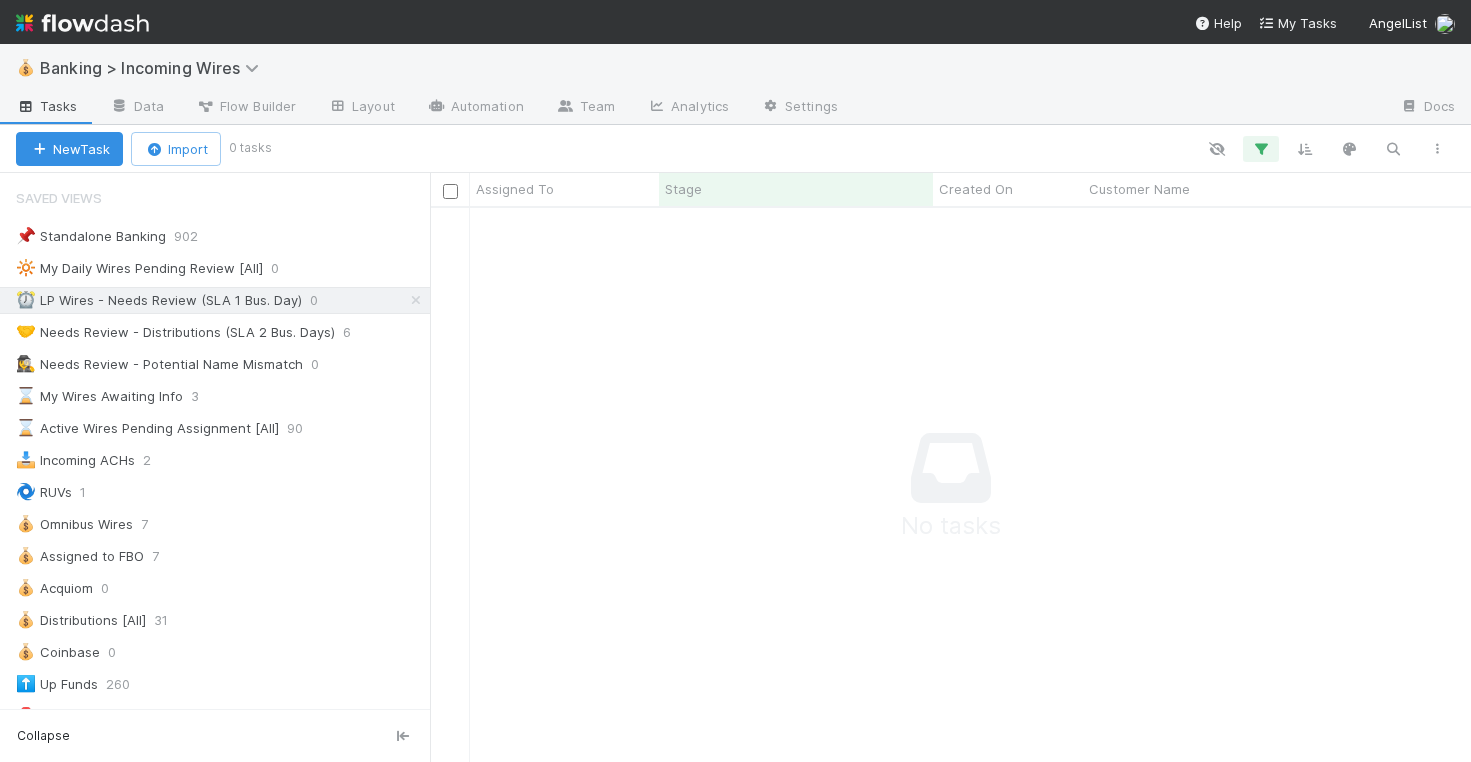 scroll, scrollTop: 0, scrollLeft: 0, axis: both 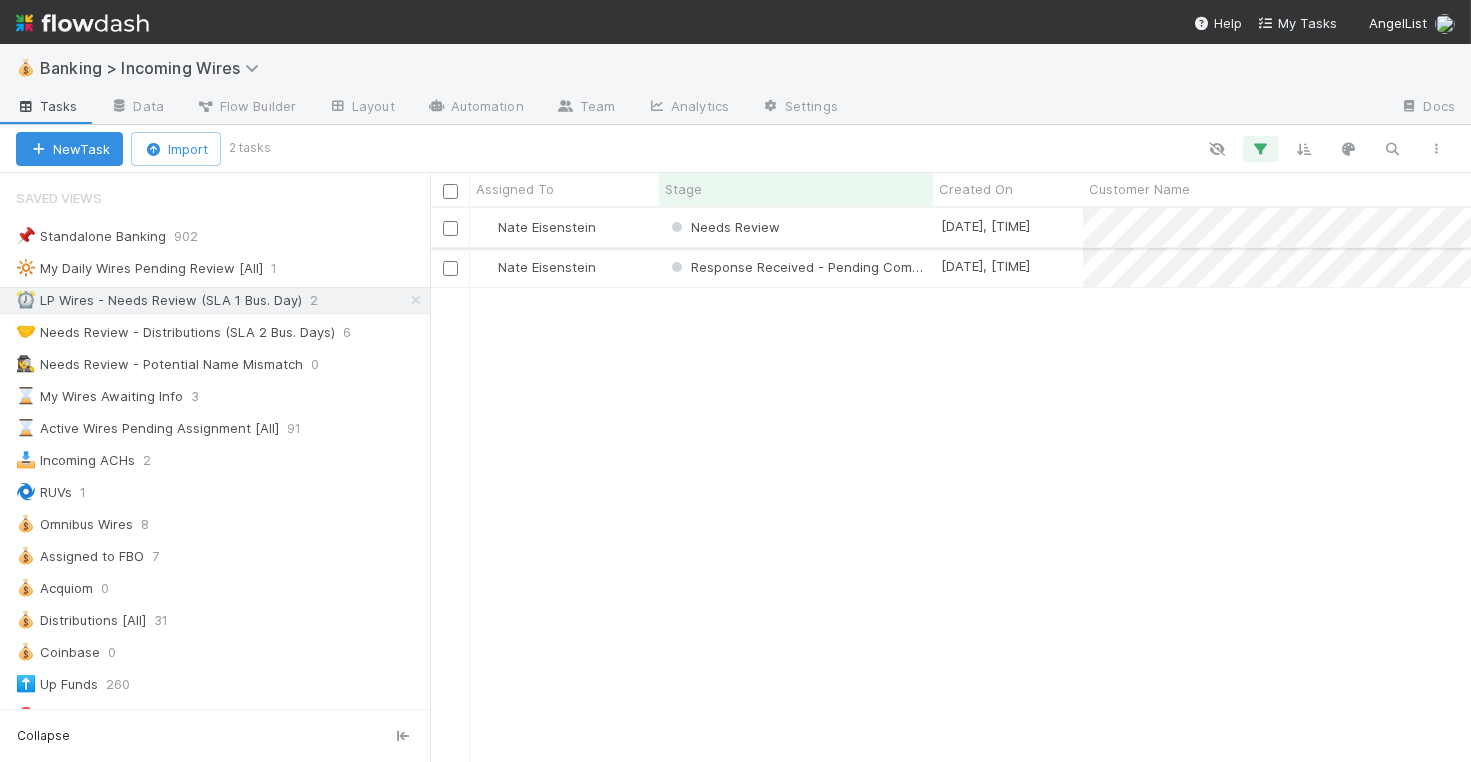 click on "Needs Review" at bounding box center [796, 227] 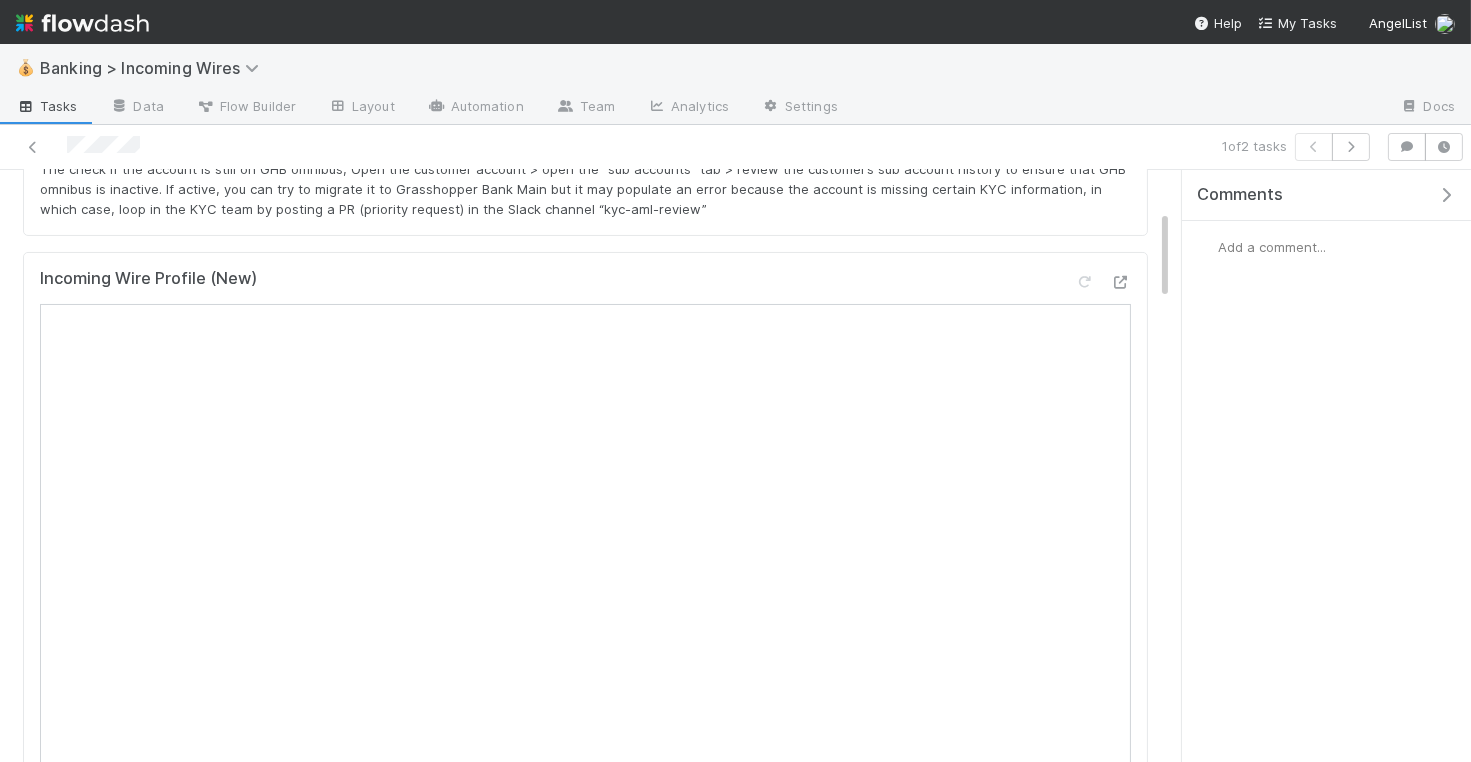 scroll, scrollTop: 0, scrollLeft: 0, axis: both 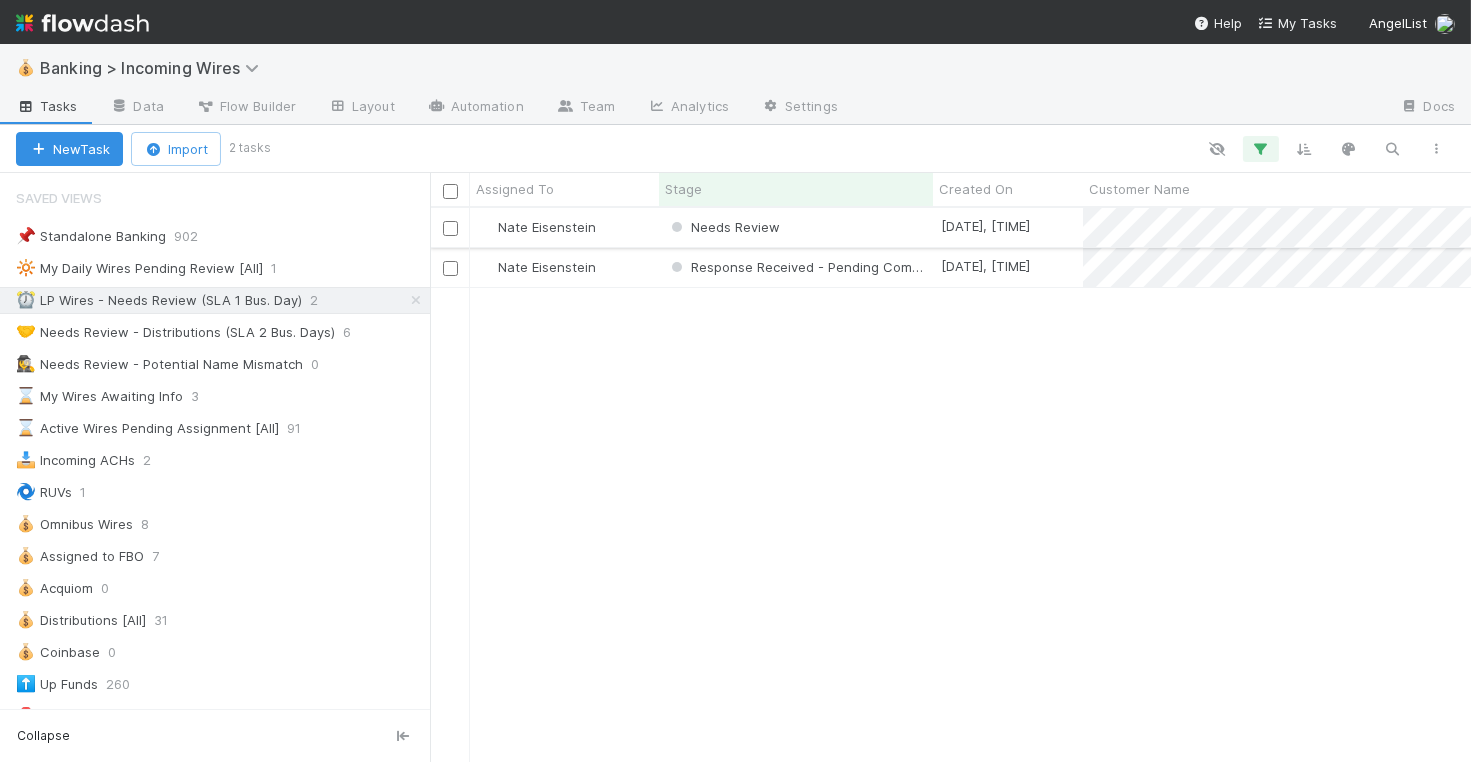click on "Nate  Eisenstein" at bounding box center (564, 227) 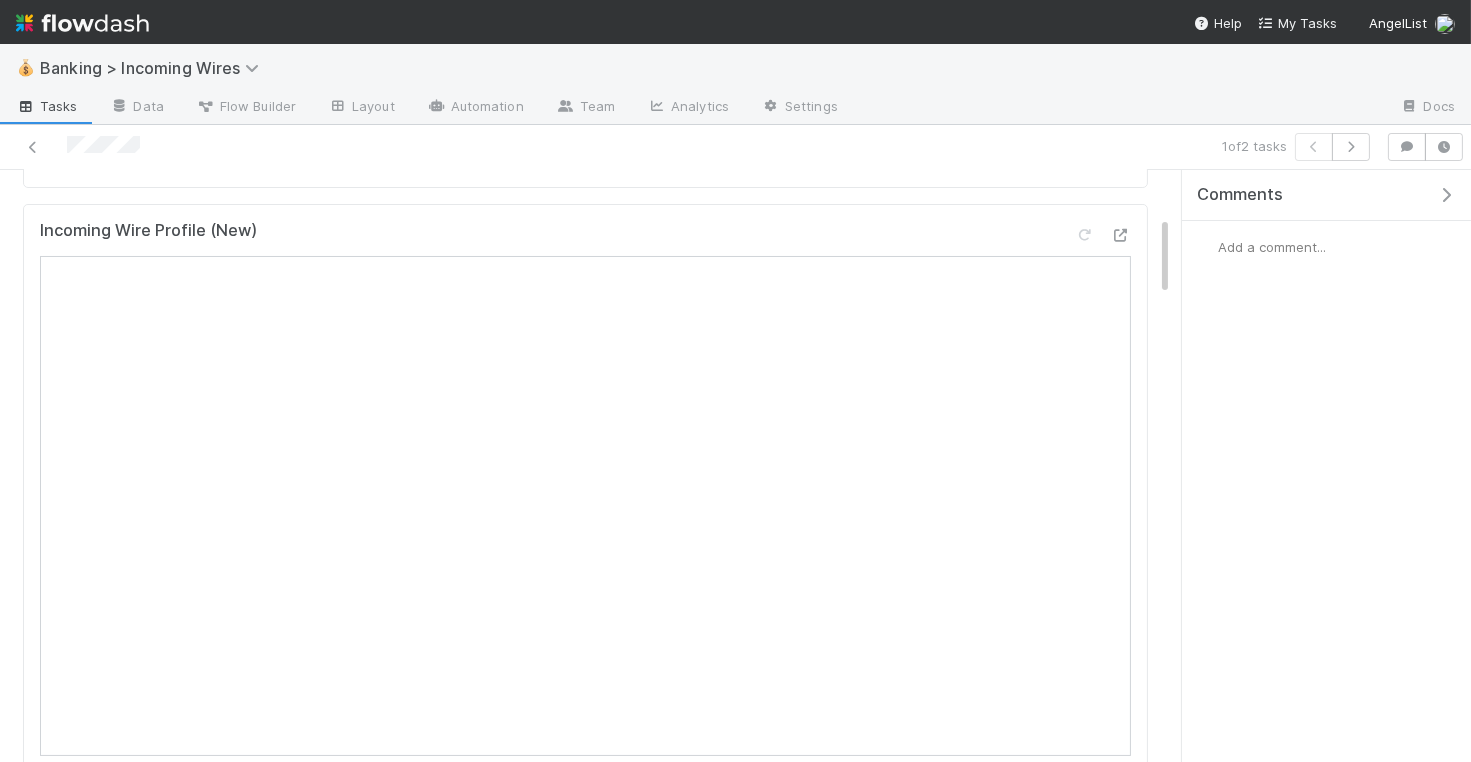 scroll, scrollTop: 418, scrollLeft: 0, axis: vertical 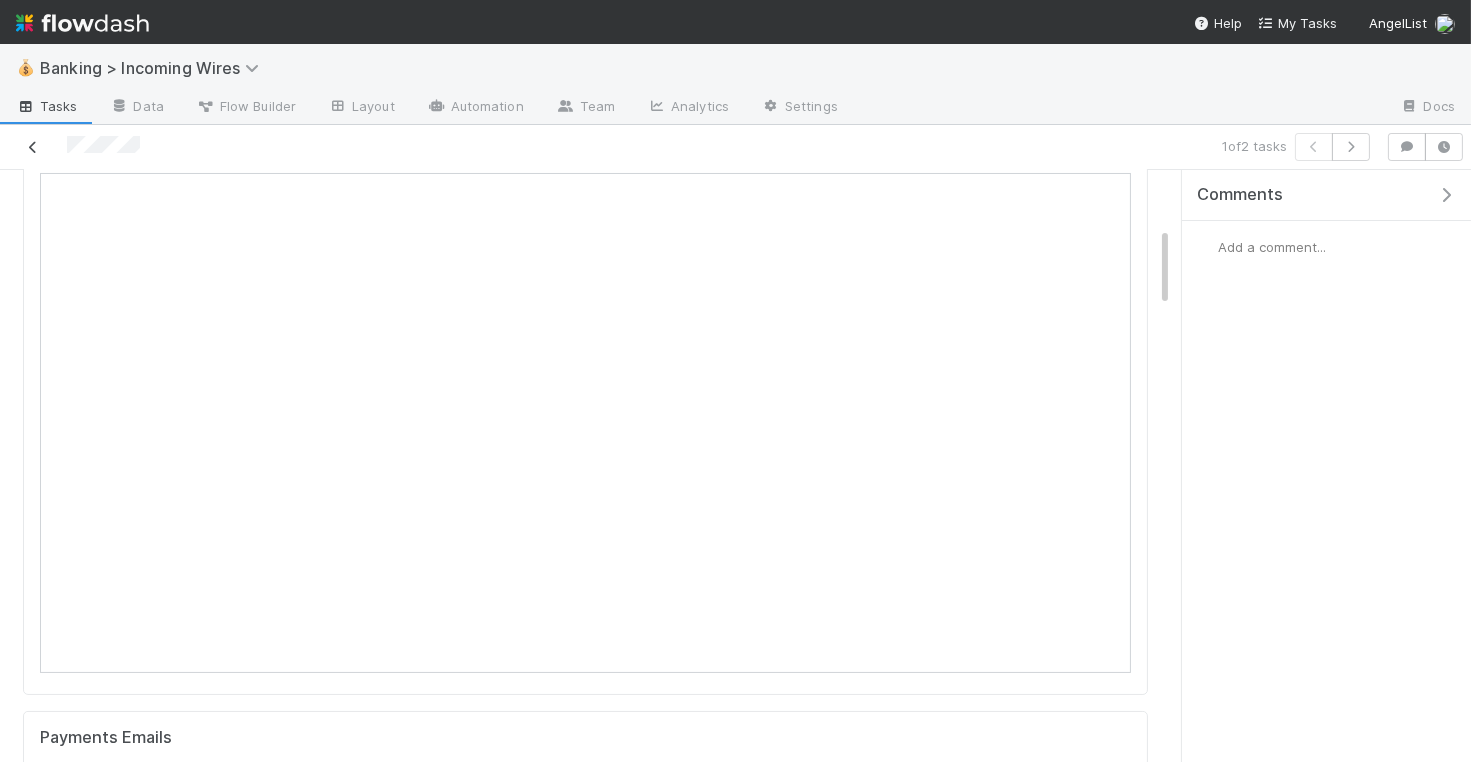 click at bounding box center (33, 147) 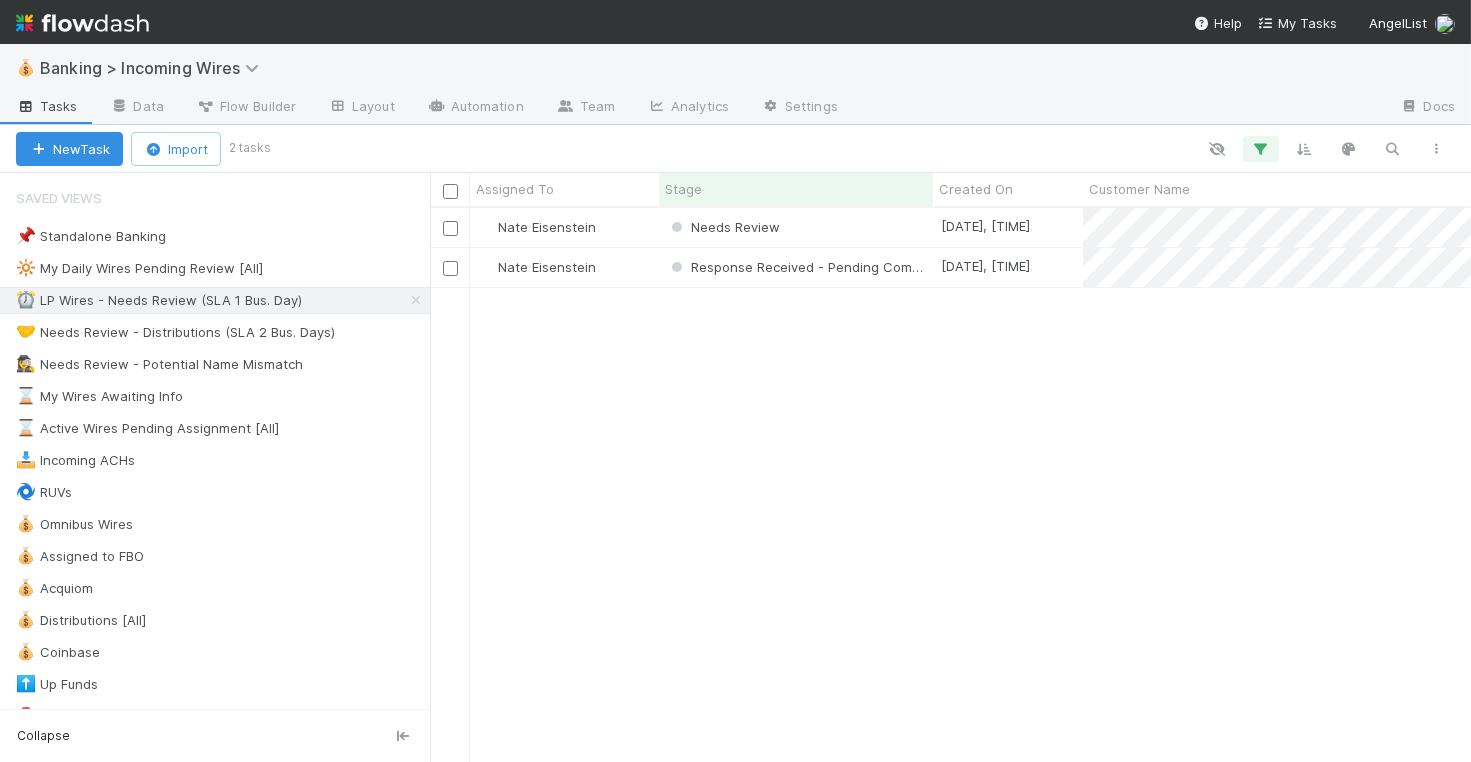 scroll, scrollTop: 1, scrollLeft: 1, axis: both 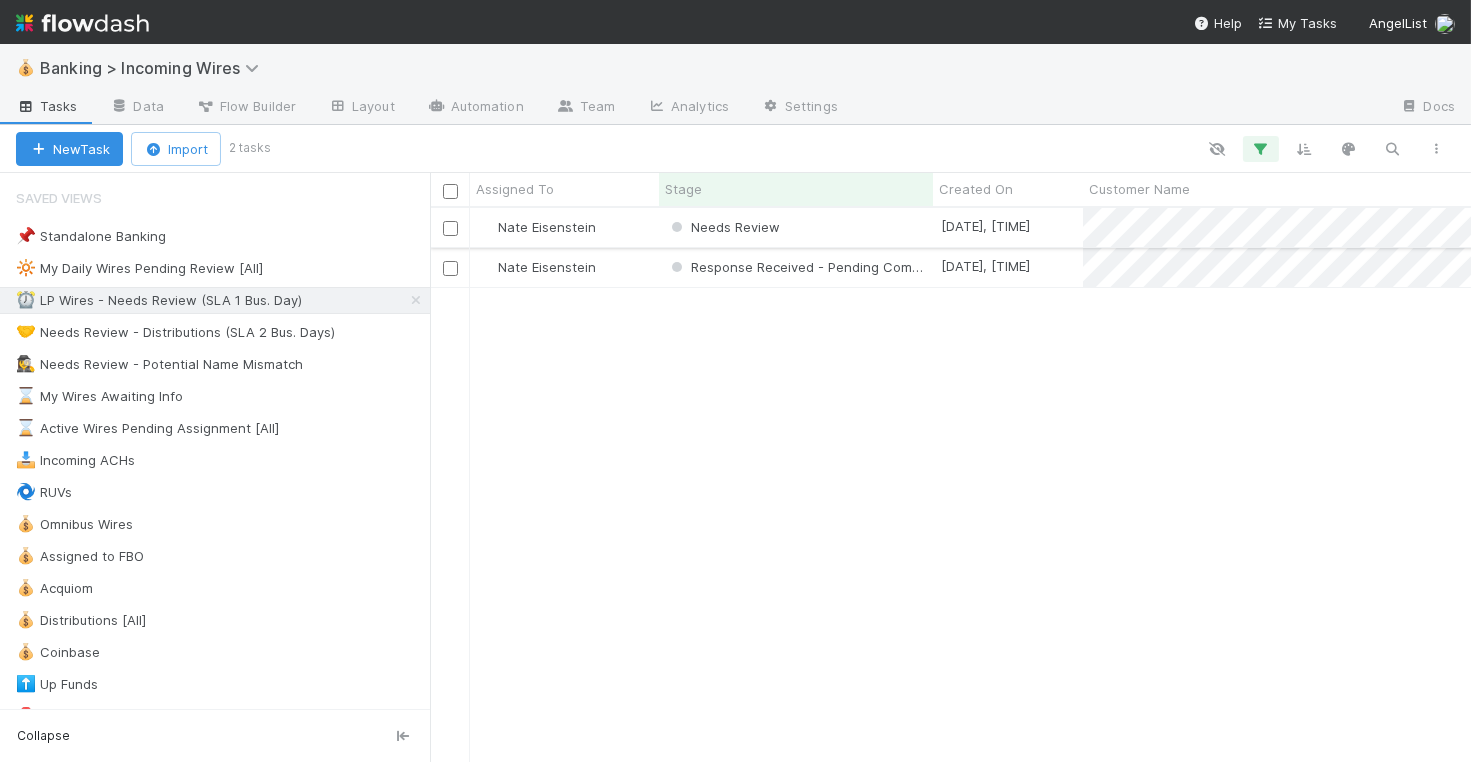click on "Needs Review" at bounding box center [796, 227] 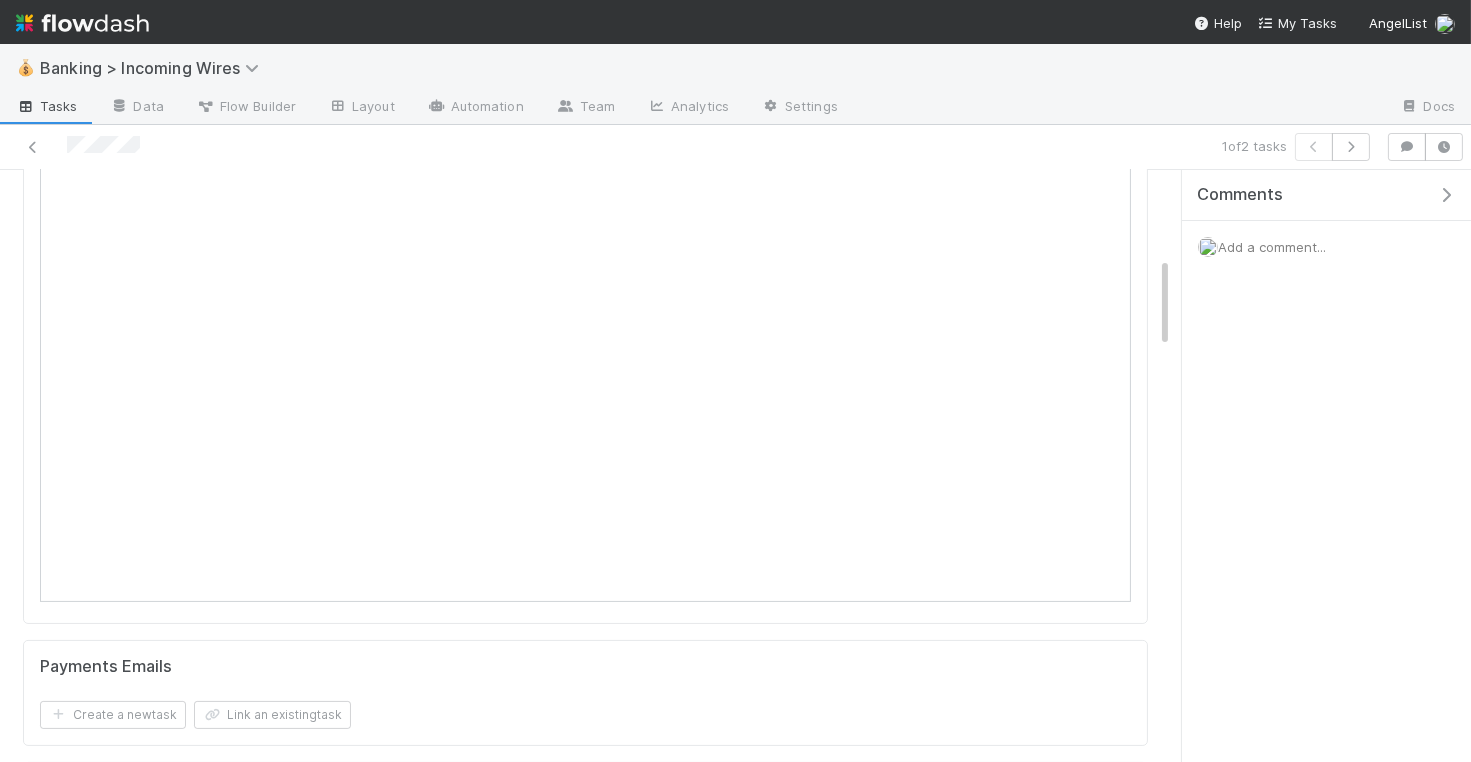 scroll, scrollTop: 500, scrollLeft: 0, axis: vertical 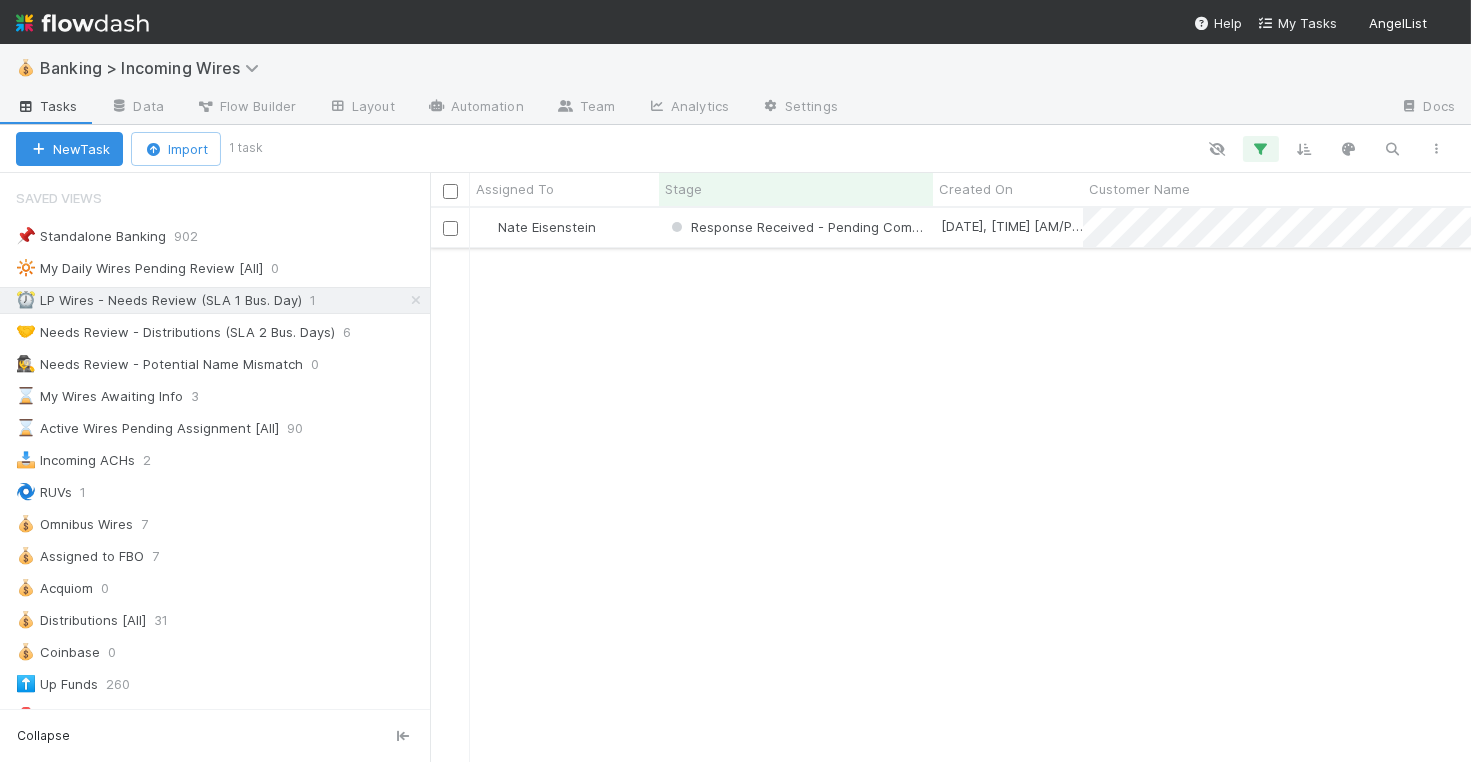click on "Nate  Eisenstein" at bounding box center [564, 227] 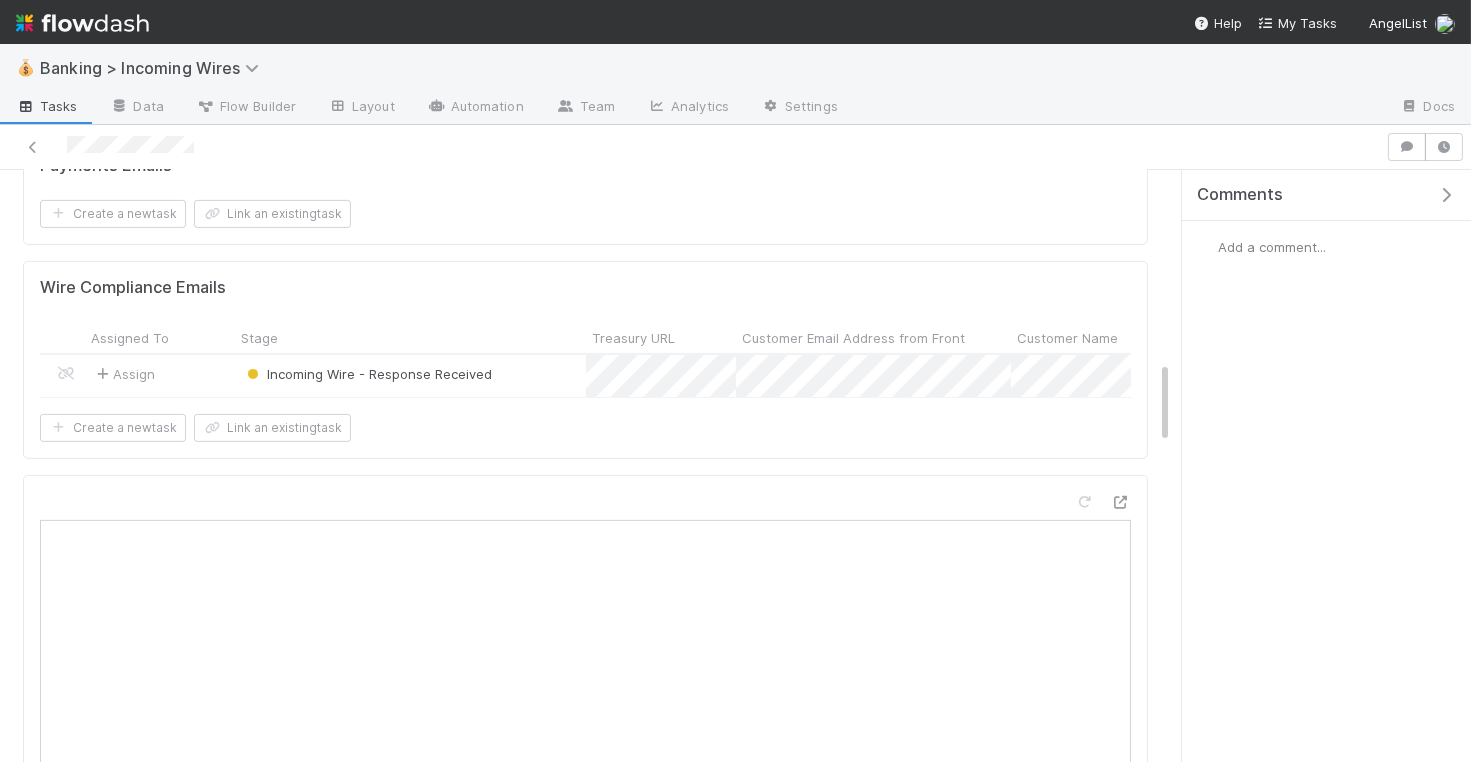 scroll, scrollTop: 1325, scrollLeft: 0, axis: vertical 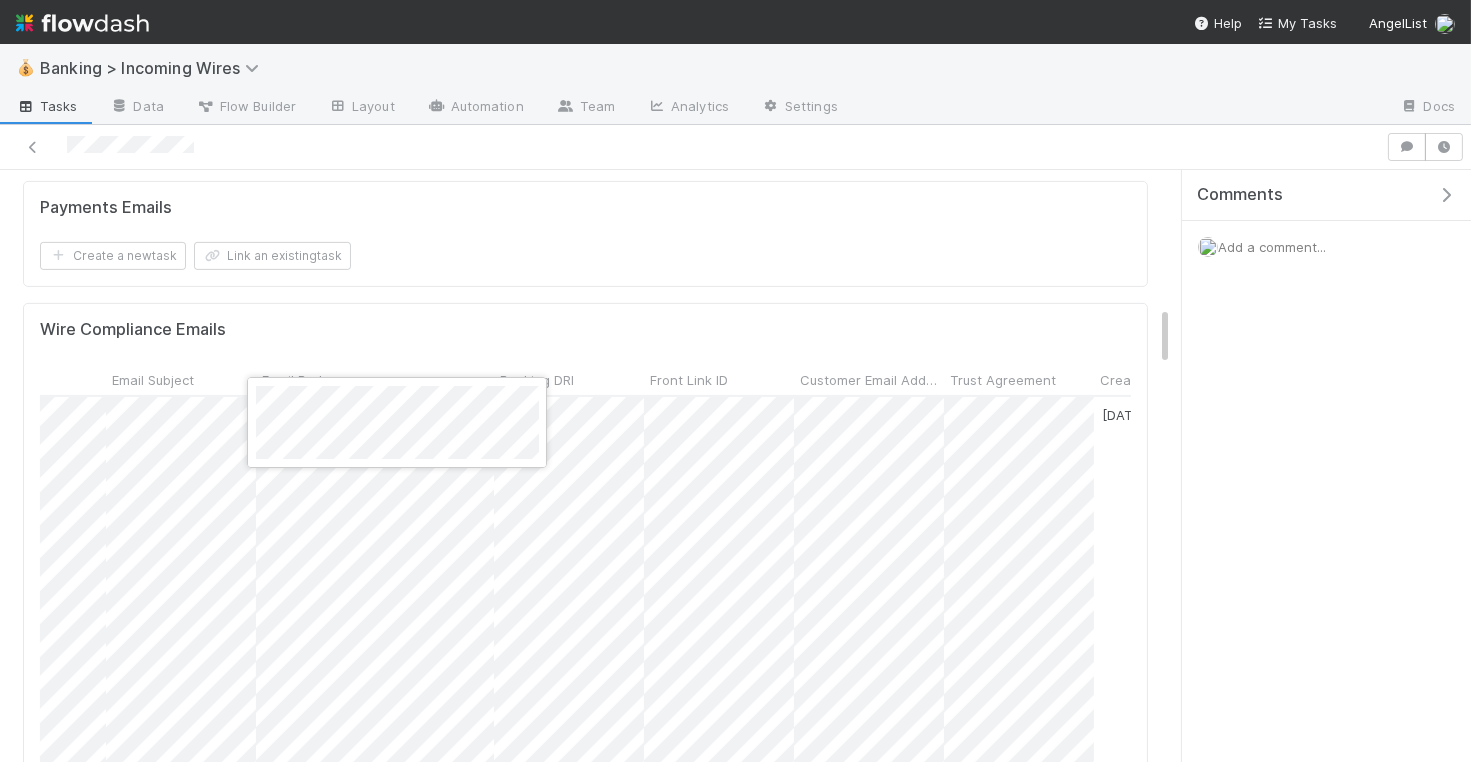 click at bounding box center [735, 381] 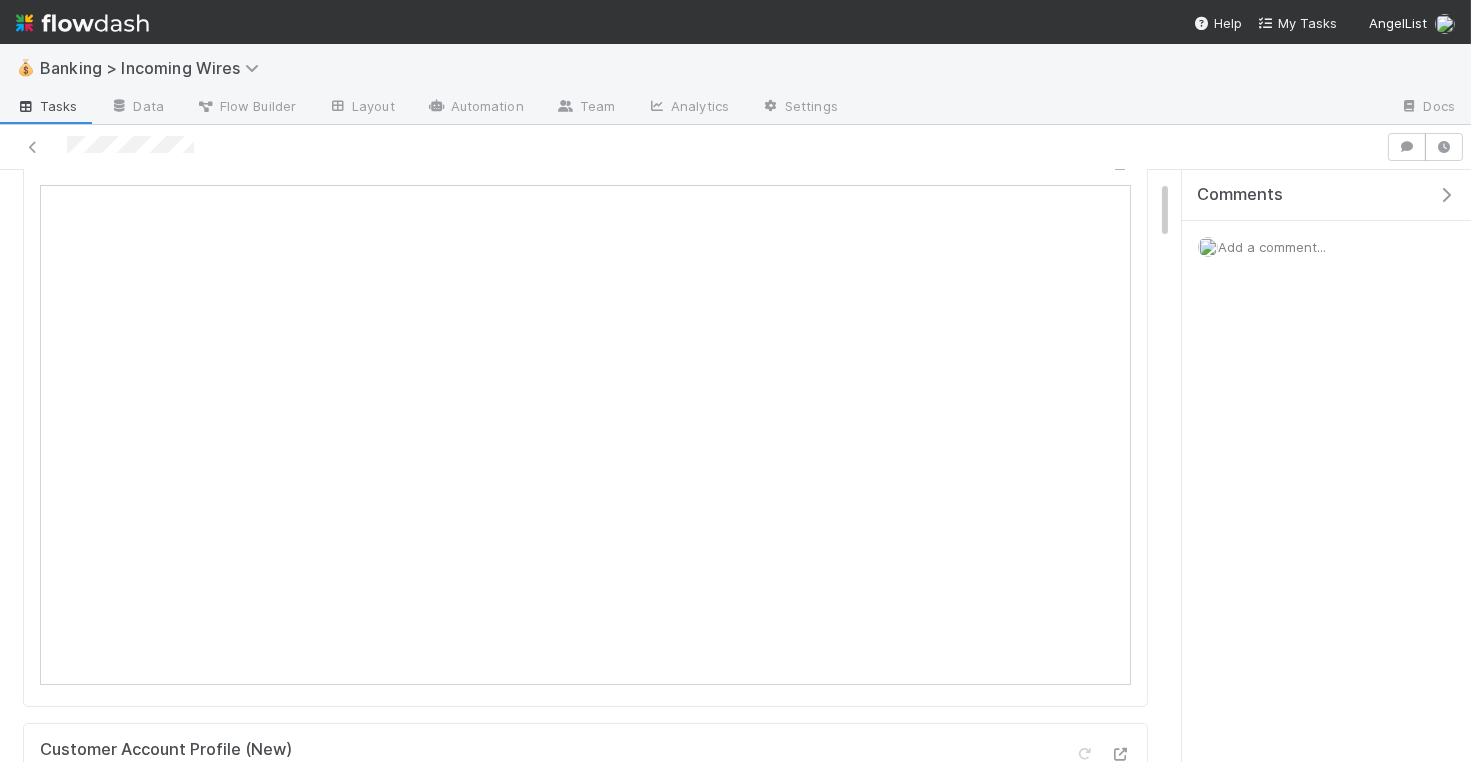 scroll, scrollTop: 47, scrollLeft: 0, axis: vertical 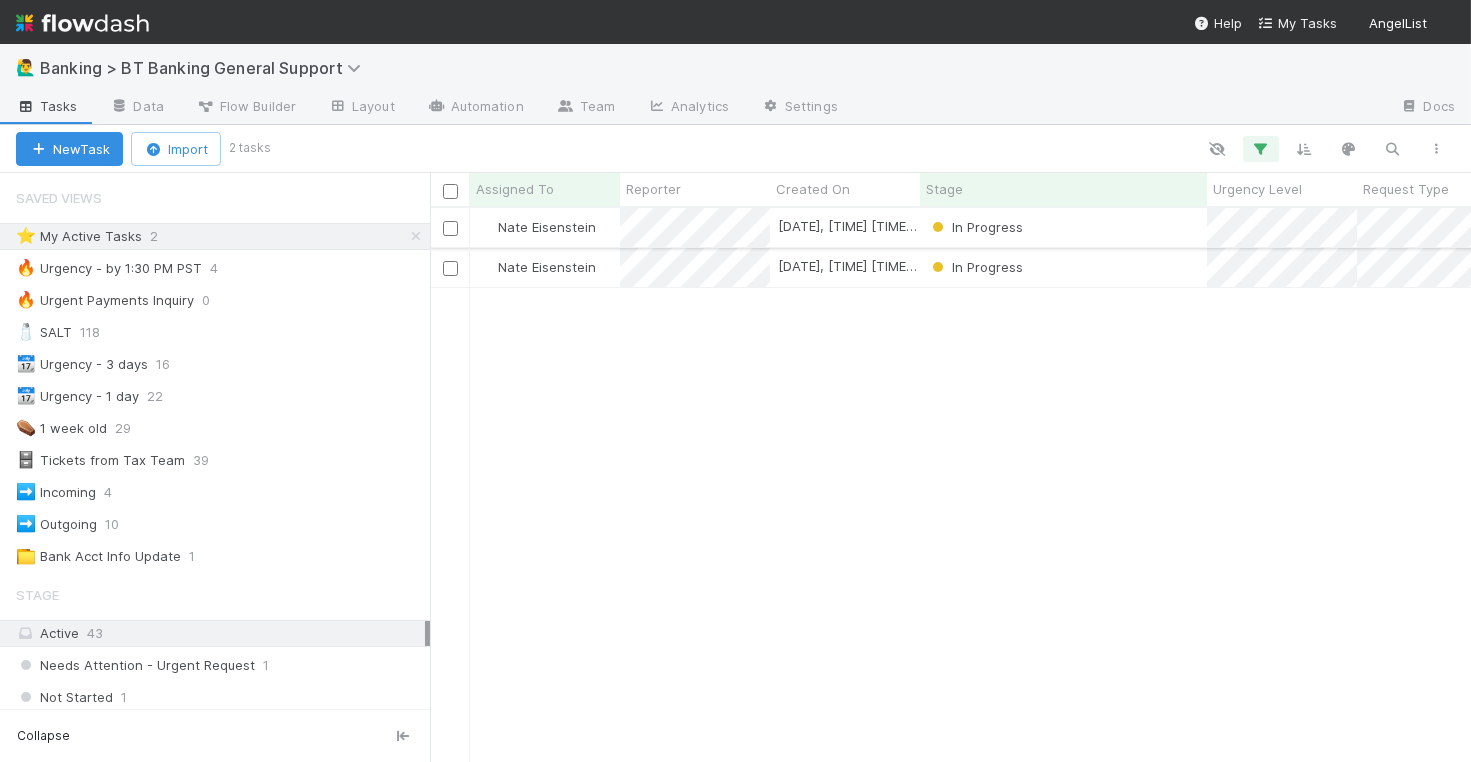 click on "In Progress" at bounding box center (1063, 227) 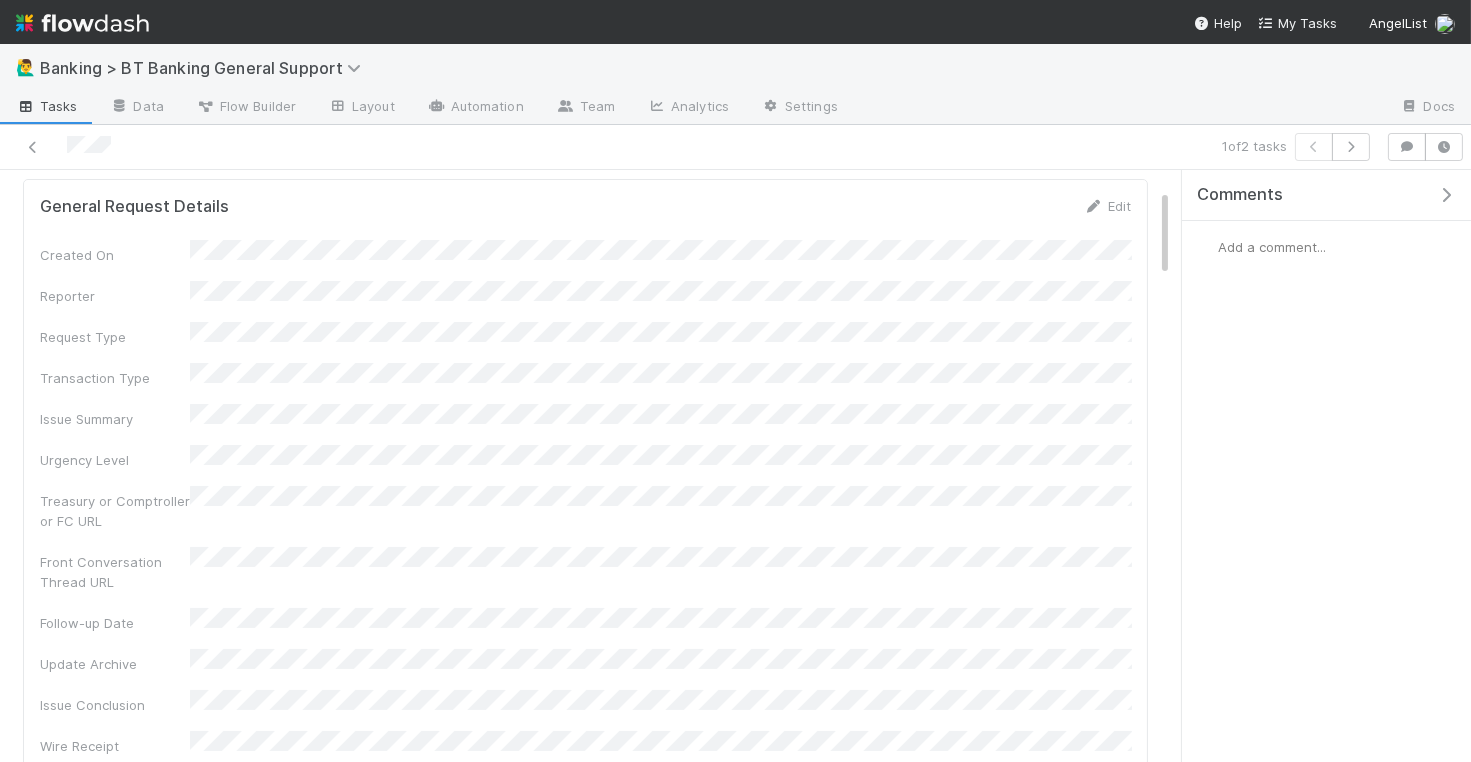 scroll, scrollTop: 0, scrollLeft: 0, axis: both 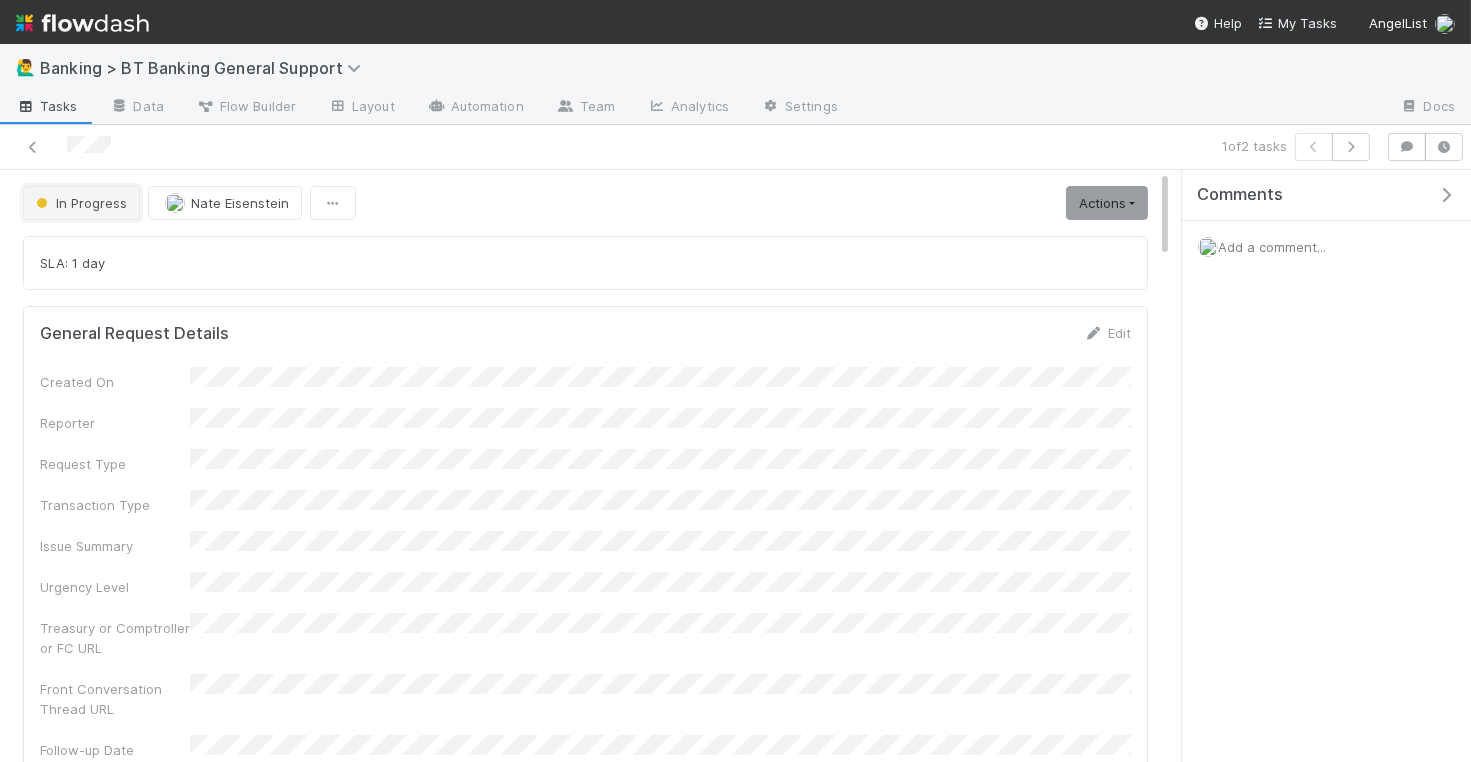 click on "In Progress" at bounding box center (79, 203) 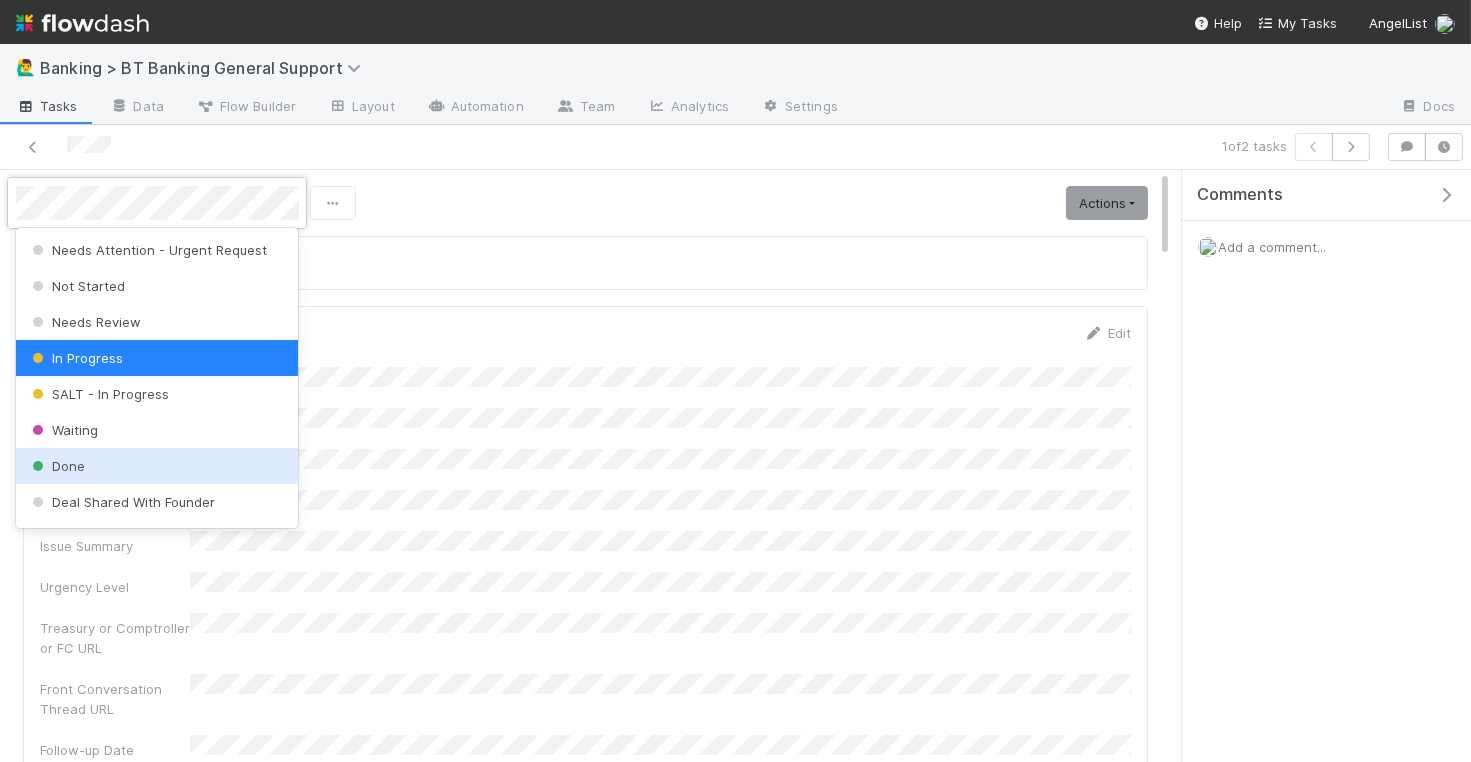 click on "Done" at bounding box center [157, 466] 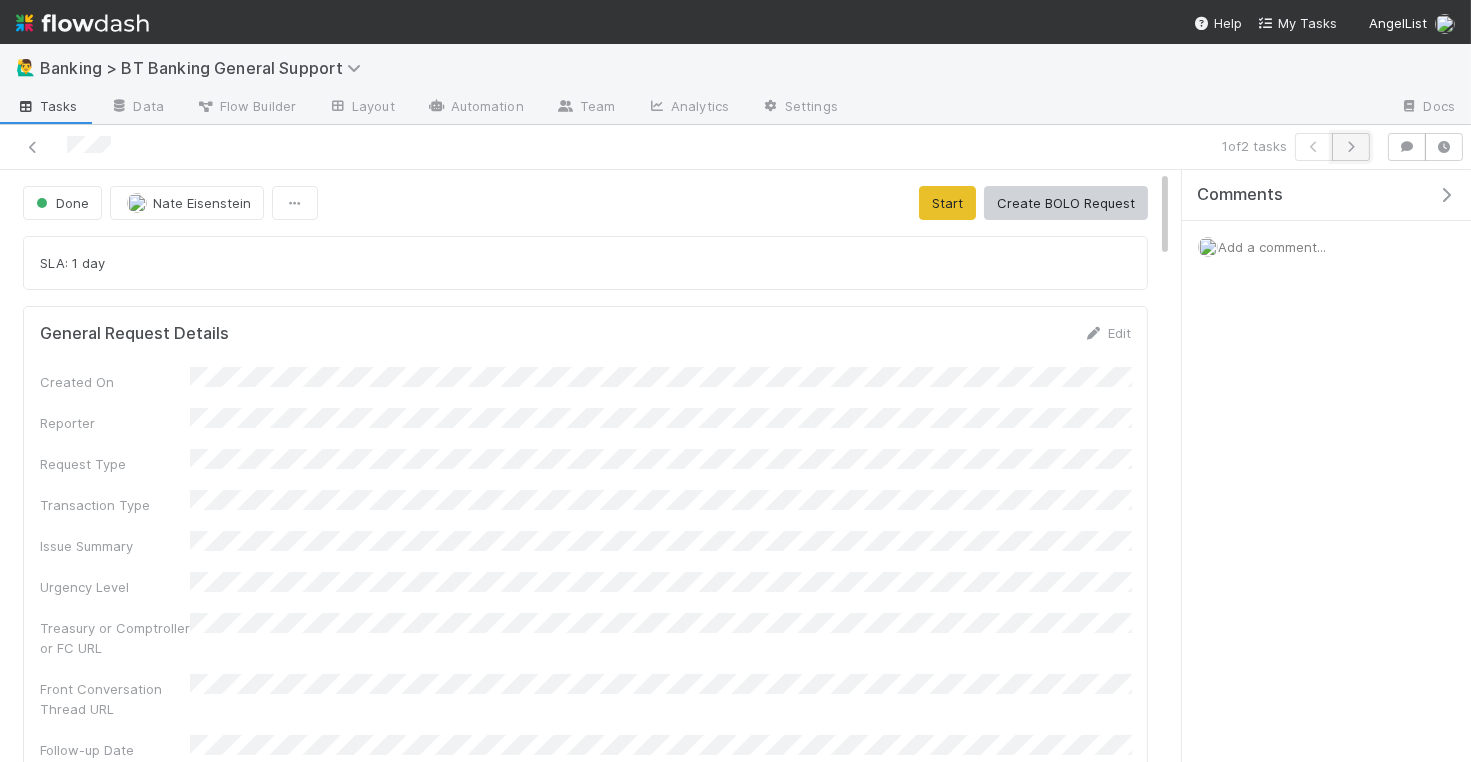 click at bounding box center (1351, 147) 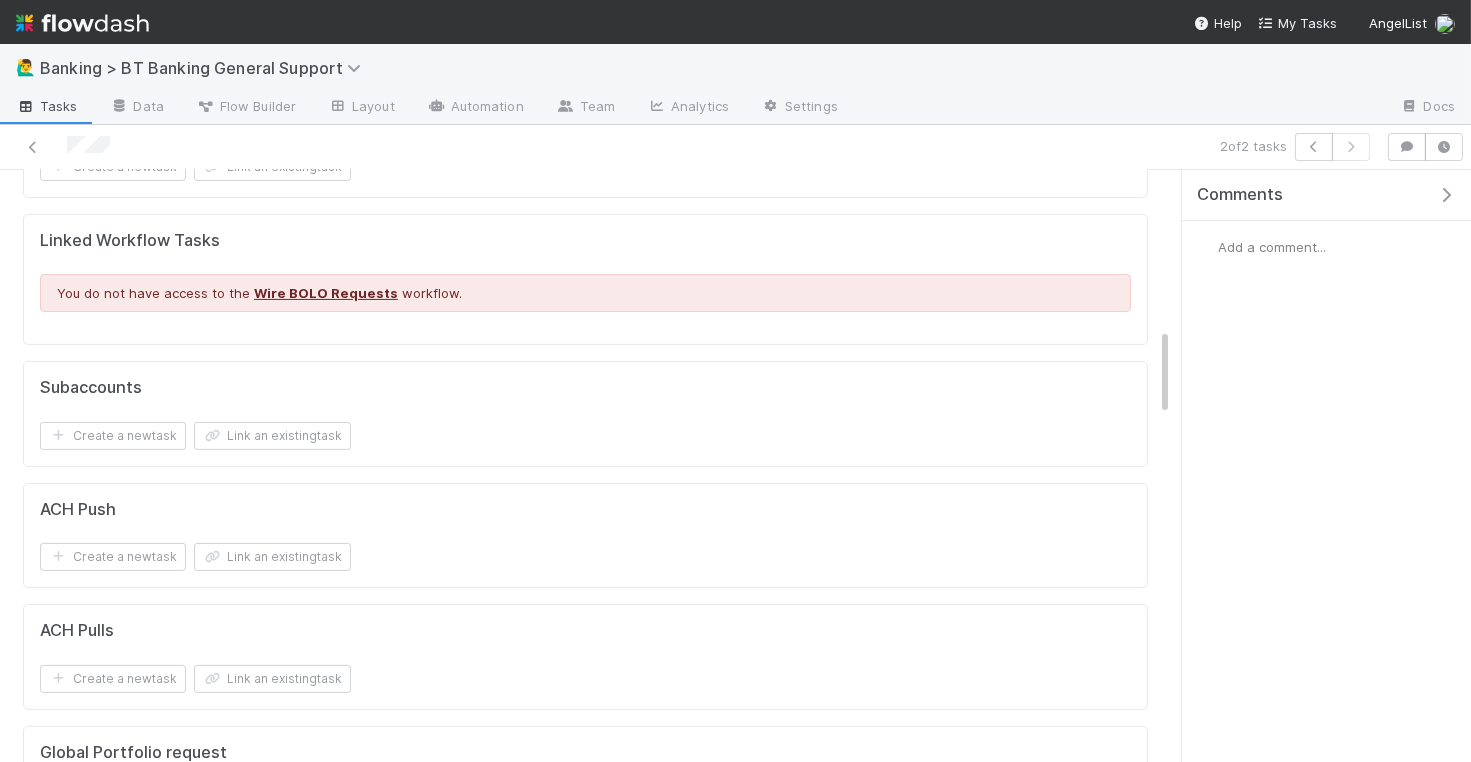 scroll, scrollTop: 1074, scrollLeft: 0, axis: vertical 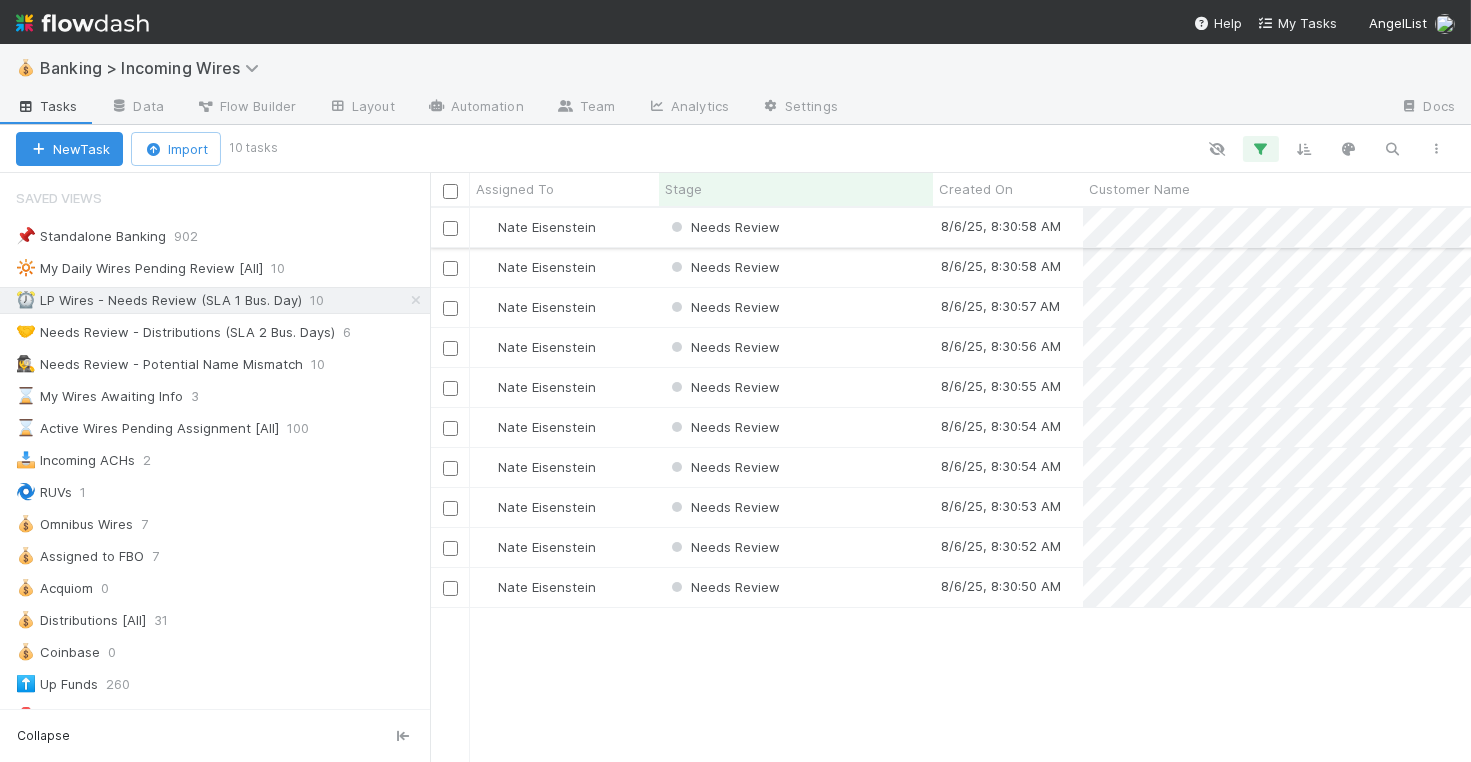click on "Needs Review" at bounding box center [796, 227] 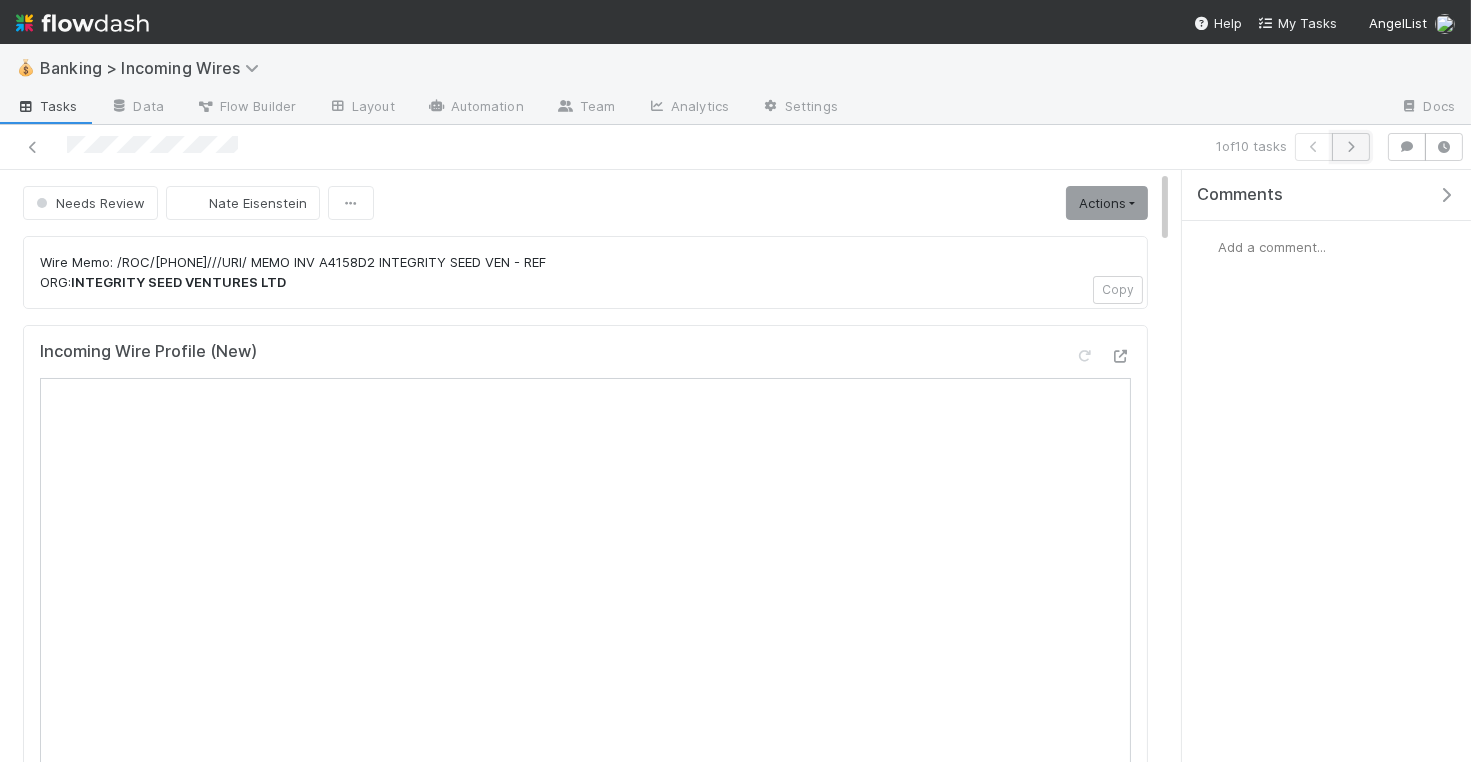 click at bounding box center [1351, 147] 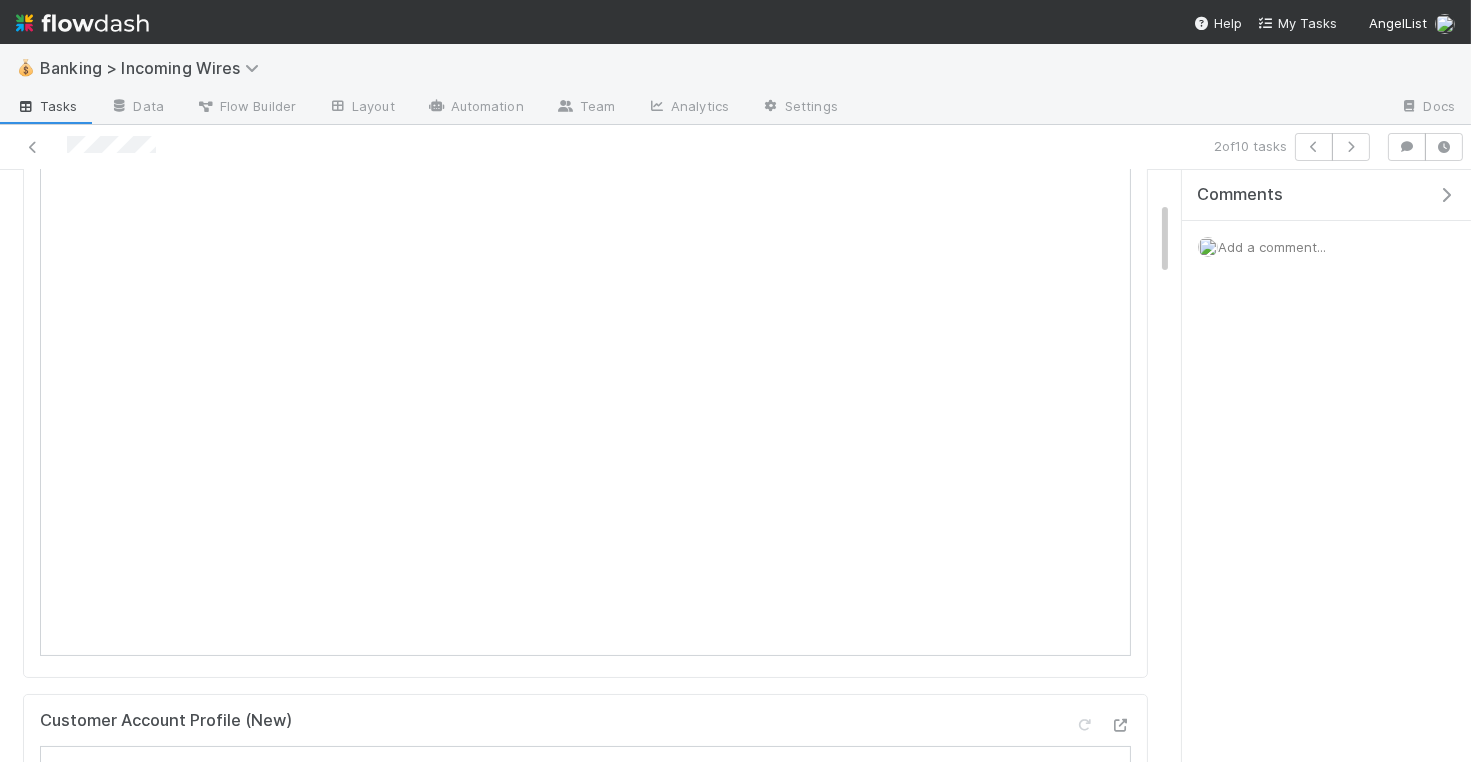 scroll, scrollTop: 118, scrollLeft: 0, axis: vertical 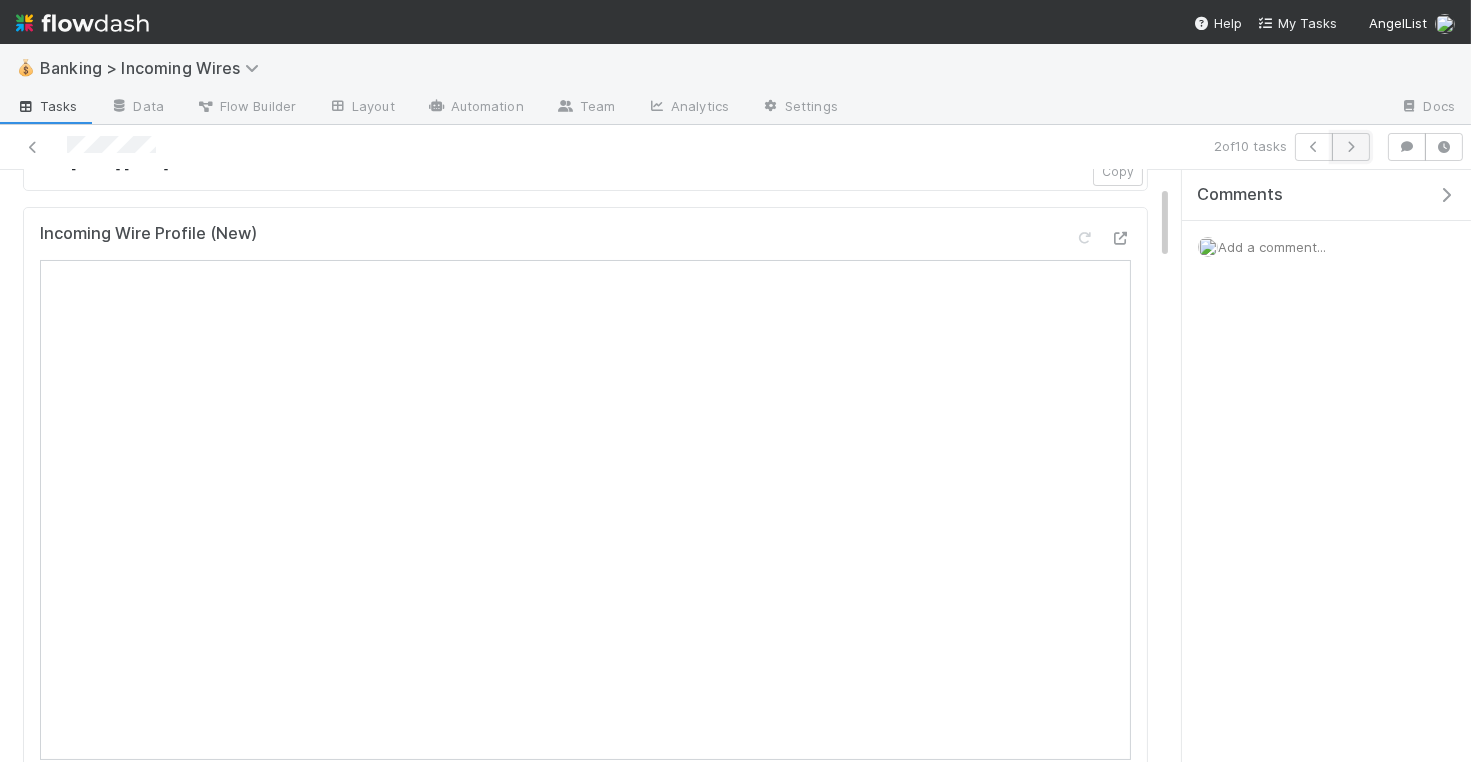 click at bounding box center (1351, 147) 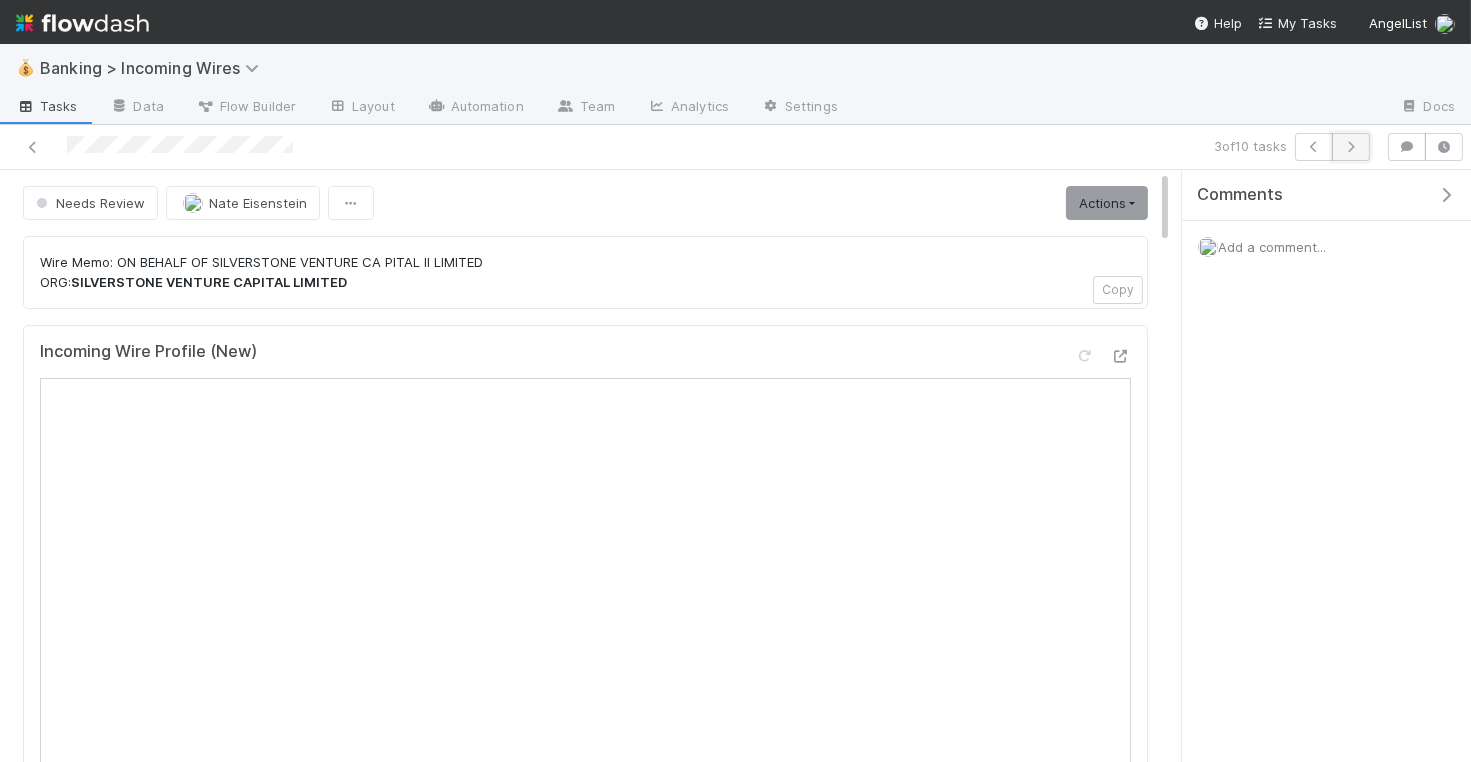 click at bounding box center (1351, 147) 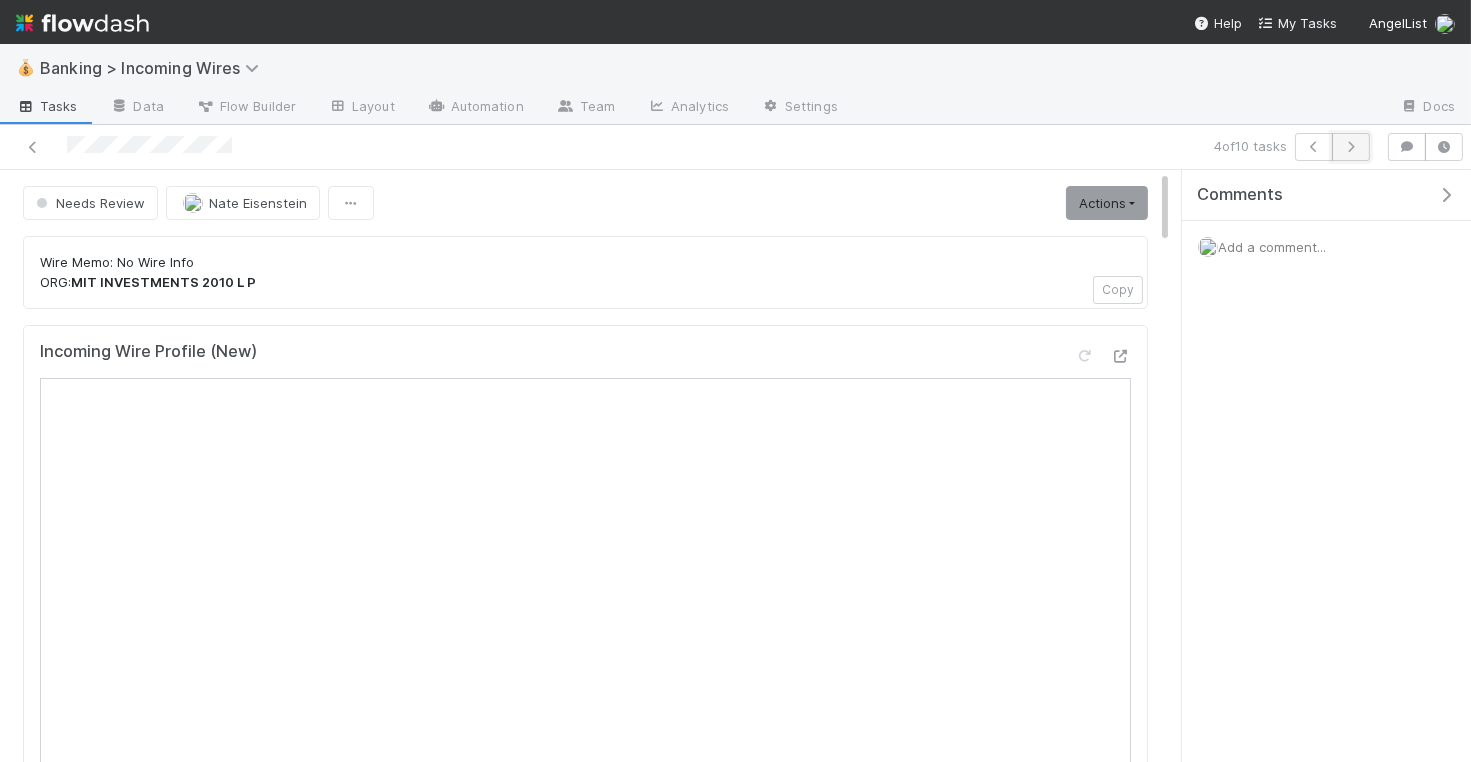 click at bounding box center [1351, 147] 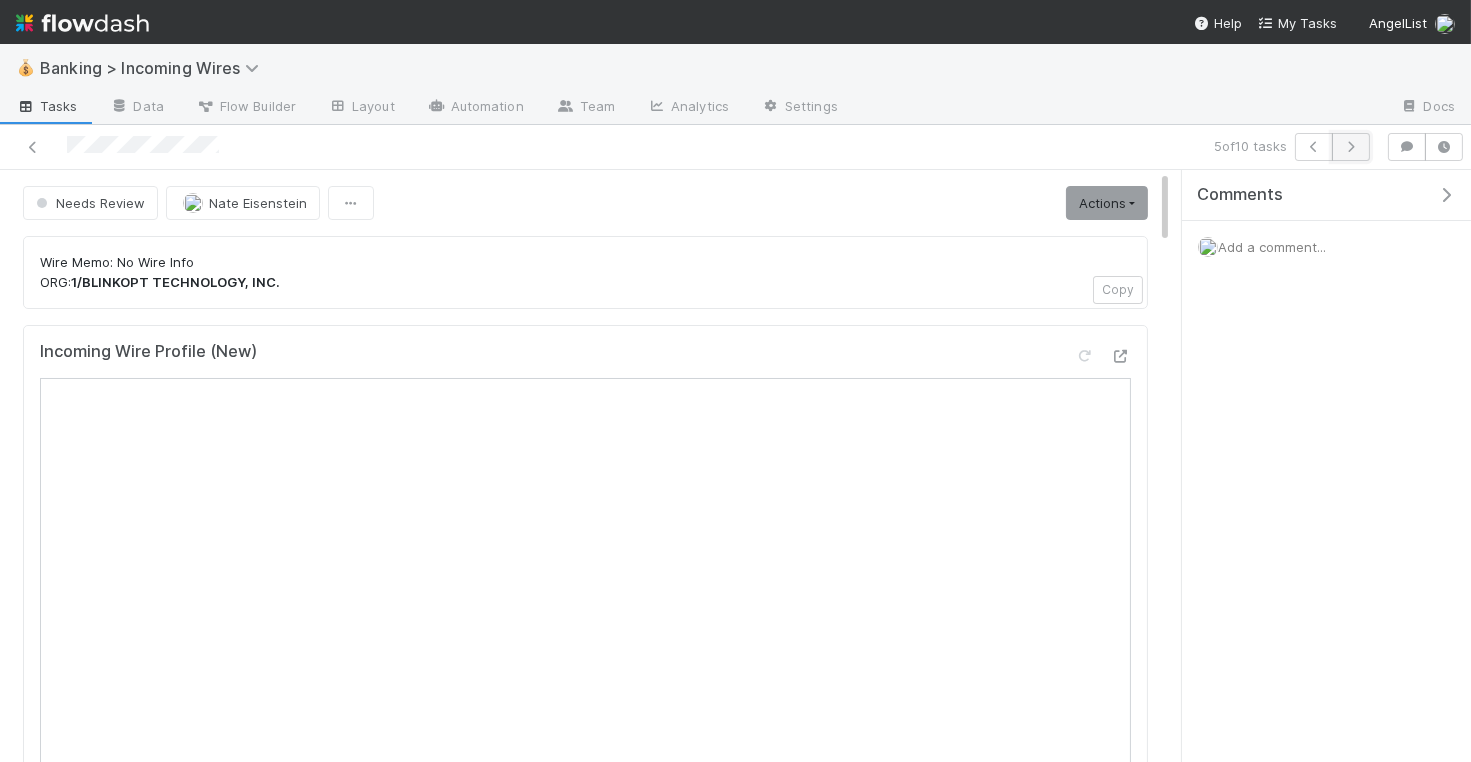 click at bounding box center [1351, 147] 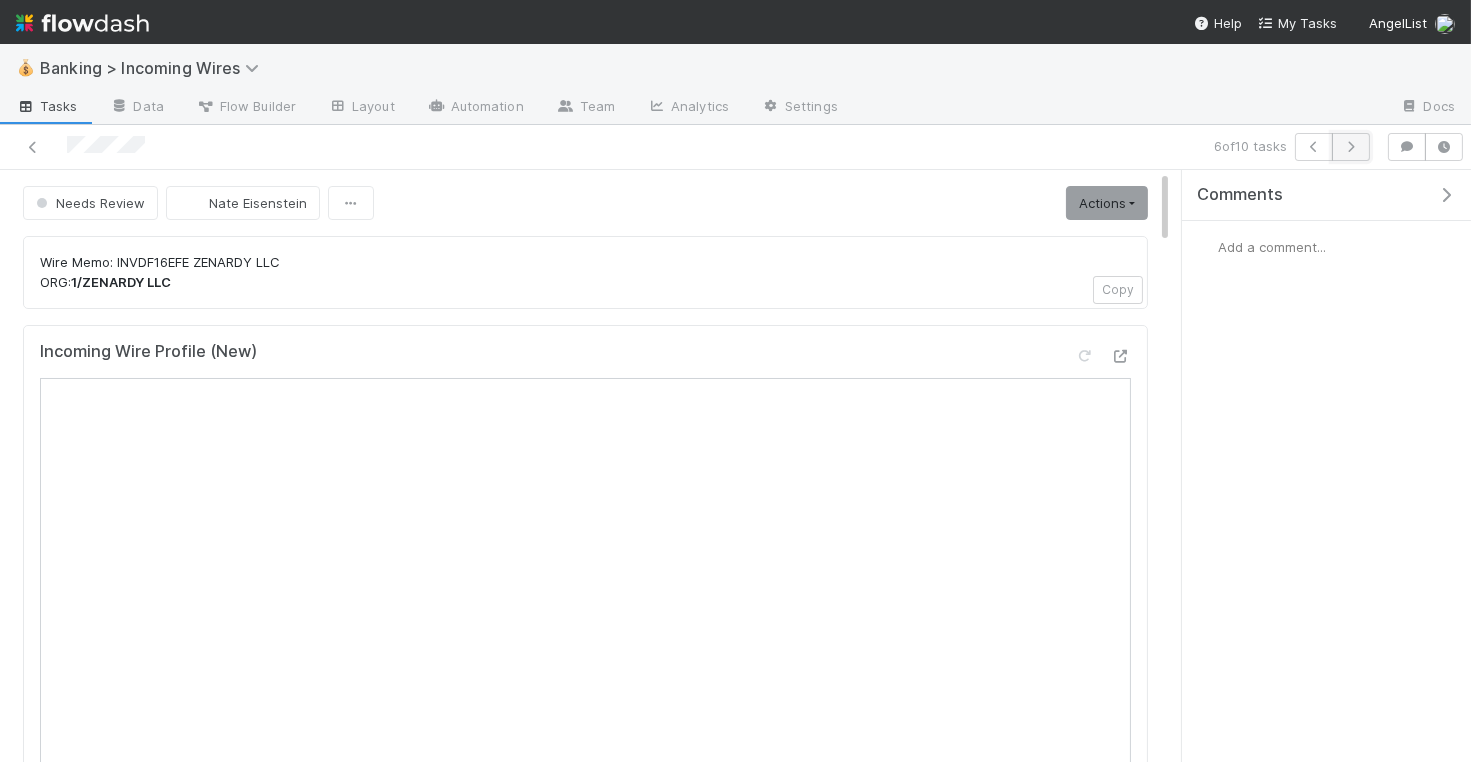 click at bounding box center [1351, 147] 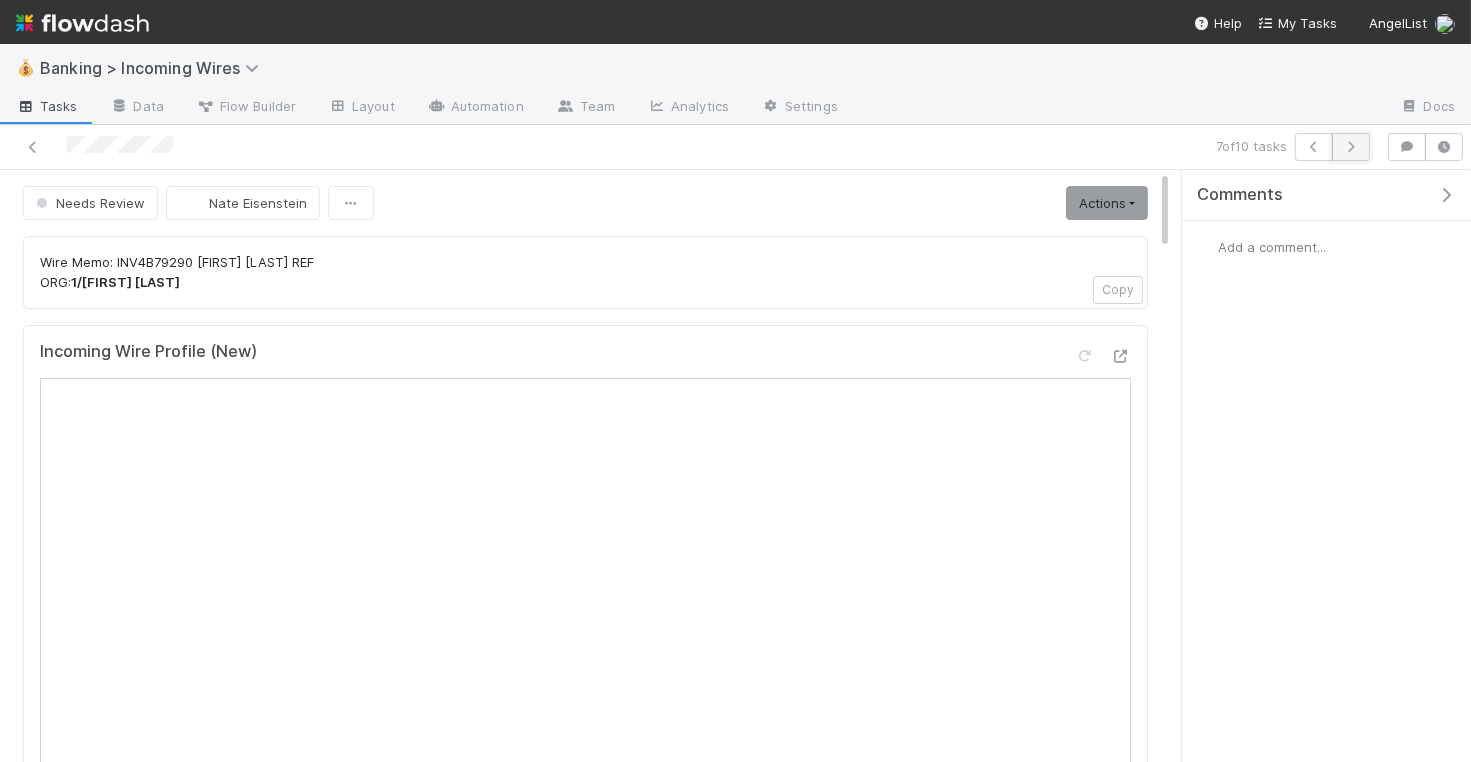 click at bounding box center (1351, 147) 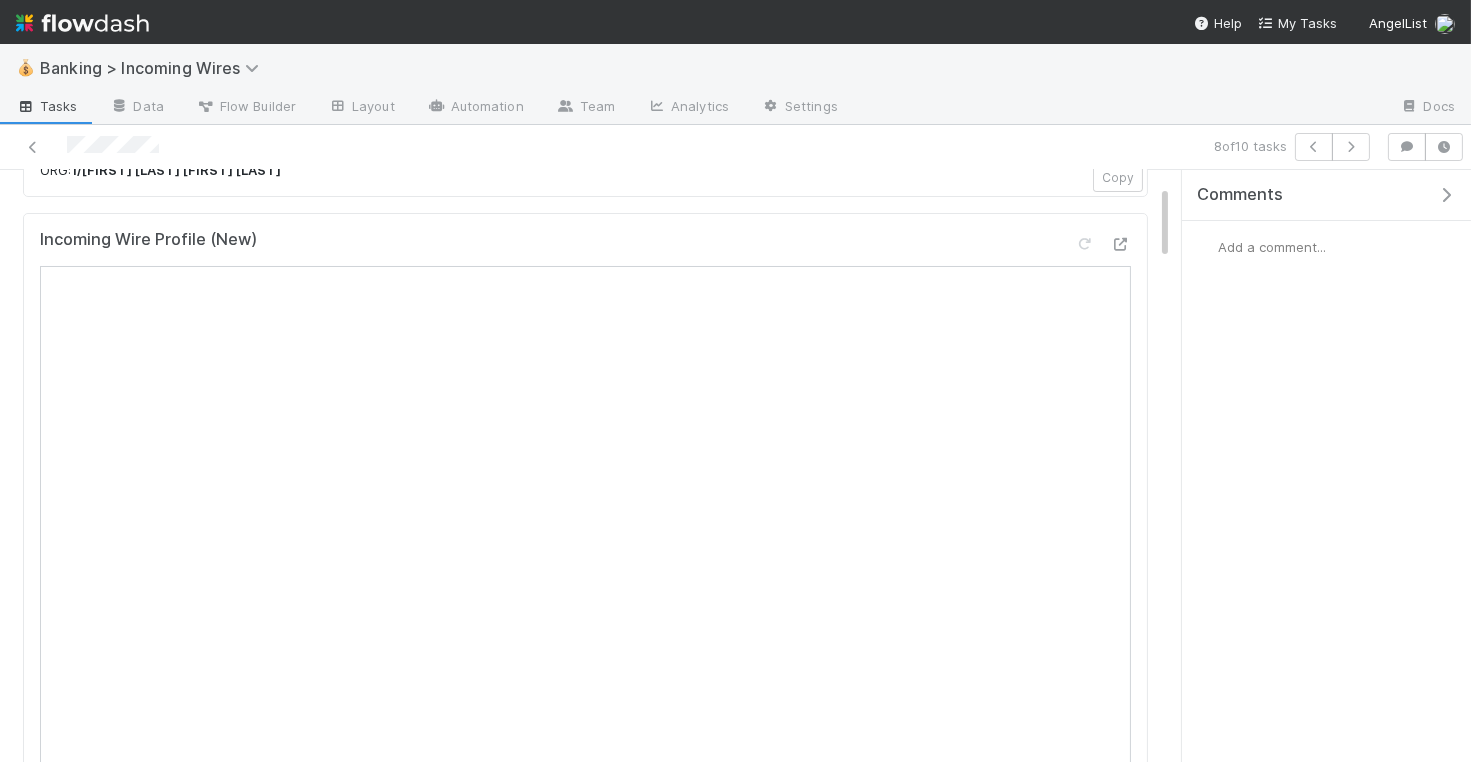 scroll, scrollTop: 43, scrollLeft: 0, axis: vertical 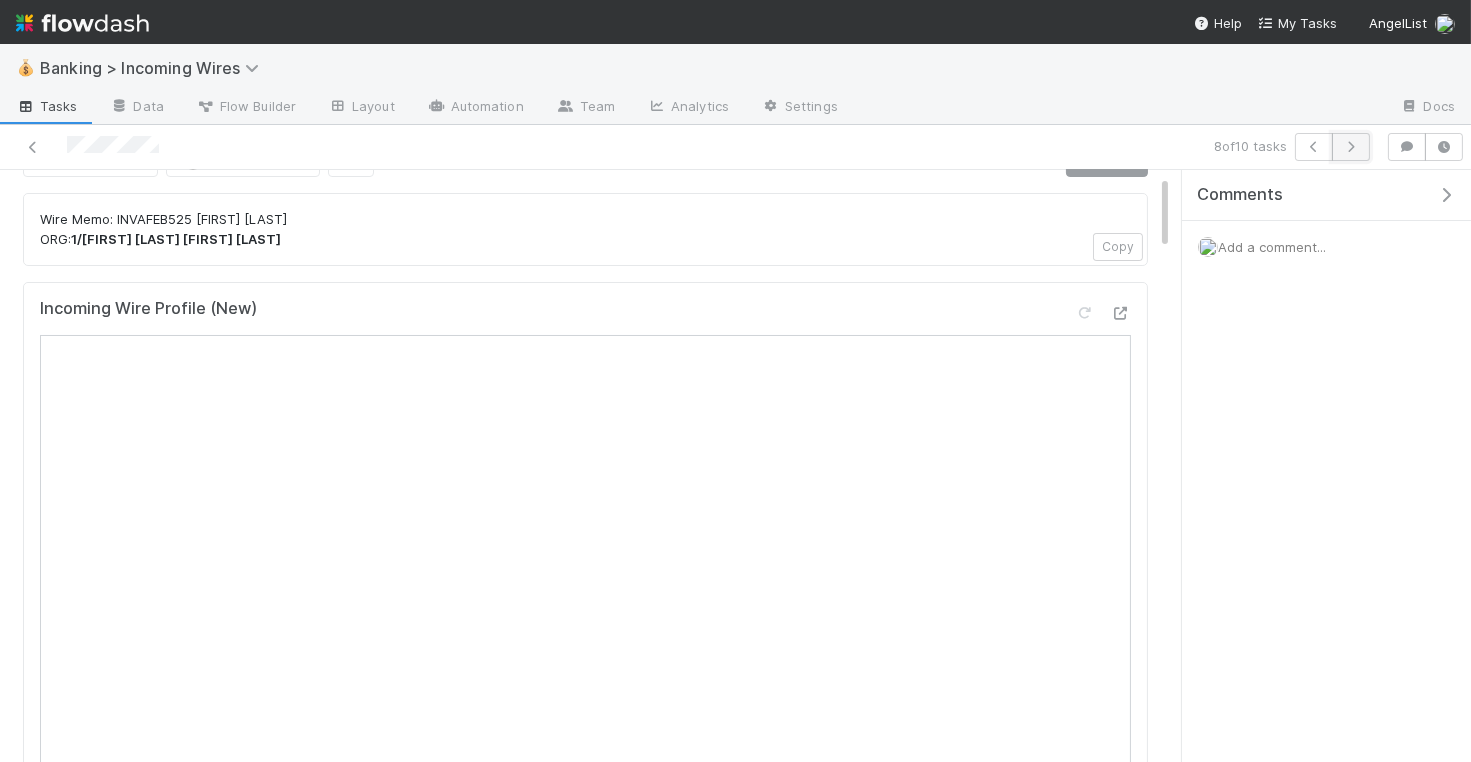 click at bounding box center [1351, 147] 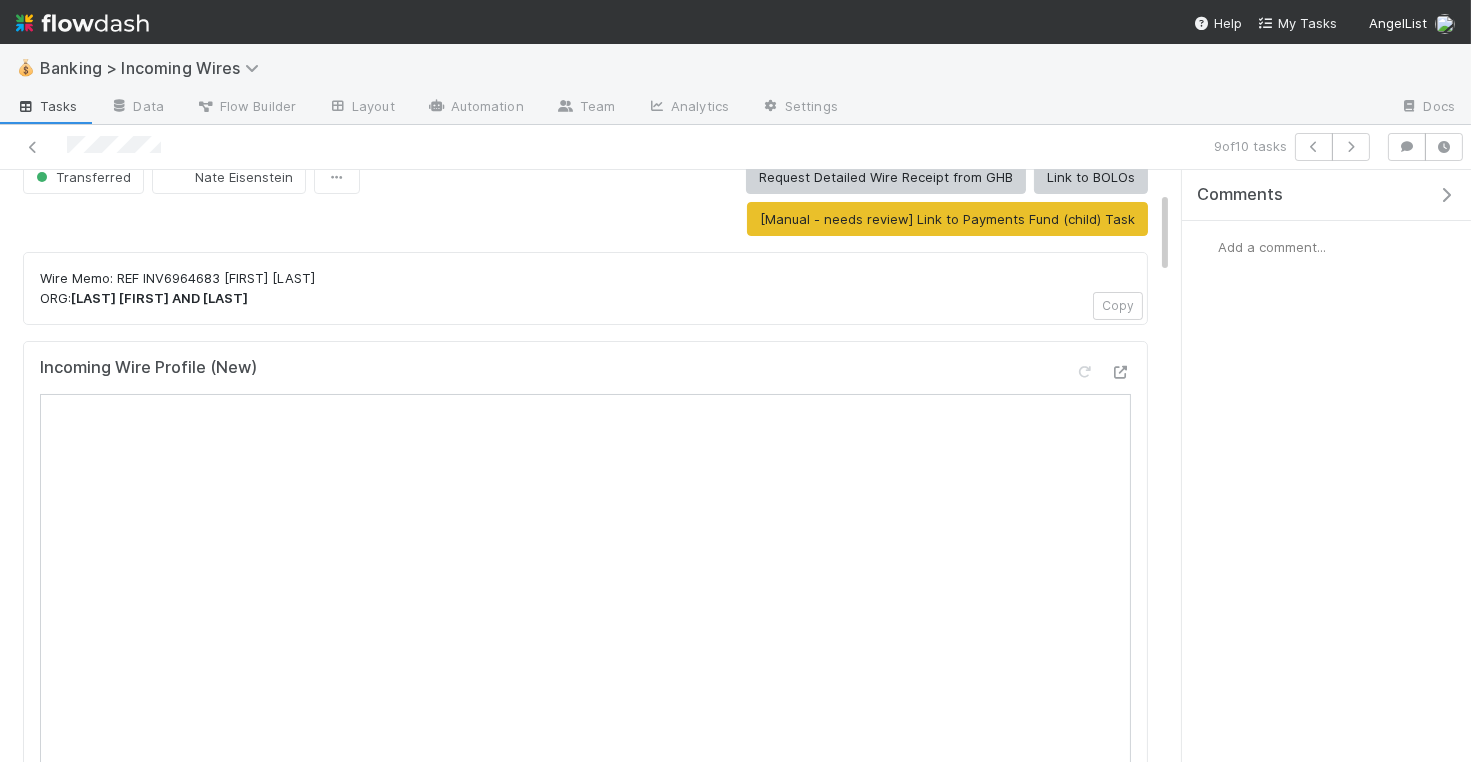 scroll, scrollTop: 151, scrollLeft: 0, axis: vertical 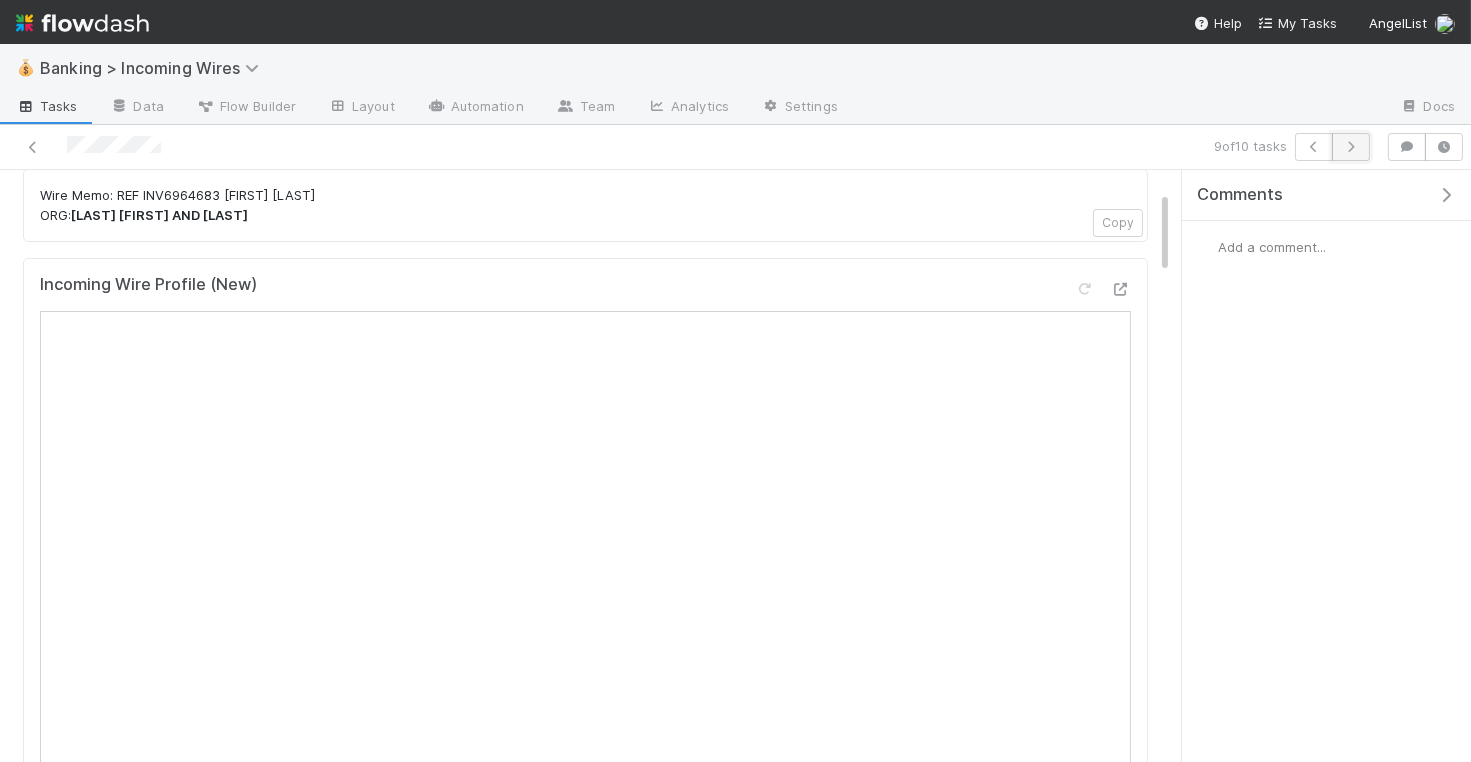 click at bounding box center [1351, 147] 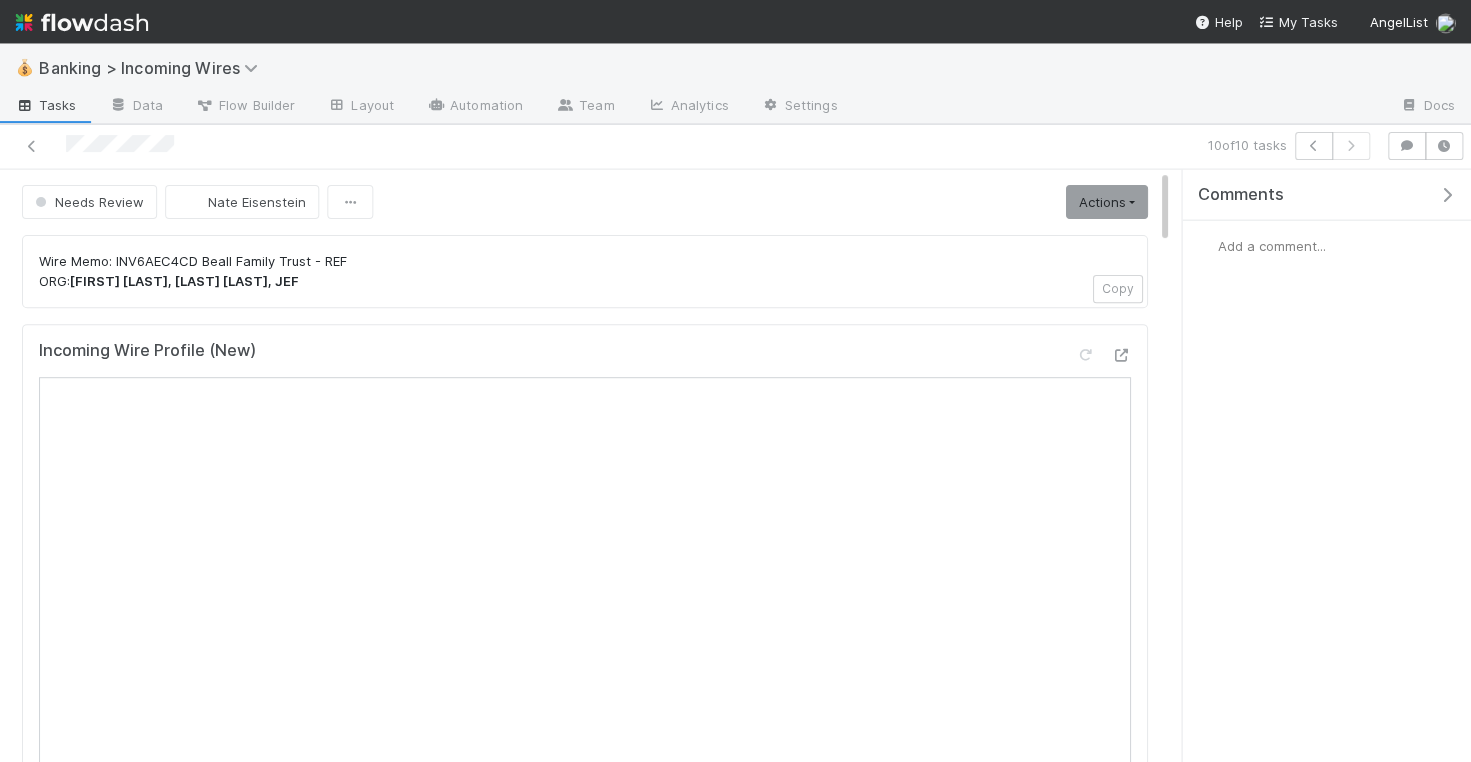 scroll, scrollTop: 0, scrollLeft: 0, axis: both 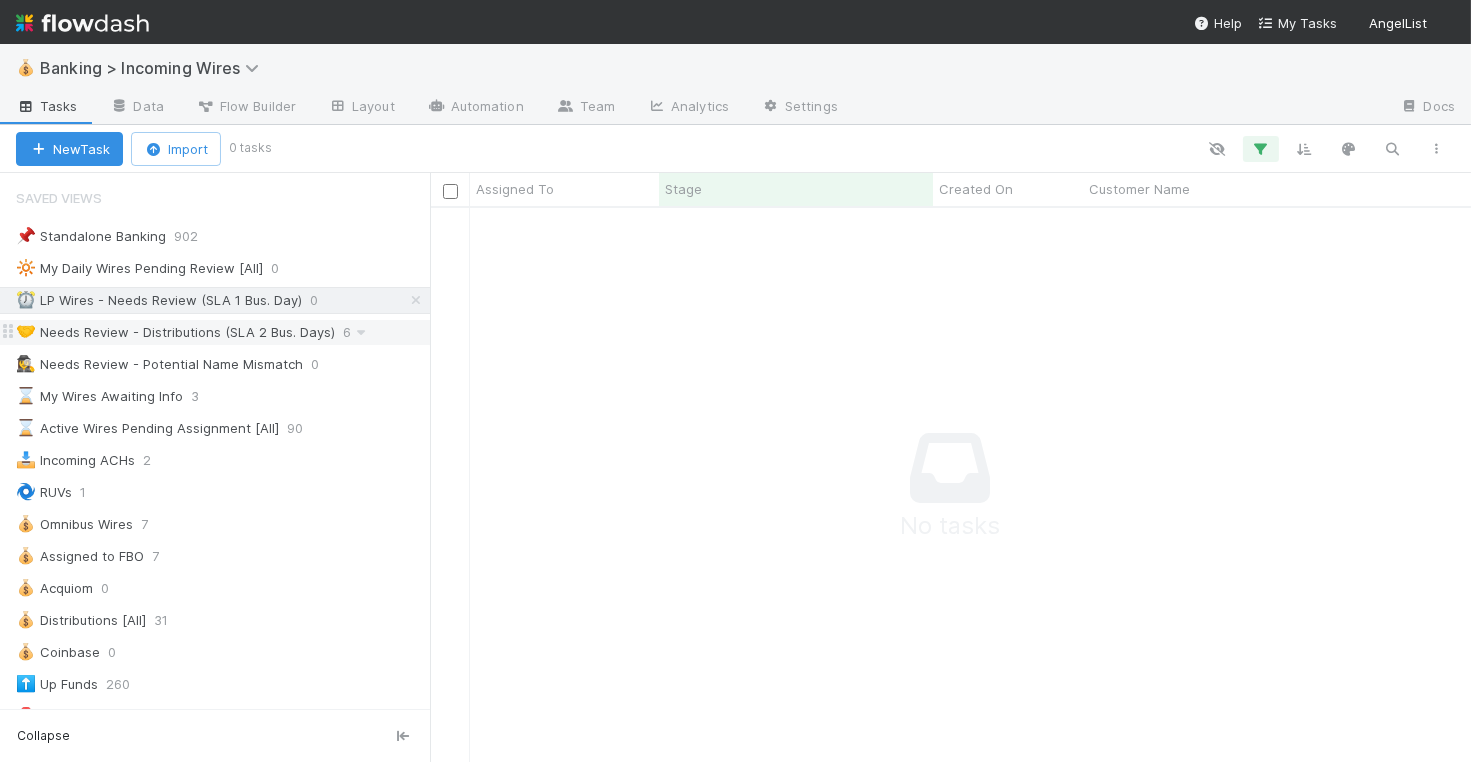 click on "🤝 Needs Review - Distributions (SLA 2 Bus. Days)" at bounding box center (175, 332) 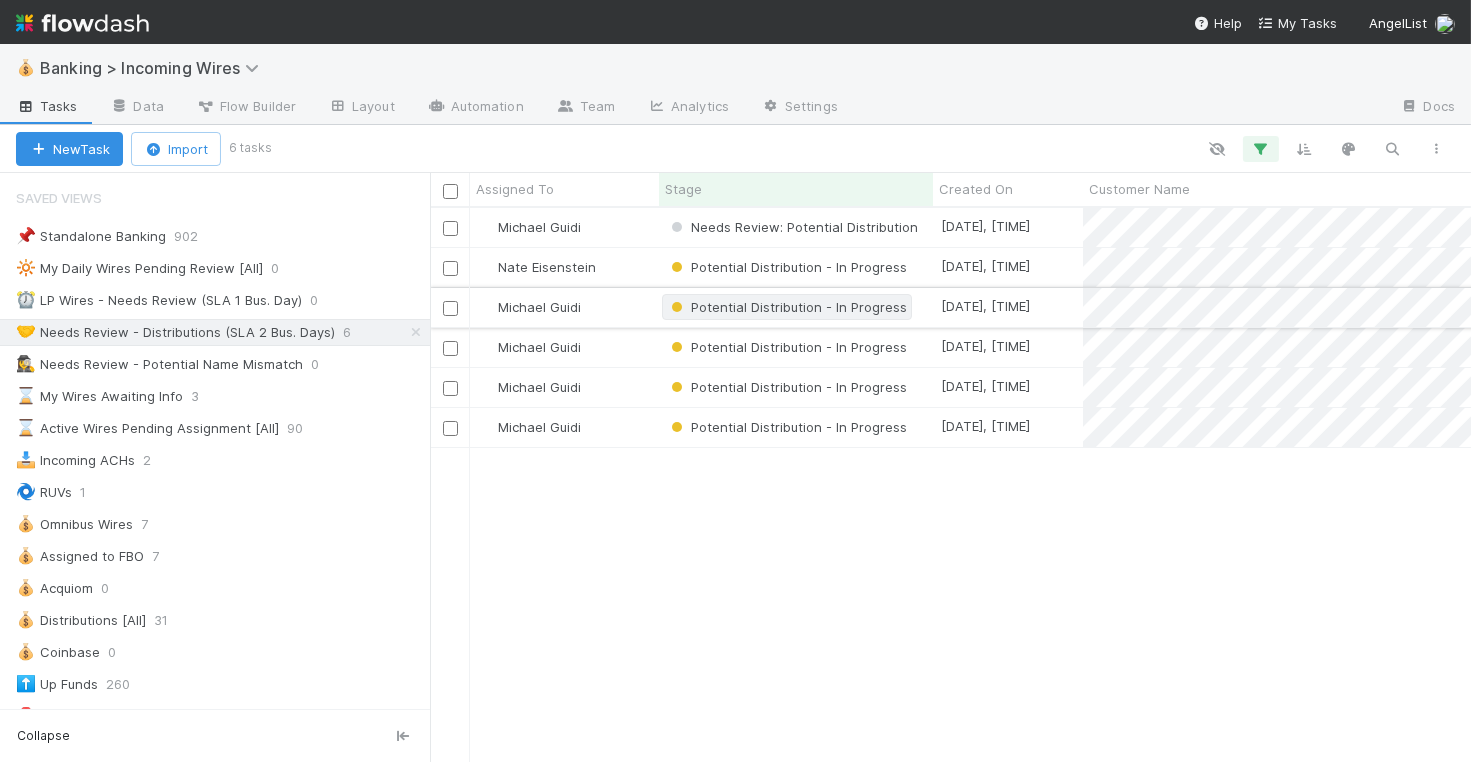 scroll, scrollTop: 1, scrollLeft: 1, axis: both 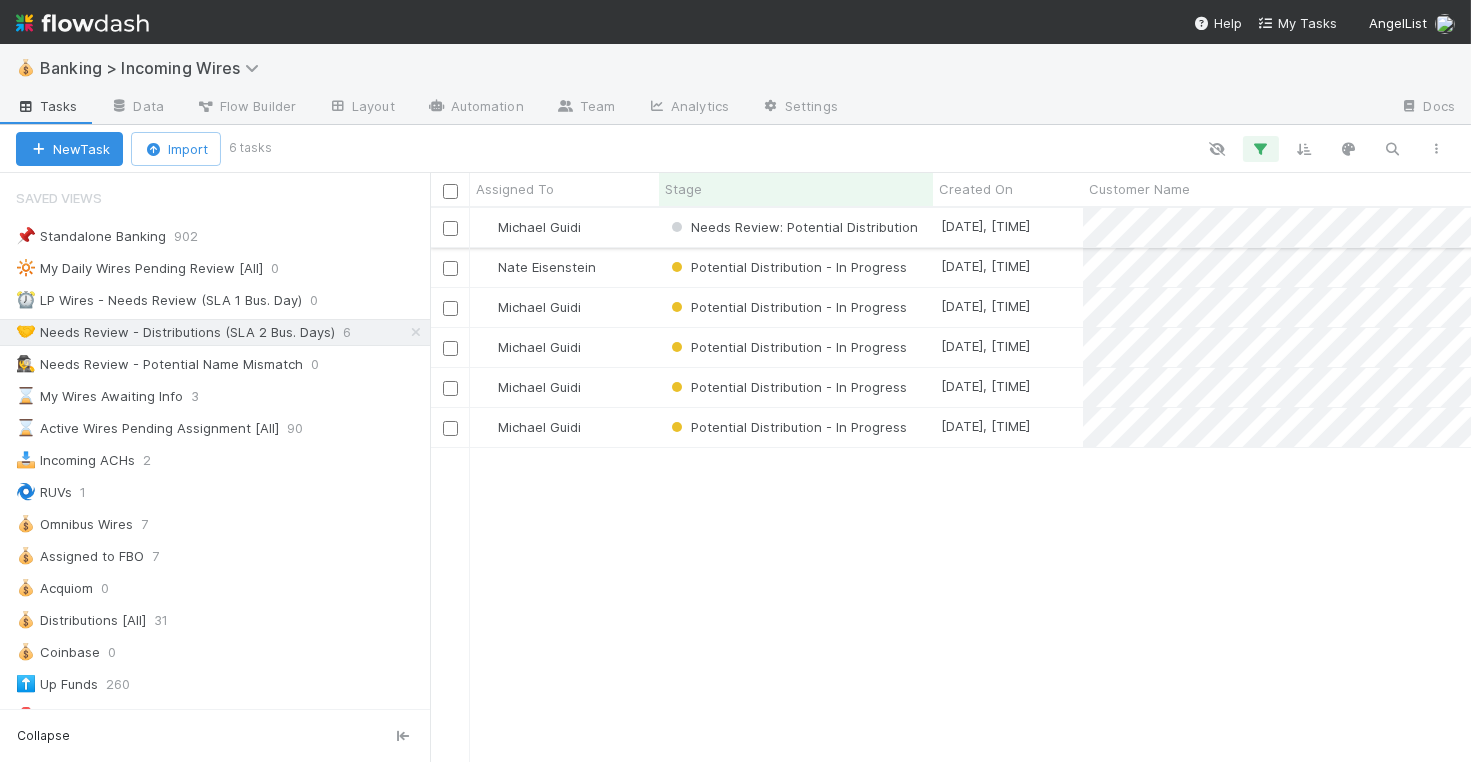 click on "Michael Guidi" at bounding box center (564, 227) 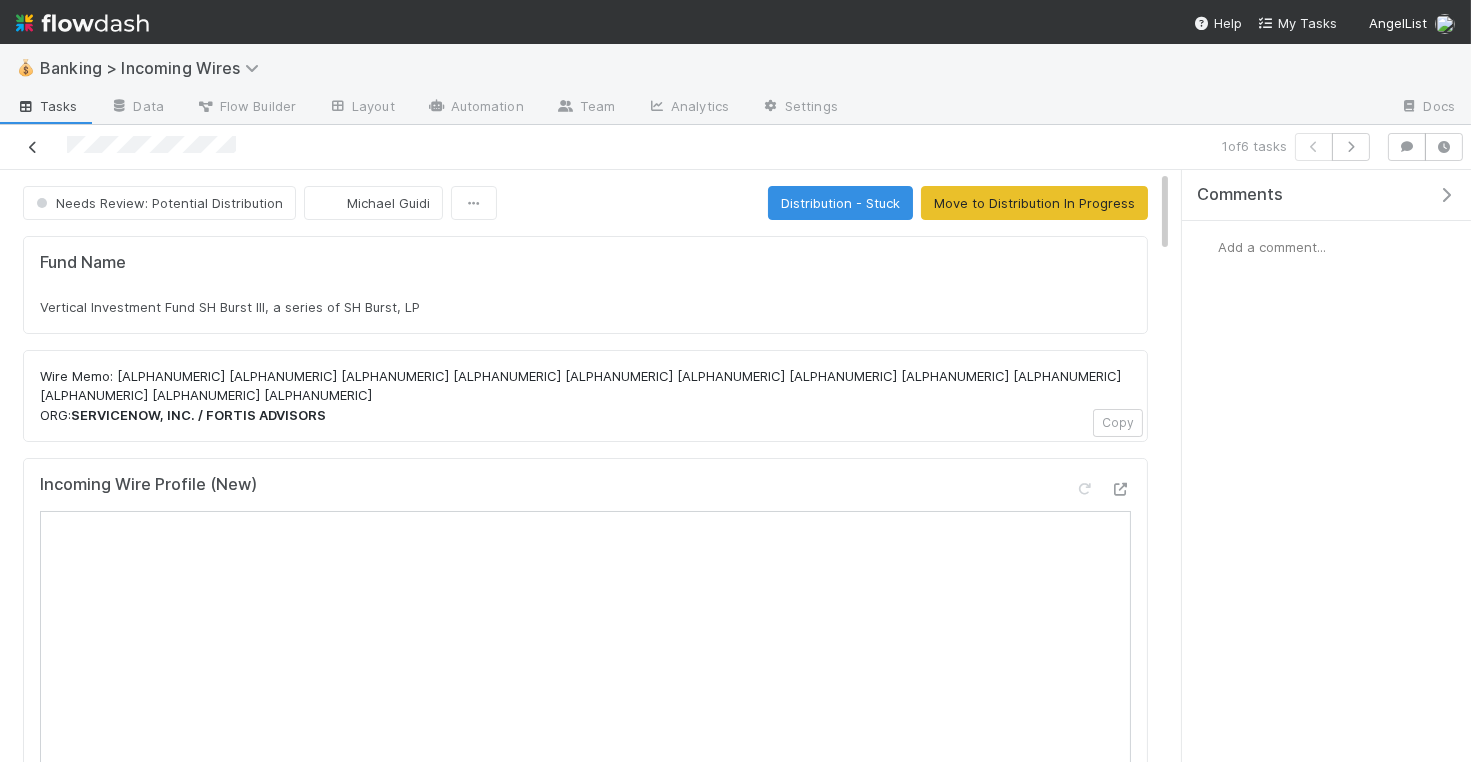 click at bounding box center [33, 147] 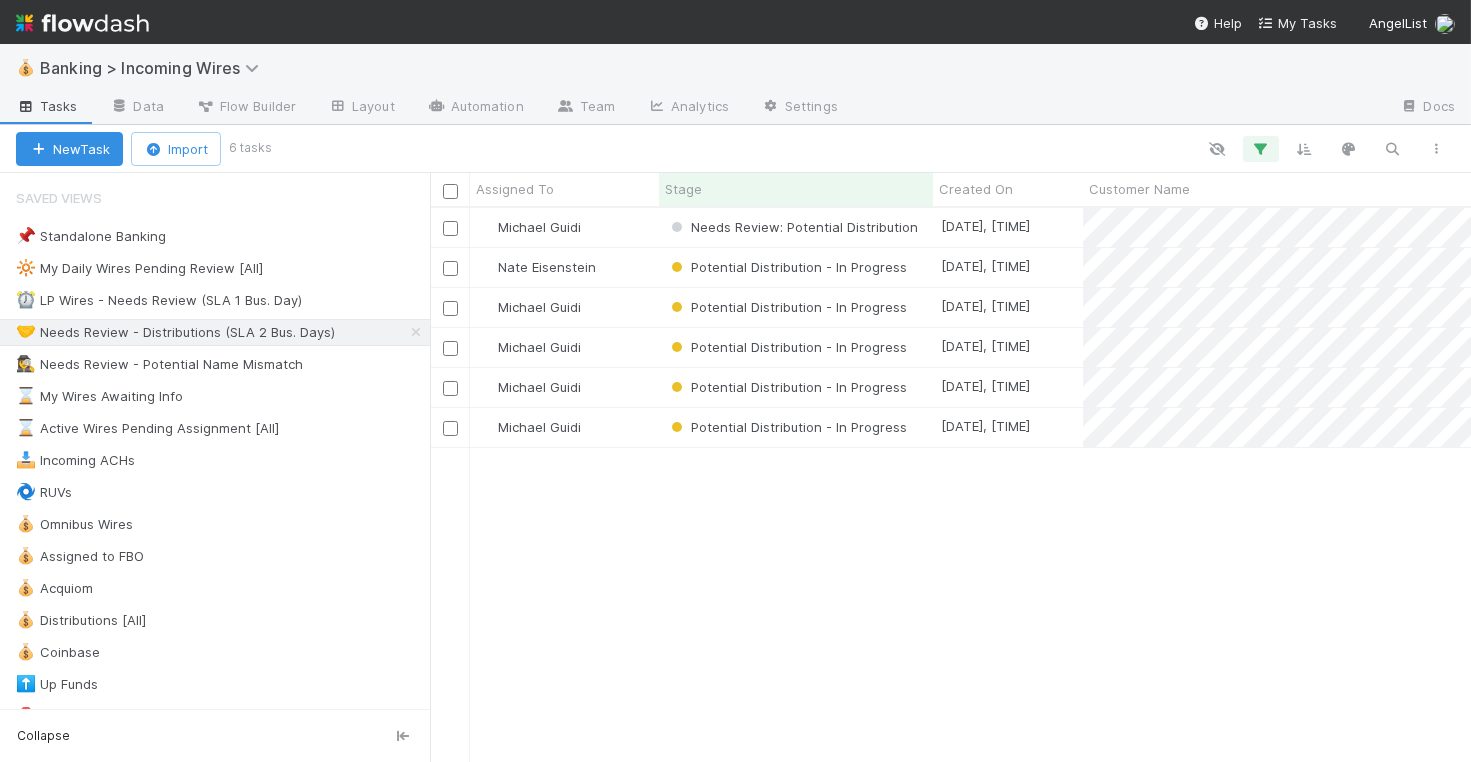 scroll, scrollTop: 1, scrollLeft: 1, axis: both 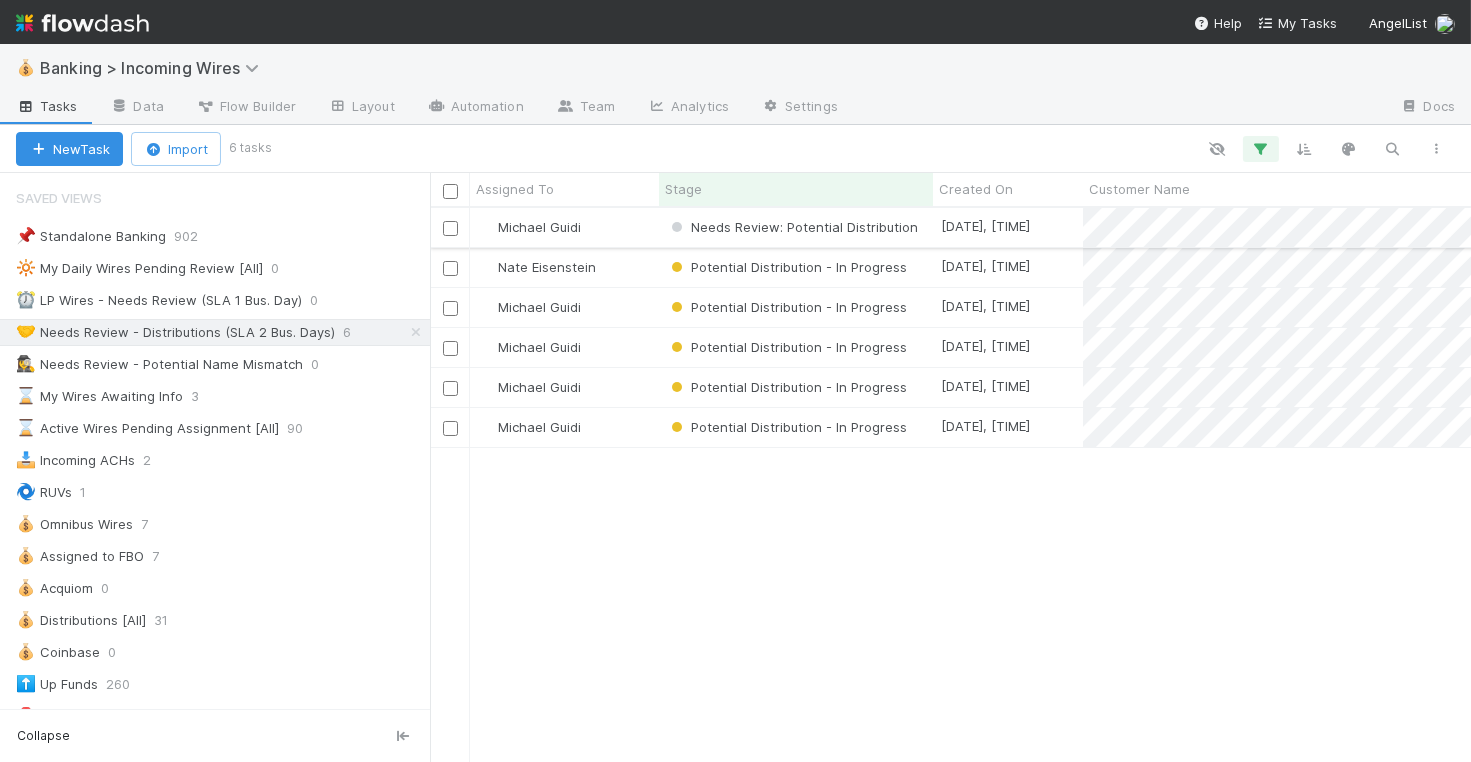 click on "Michael Guidi" at bounding box center [564, 227] 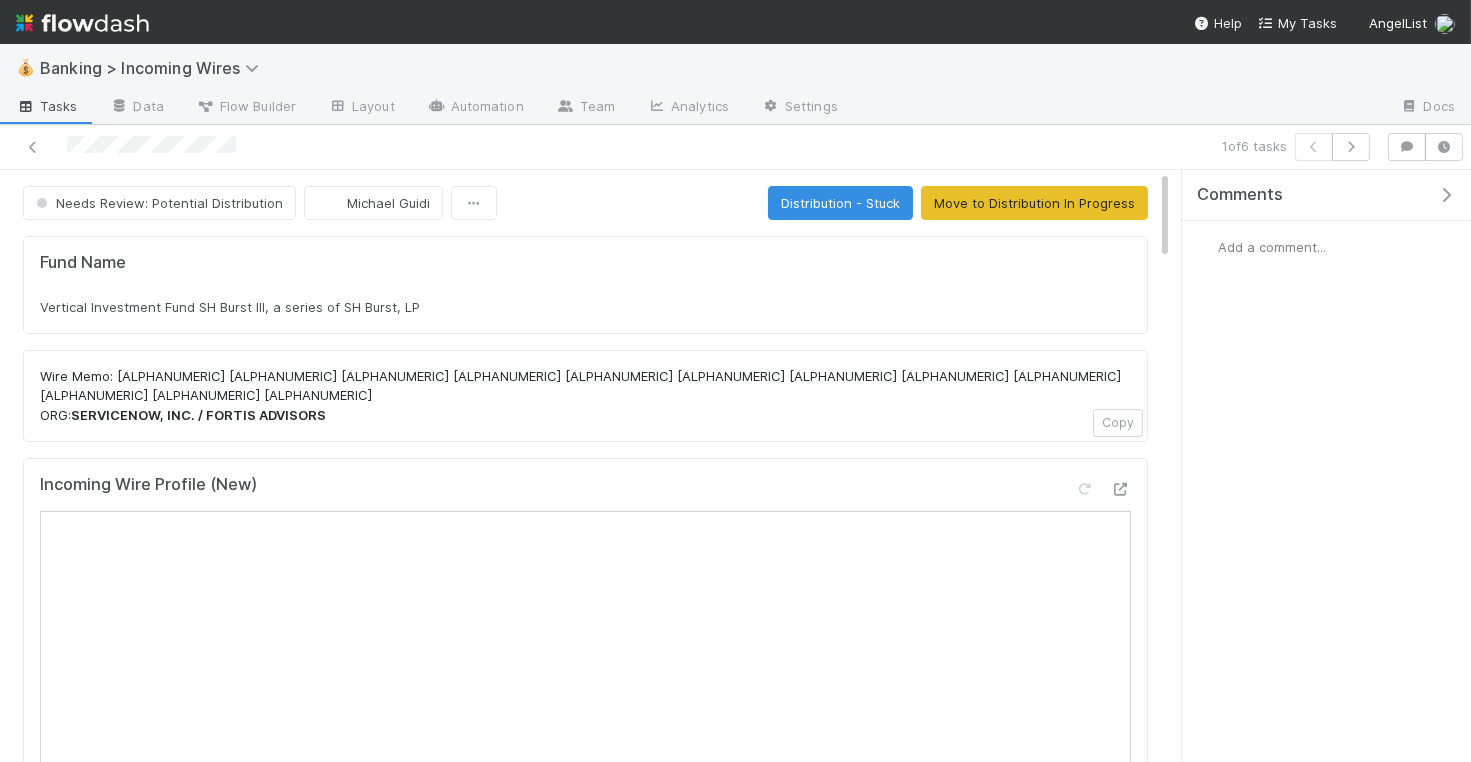 click on "Vertical Investment Fund SH Burst III, a series of SH Burst, LP" at bounding box center (230, 307) 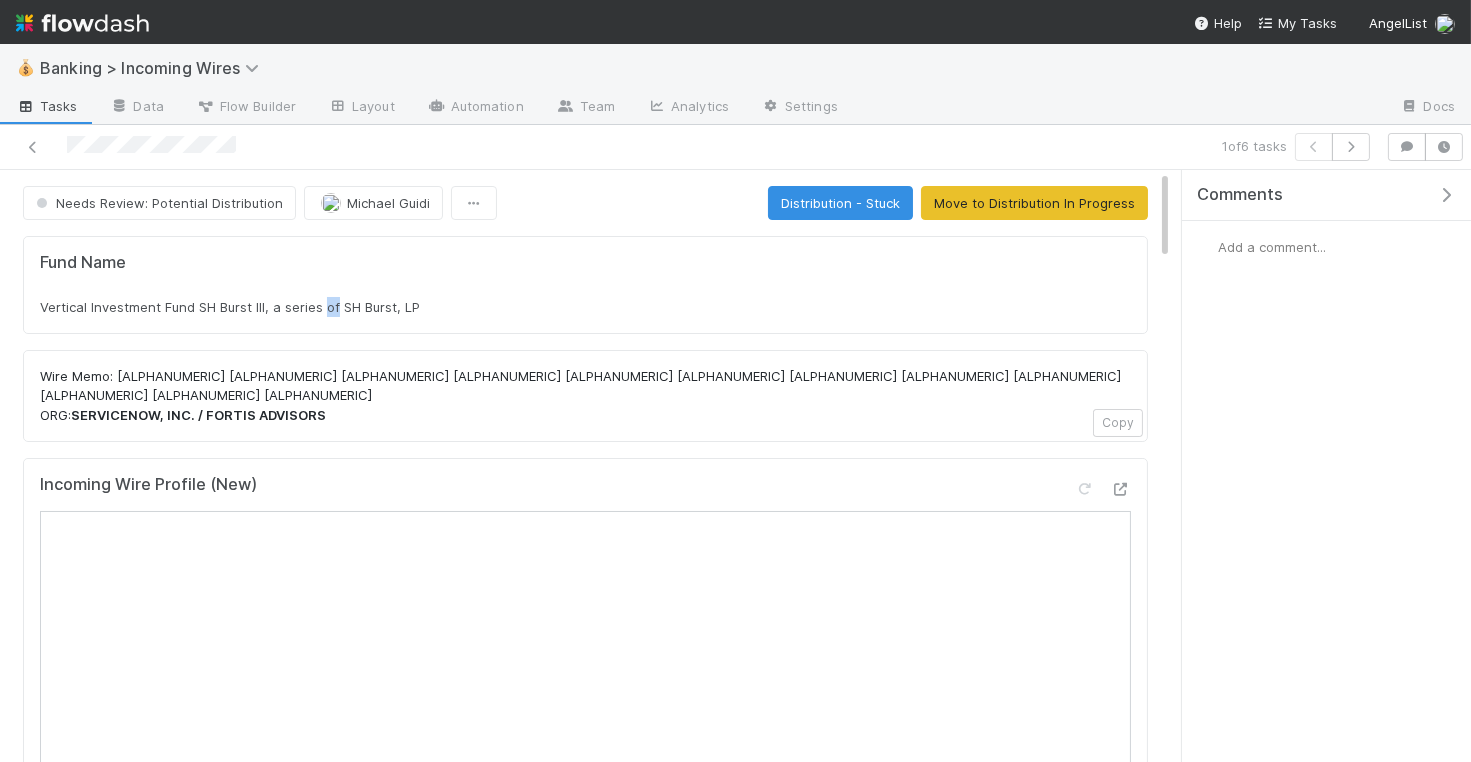 click on "Vertical Investment Fund SH Burst III, a series of SH Burst, LP" at bounding box center (230, 307) 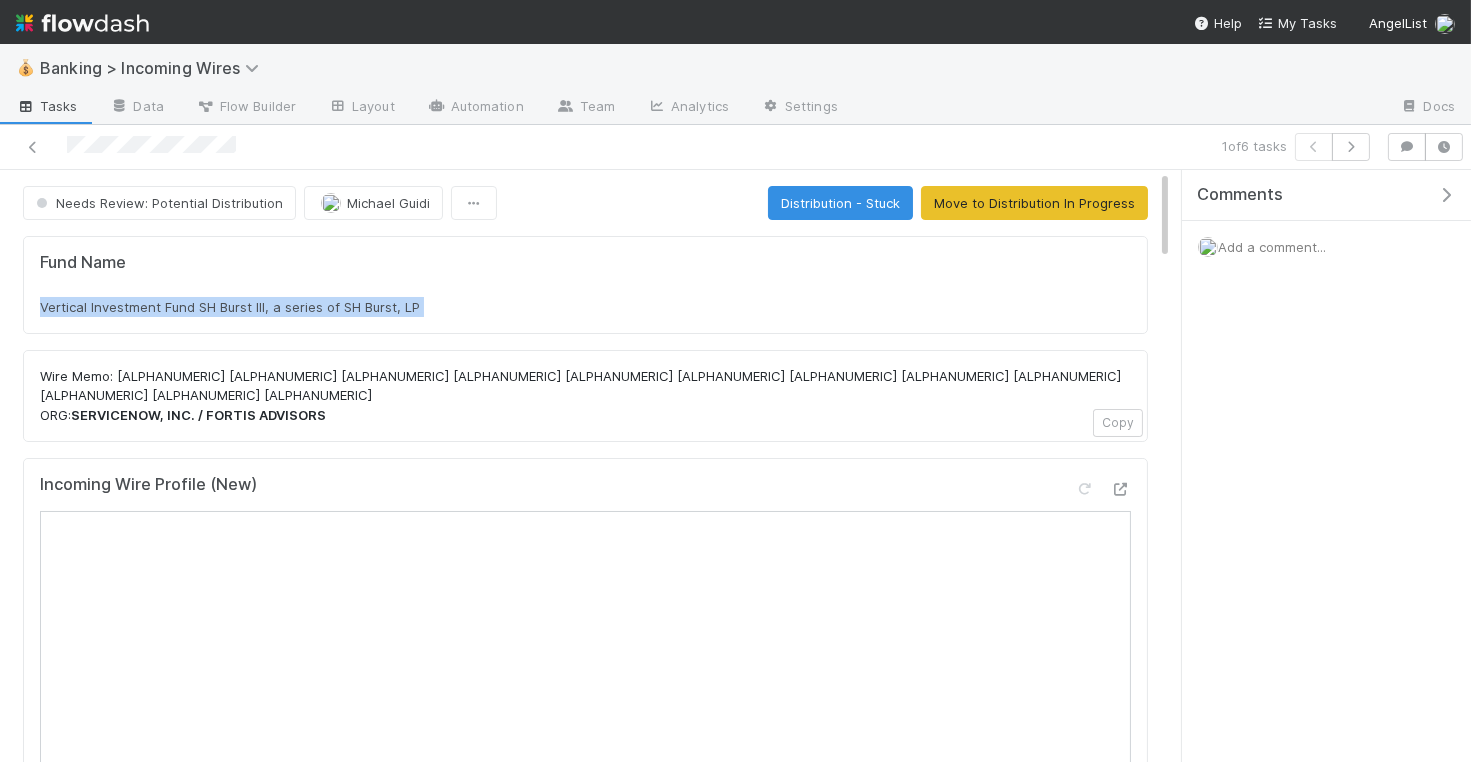 click on "Vertical Investment Fund SH Burst III, a series of SH Burst, LP" at bounding box center (230, 307) 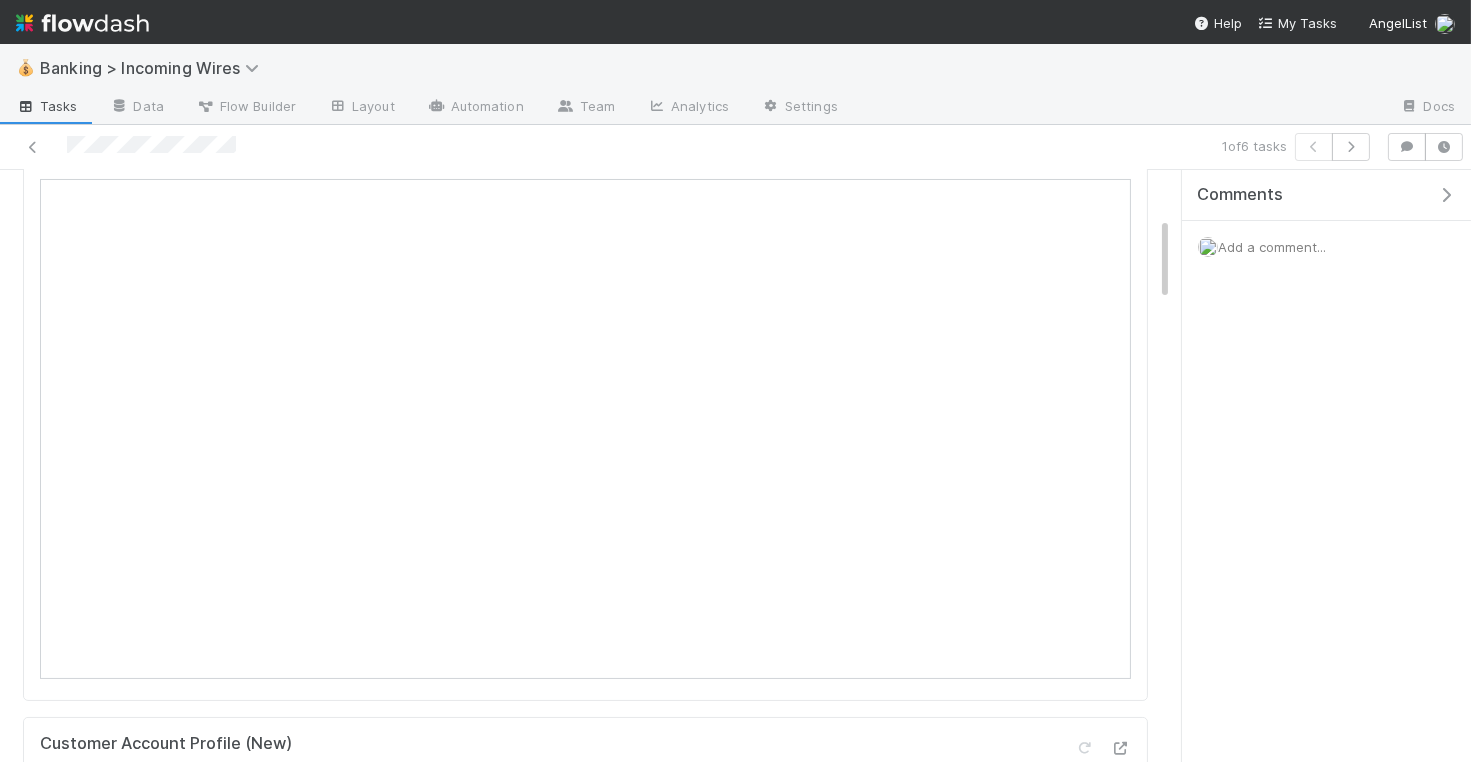 scroll, scrollTop: 0, scrollLeft: 0, axis: both 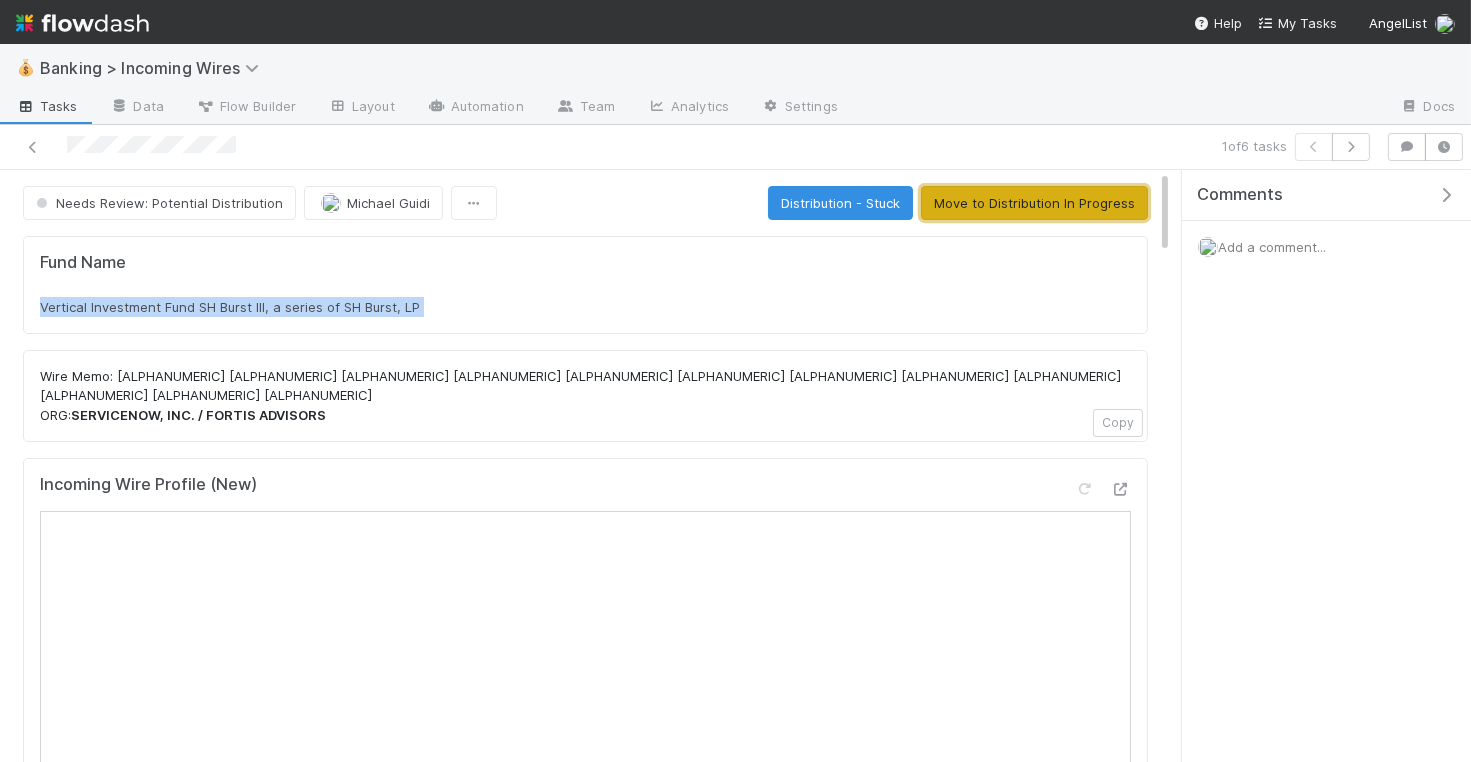 click on "Move to Distribution In Progress" at bounding box center [1034, 203] 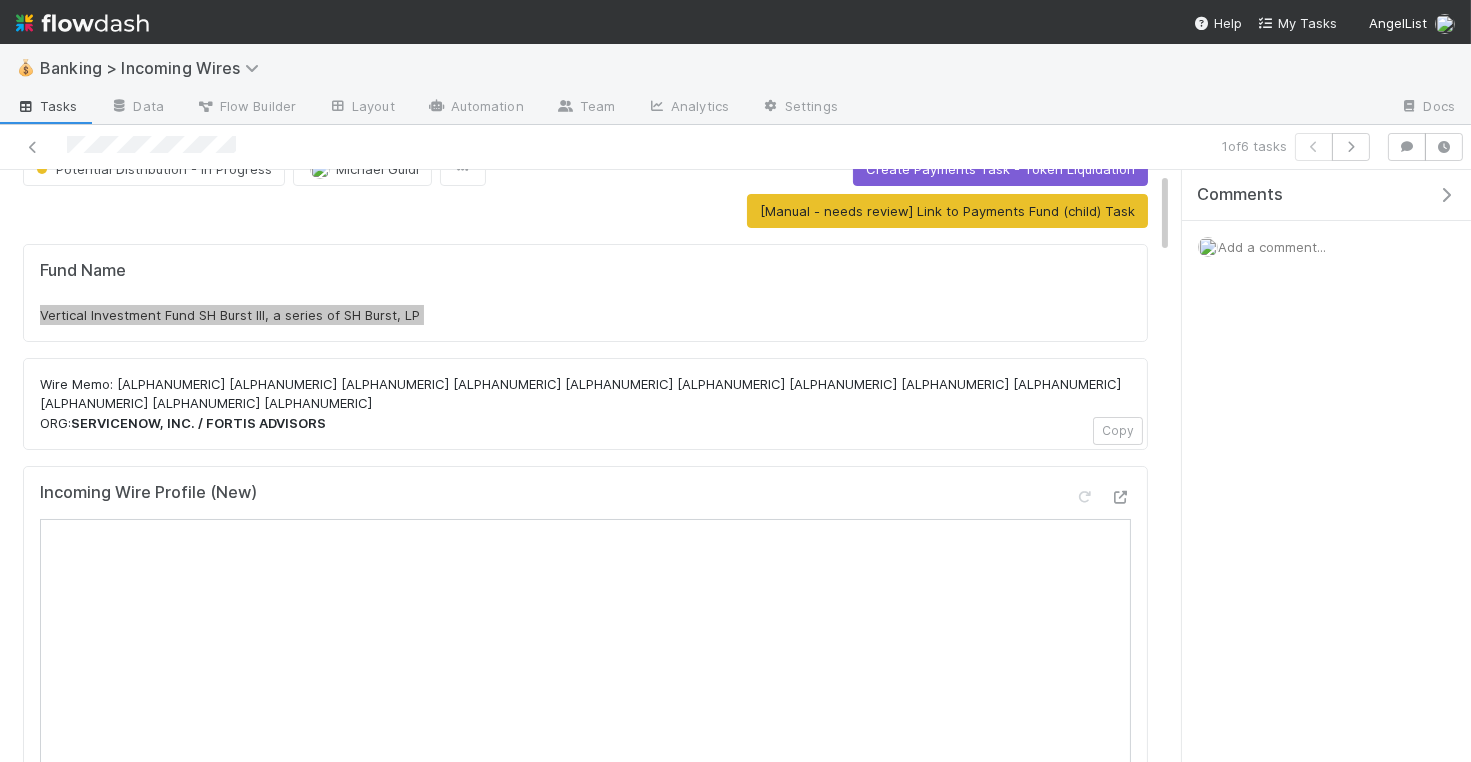 scroll, scrollTop: 0, scrollLeft: 0, axis: both 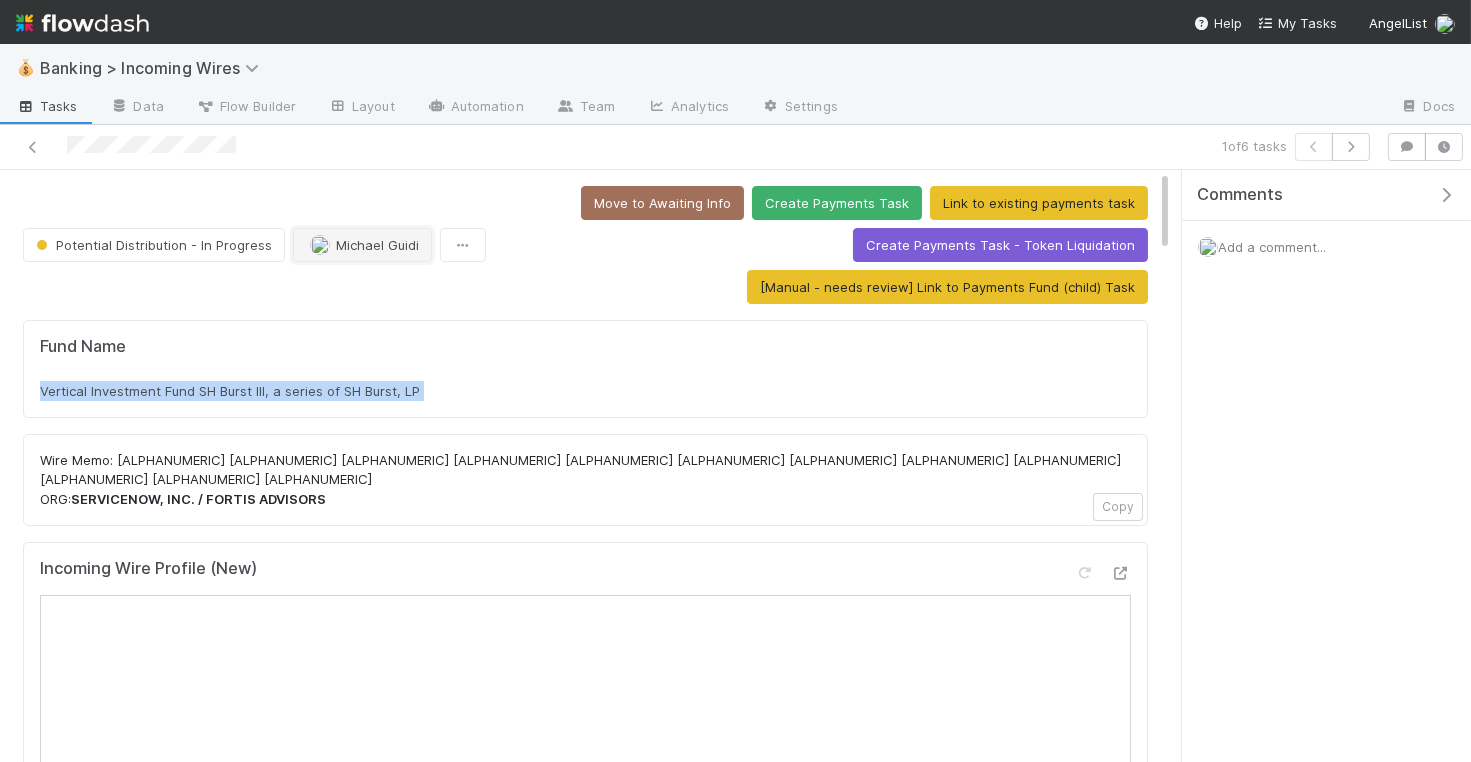 click on "Michael Guidi" at bounding box center [377, 245] 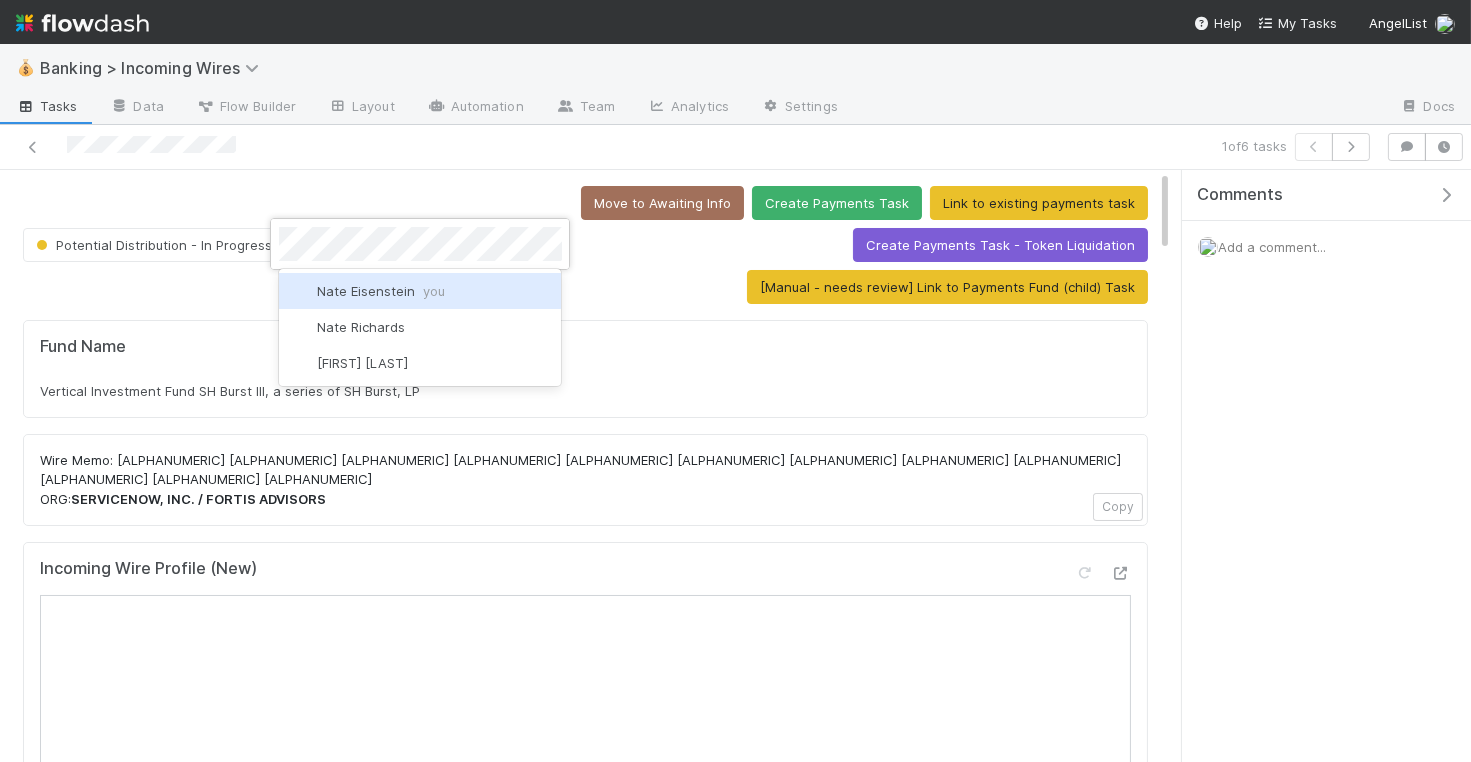 scroll, scrollTop: 0, scrollLeft: 0, axis: both 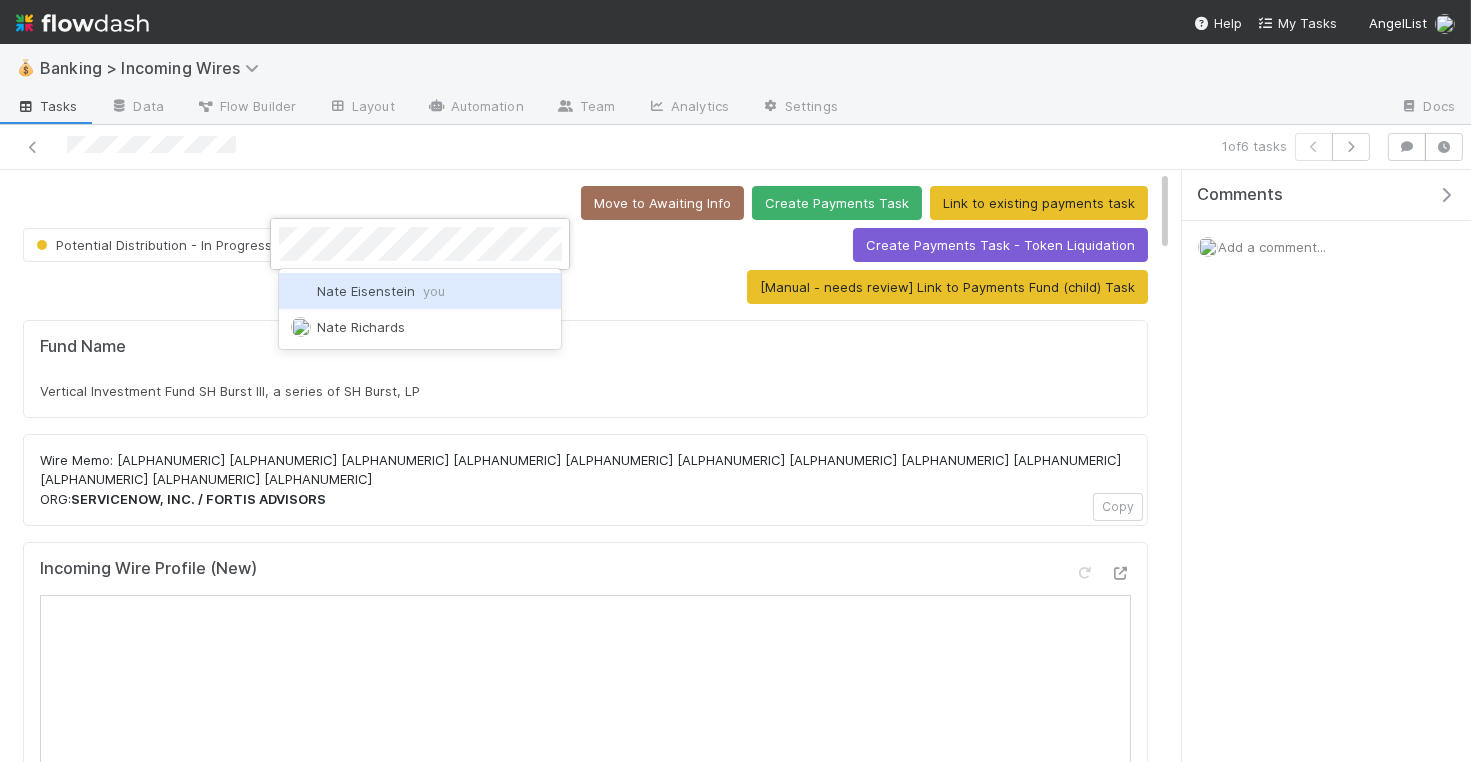 click on "you" at bounding box center (434, 291) 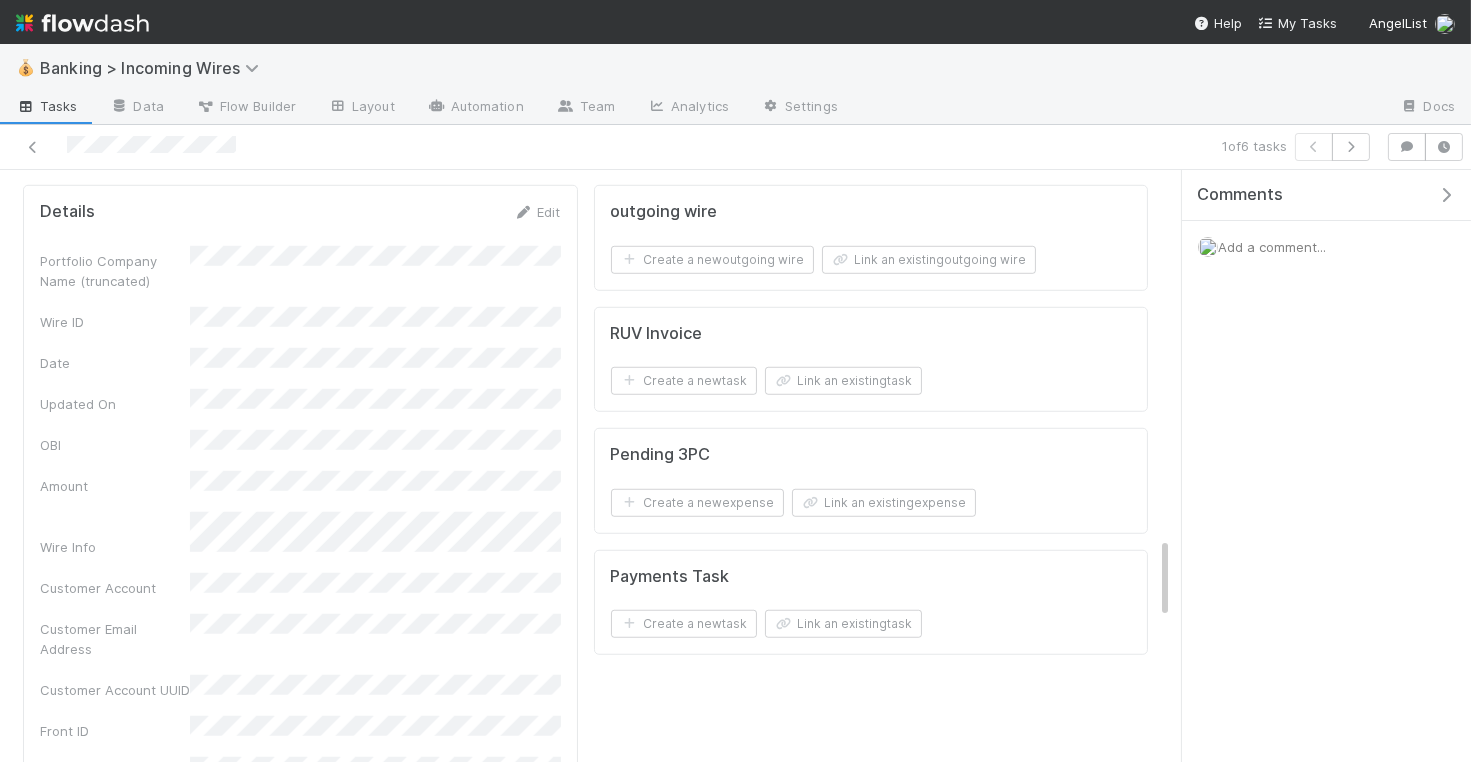 scroll, scrollTop: 2766, scrollLeft: 0, axis: vertical 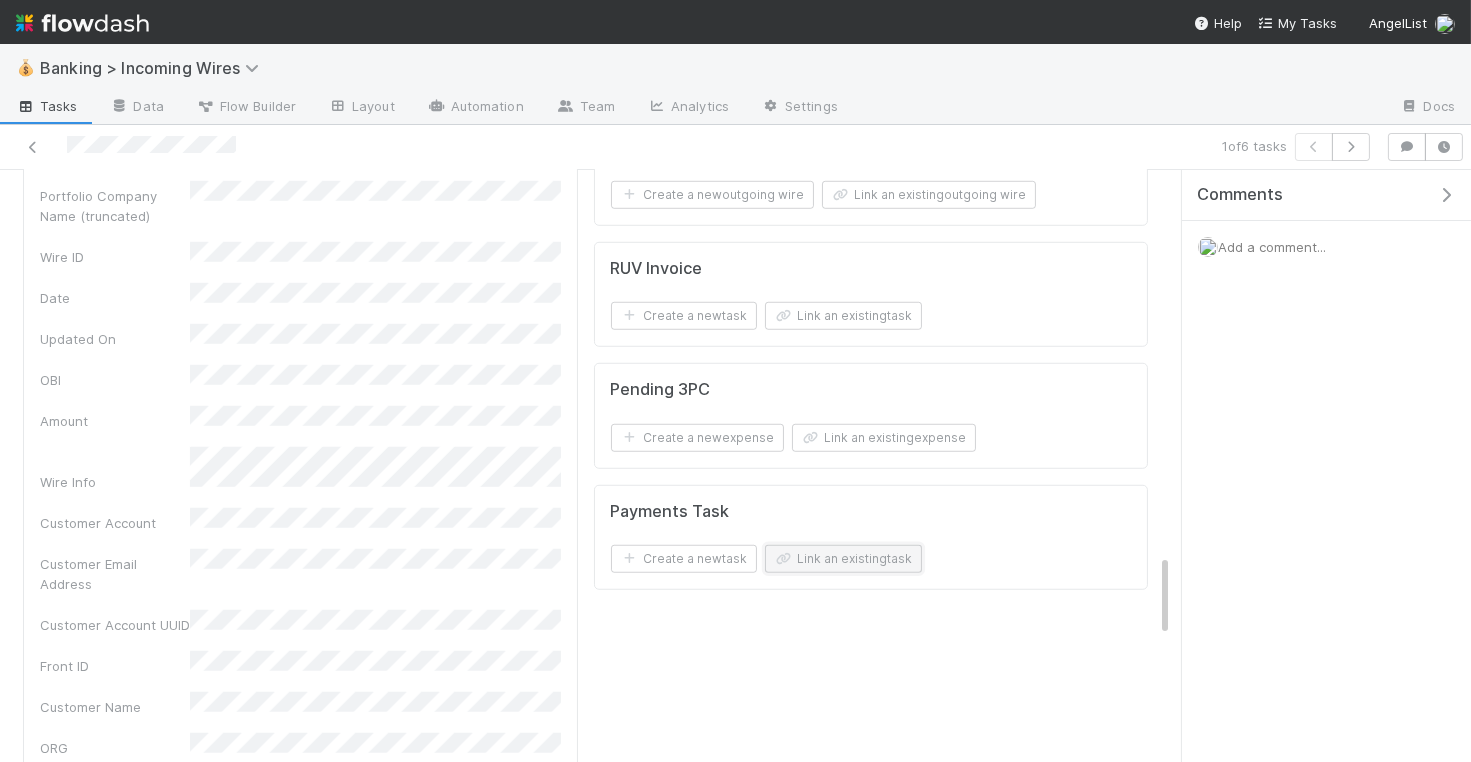 click on "Link an existing  task" at bounding box center [843, 559] 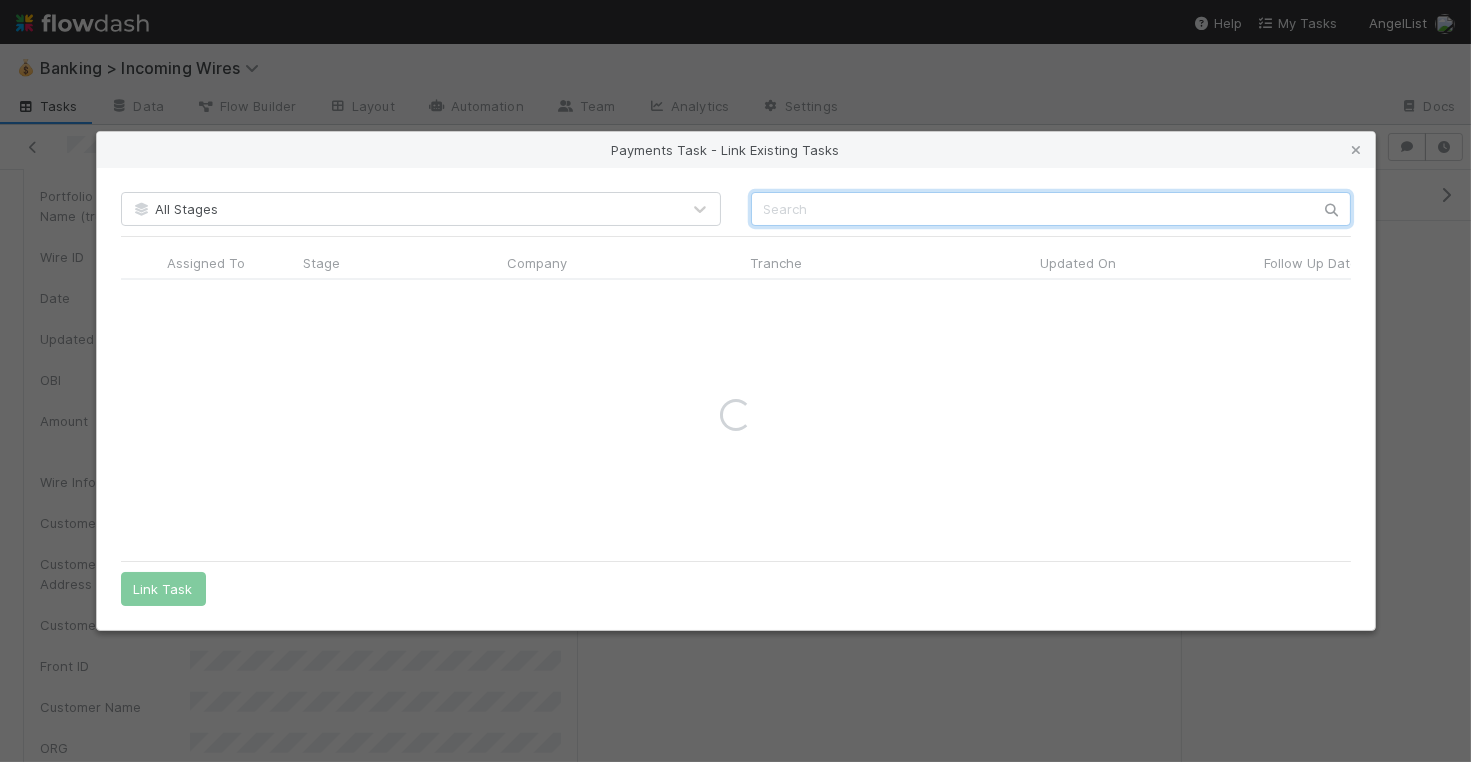 click at bounding box center (1051, 209) 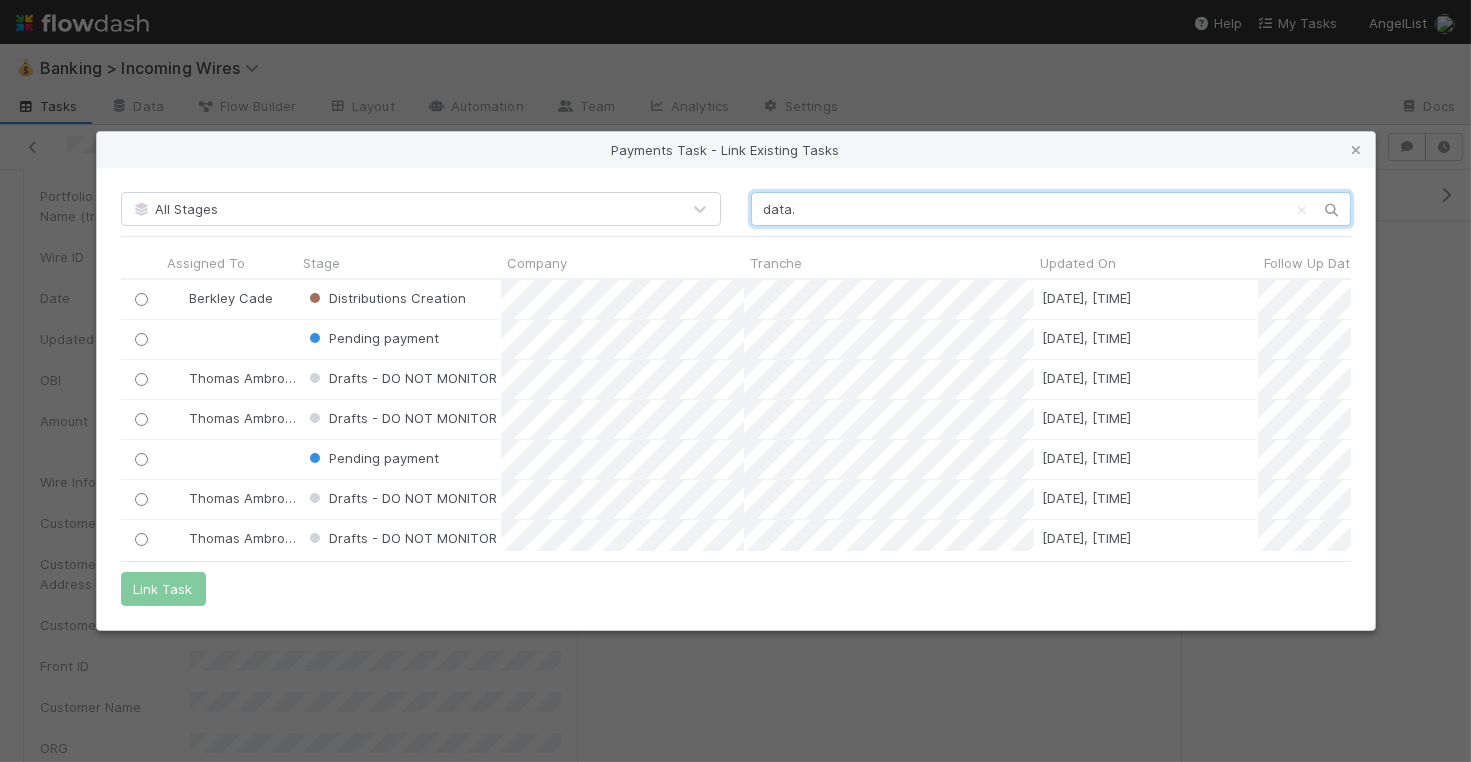 scroll, scrollTop: 0, scrollLeft: 1, axis: horizontal 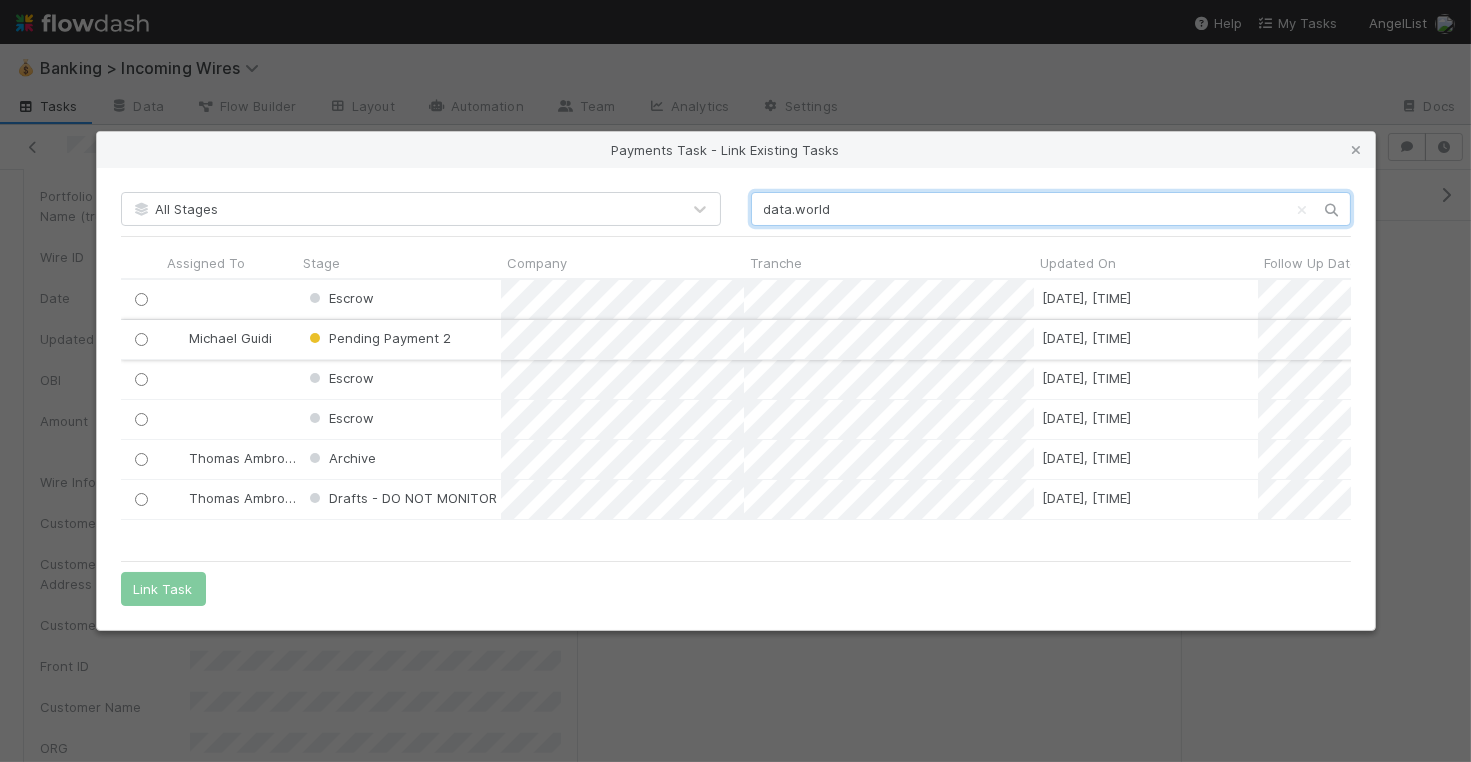 type on "data.world" 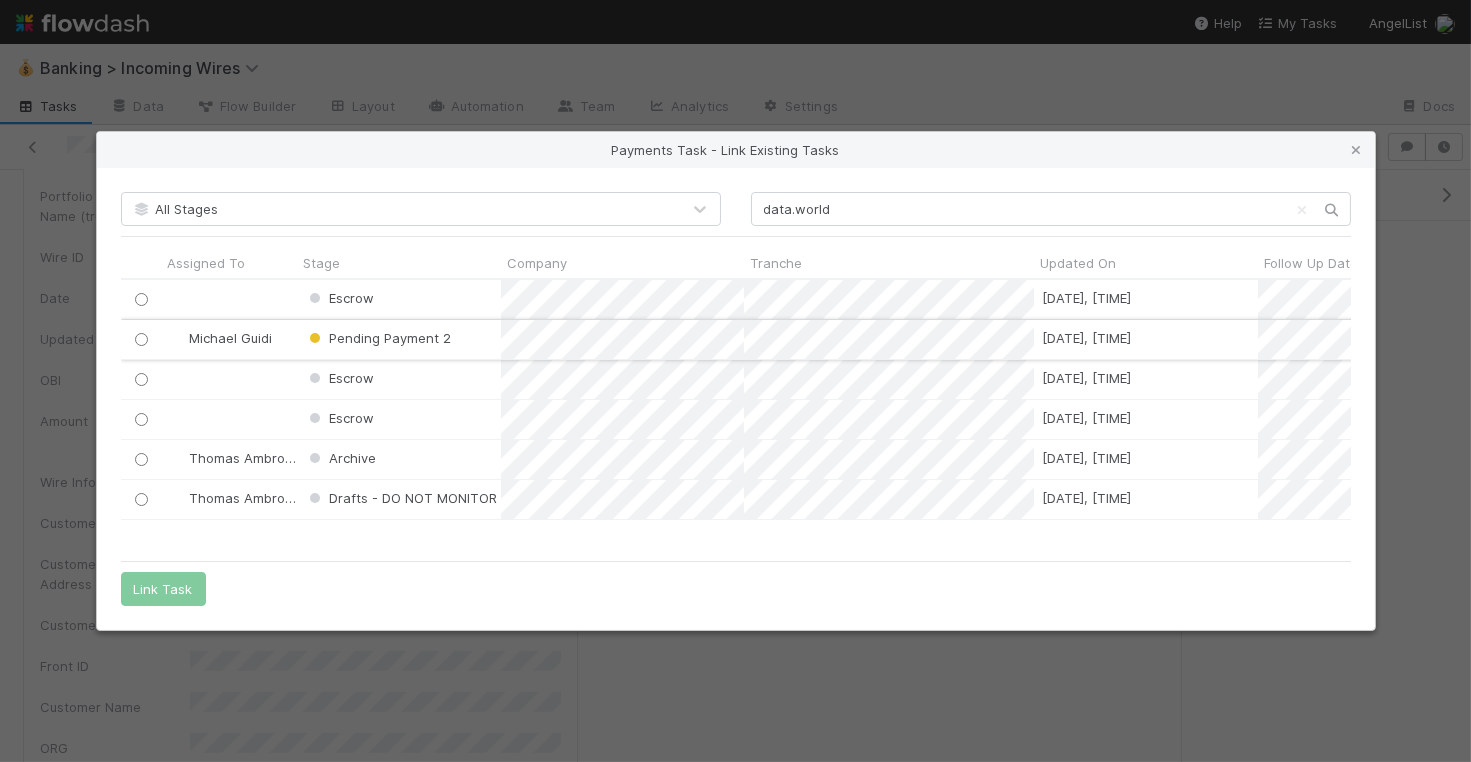 click at bounding box center [140, 339] 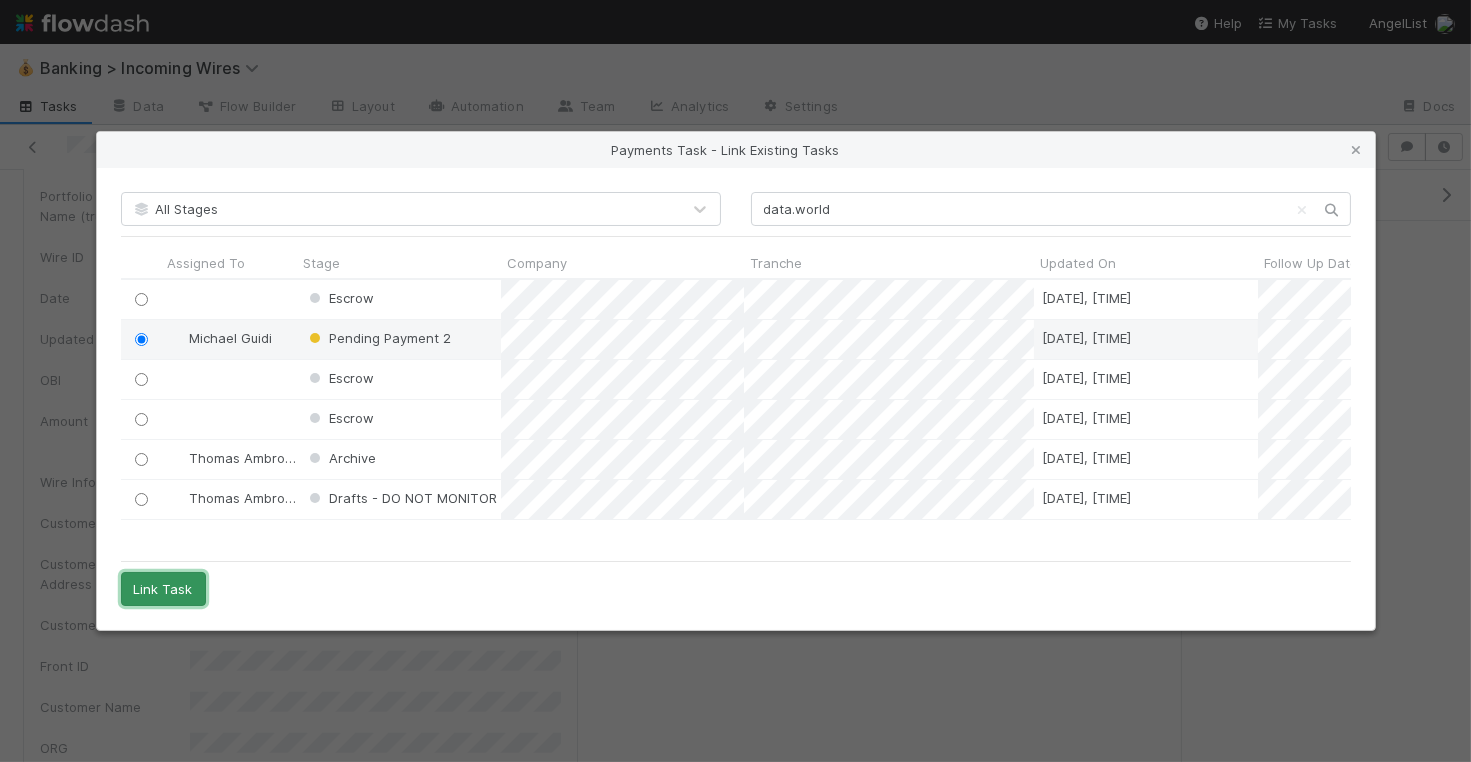 click on "Link   Task" at bounding box center (163, 589) 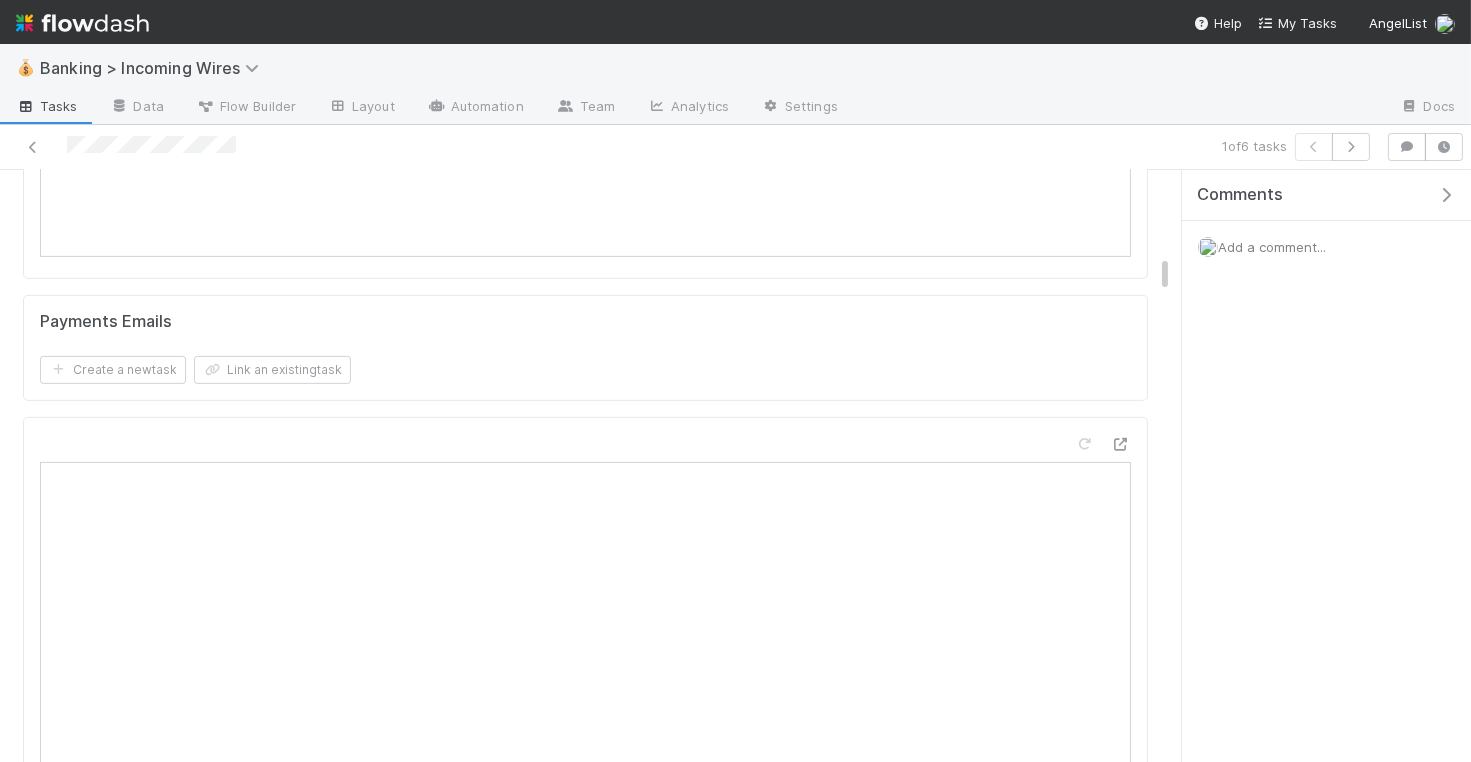 scroll, scrollTop: 1397, scrollLeft: 0, axis: vertical 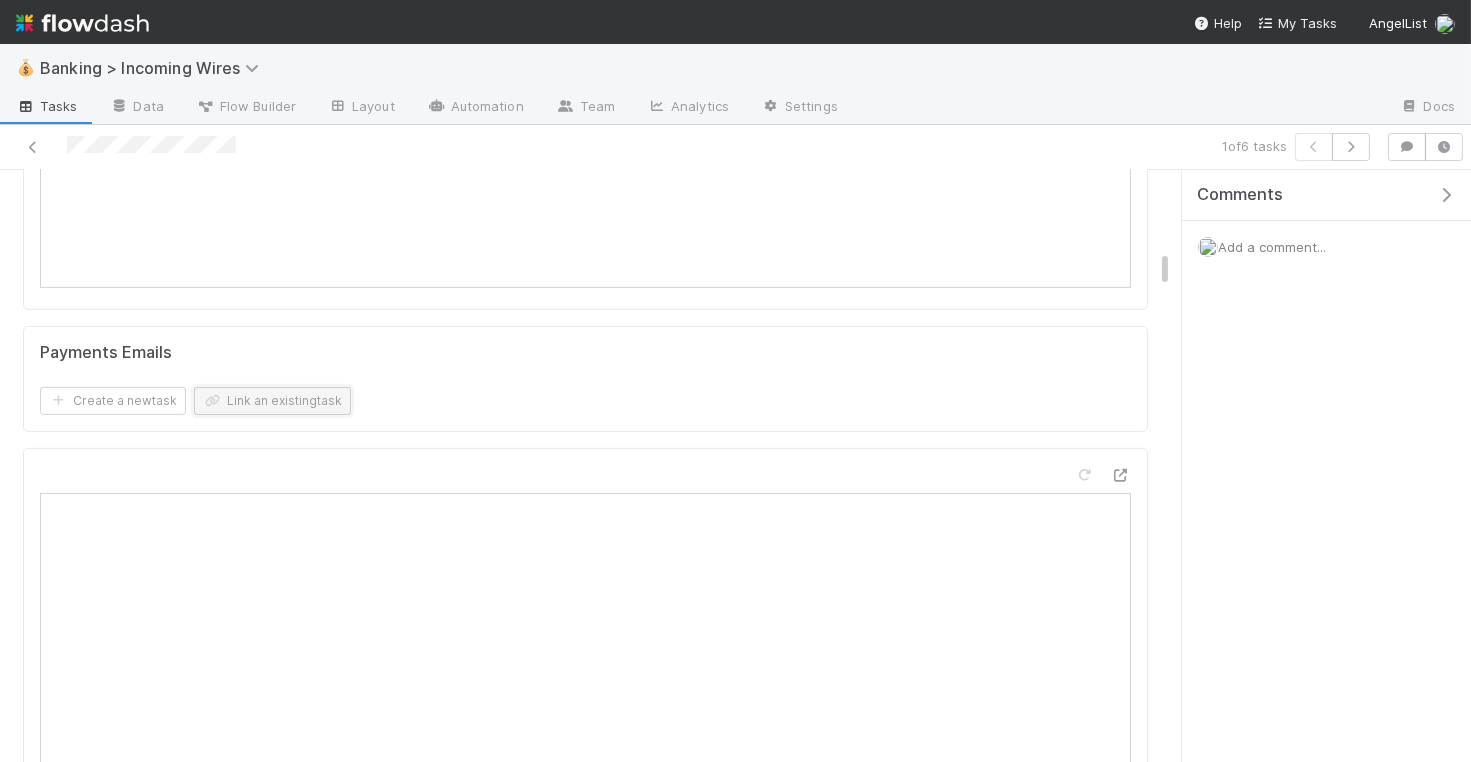 click on "Link an existing  task" at bounding box center (272, 401) 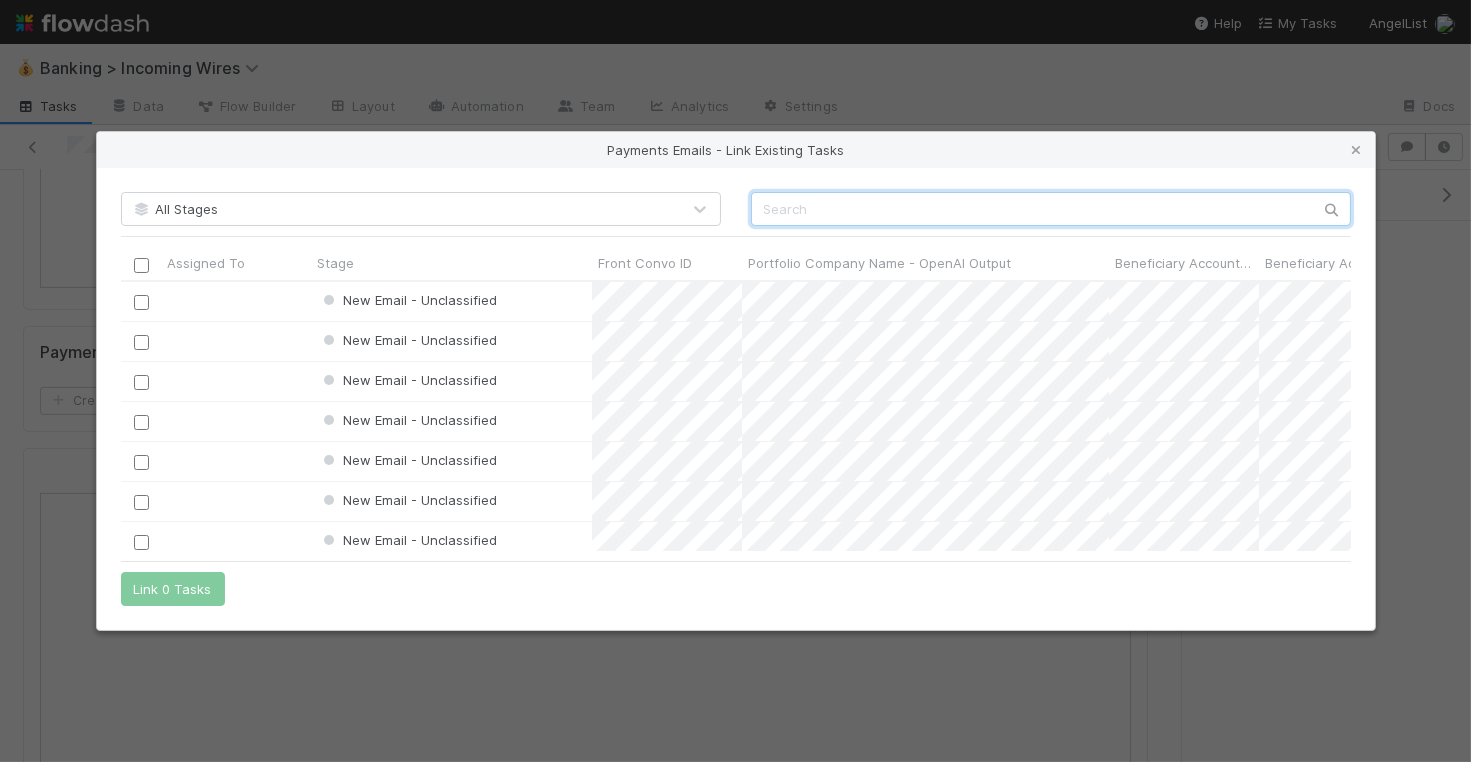 click at bounding box center [1051, 209] 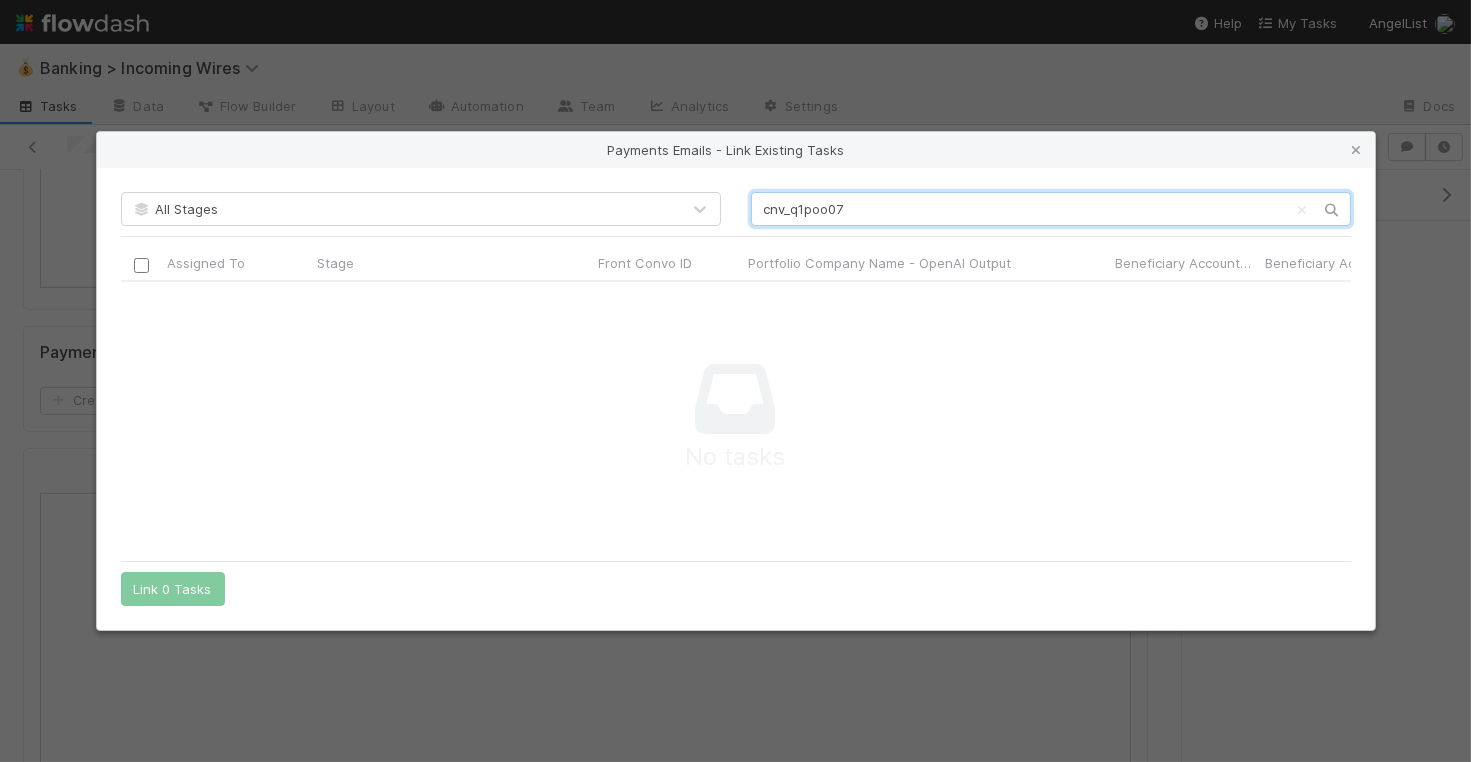 scroll, scrollTop: 1, scrollLeft: 1, axis: both 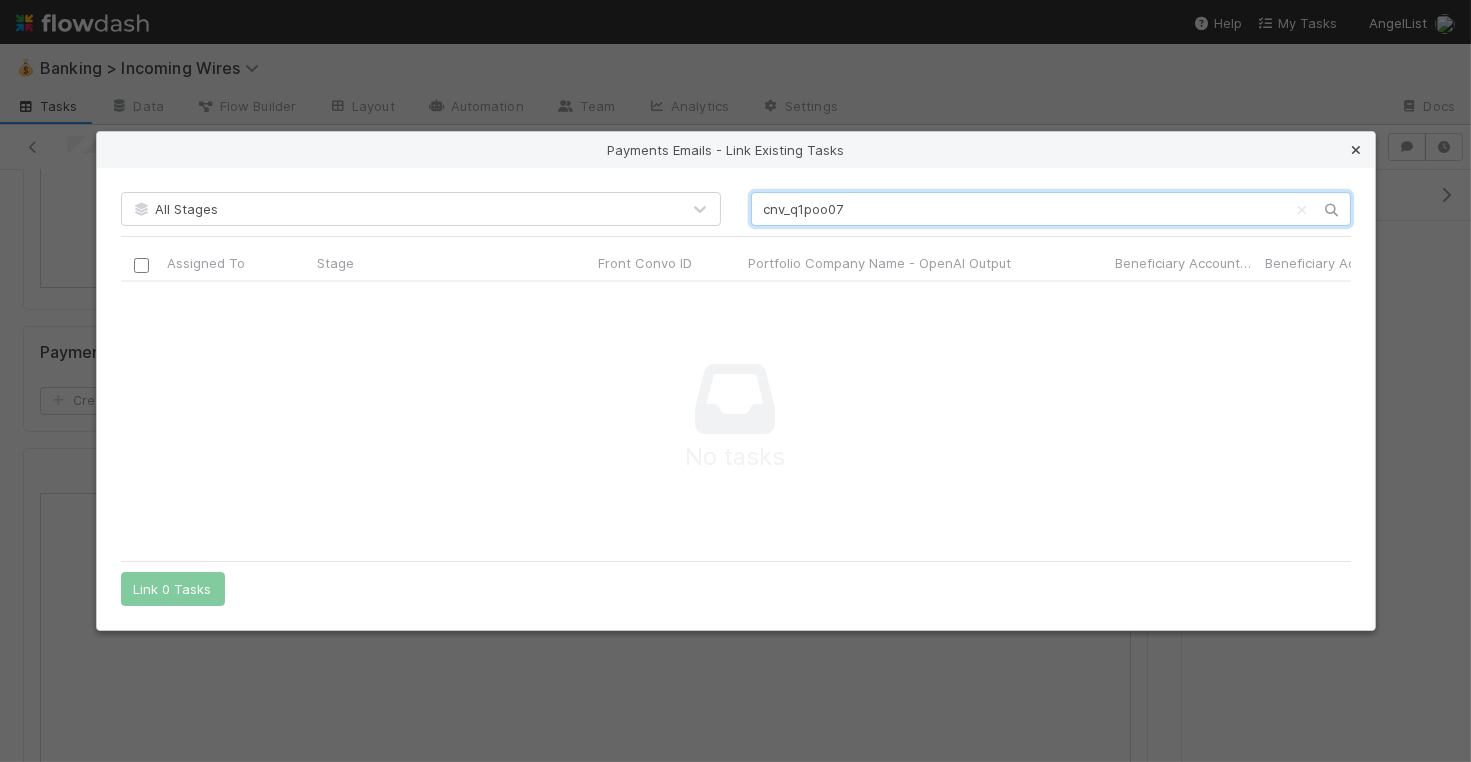 type on "cnv_q1poo07" 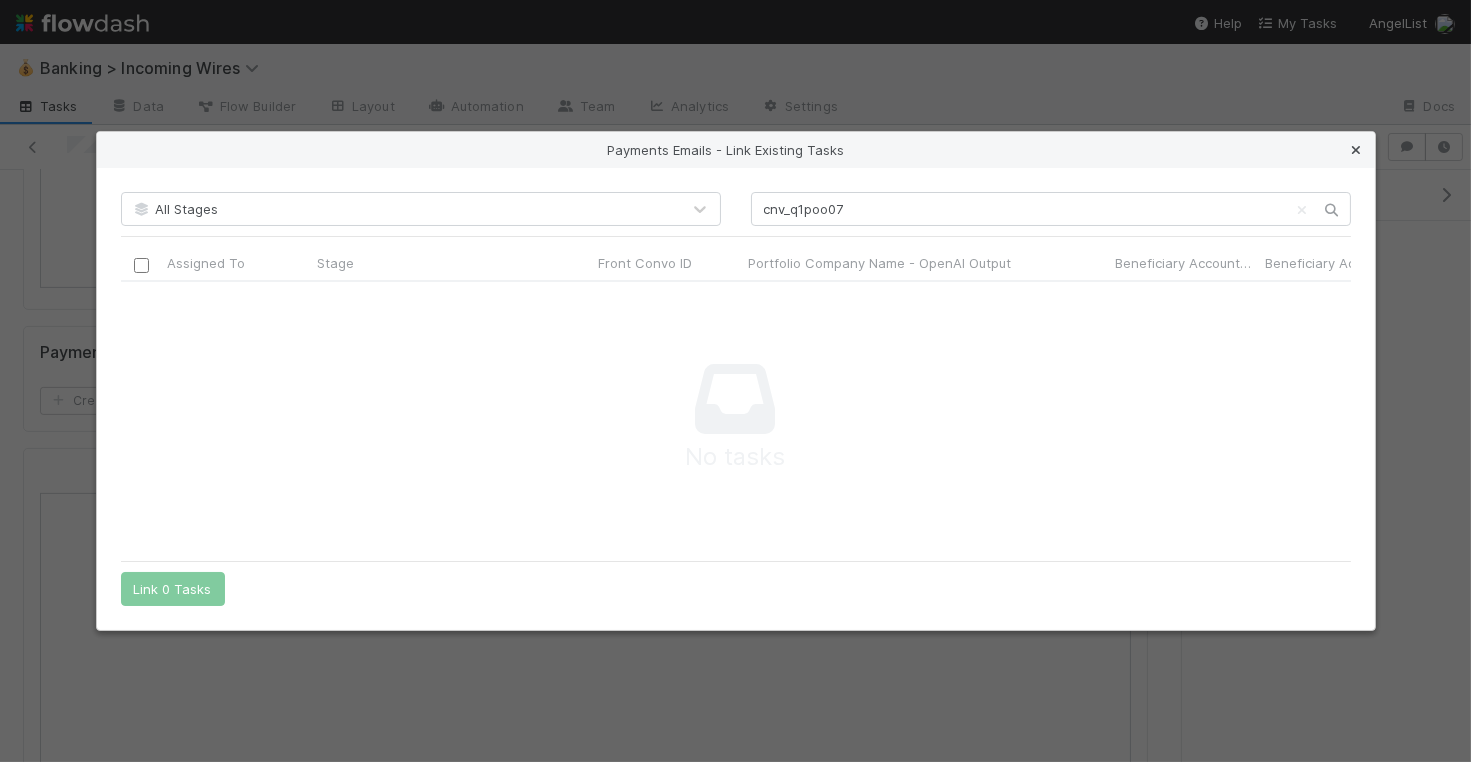 click at bounding box center [1357, 150] 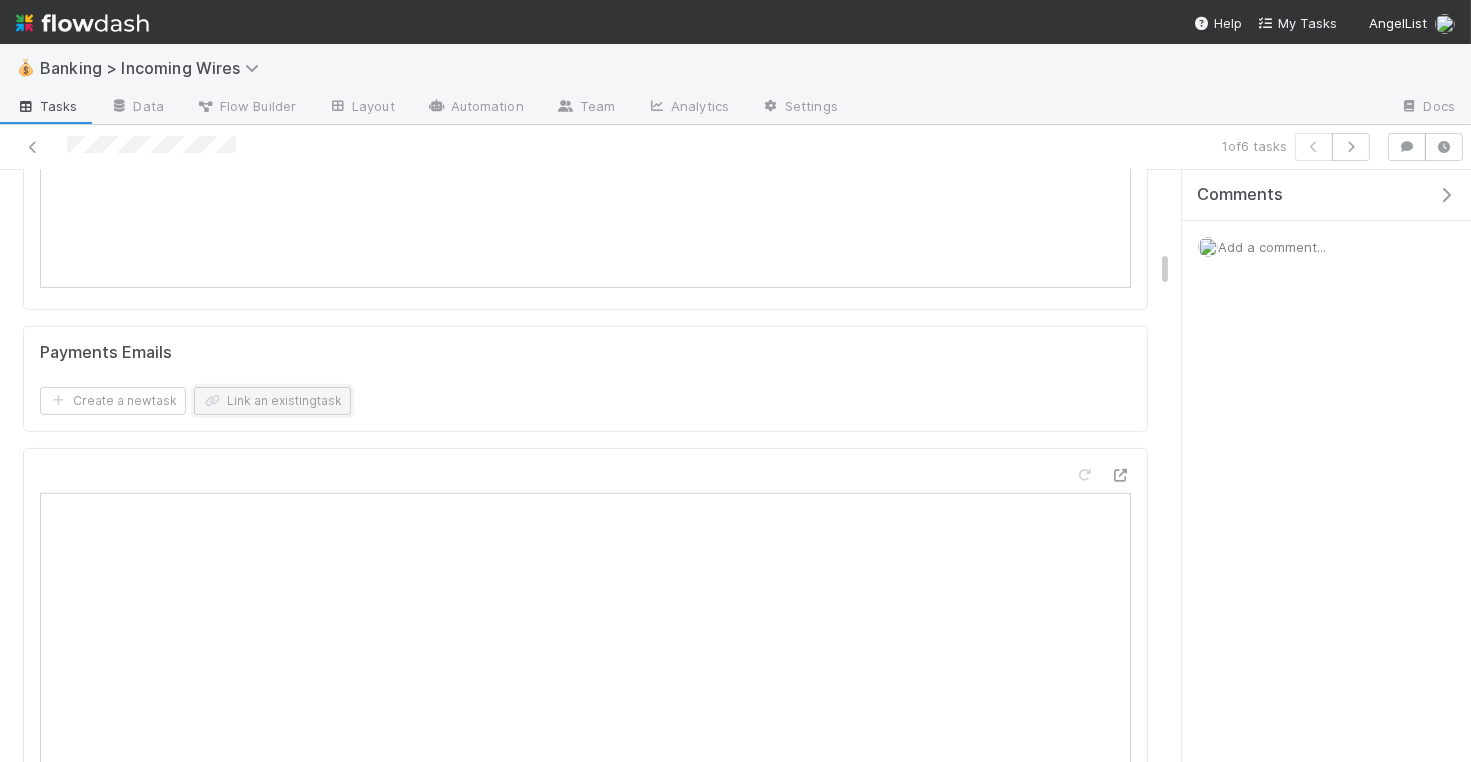 click on "Link an existing  task" at bounding box center [272, 401] 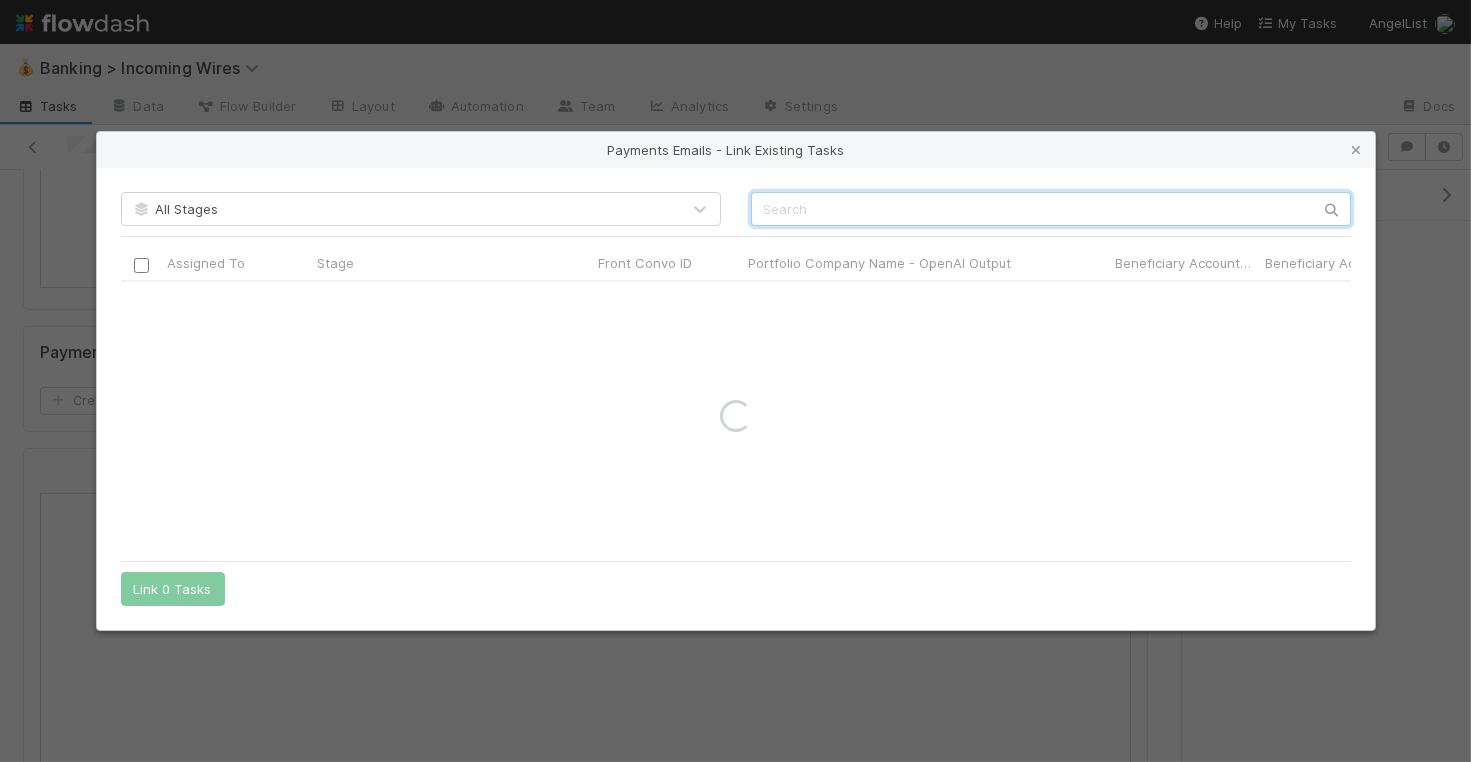 click at bounding box center (1051, 209) 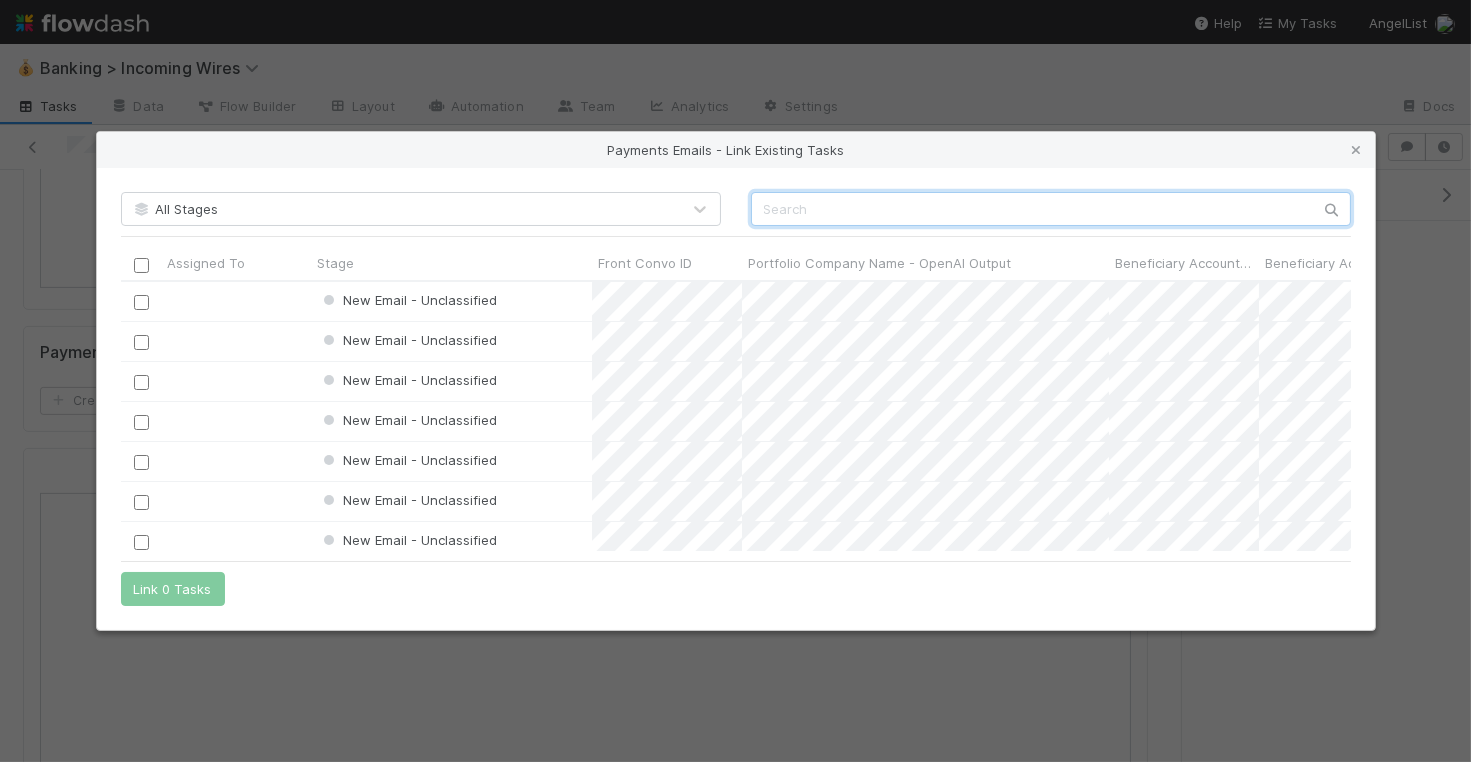 scroll, scrollTop: 1, scrollLeft: 1, axis: both 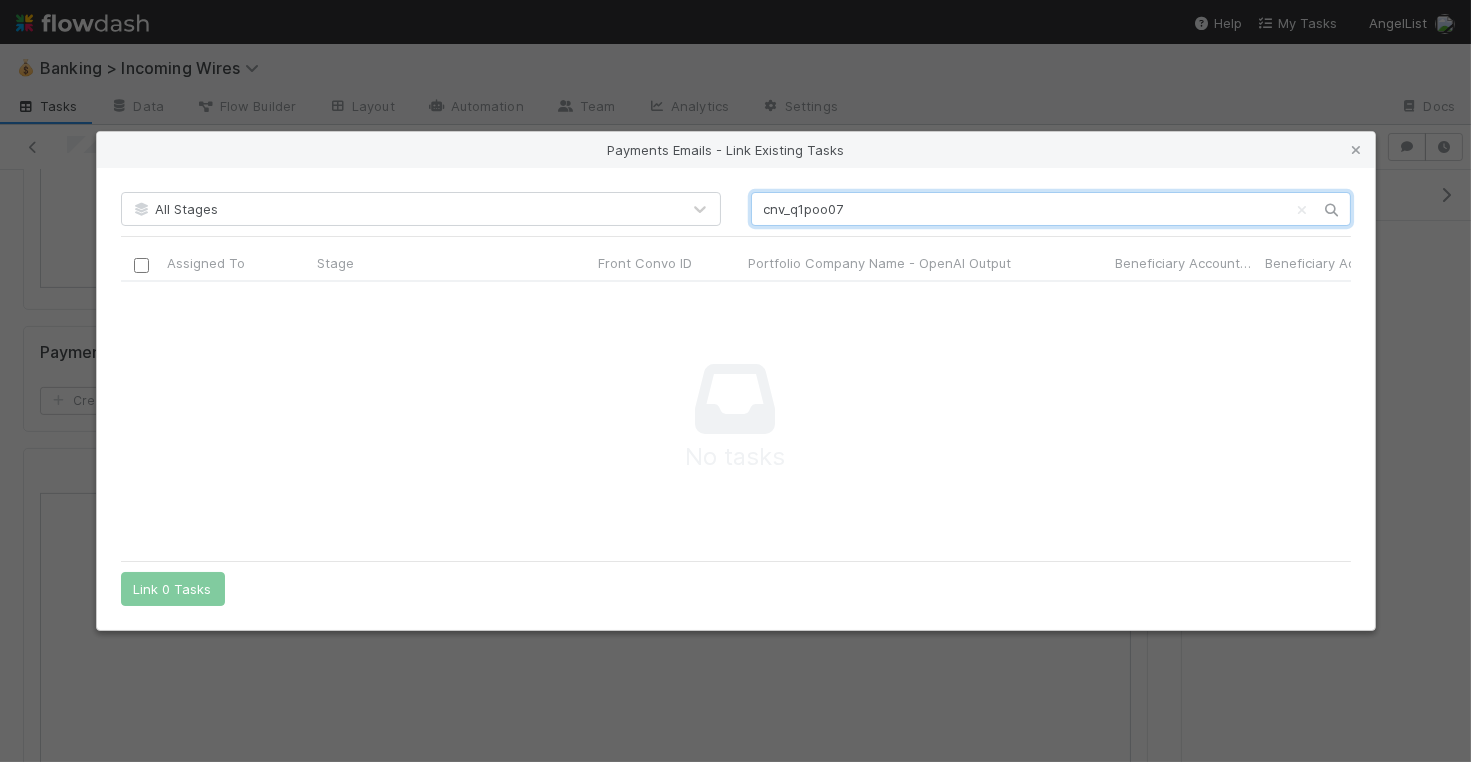 click on "cnv_q1poo07" at bounding box center (1051, 209) 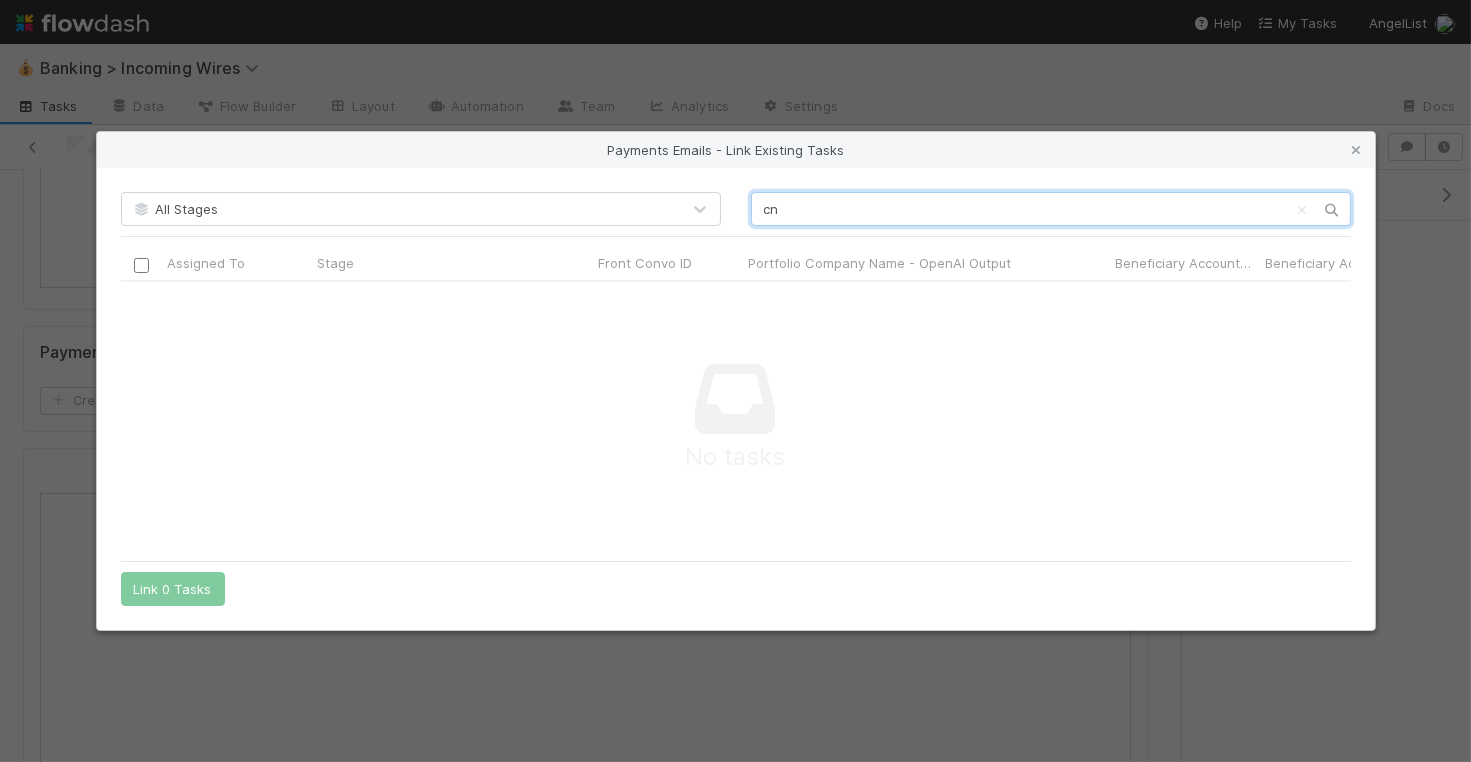 type on "c" 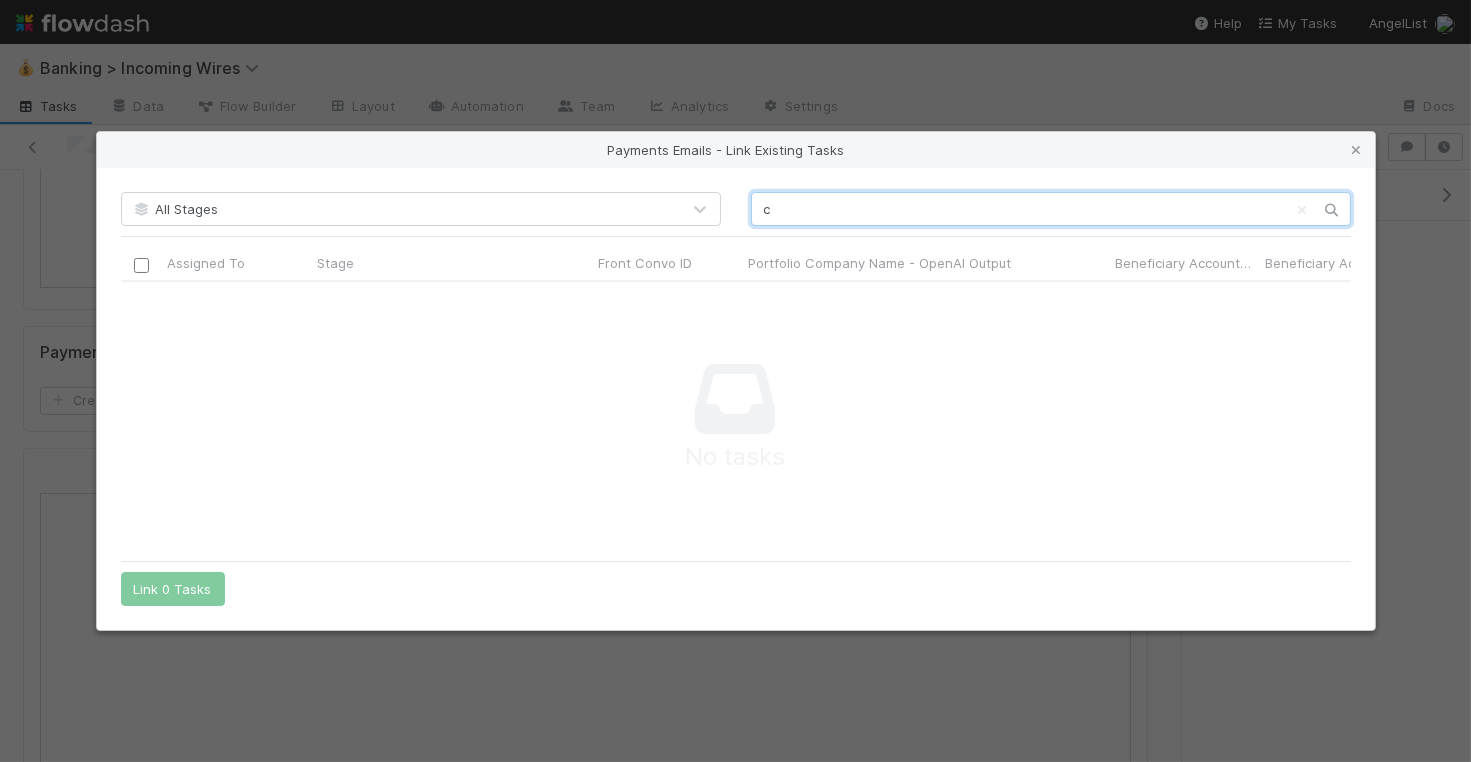 type 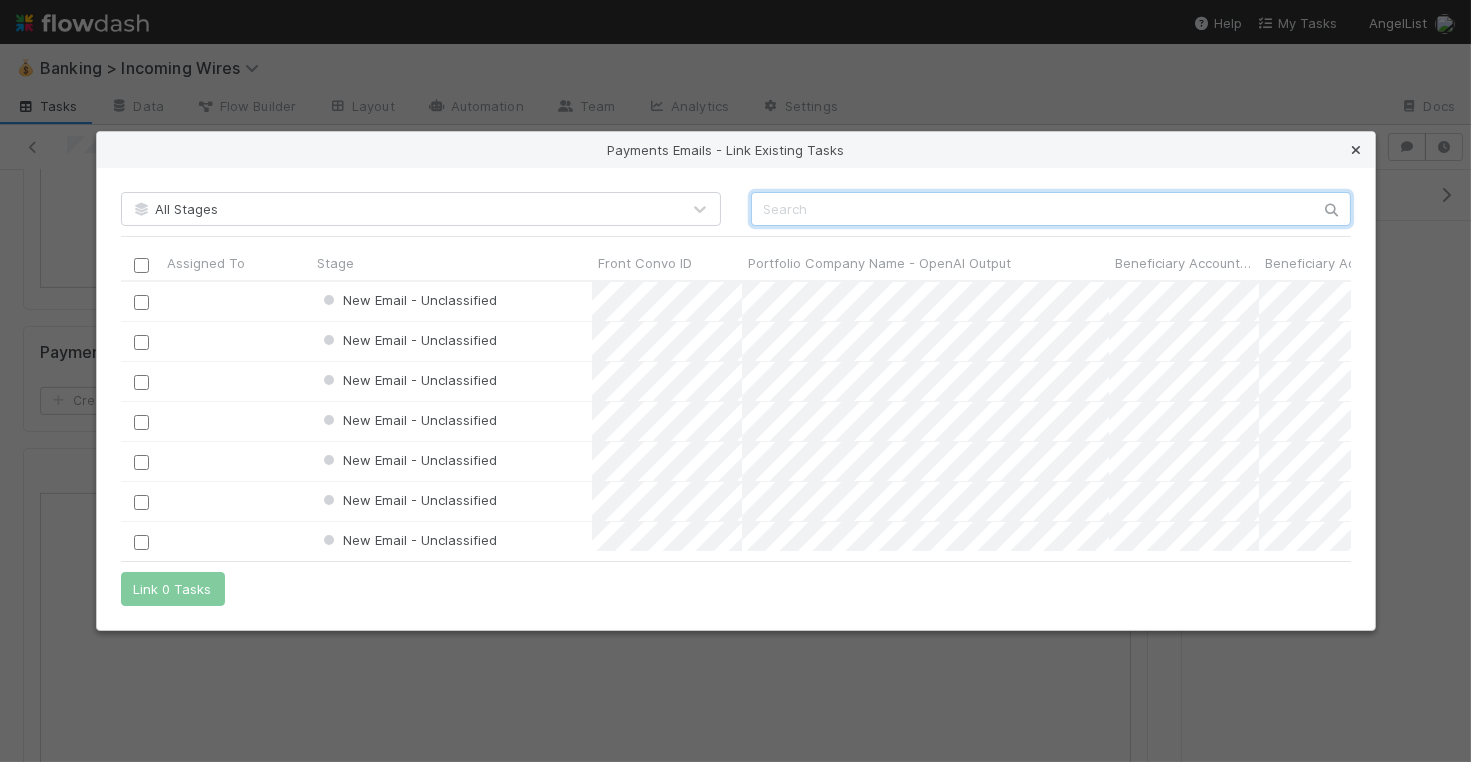 scroll, scrollTop: 1, scrollLeft: 1, axis: both 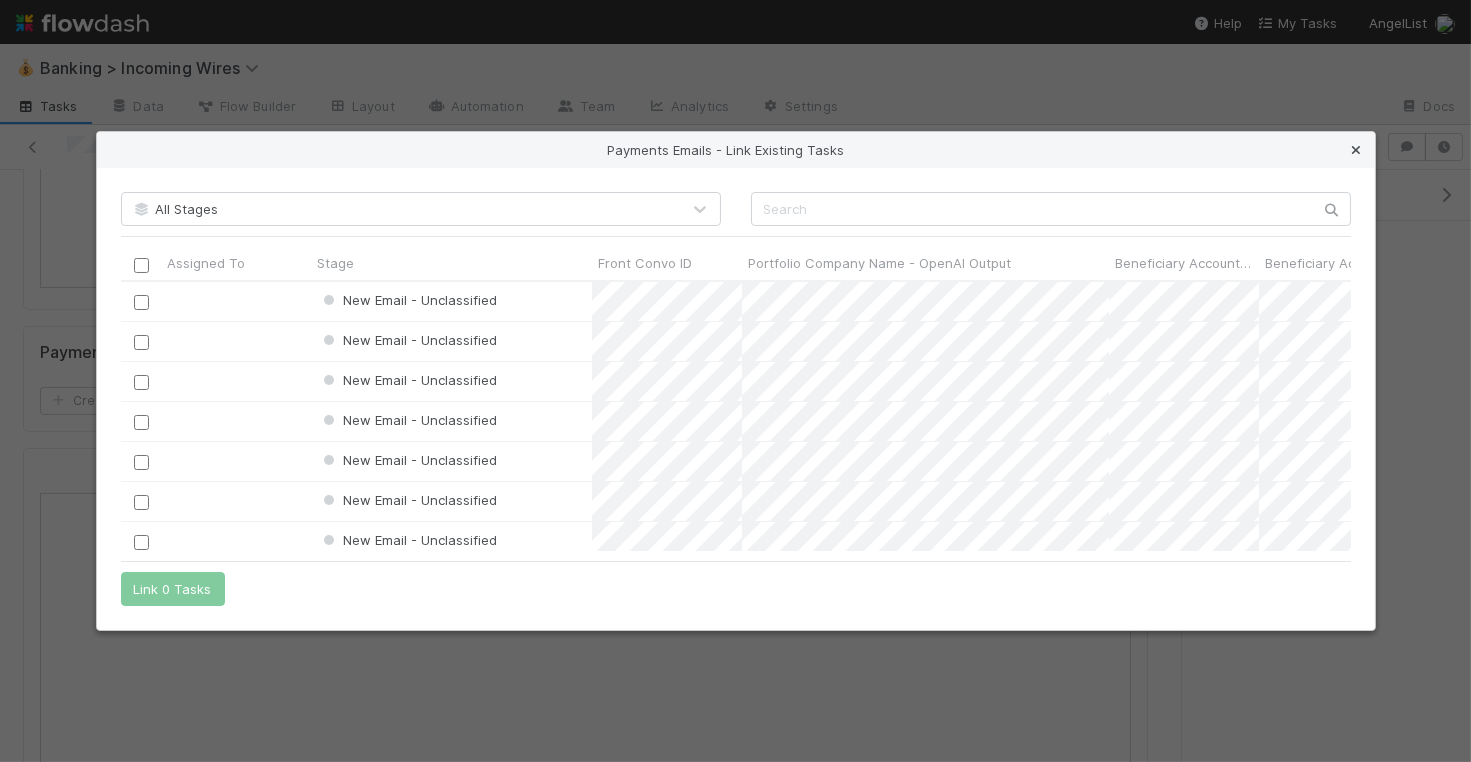 click at bounding box center [1357, 150] 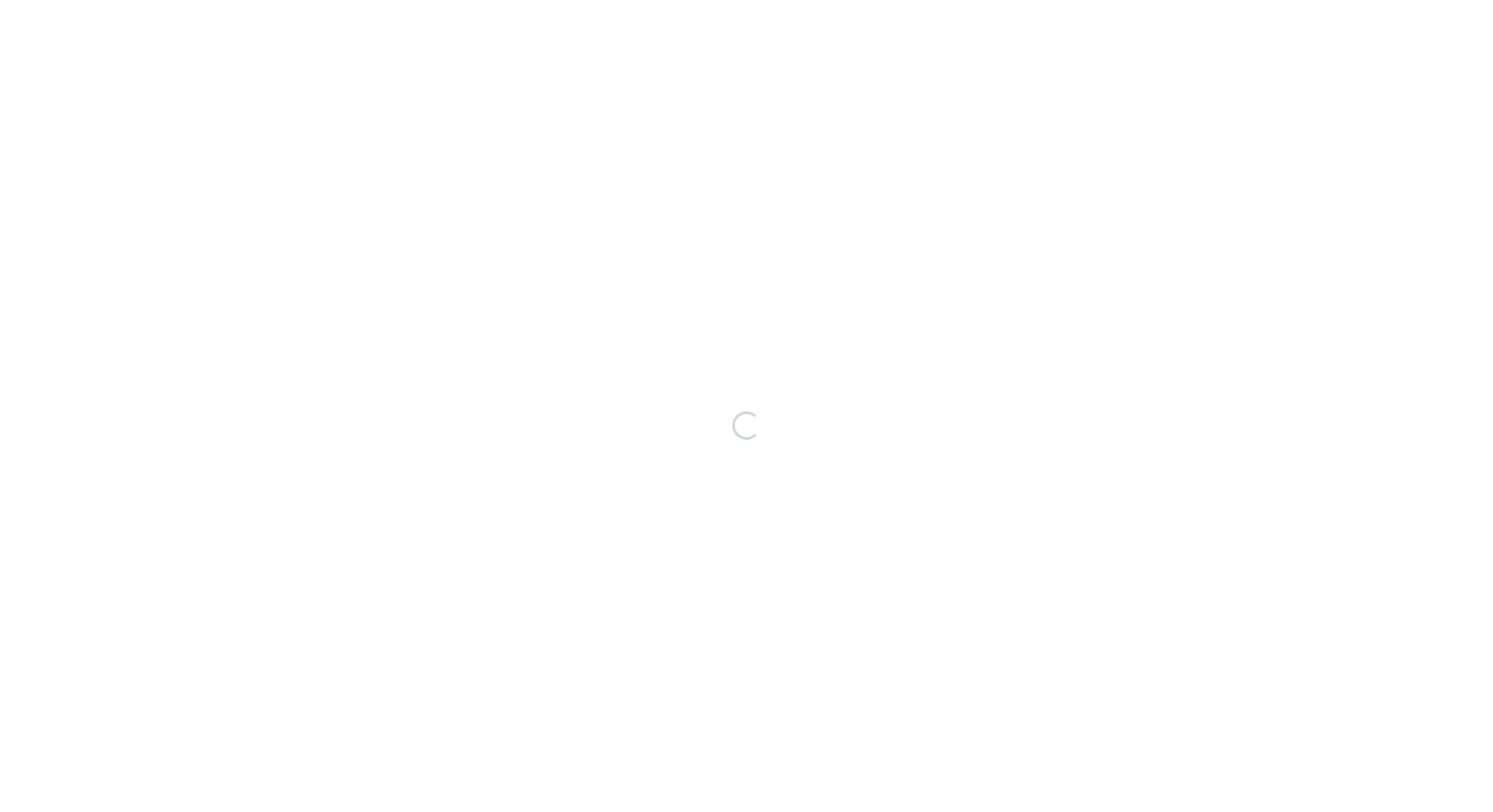 scroll, scrollTop: 0, scrollLeft: 0, axis: both 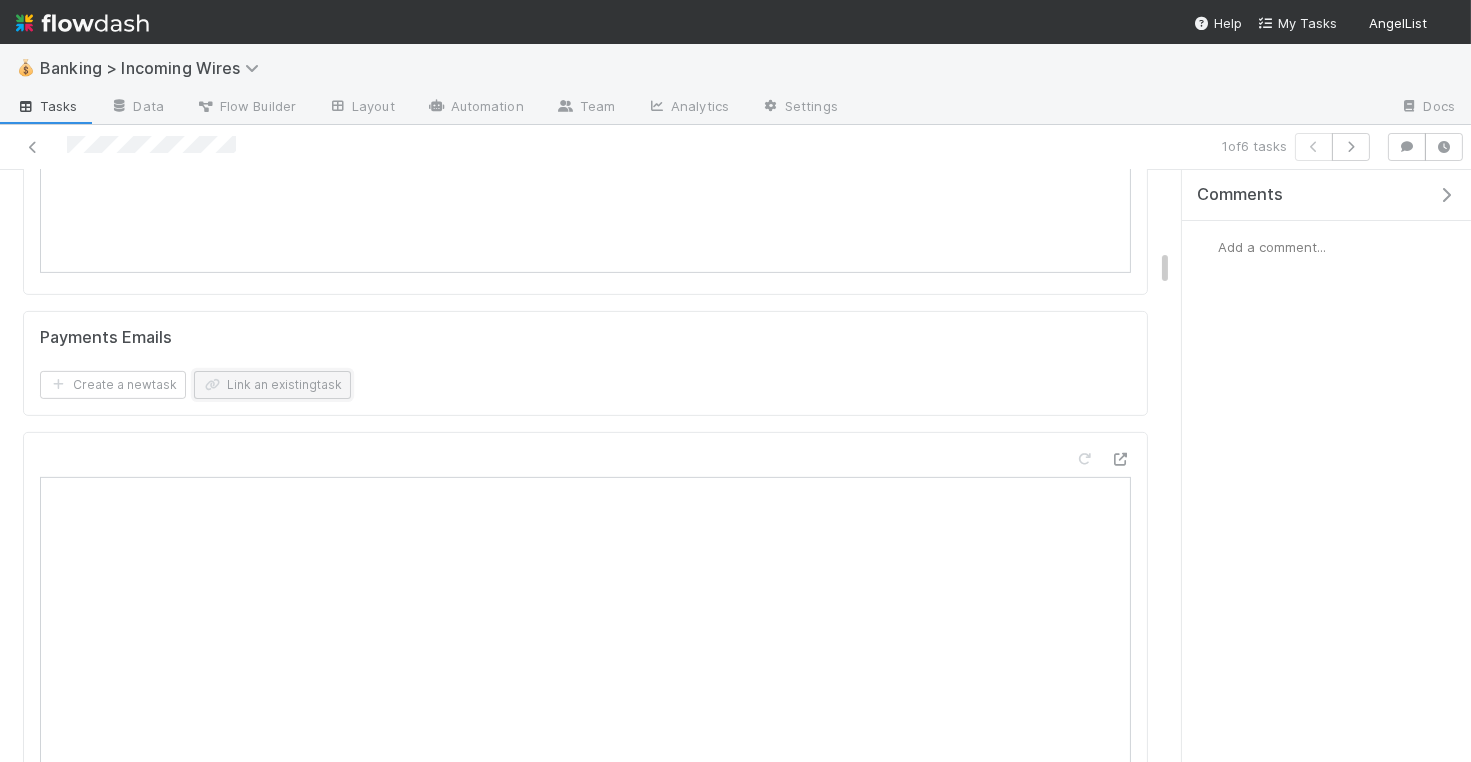 click on "Link an existing  task" at bounding box center [272, 385] 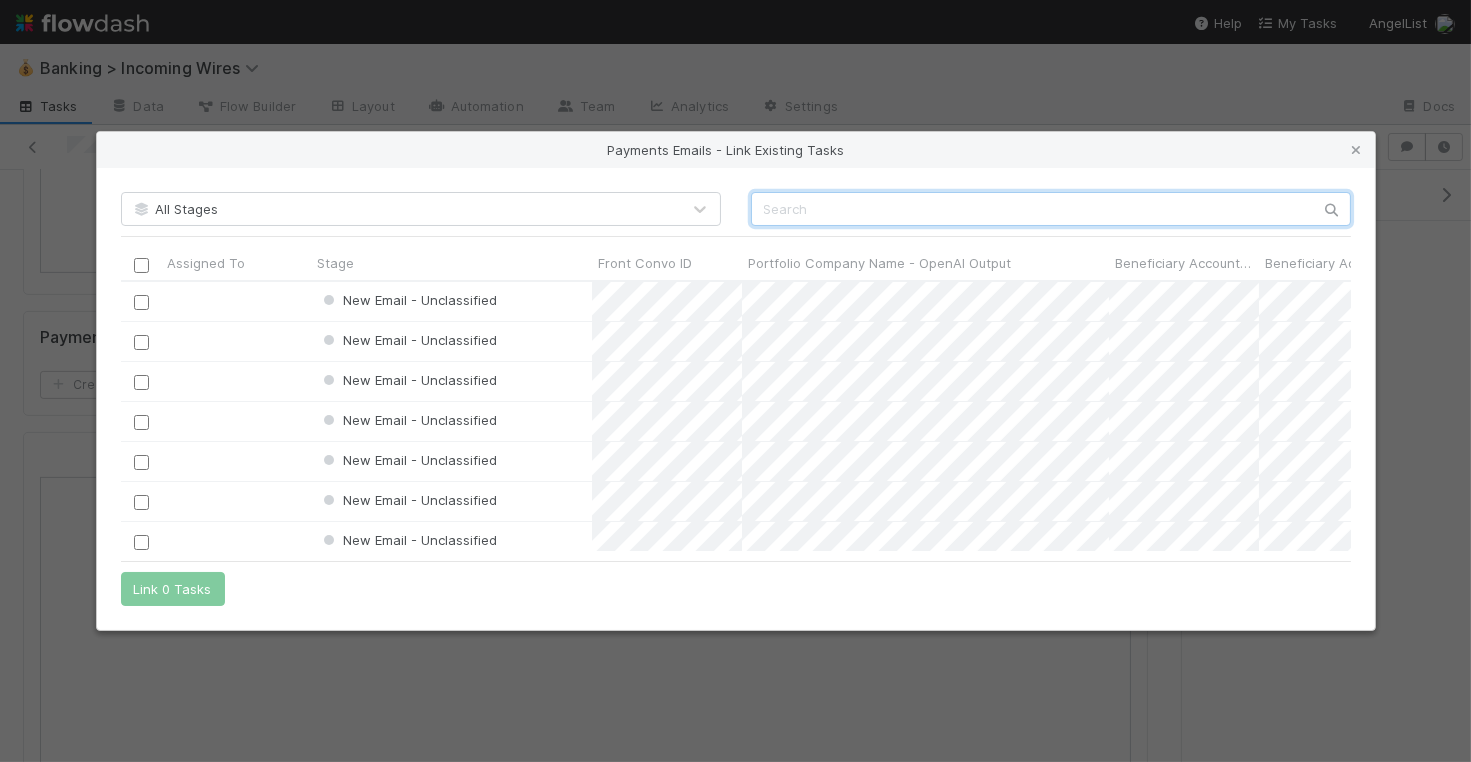 click at bounding box center [1051, 209] 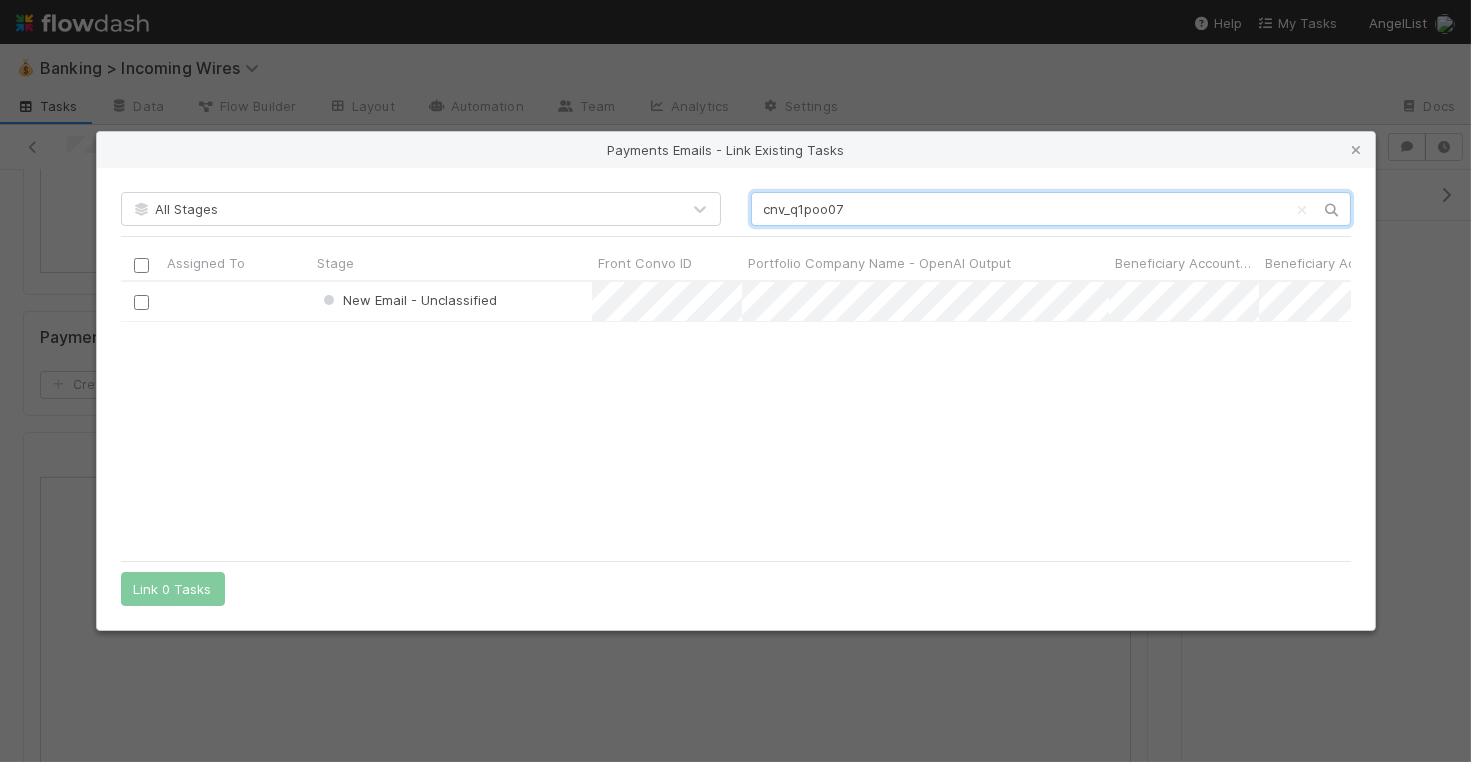 scroll, scrollTop: 1, scrollLeft: 1, axis: both 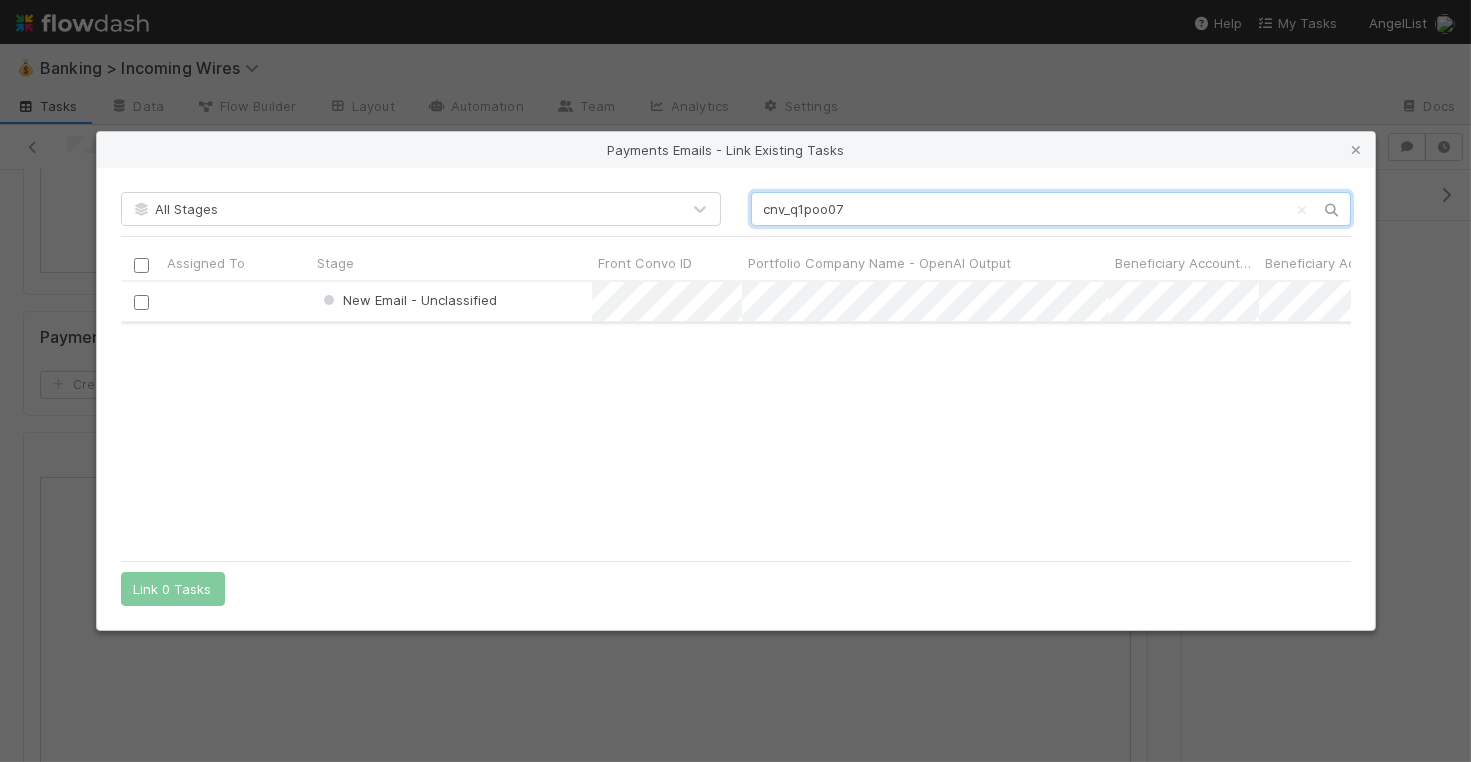 type on "cnv_q1poo07" 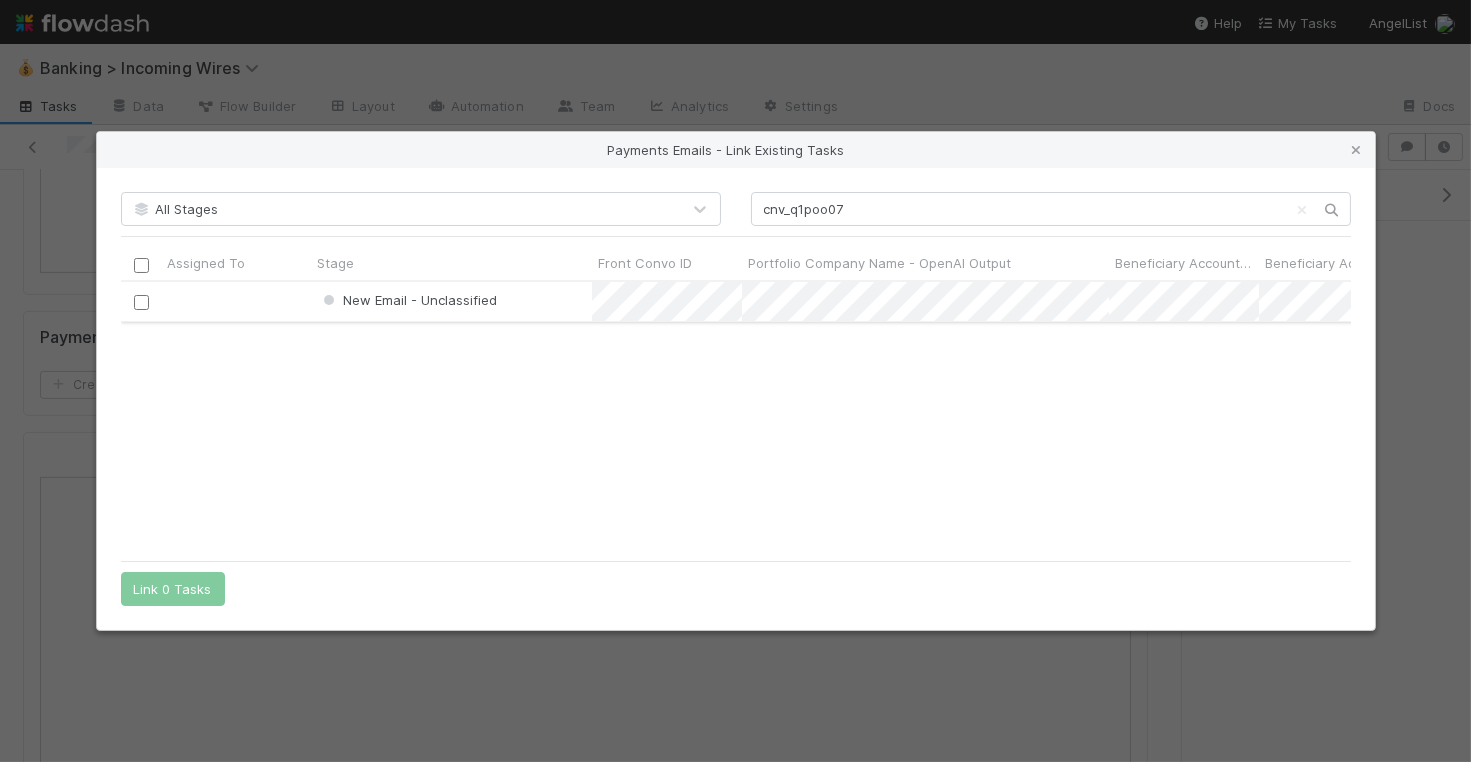 click at bounding box center (140, 302) 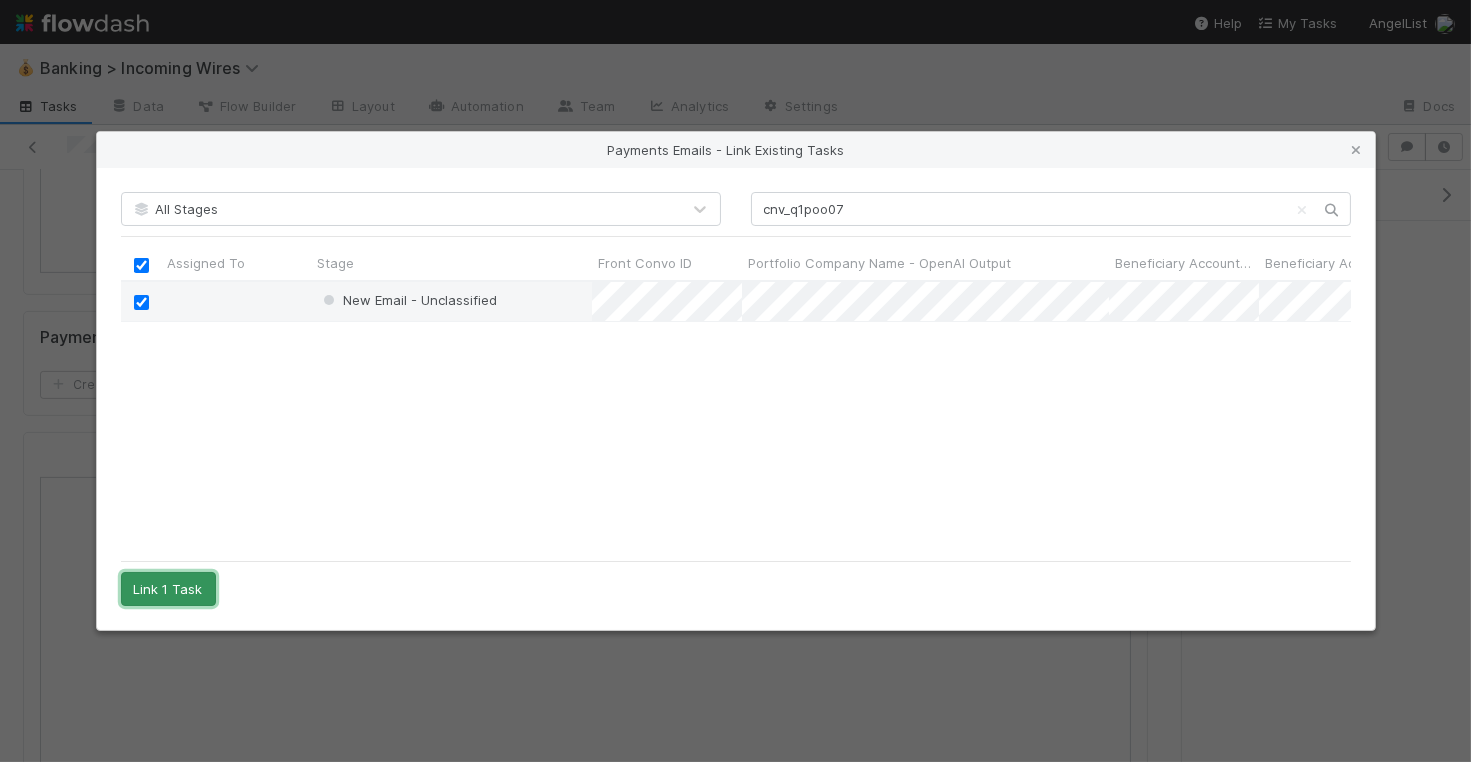 click on "Link   1 Task" at bounding box center [168, 589] 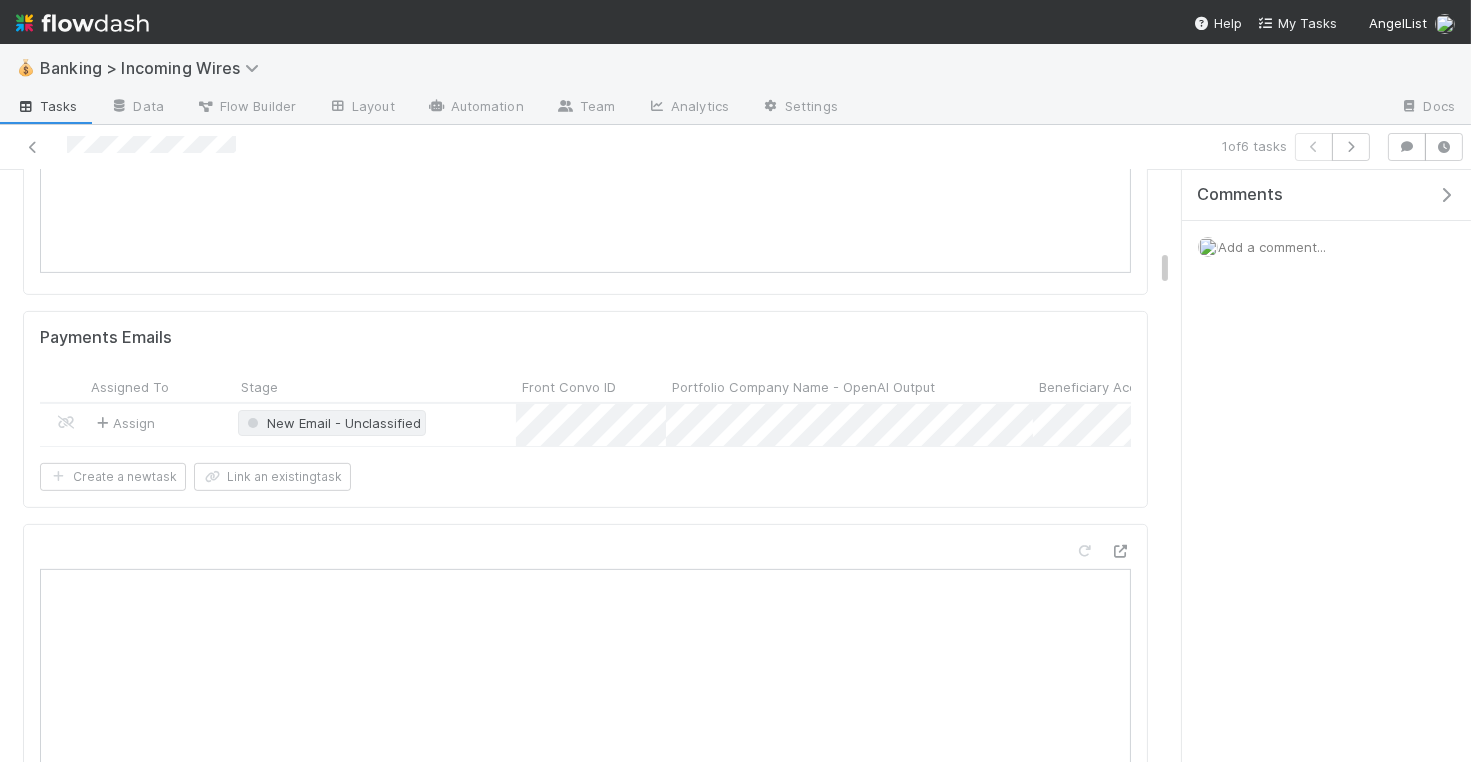click on "New Email - Unclassified" at bounding box center (332, 423) 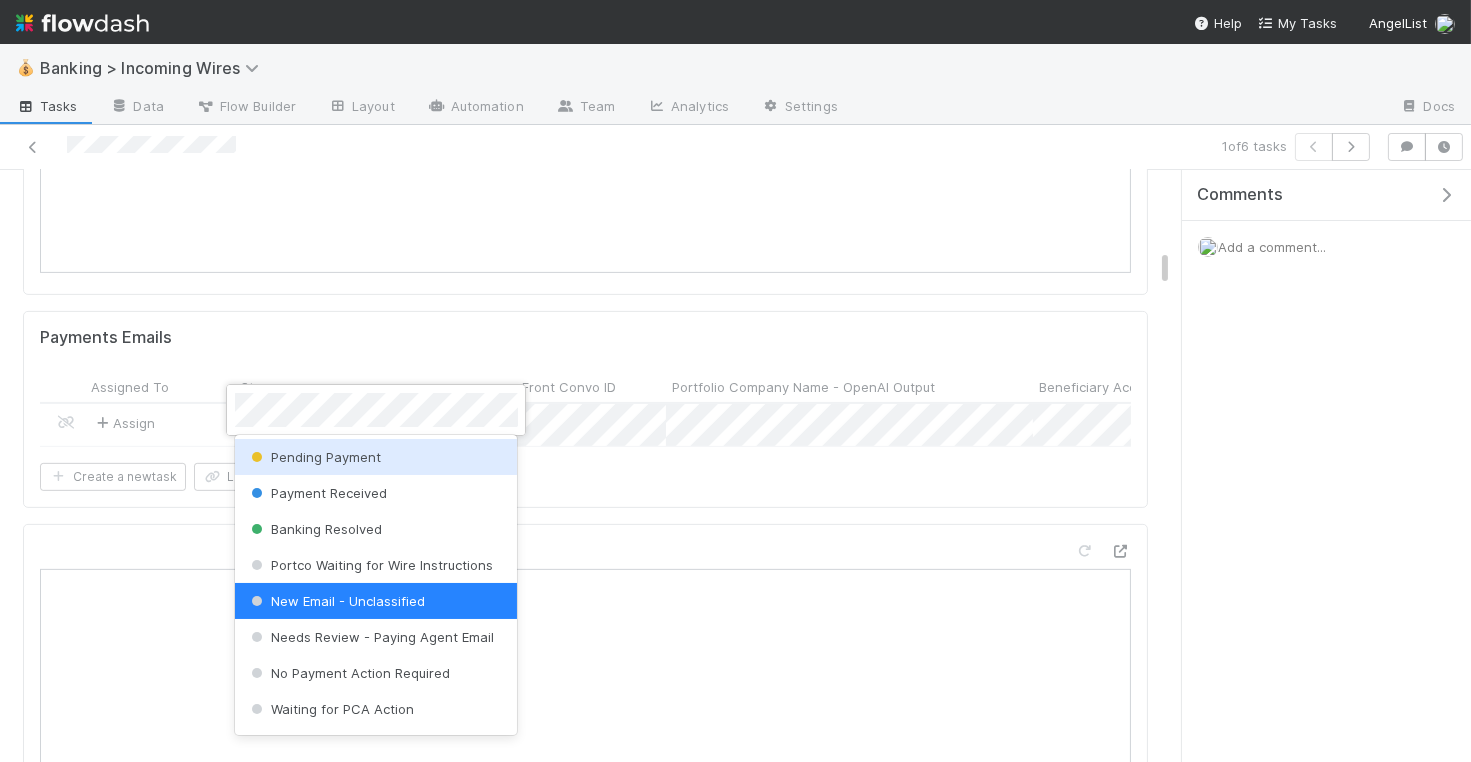 click on "Pending Payment" at bounding box center (376, 457) 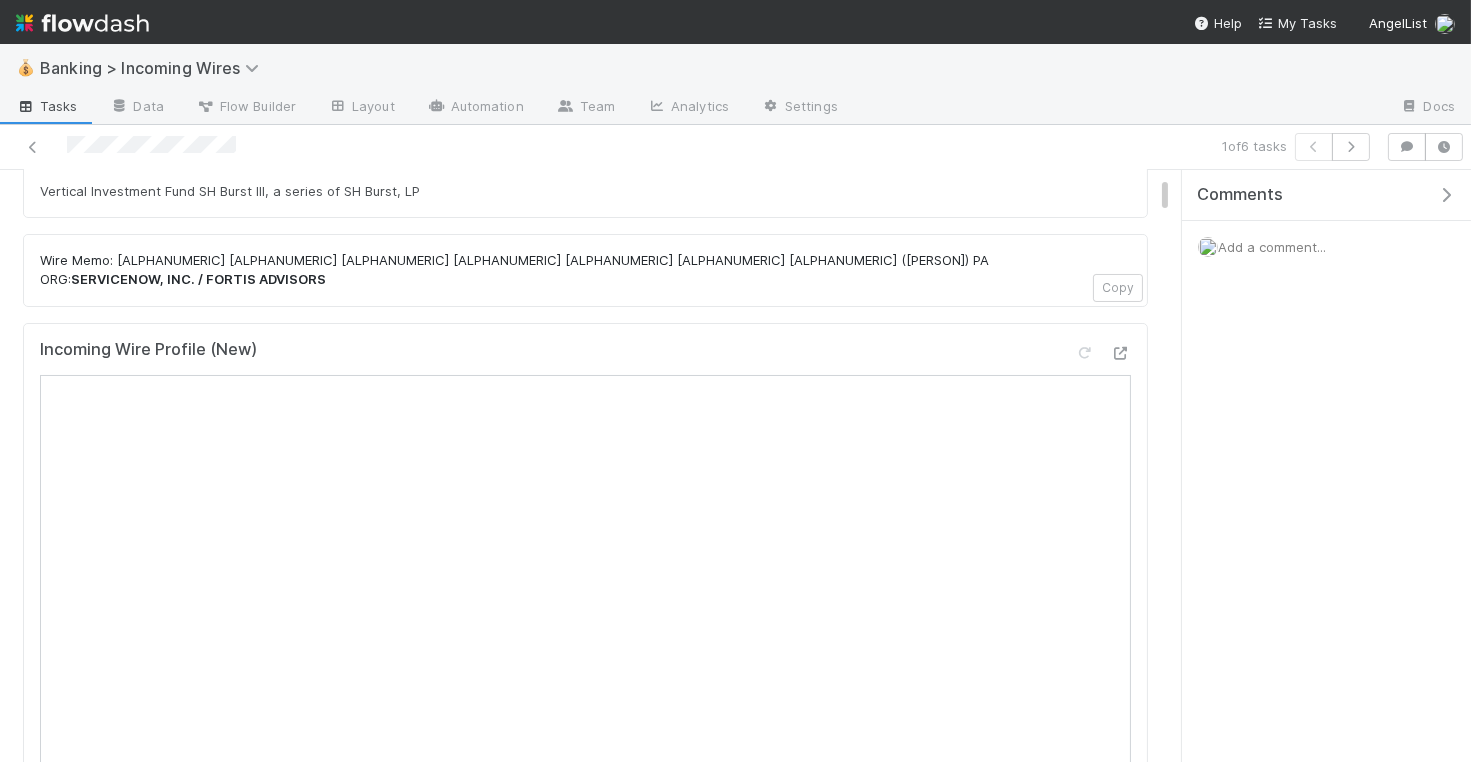 scroll, scrollTop: 0, scrollLeft: 0, axis: both 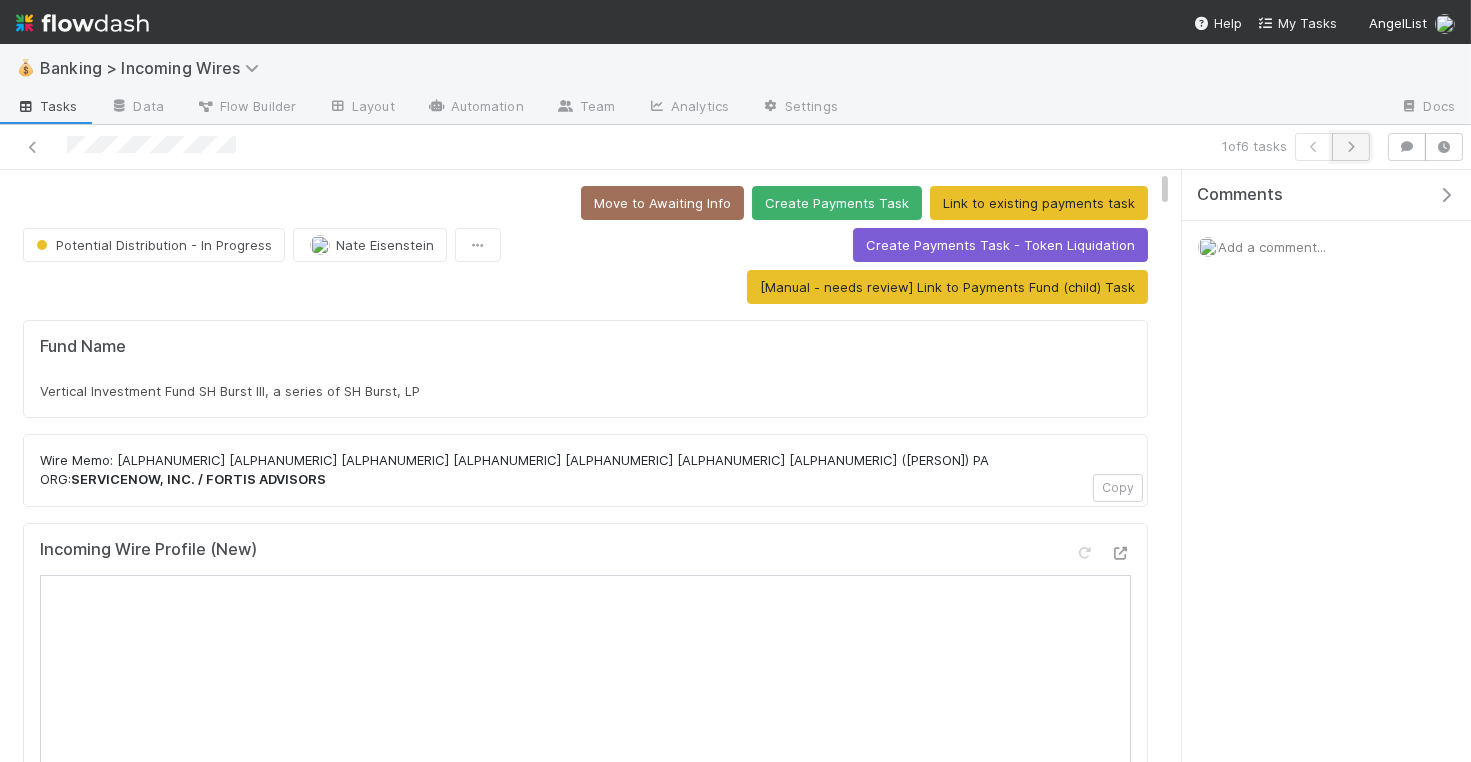 click at bounding box center [1351, 147] 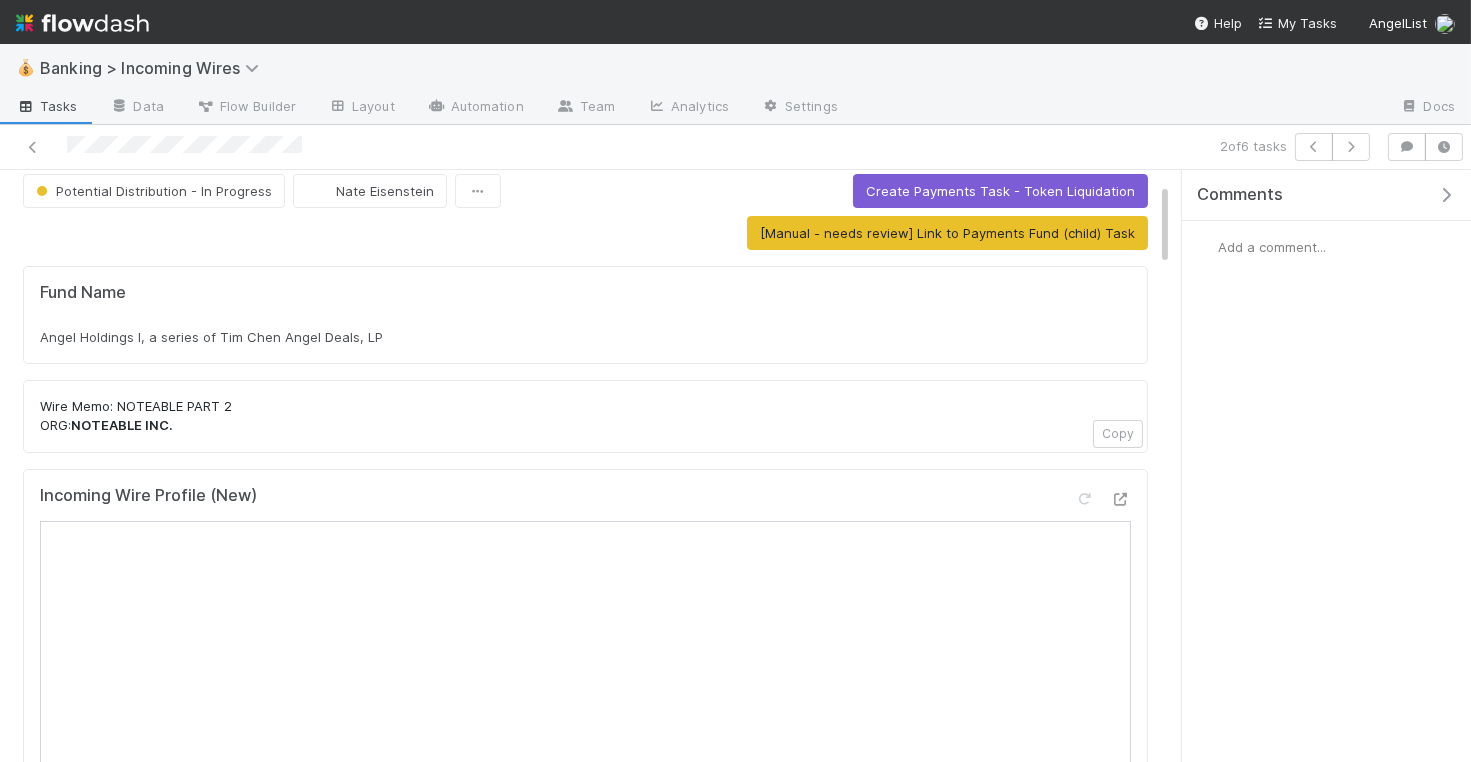 scroll, scrollTop: 0, scrollLeft: 0, axis: both 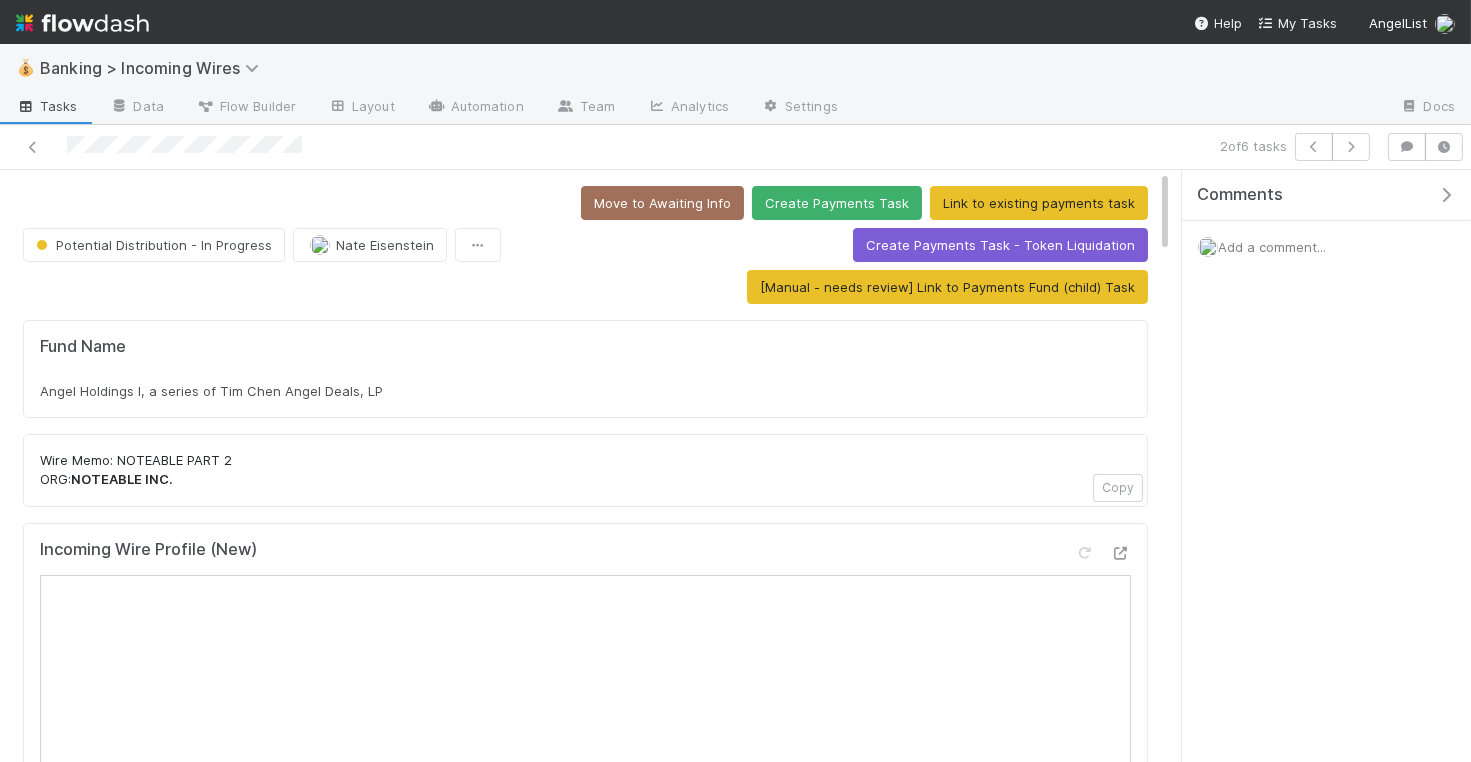 click on "Angel Holdings I, a series of Tim Chen Angel Deals, LP" at bounding box center [585, 391] 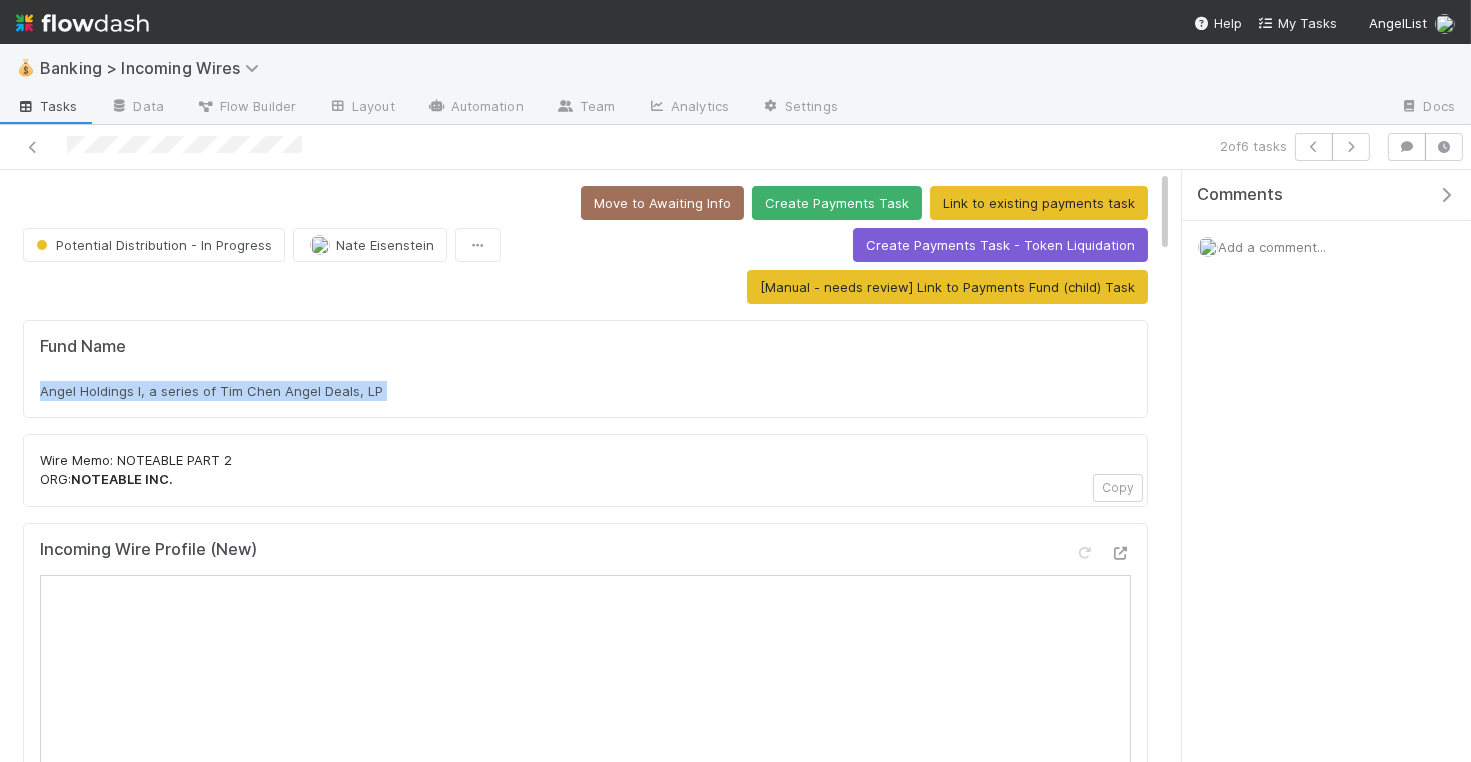click on "Angel Holdings I, a series of Tim Chen Angel Deals, LP" at bounding box center (585, 391) 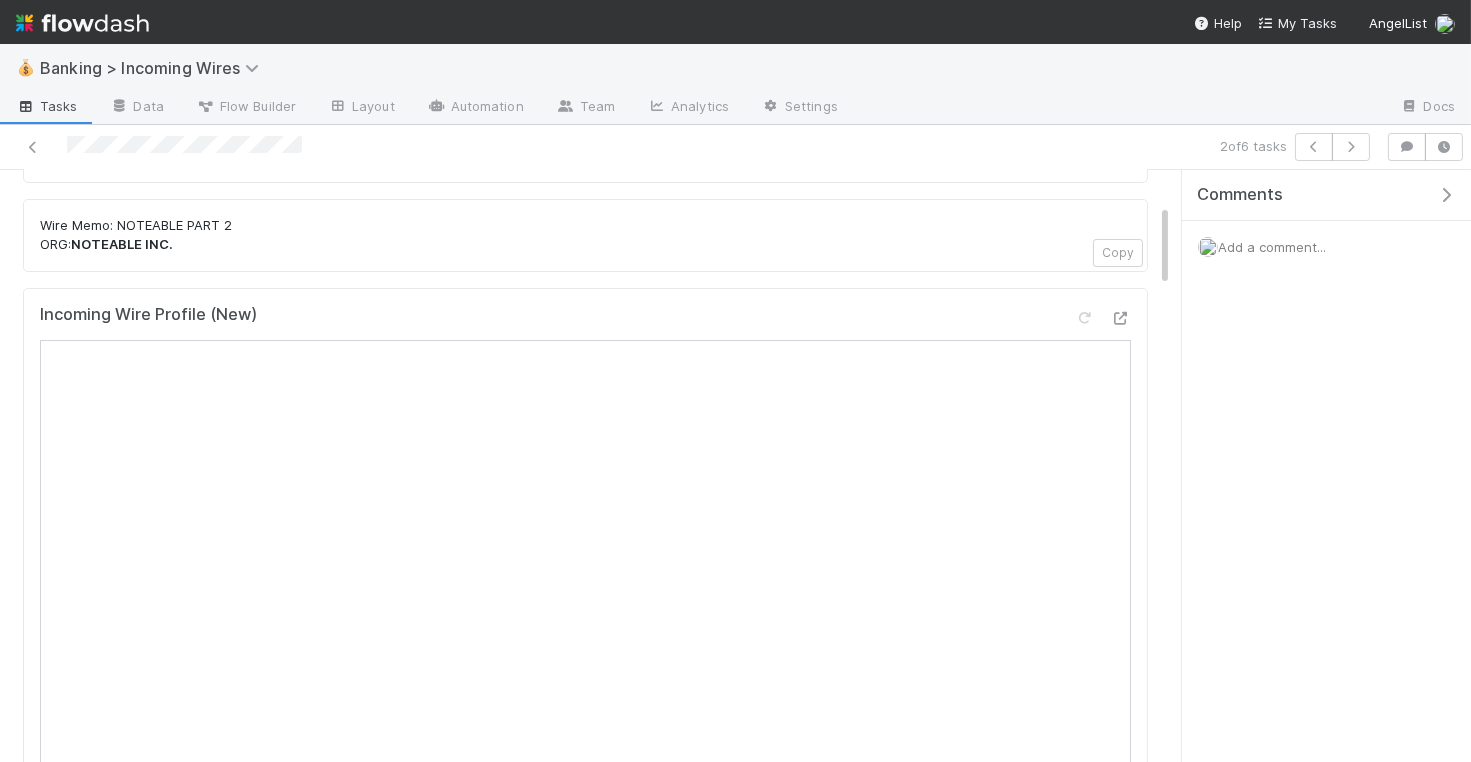 scroll, scrollTop: 137, scrollLeft: 0, axis: vertical 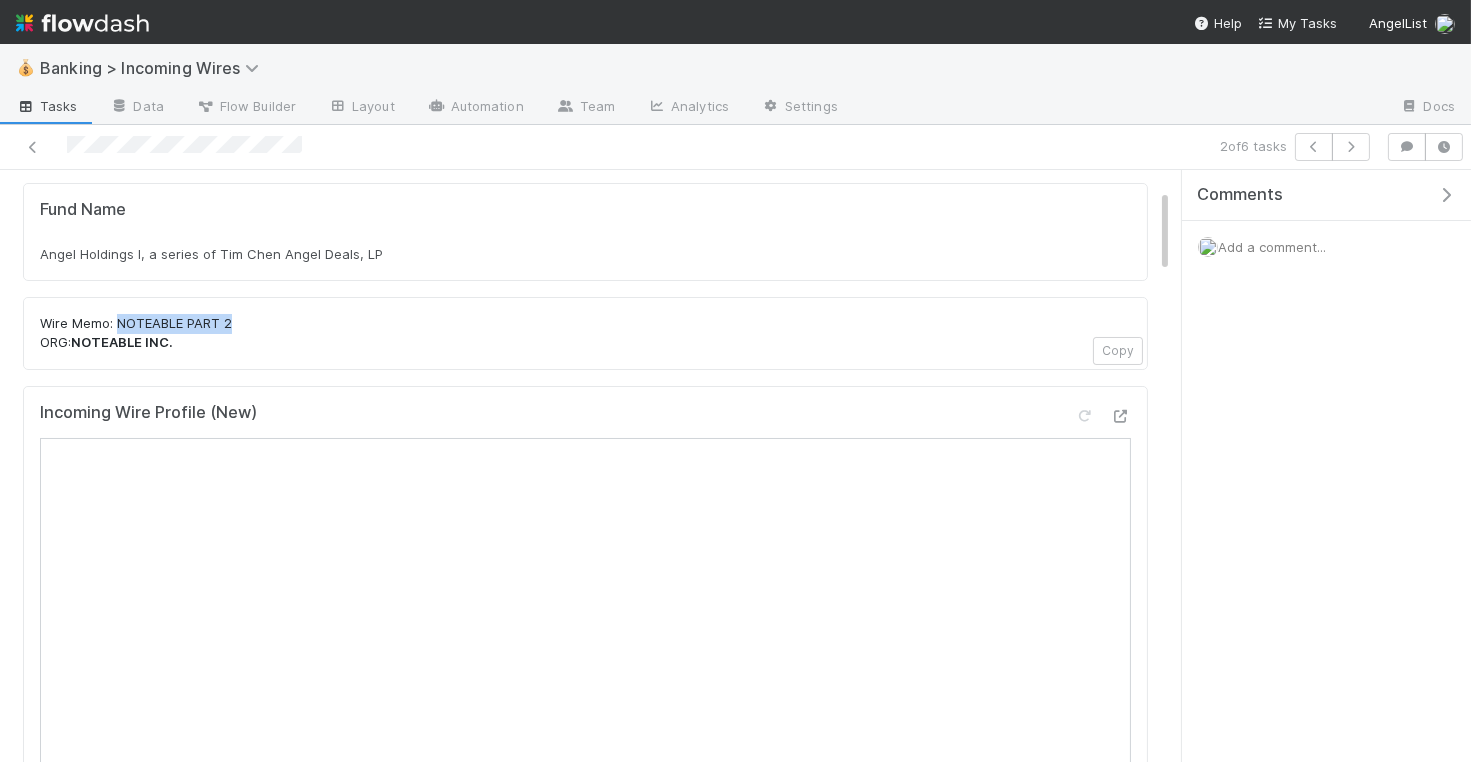 drag, startPoint x: 116, startPoint y: 318, endPoint x: 245, endPoint y: 322, distance: 129.062 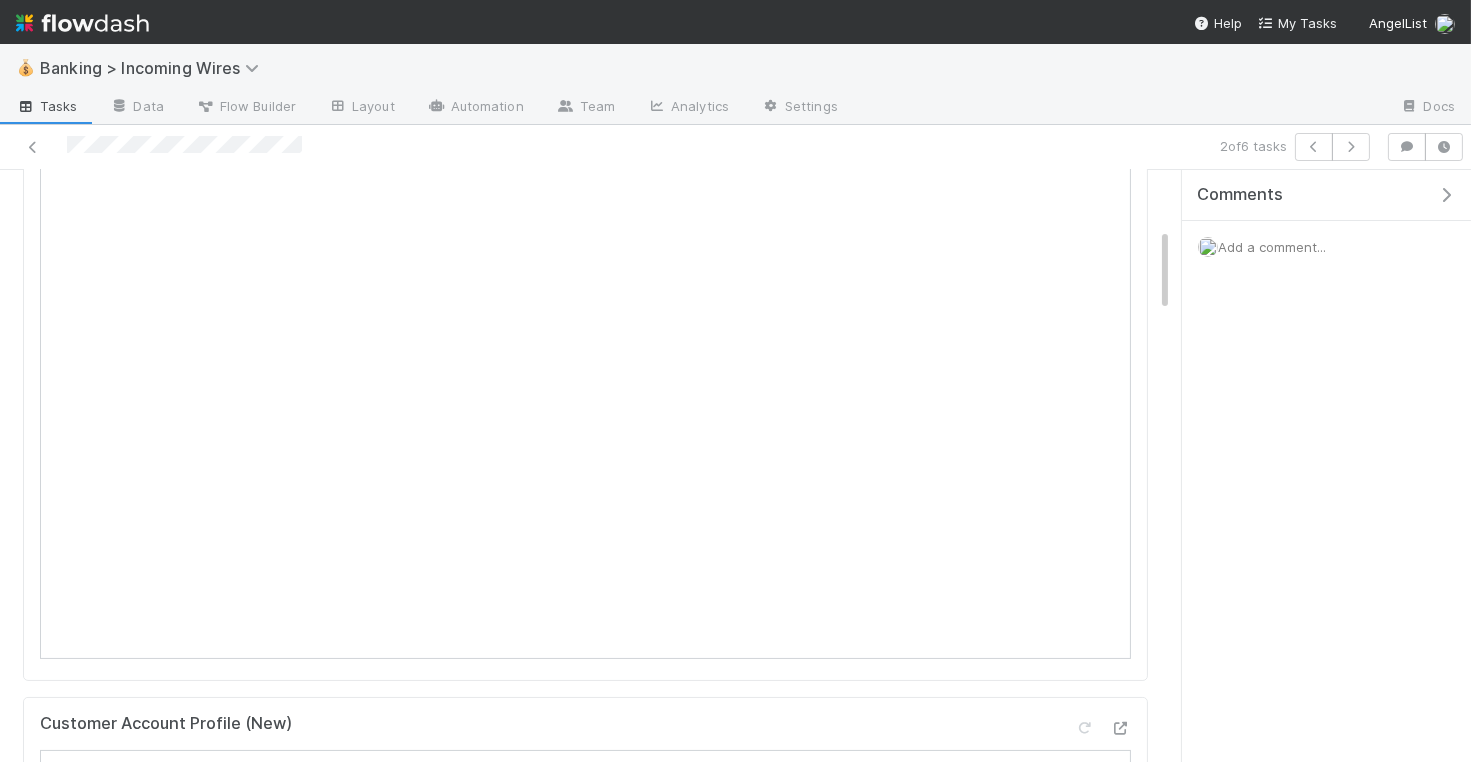 scroll, scrollTop: 0, scrollLeft: 0, axis: both 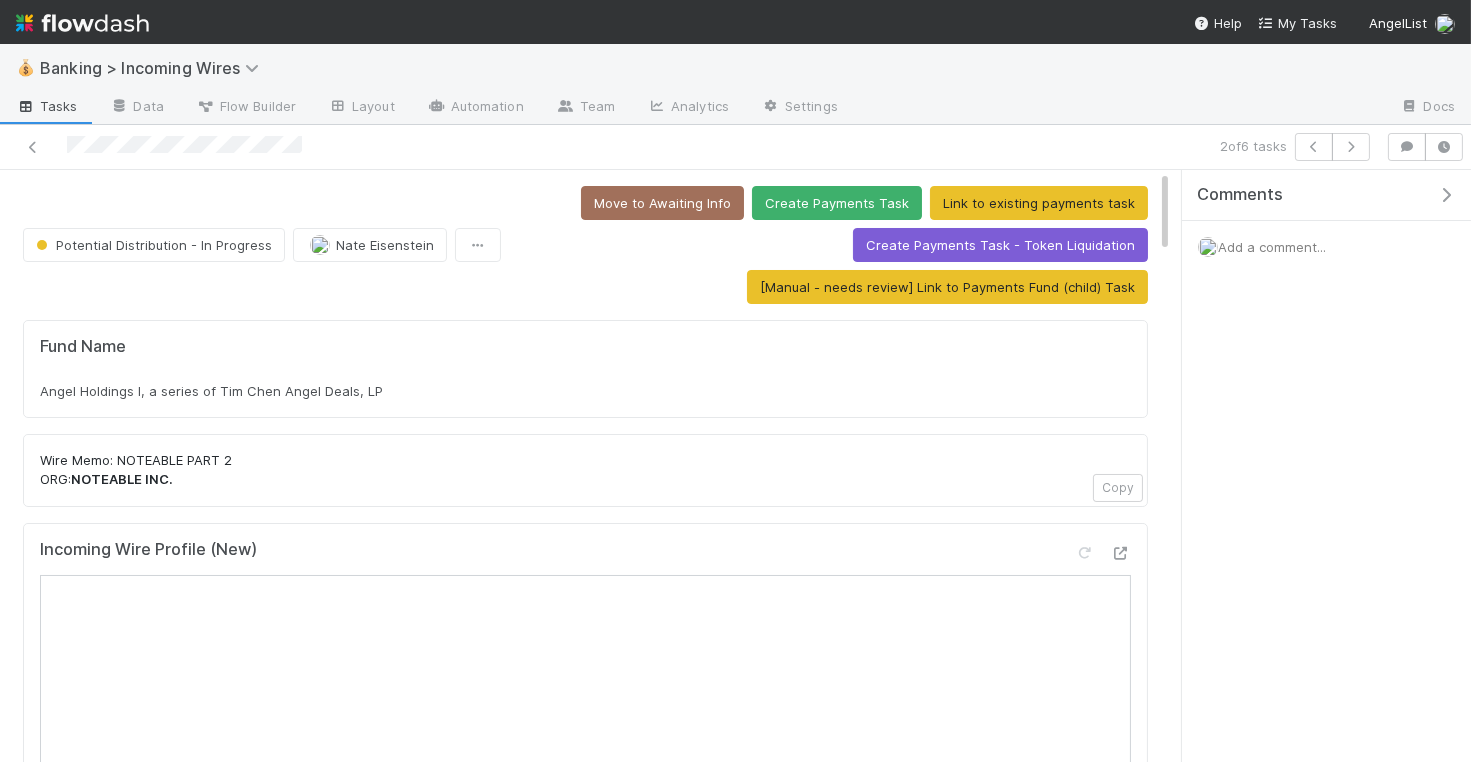 click on "Angel Holdings I, a series of Tim Chen Angel Deals, LP" at bounding box center [585, 391] 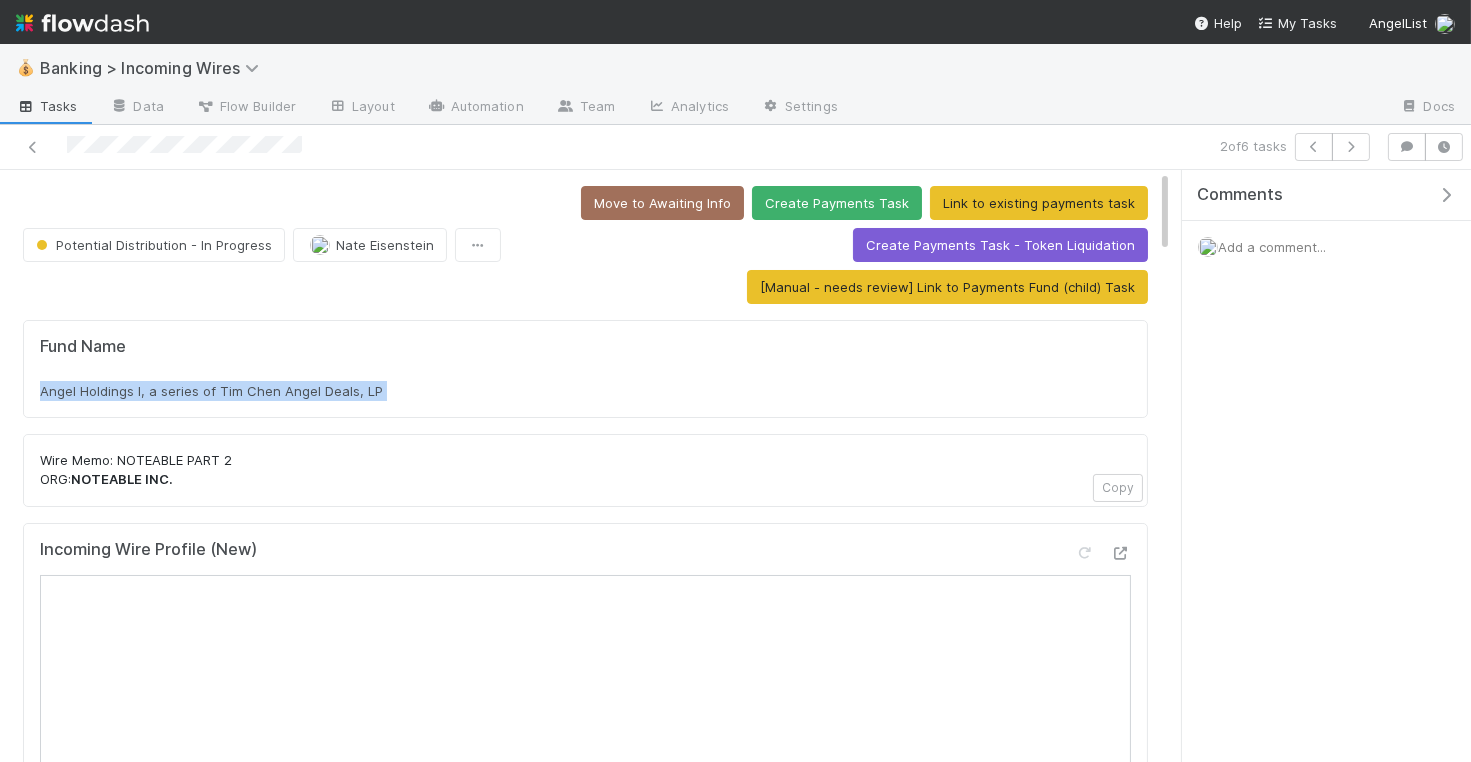 click on "Angel Holdings I, a series of Tim Chen Angel Deals, LP" at bounding box center (585, 391) 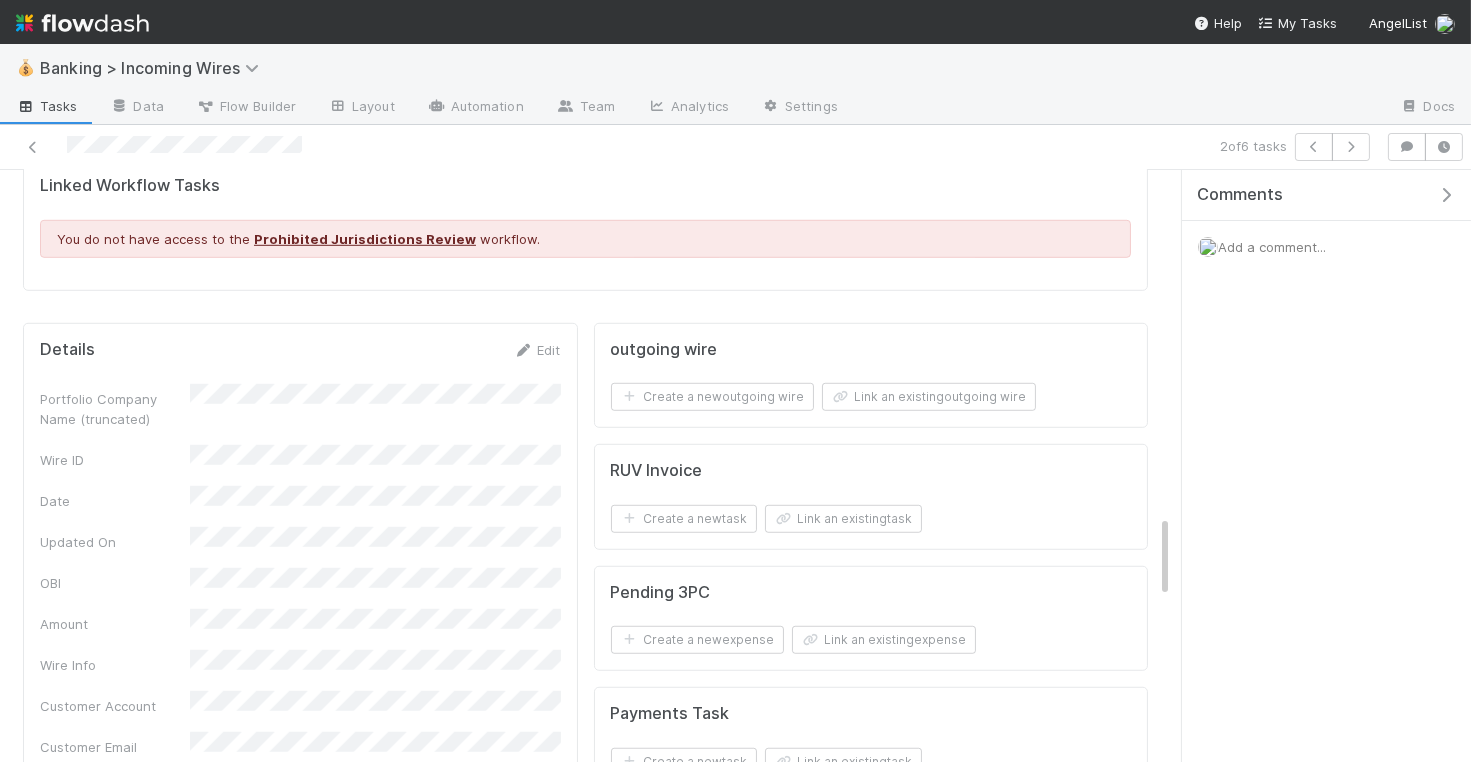 scroll, scrollTop: 2636, scrollLeft: 0, axis: vertical 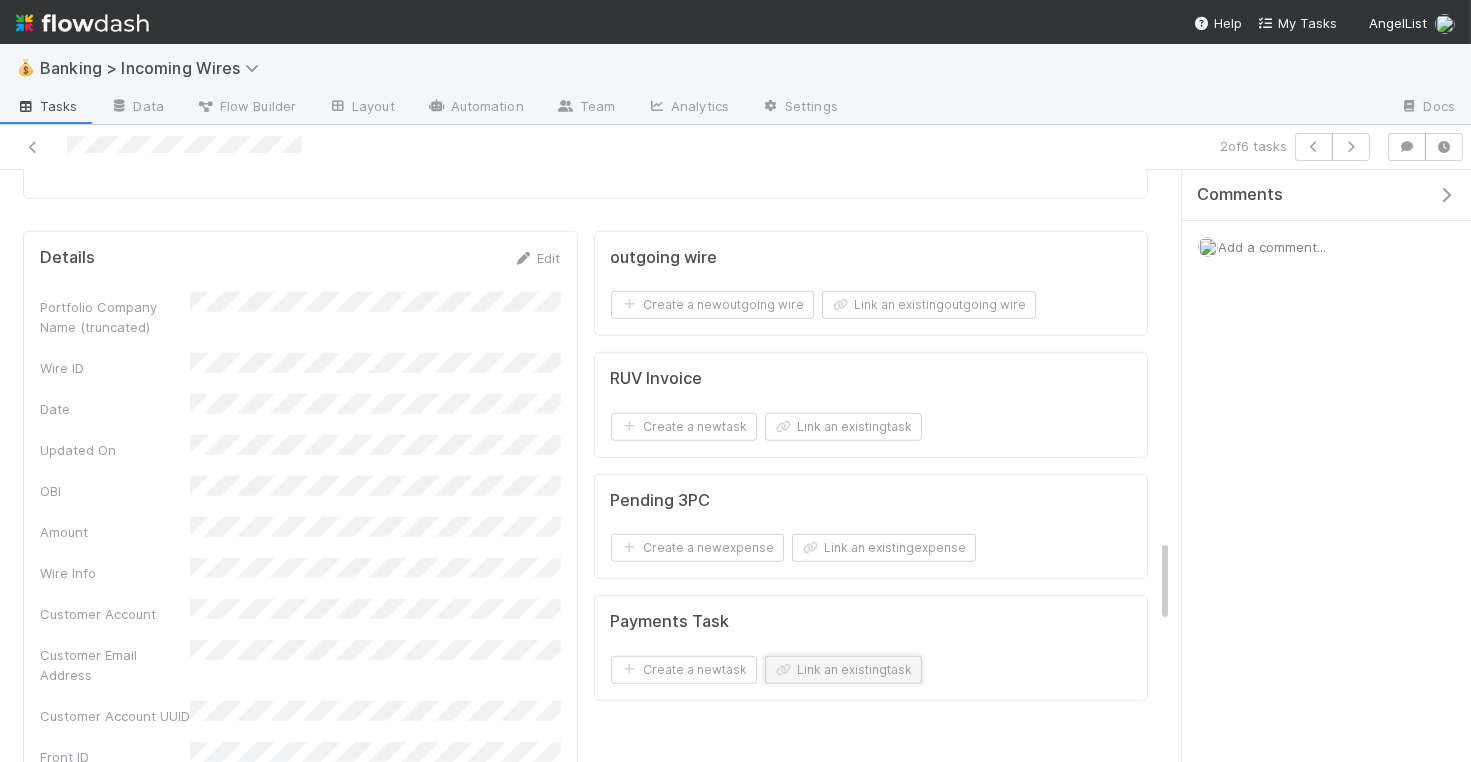 click on "Link an existing  task" at bounding box center (843, 670) 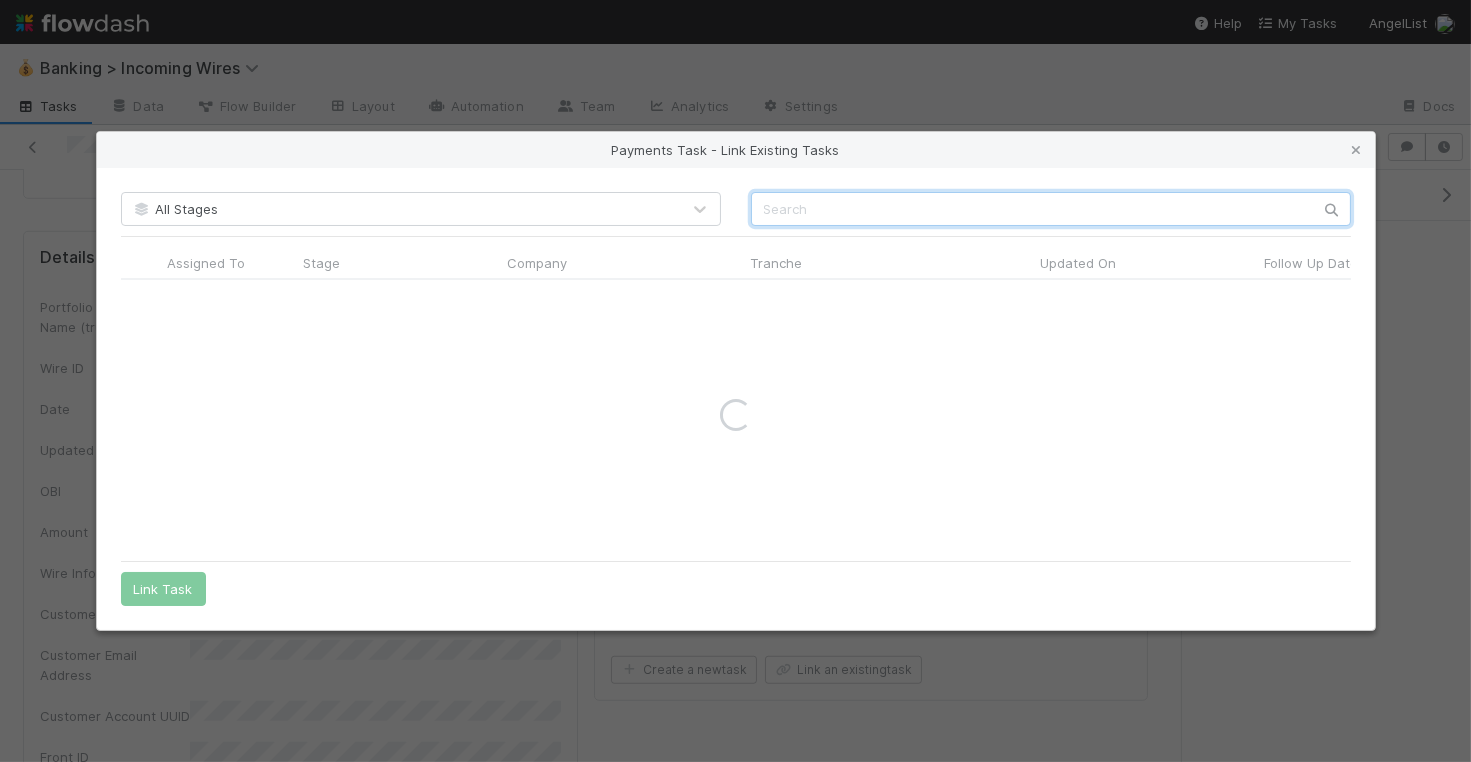 click at bounding box center [1051, 209] 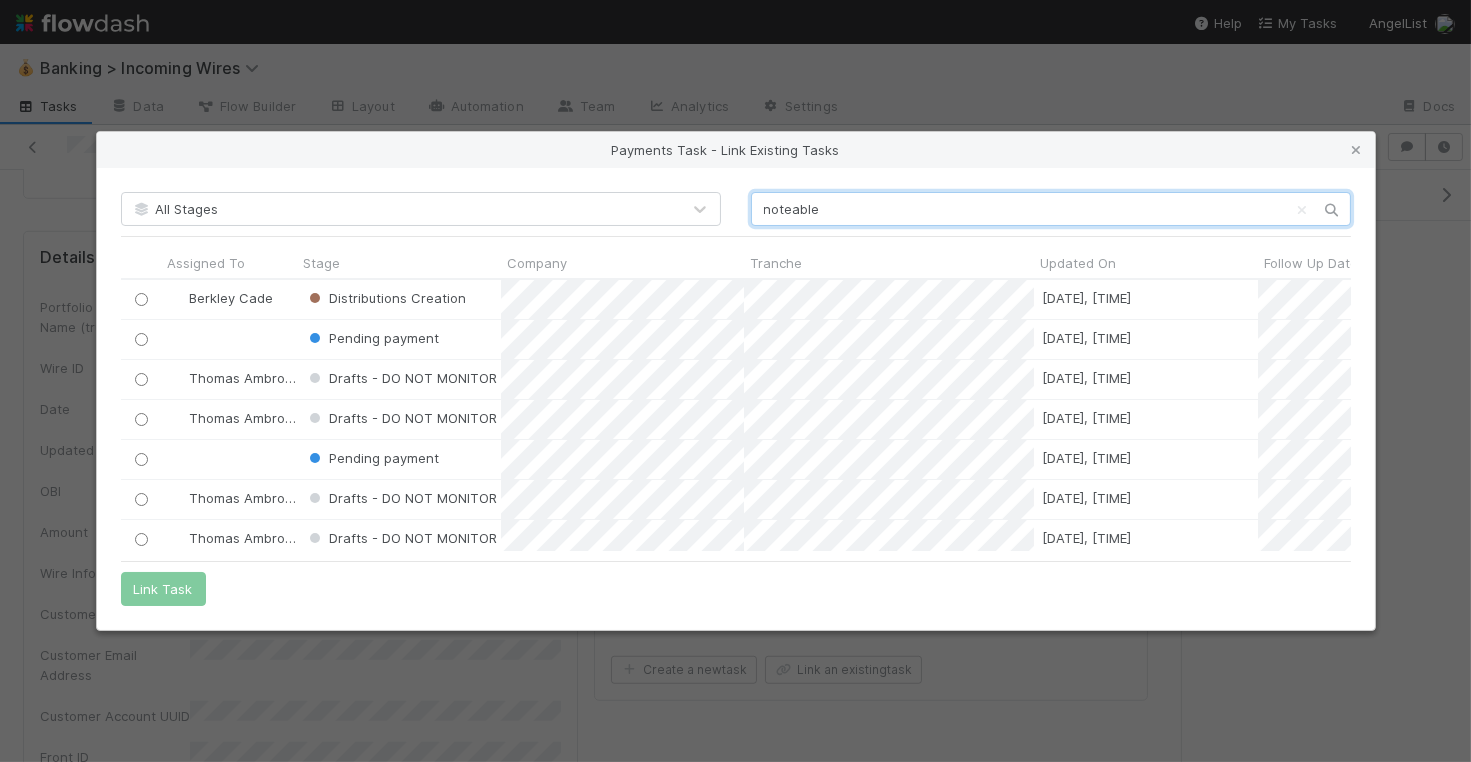 scroll, scrollTop: 0, scrollLeft: 1, axis: horizontal 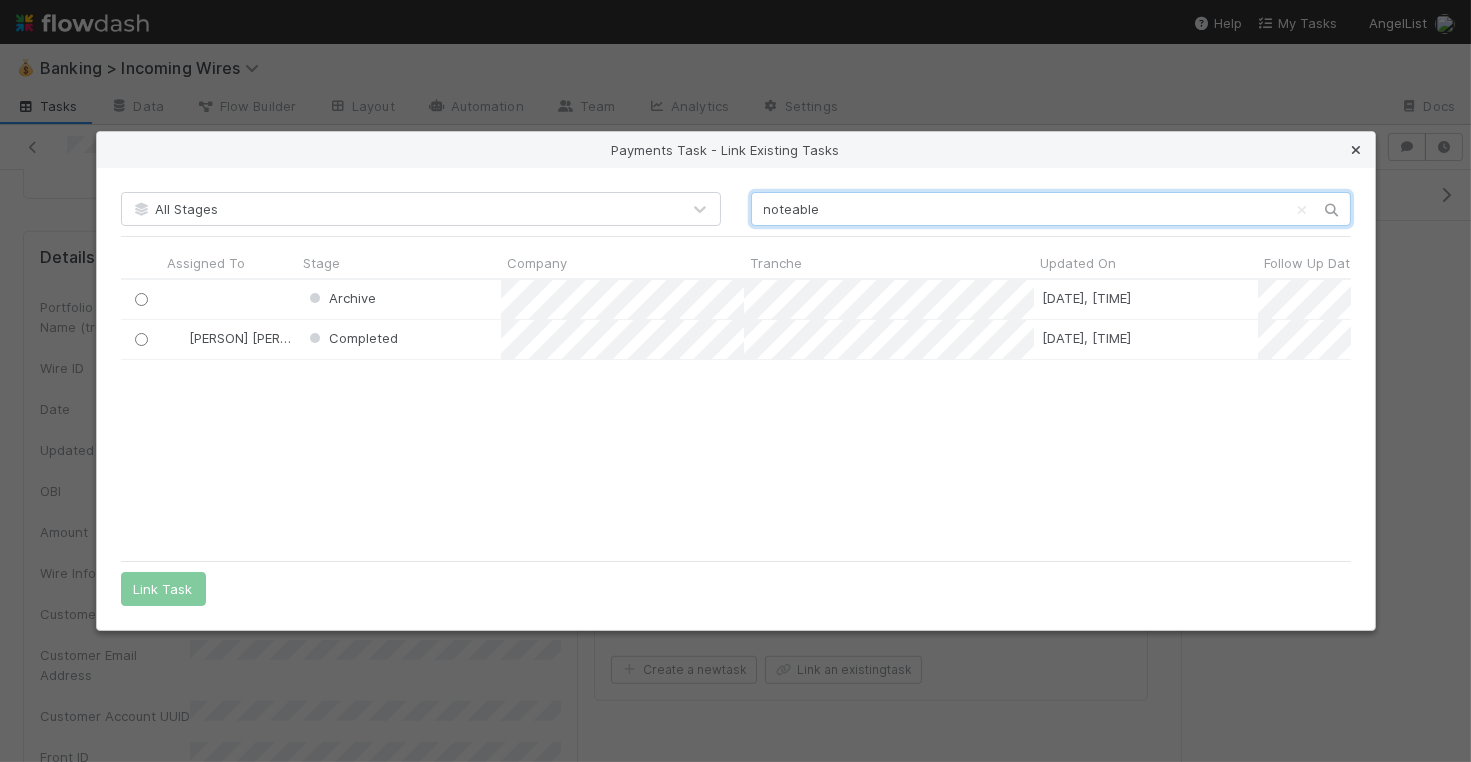 type on "noteable" 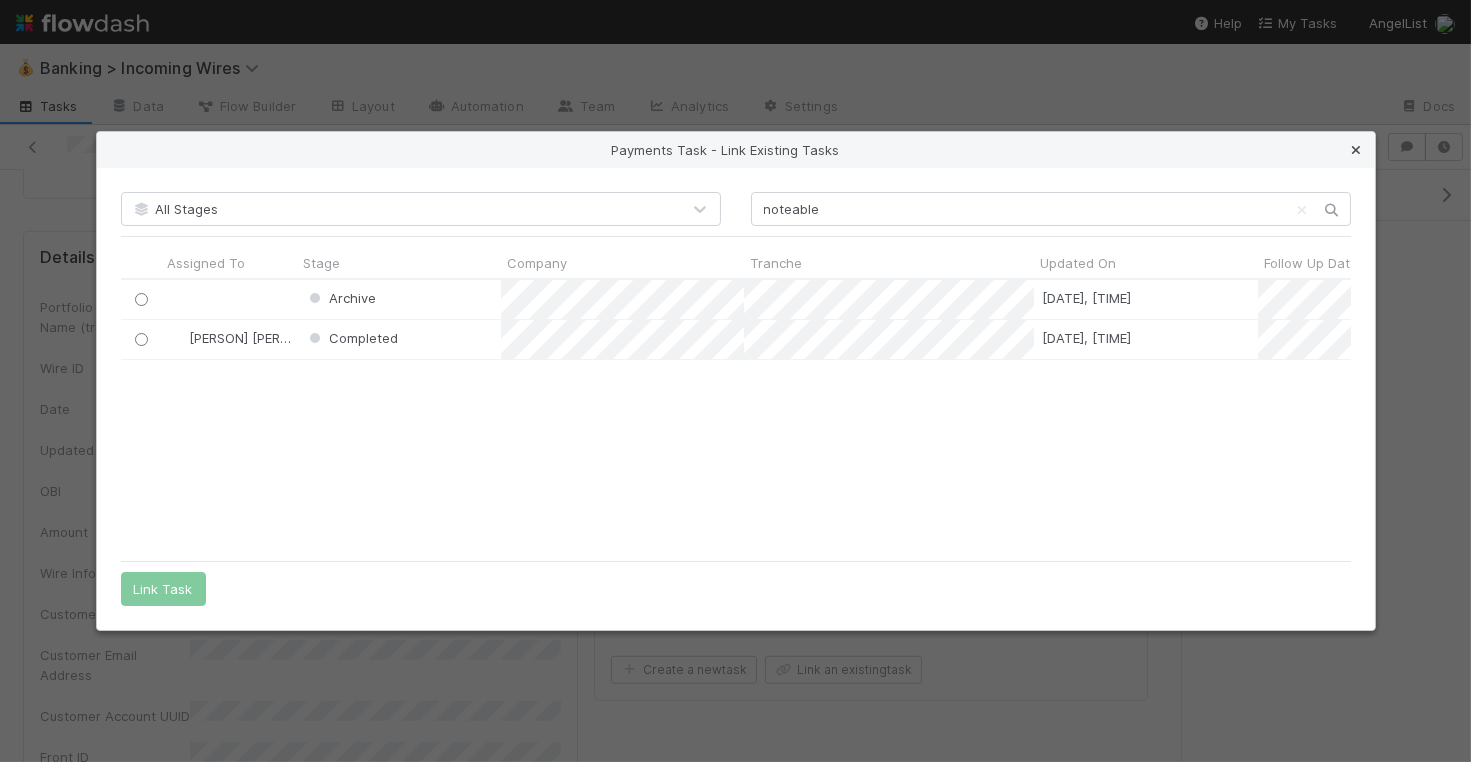 click at bounding box center (1357, 150) 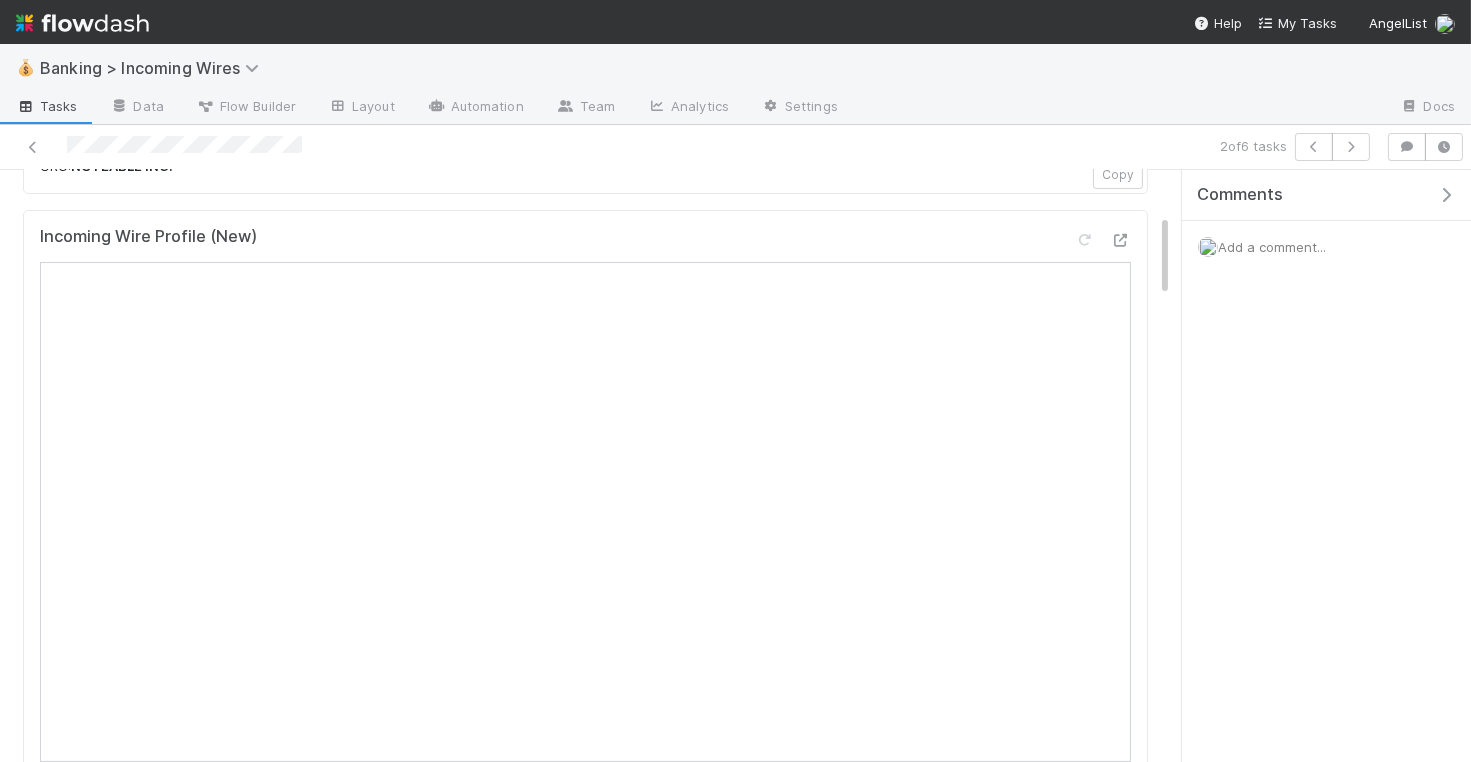 scroll, scrollTop: 485, scrollLeft: 0, axis: vertical 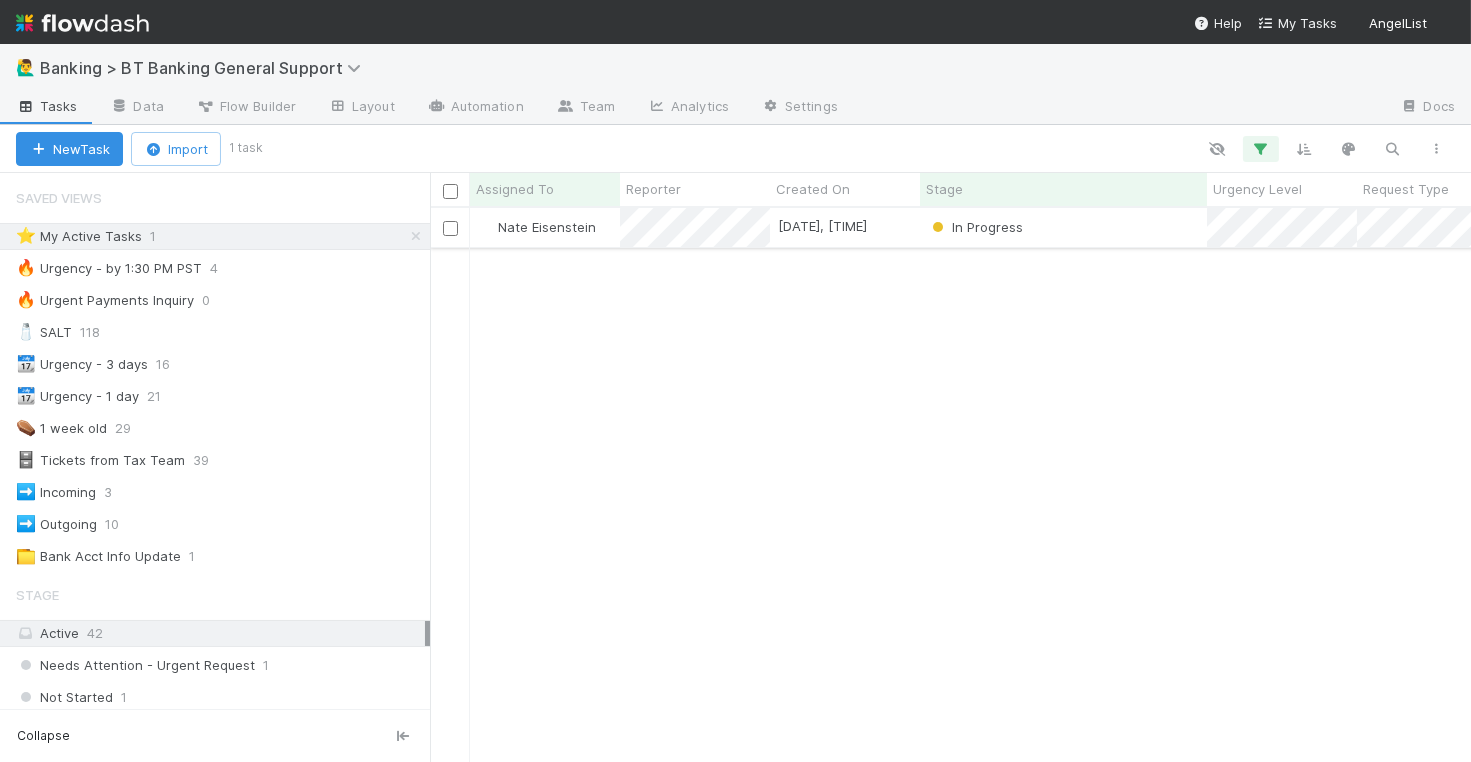 click on "8/5/25, 10:24:13 AM" at bounding box center [845, 227] 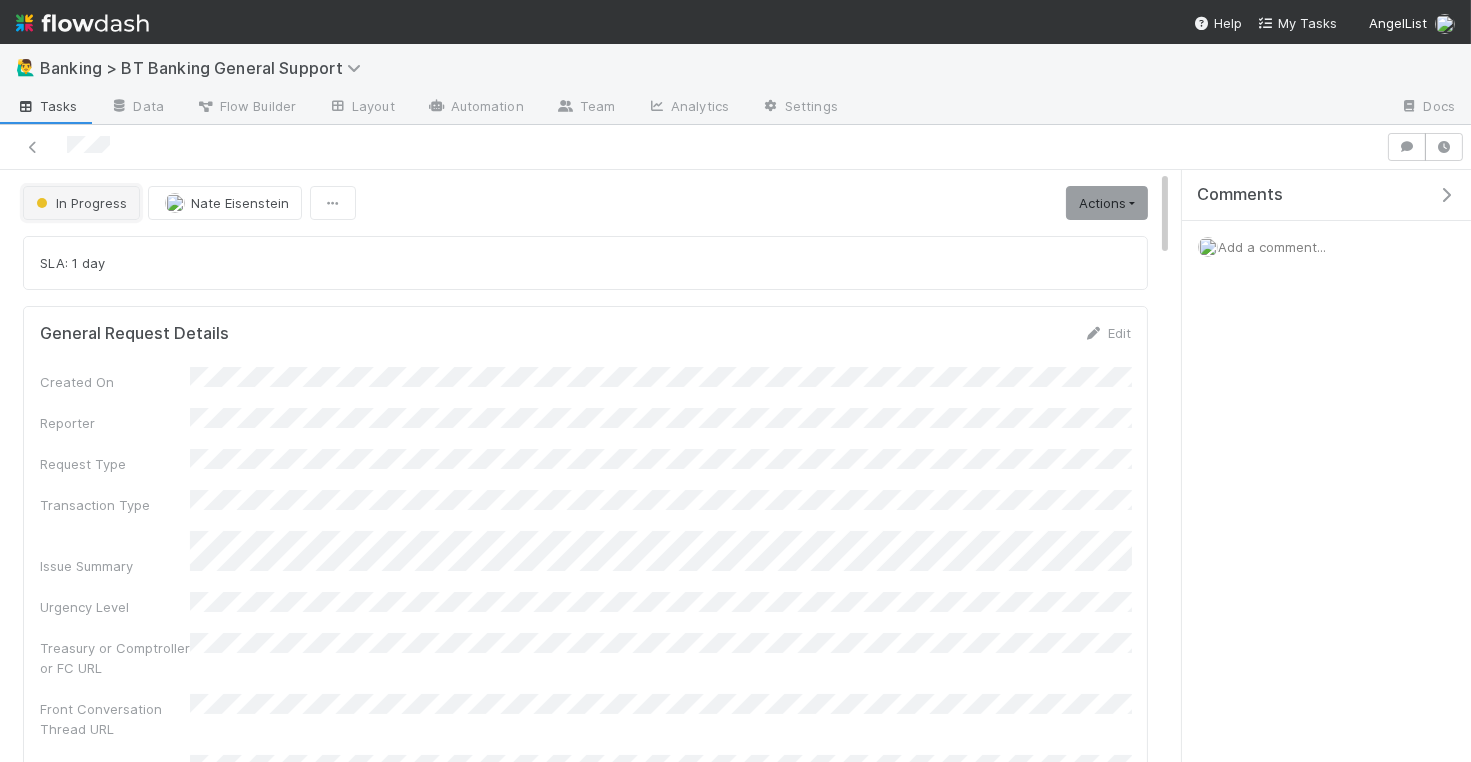 click on "In Progress" at bounding box center (81, 203) 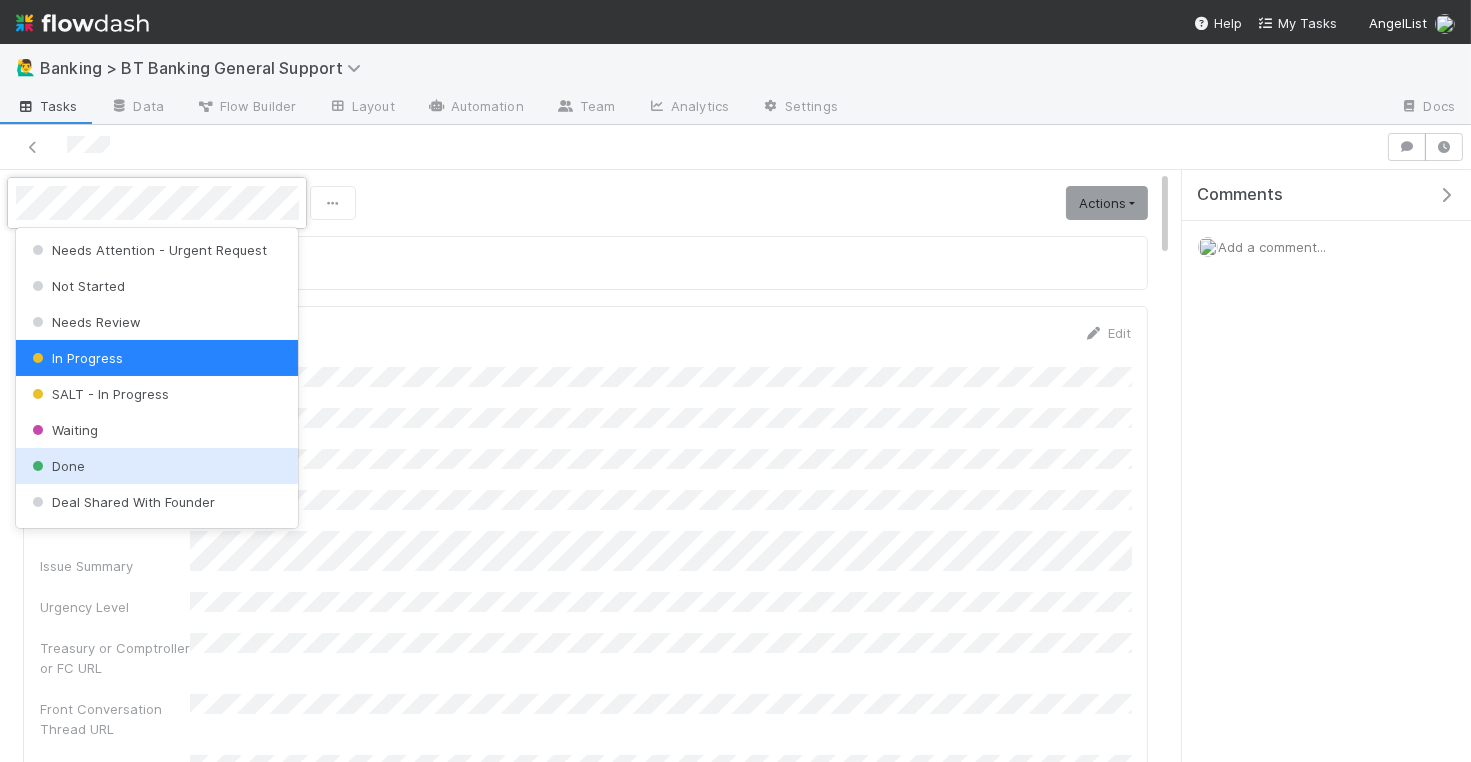 click on "Done" at bounding box center [157, 466] 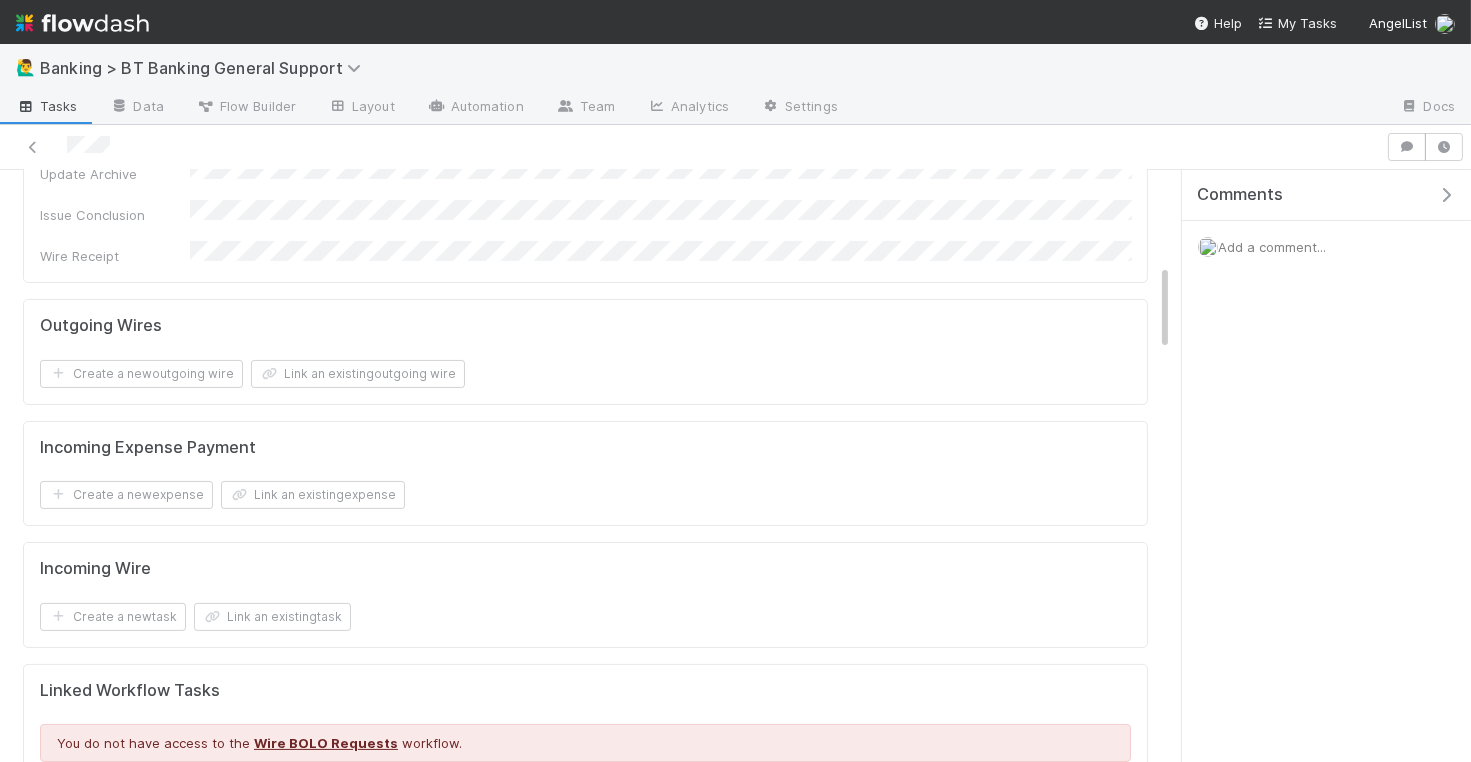scroll, scrollTop: 0, scrollLeft: 0, axis: both 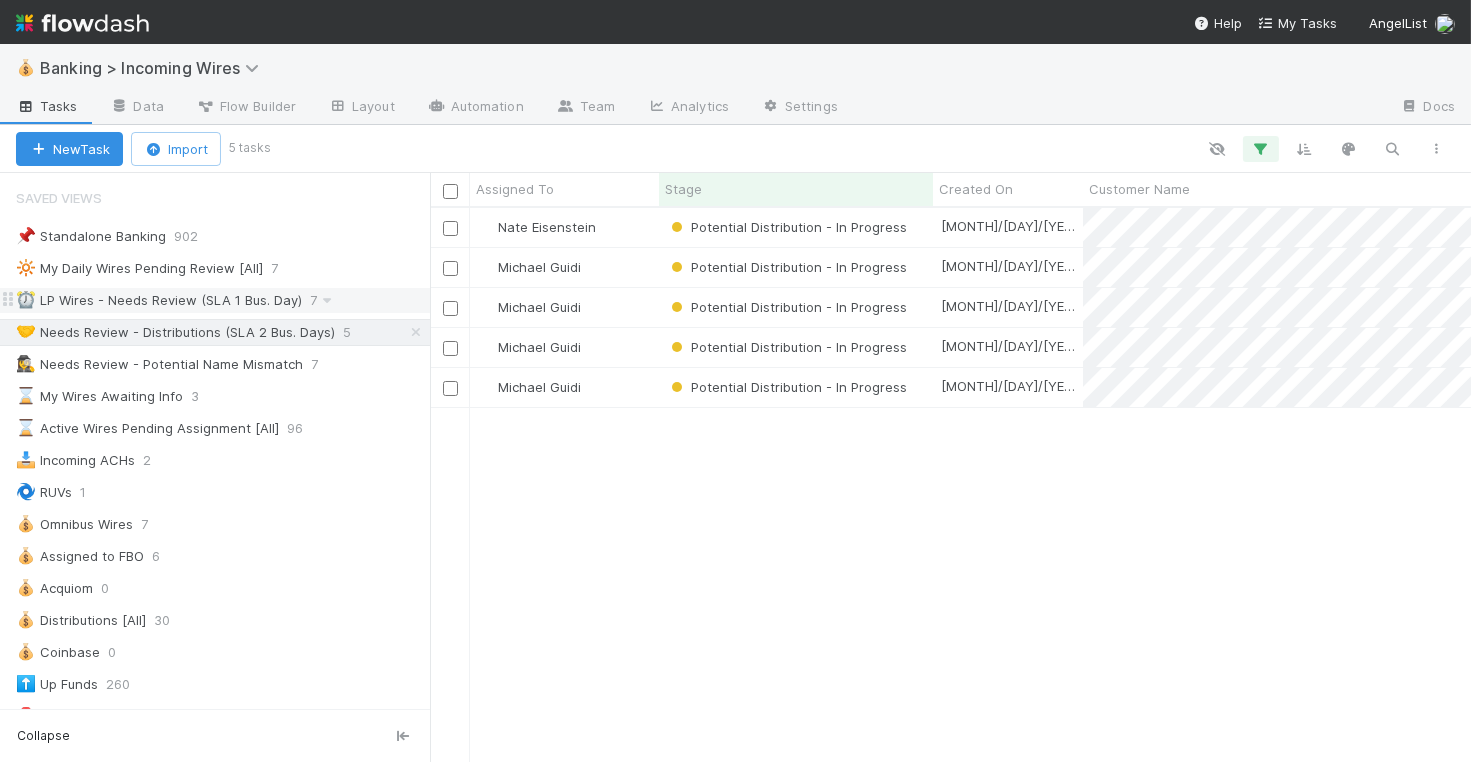 click on "⏰ LP Wires - Needs Review (SLA 1 Bus. Day)" at bounding box center (159, 300) 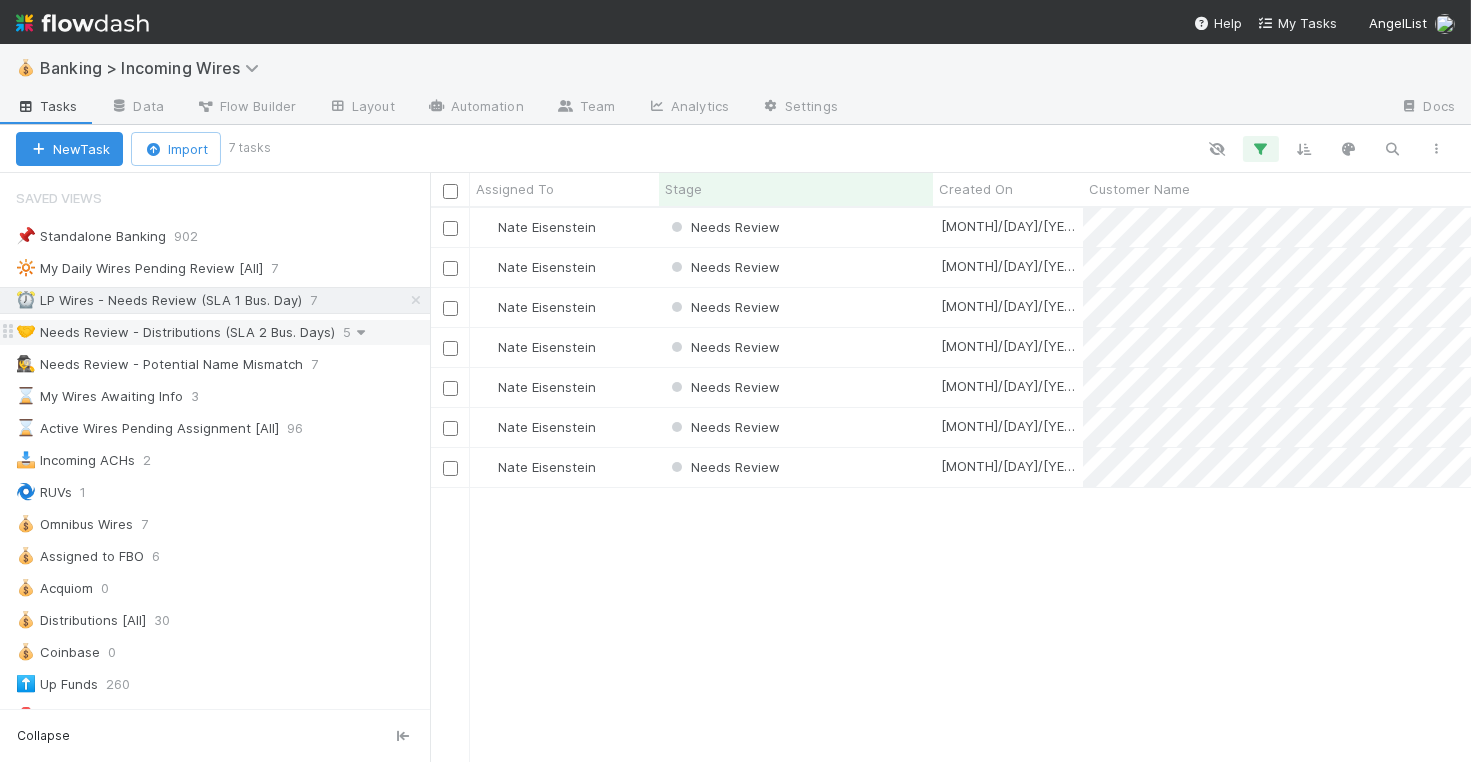 scroll, scrollTop: 1, scrollLeft: 1, axis: both 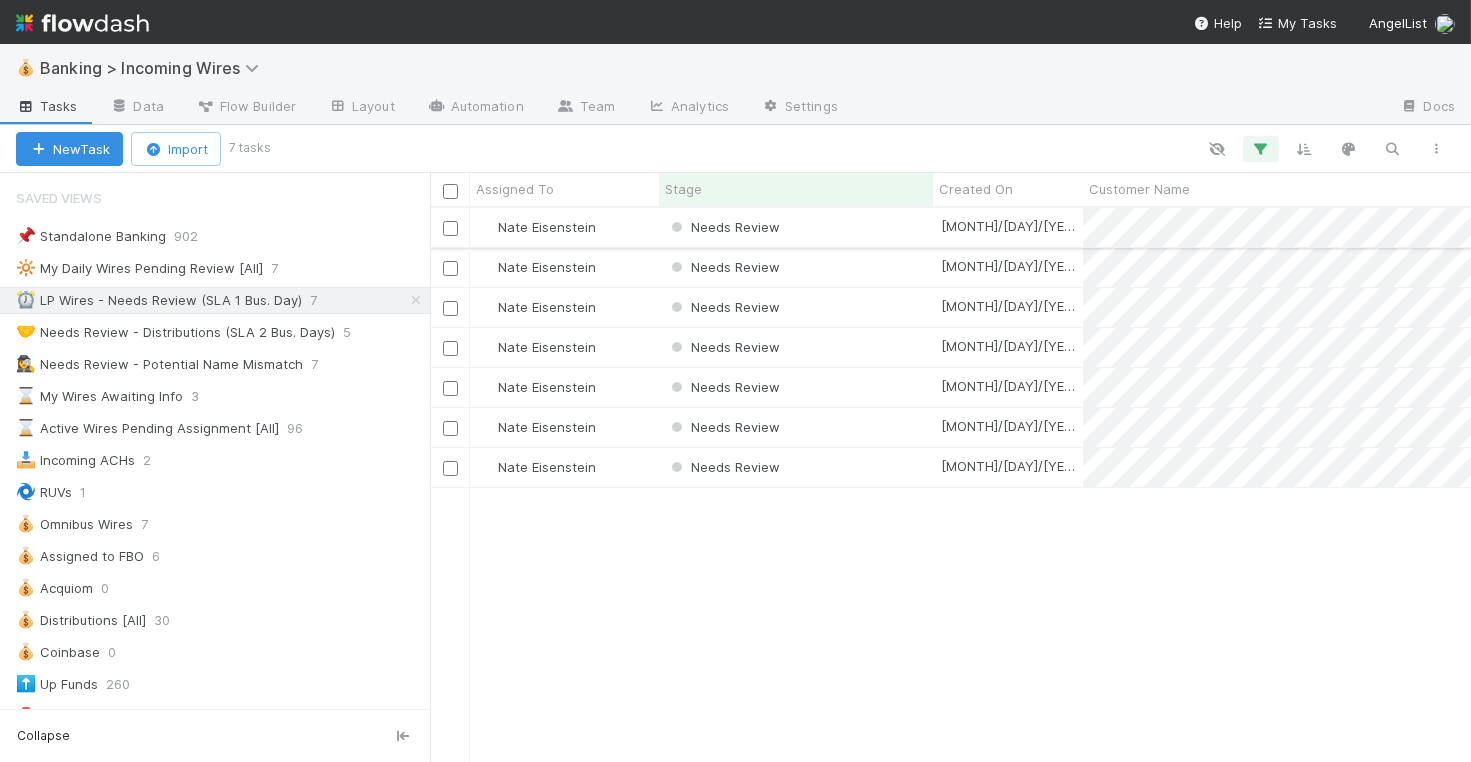 click on "Needs Review" at bounding box center (796, 227) 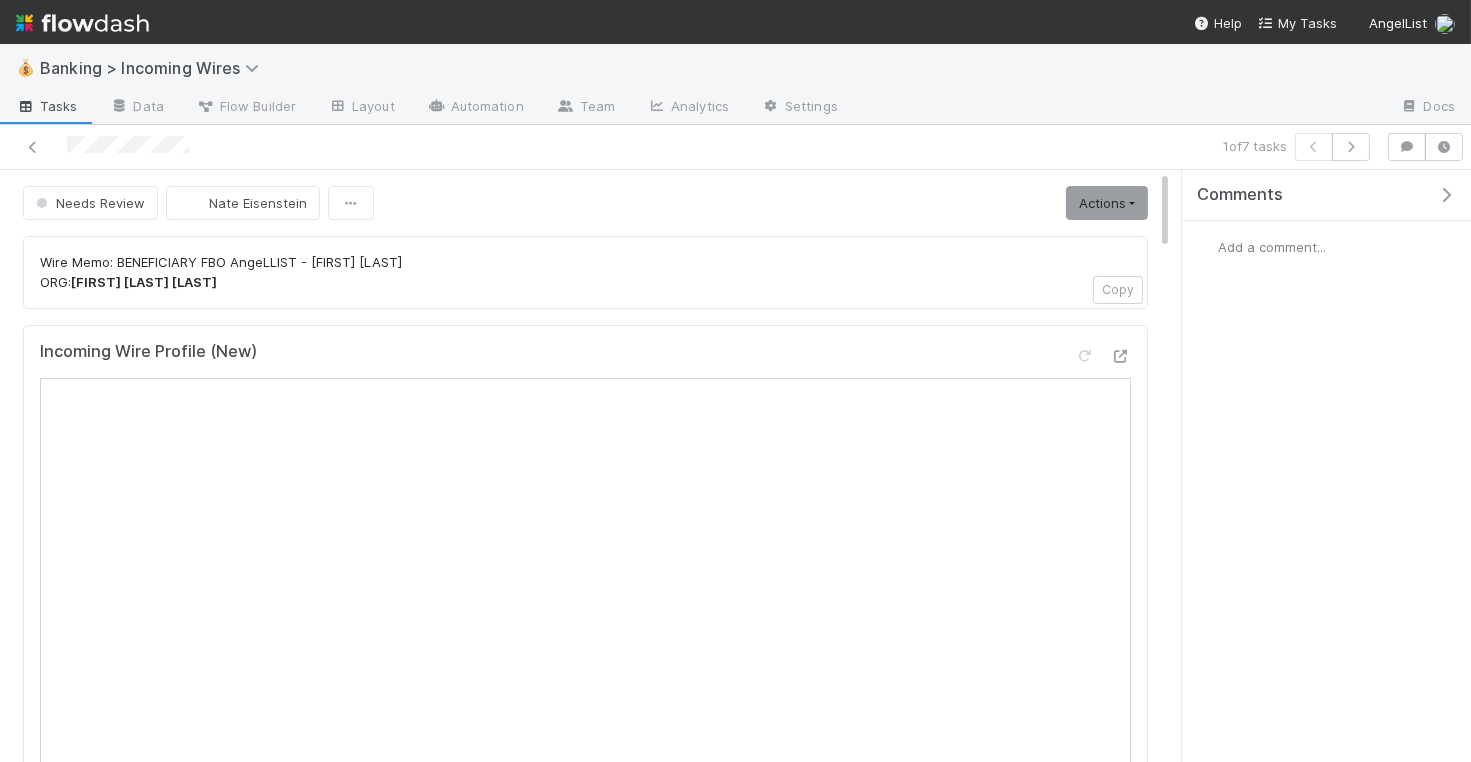 click on "1  of  7   tasks" at bounding box center (735, 147) 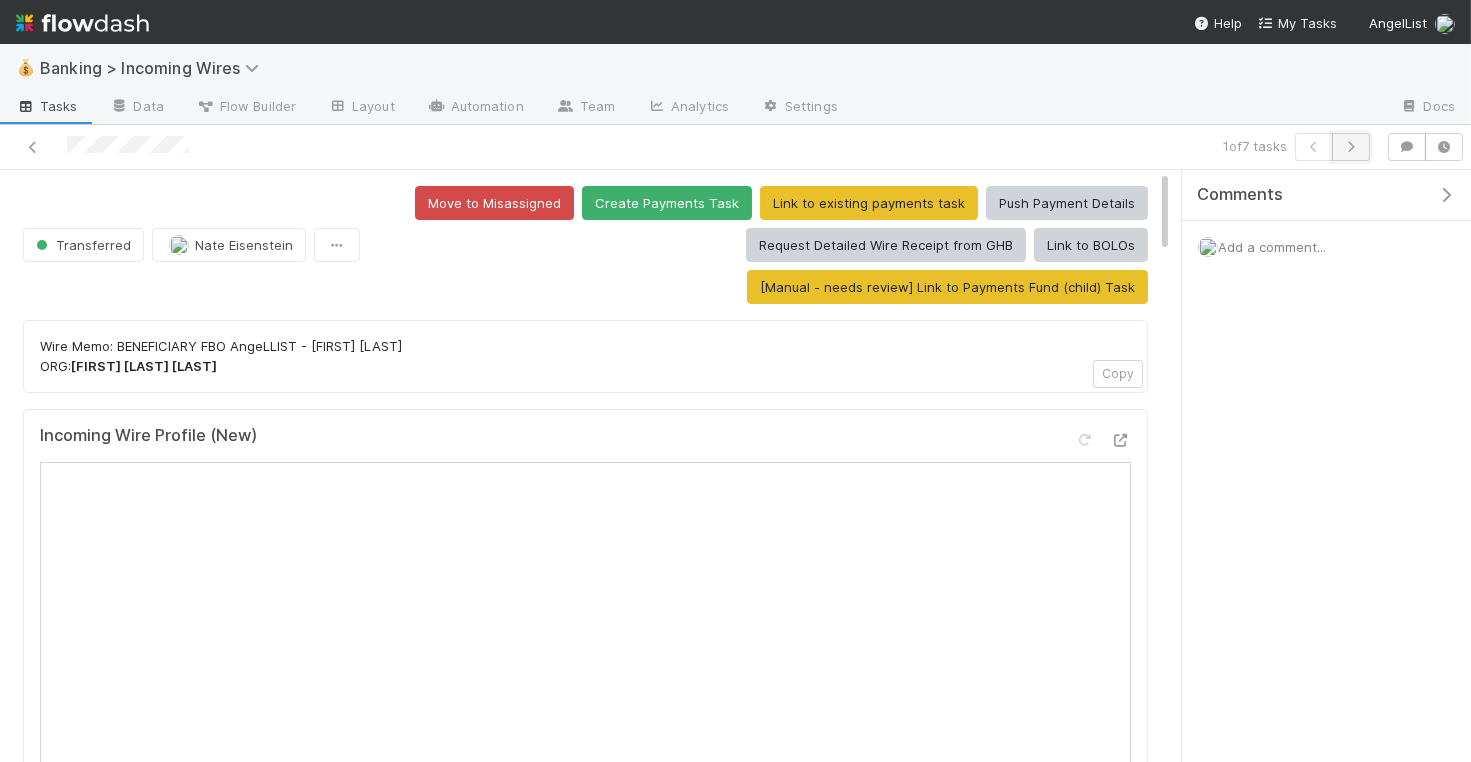 click at bounding box center [1351, 147] 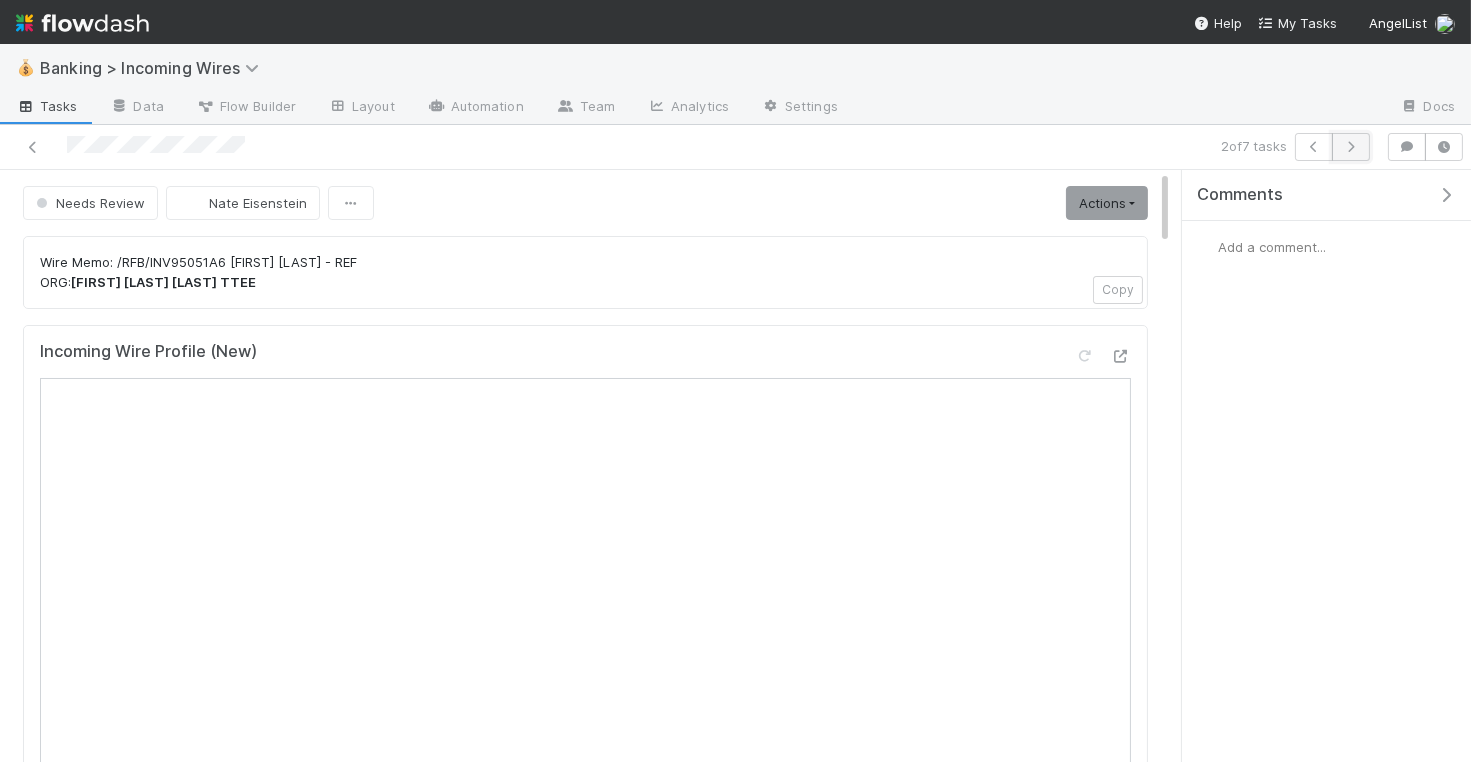 click at bounding box center [1351, 147] 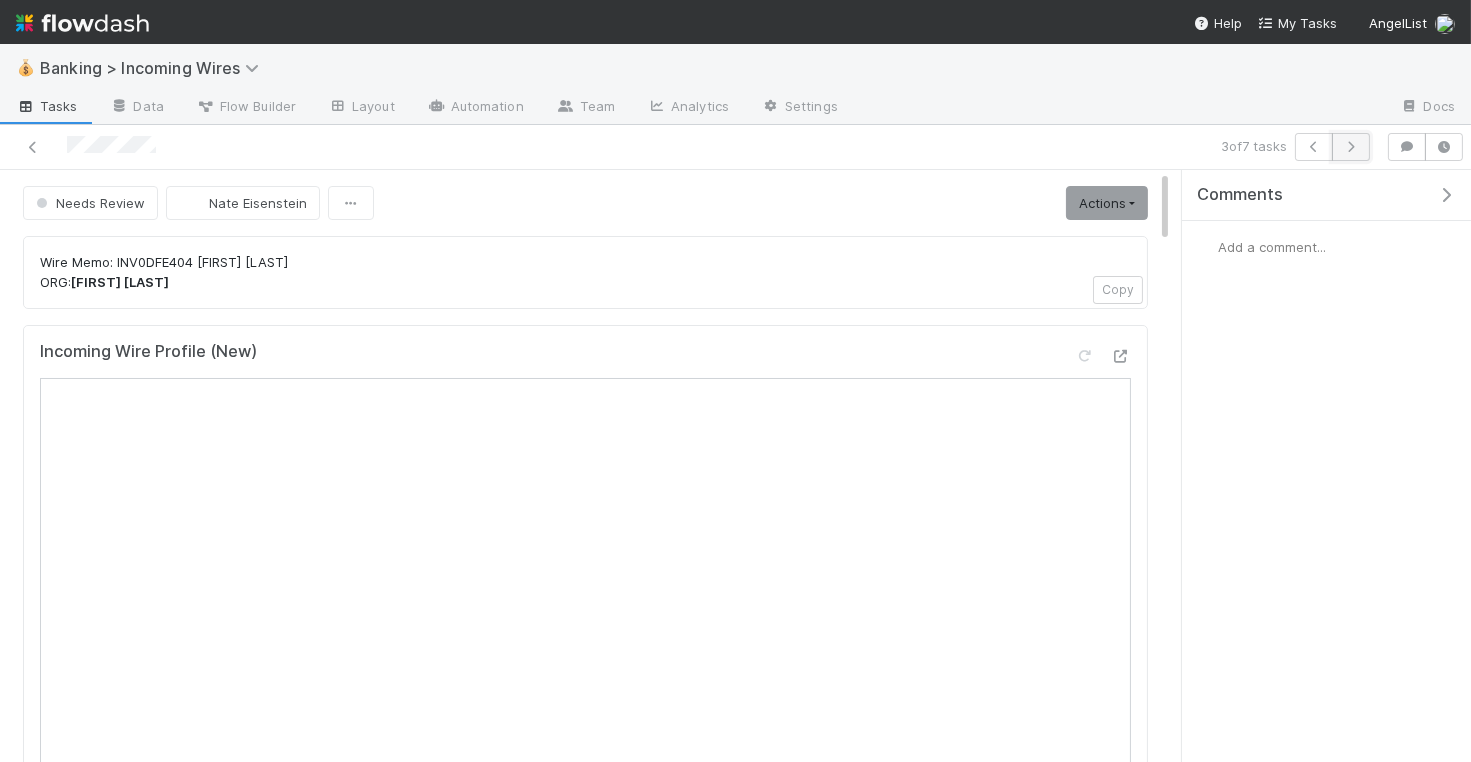 click at bounding box center [1351, 147] 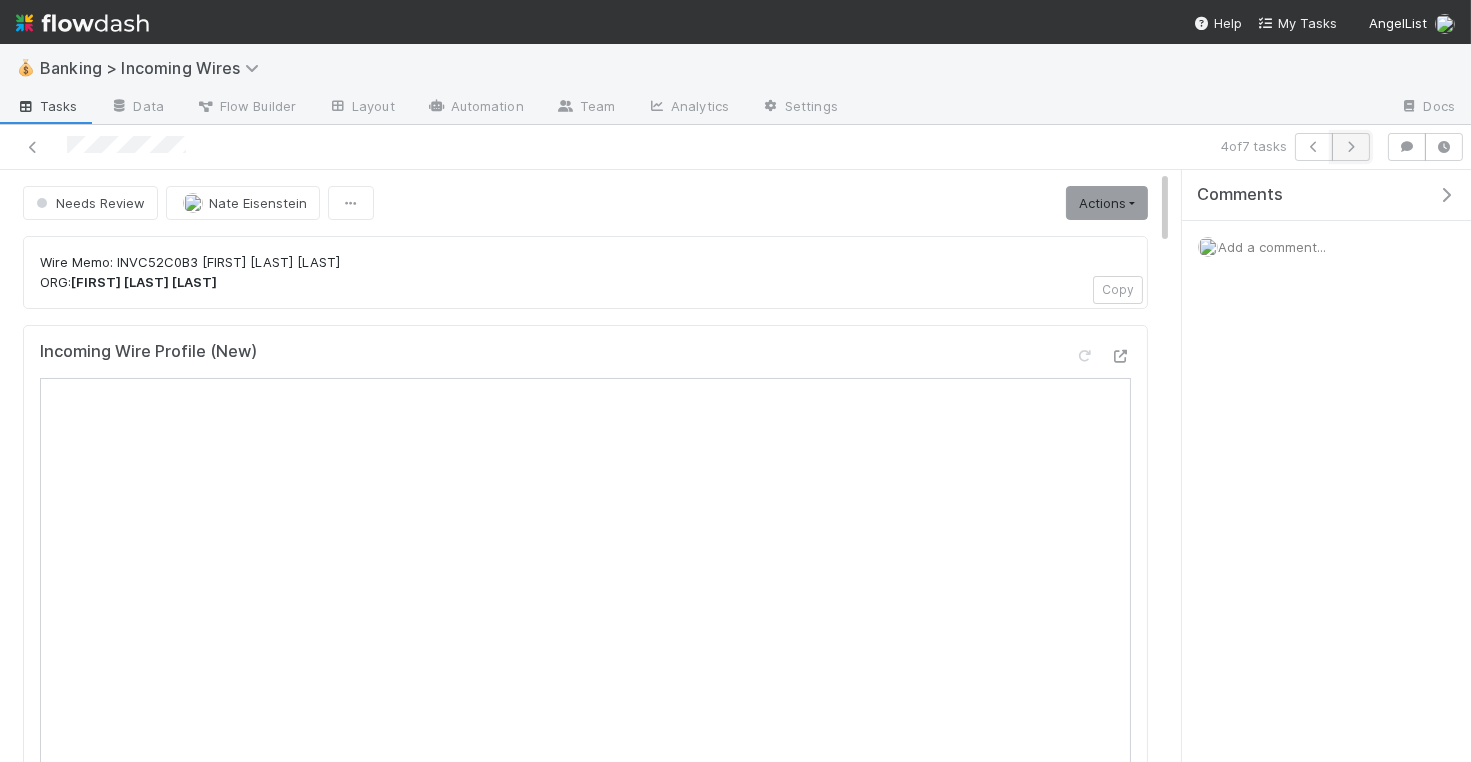 click at bounding box center (1351, 147) 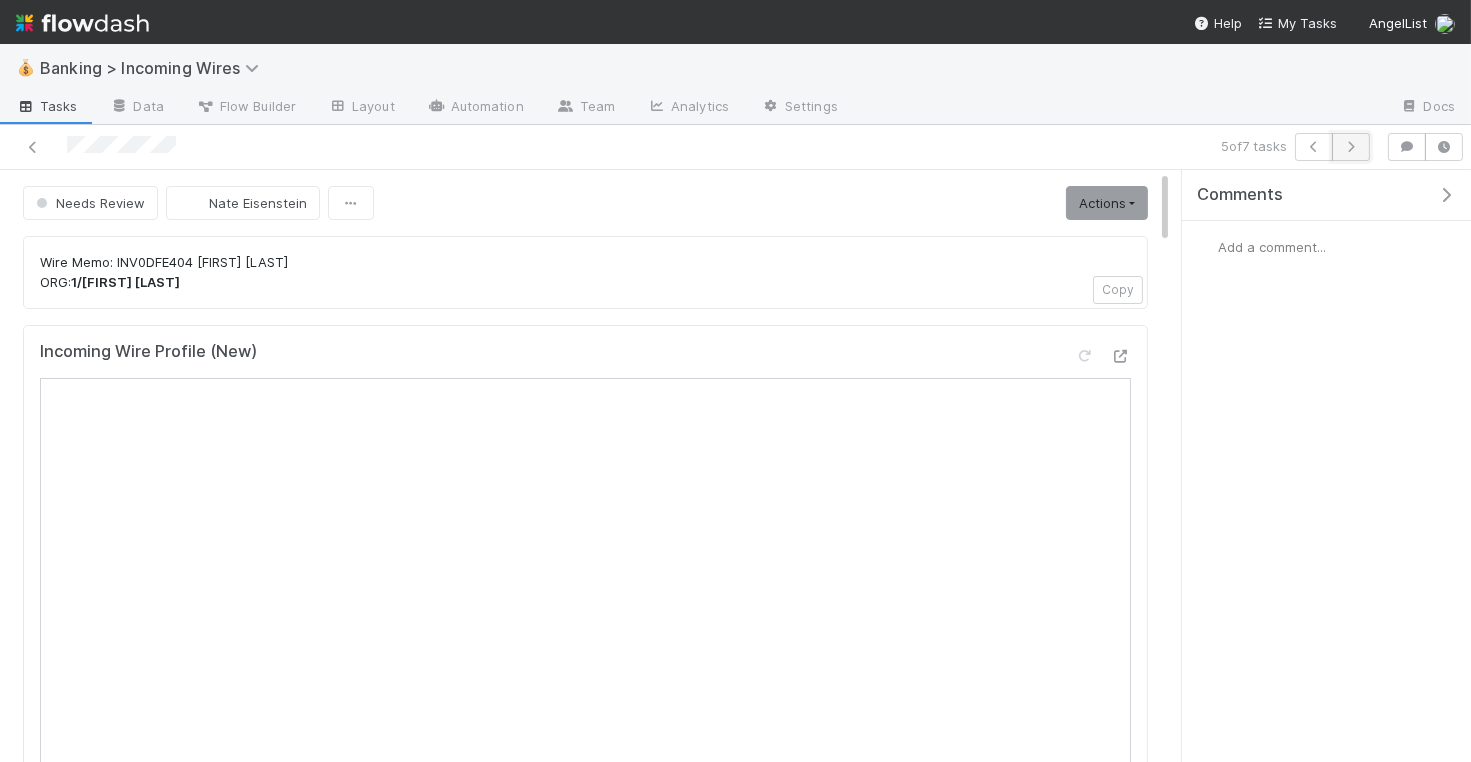 click at bounding box center [1351, 147] 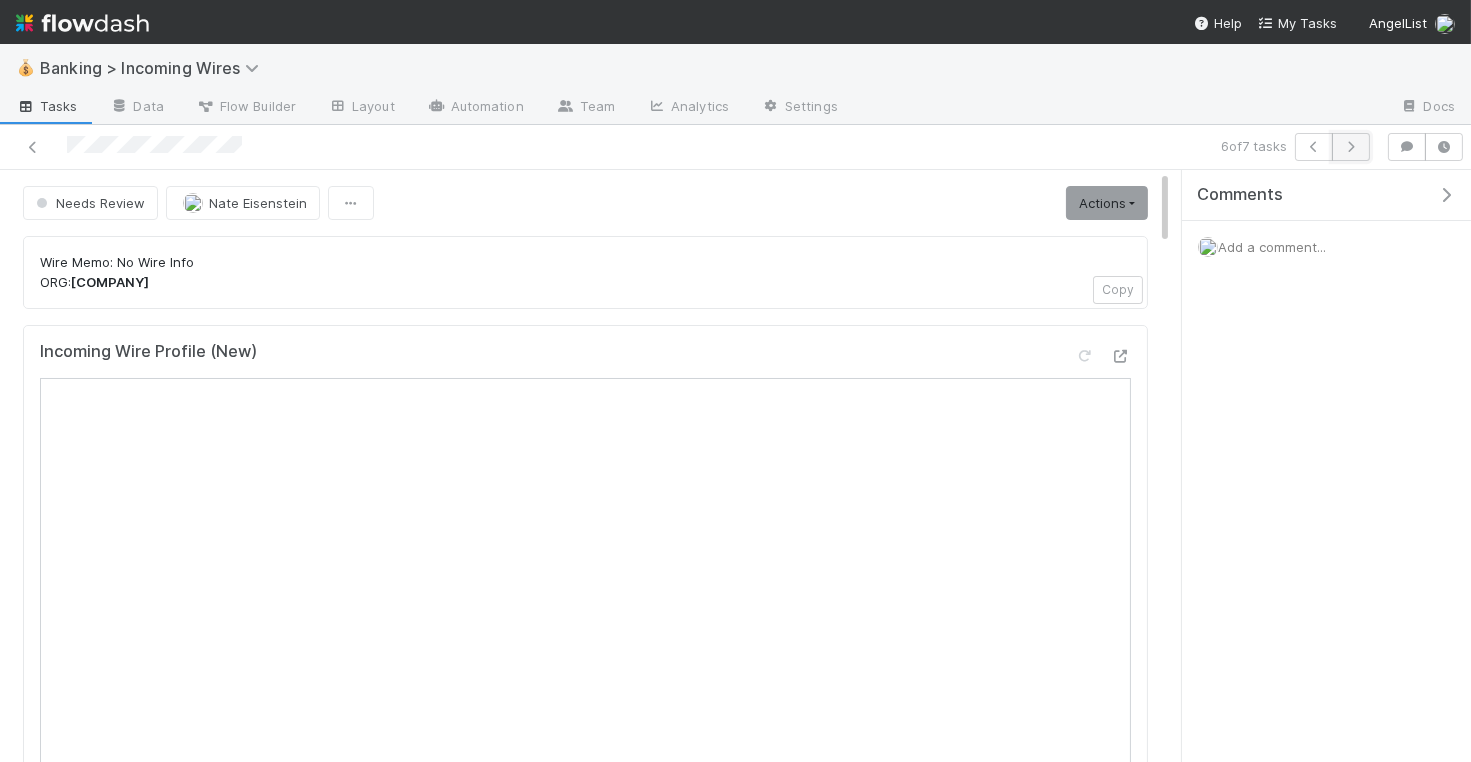 click at bounding box center [1351, 147] 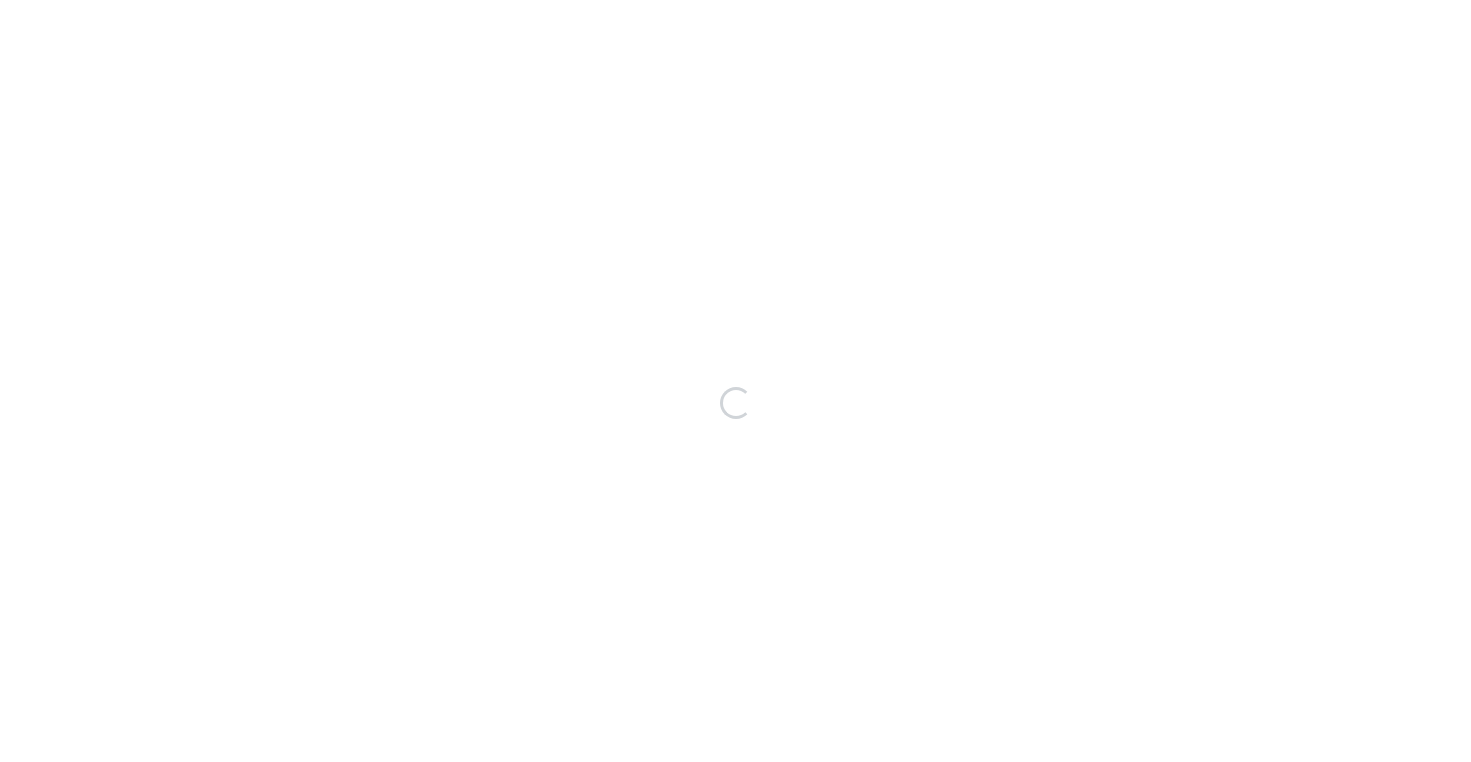 scroll, scrollTop: 0, scrollLeft: 0, axis: both 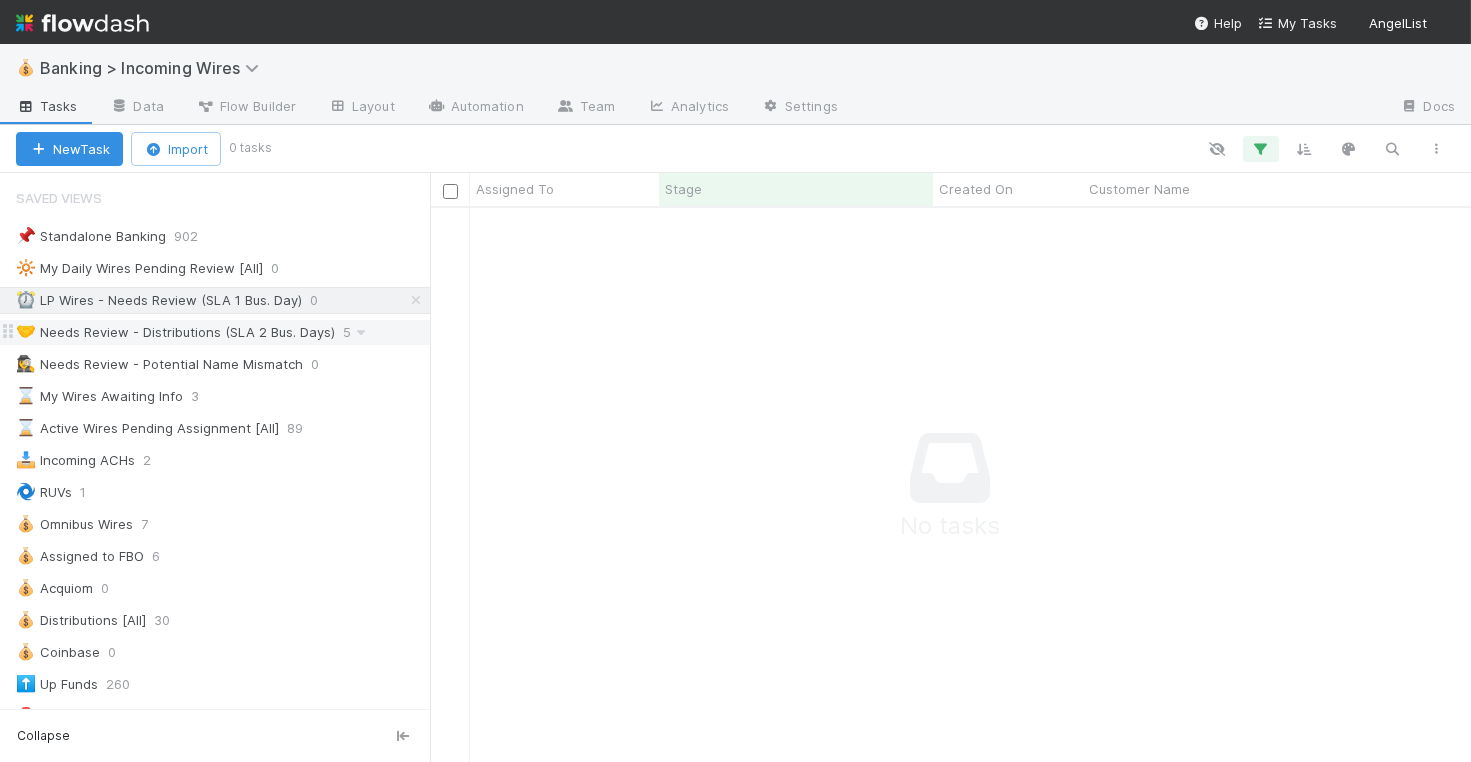 click on "🤝 Needs Review - Distributions (SLA 2 Bus. Days)" at bounding box center [175, 332] 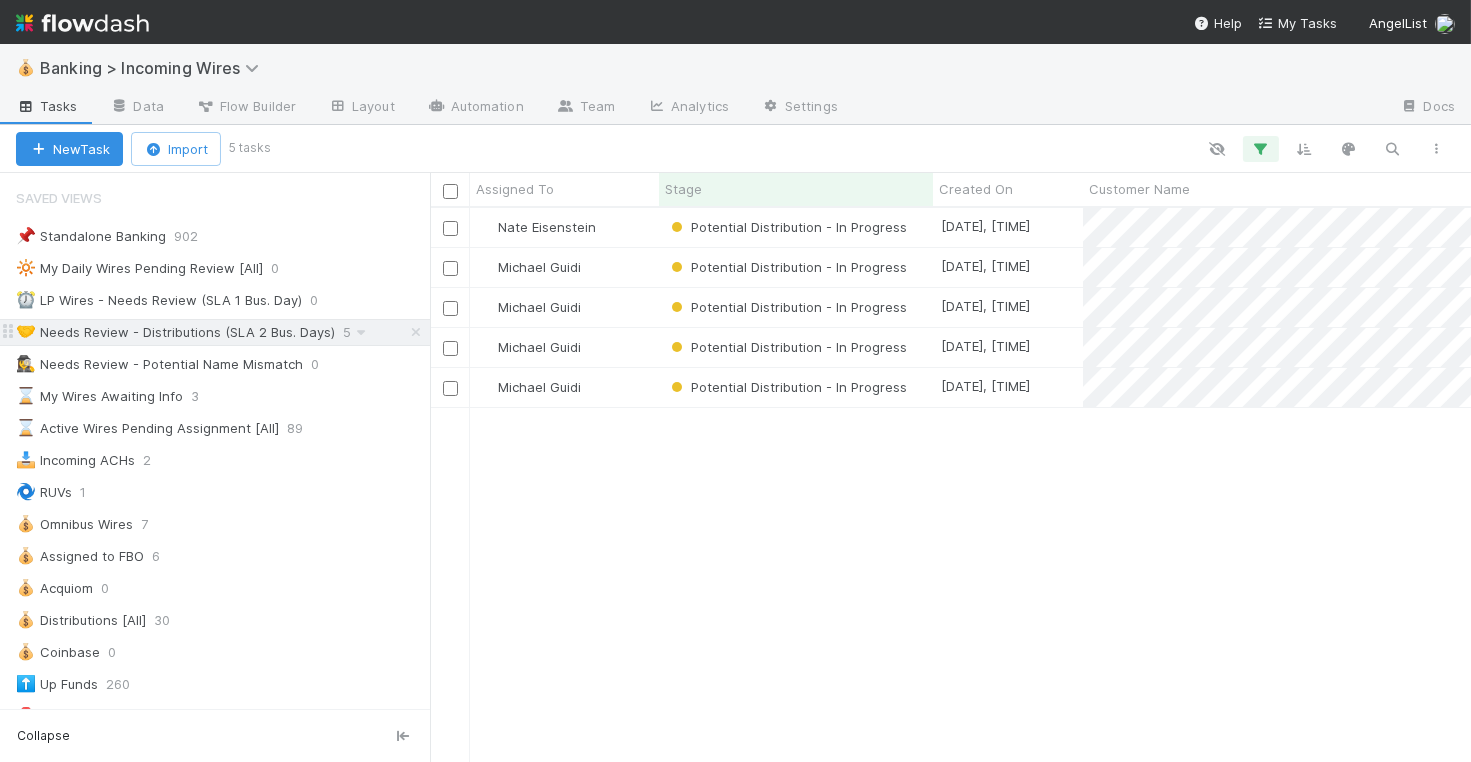 scroll, scrollTop: 1, scrollLeft: 1, axis: both 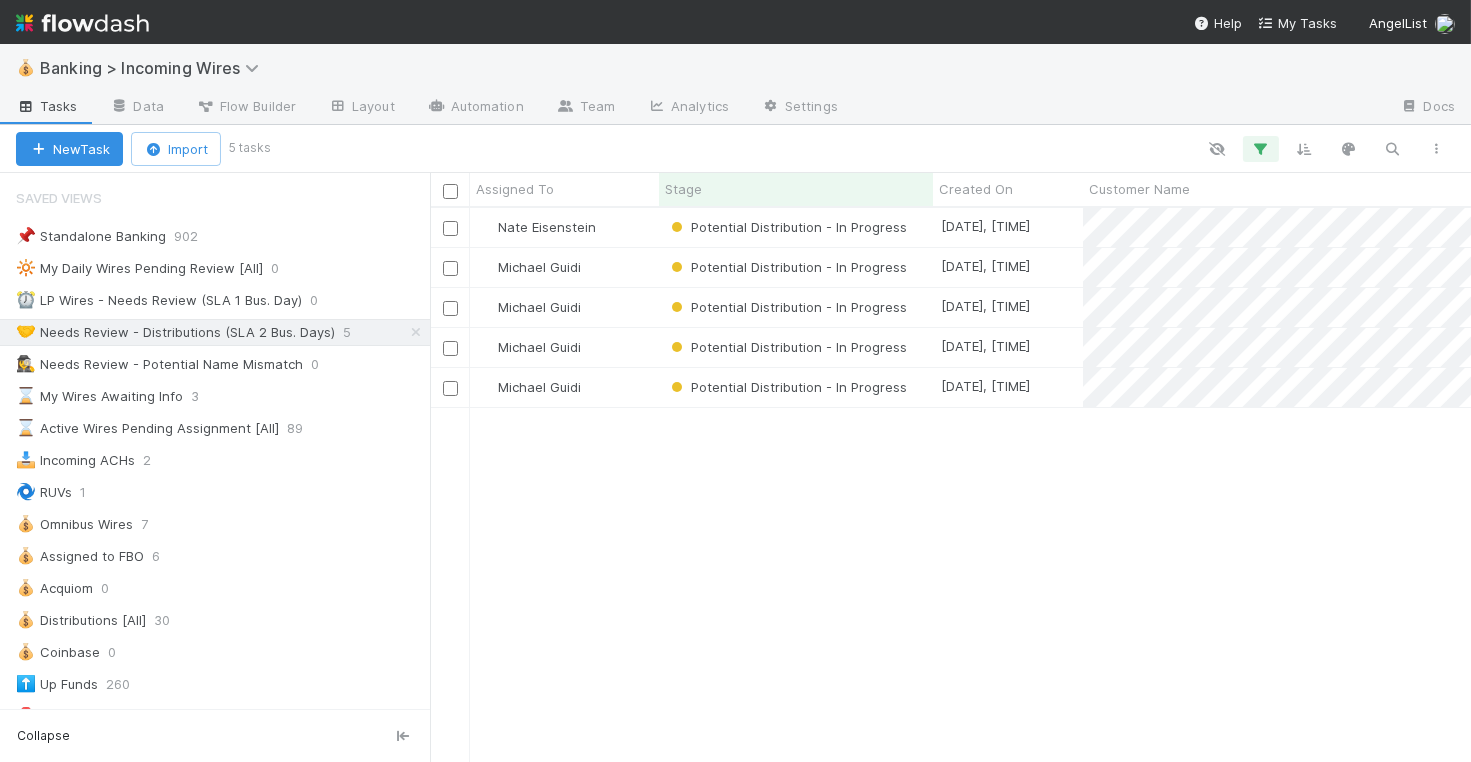 click on "Nate  Eisenstein" at bounding box center (564, 227) 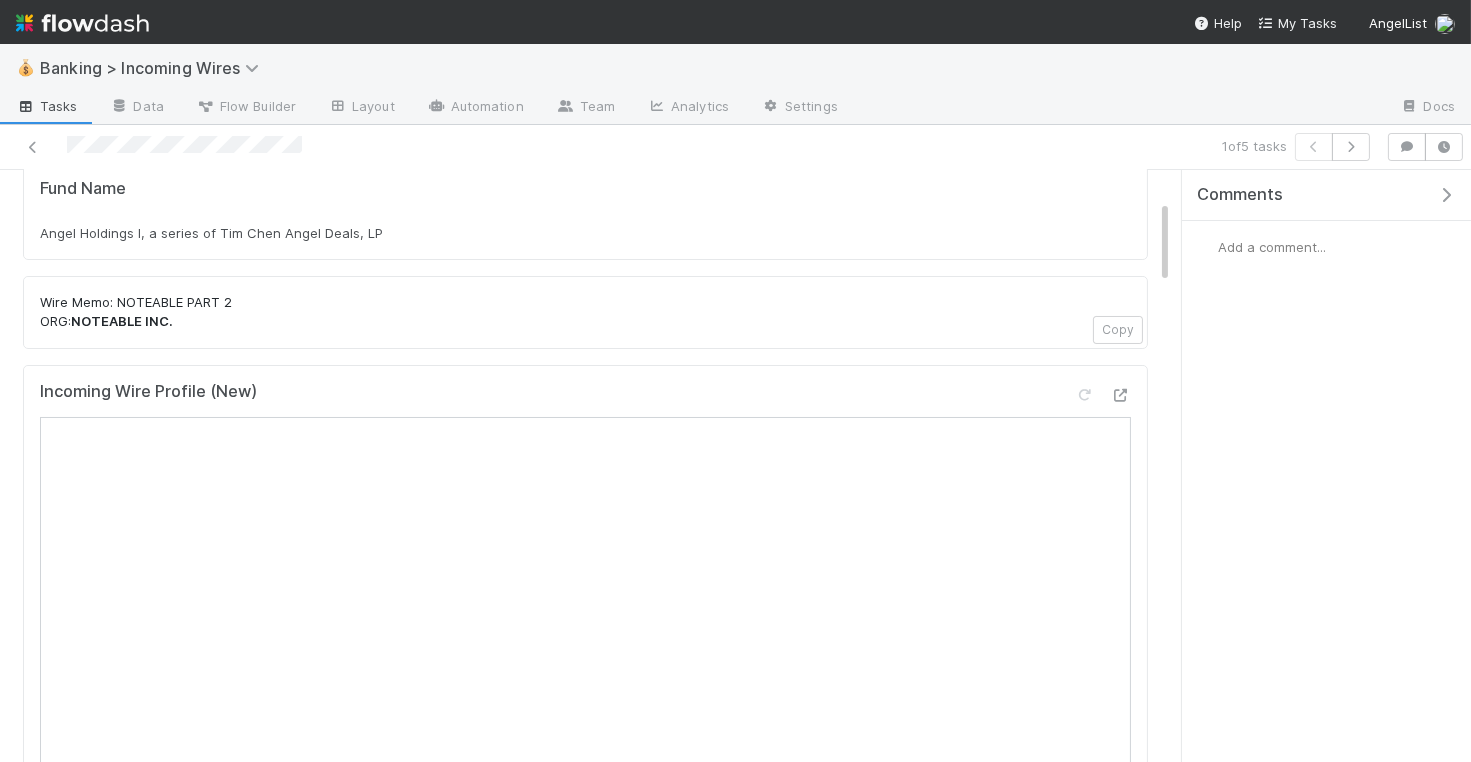 scroll, scrollTop: 77, scrollLeft: 0, axis: vertical 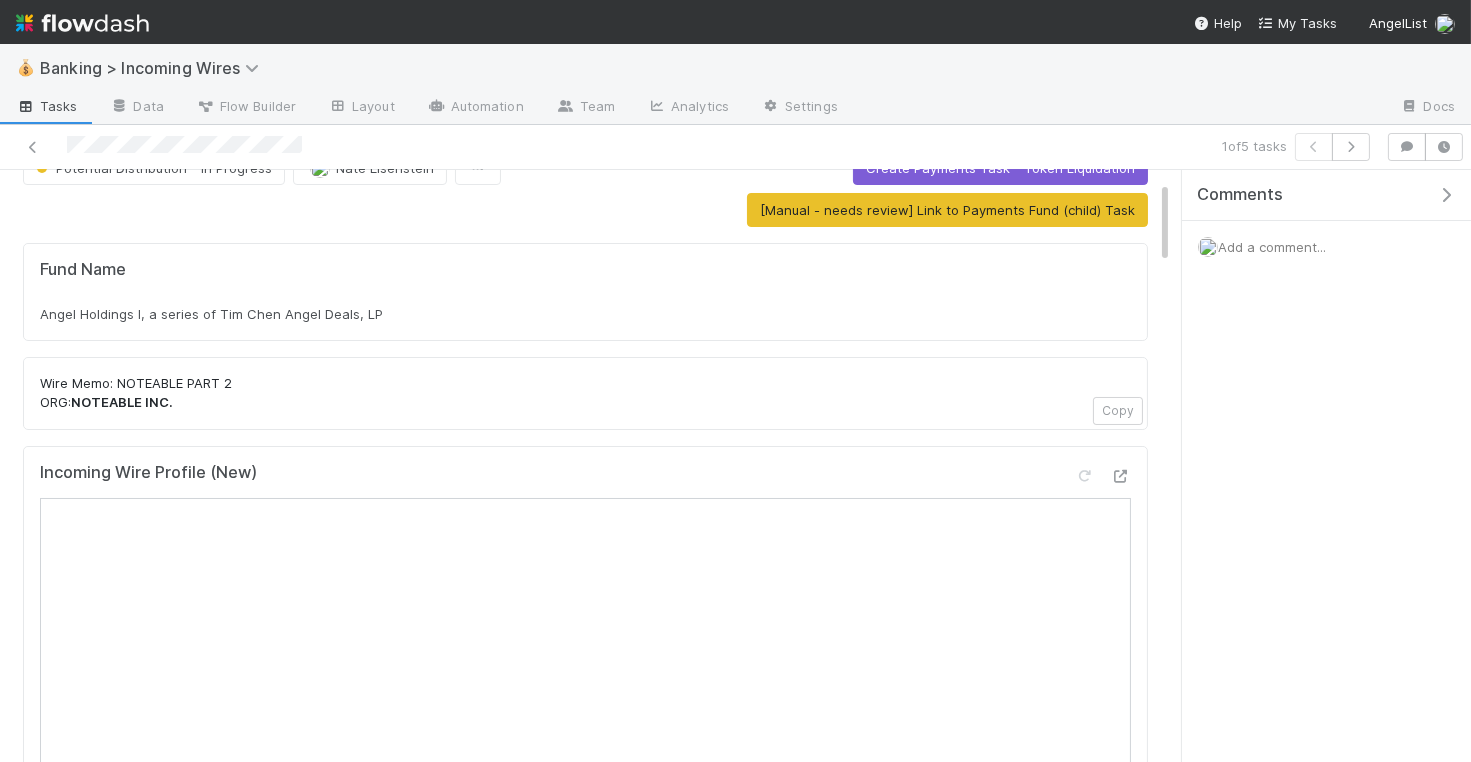 click on "Angel Holdings I, a series of Tim Chen Angel Deals, LP" at bounding box center (585, 314) 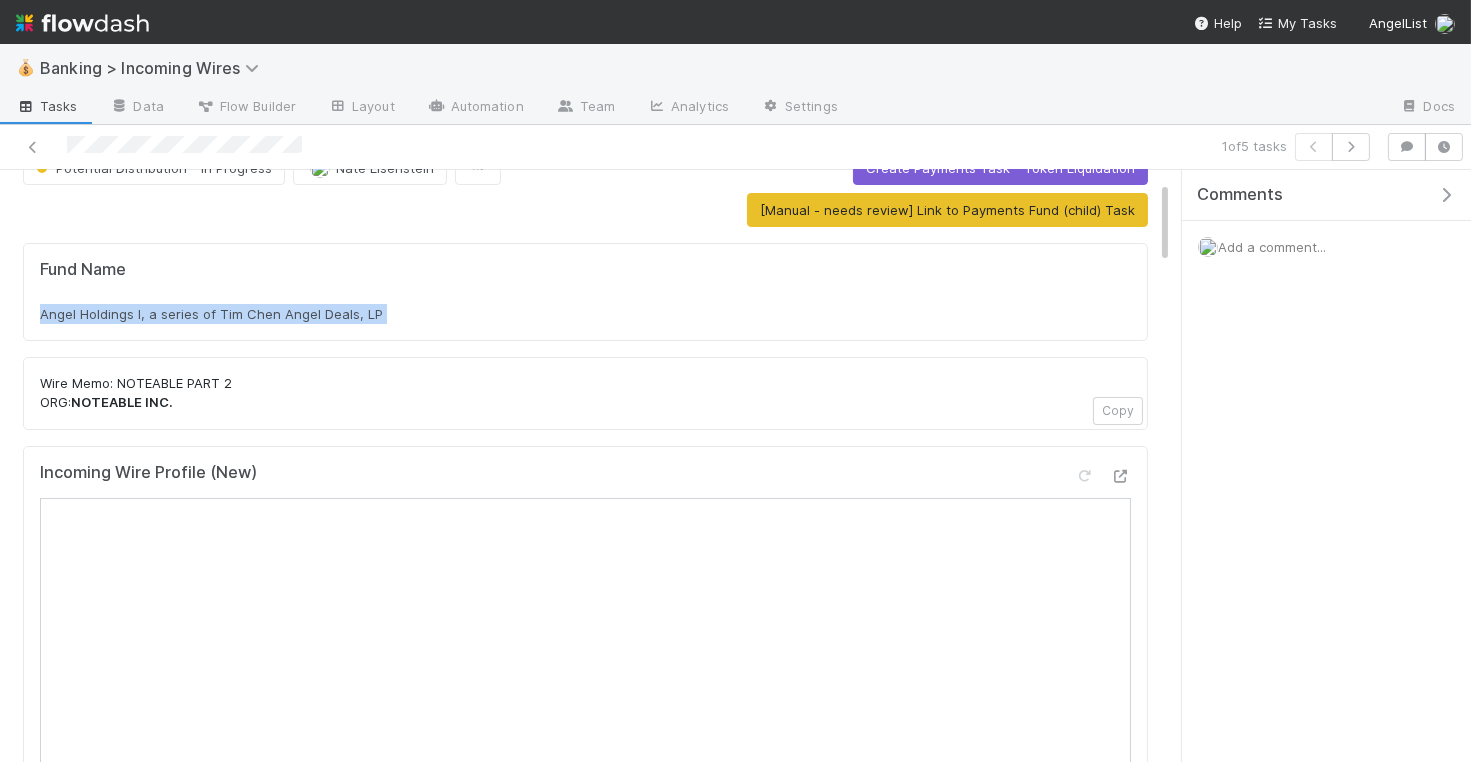 click on "Angel Holdings I, a series of Tim Chen Angel Deals, LP" at bounding box center [585, 314] 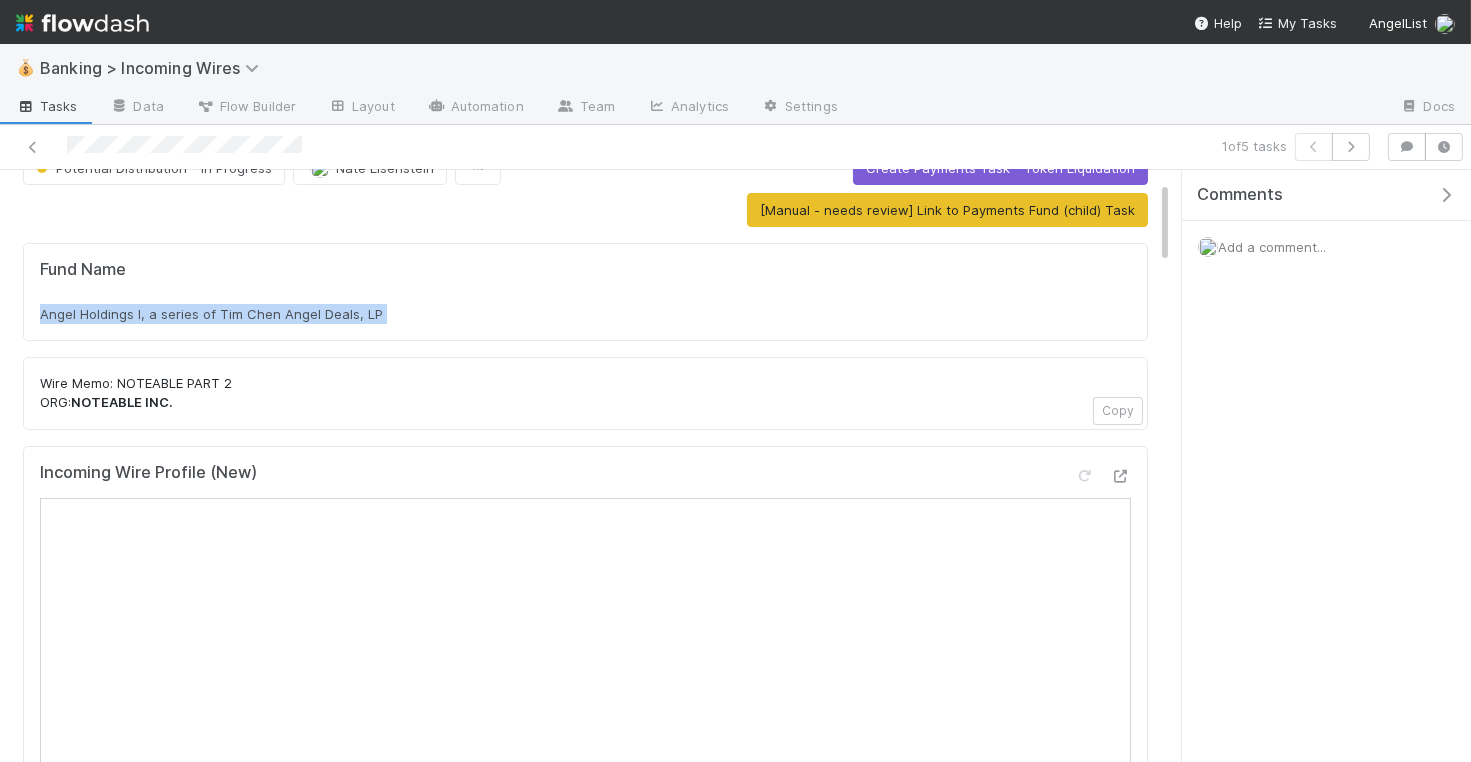 copy on "Angel Holdings I, a series of Tim Chen Angel Deals, LP" 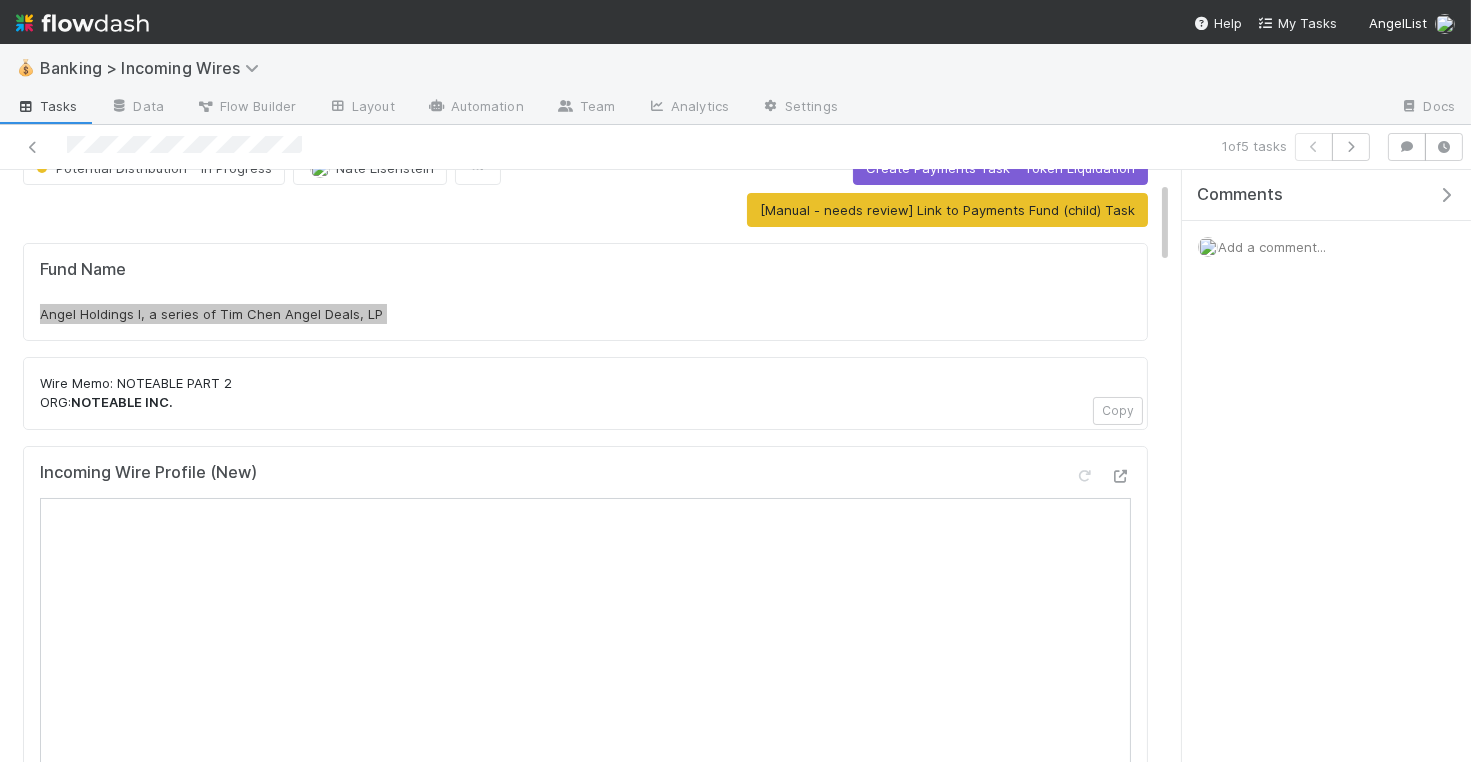 scroll, scrollTop: 0, scrollLeft: 0, axis: both 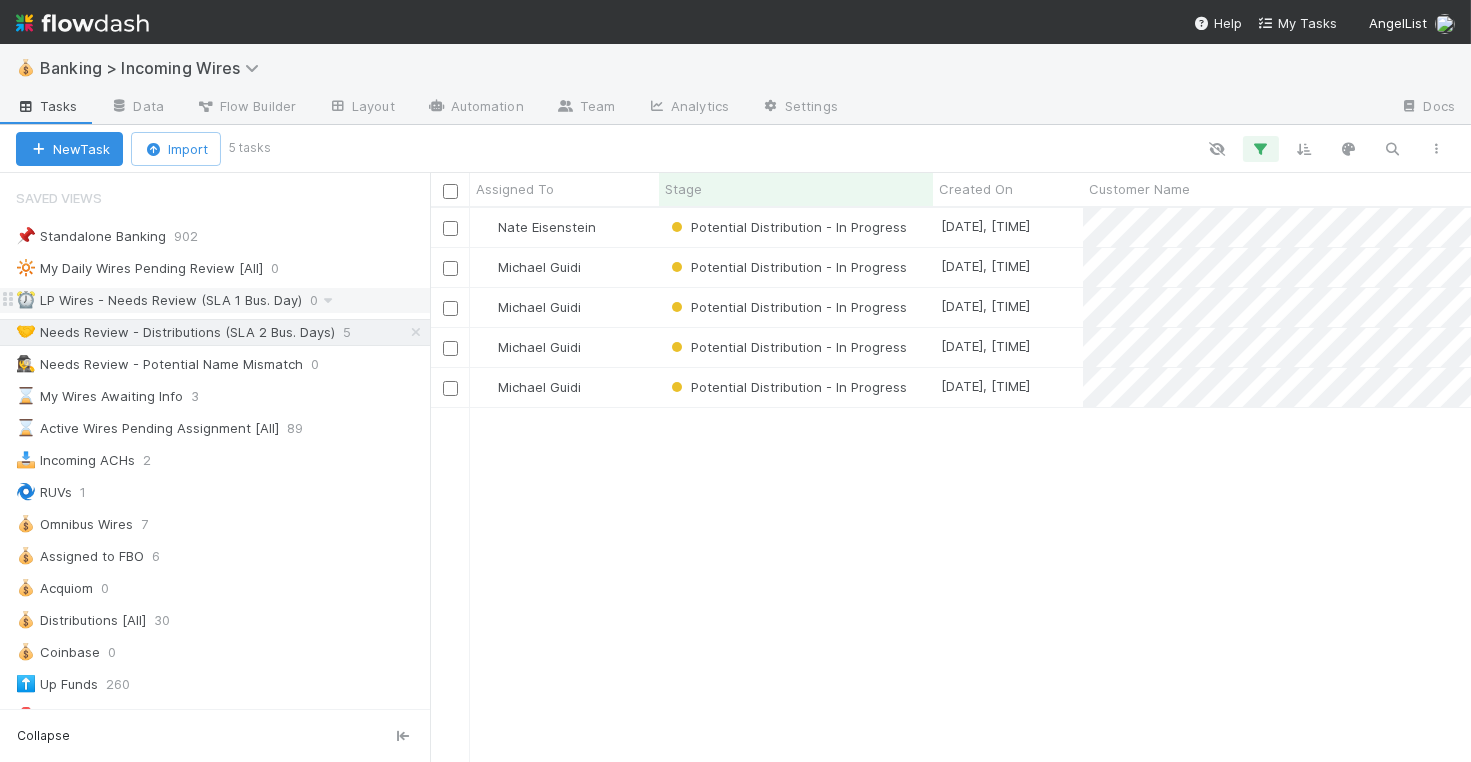 click on "⏰ LP Wires - Needs Review (SLA 1 Bus. Day)" at bounding box center [159, 300] 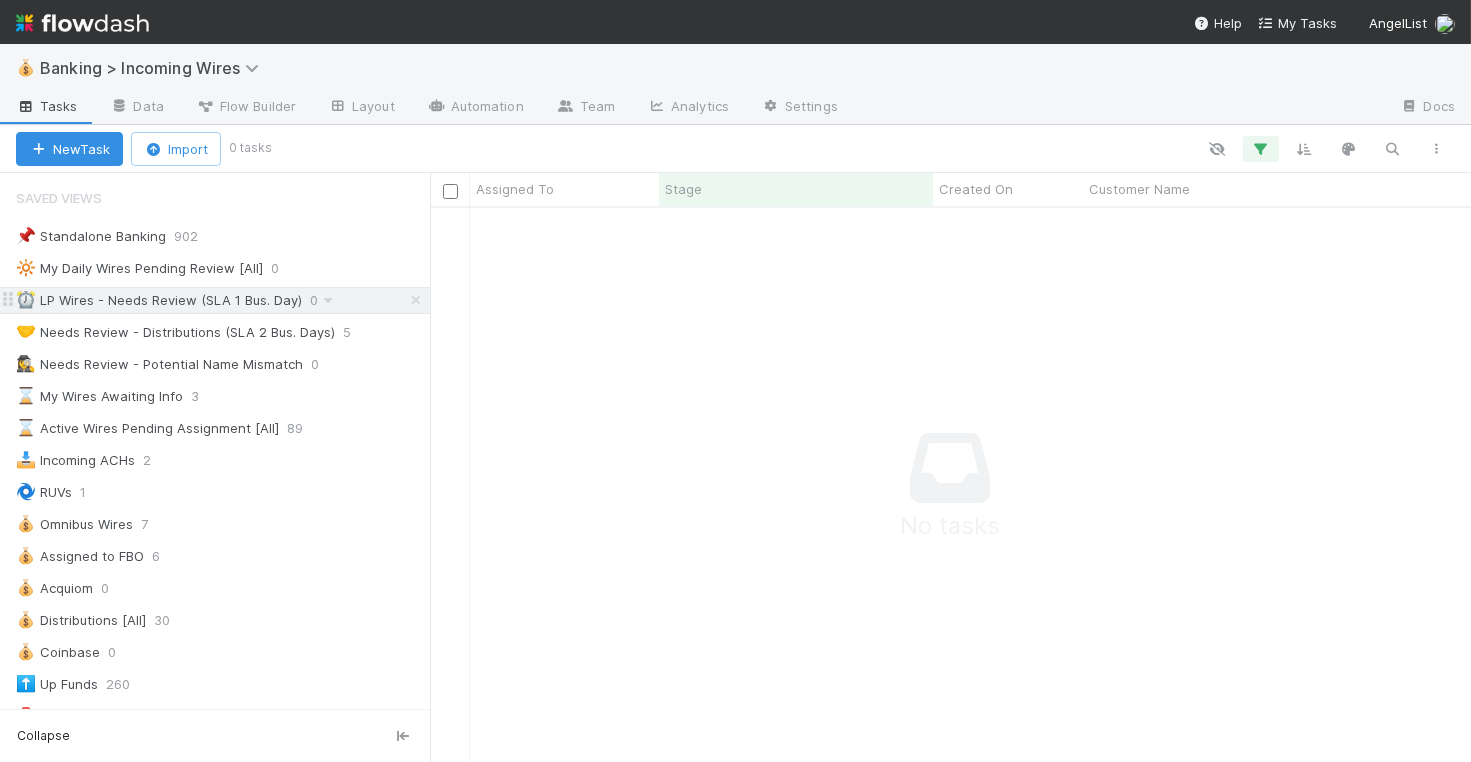 scroll, scrollTop: 1, scrollLeft: 1, axis: both 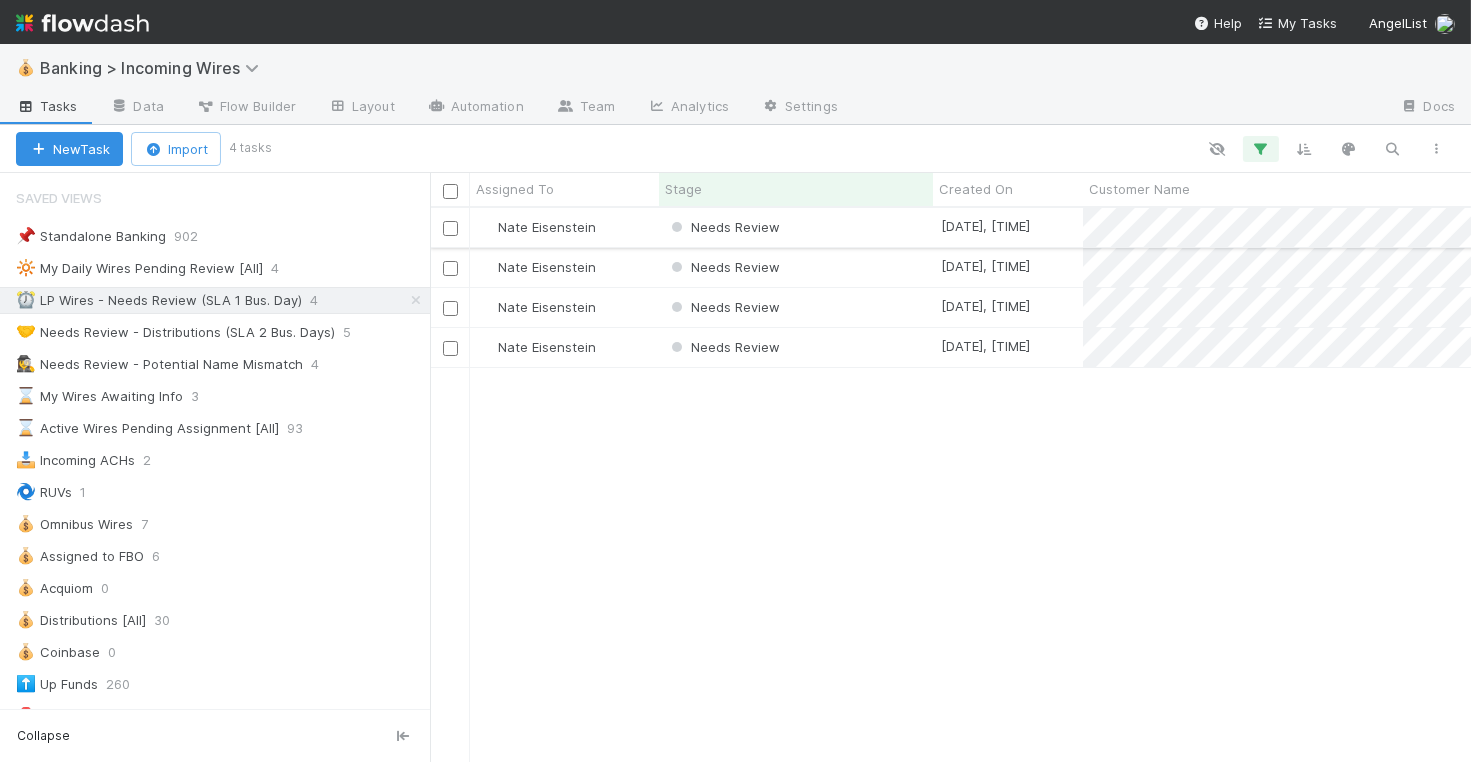 click on "Needs Review" at bounding box center [796, 227] 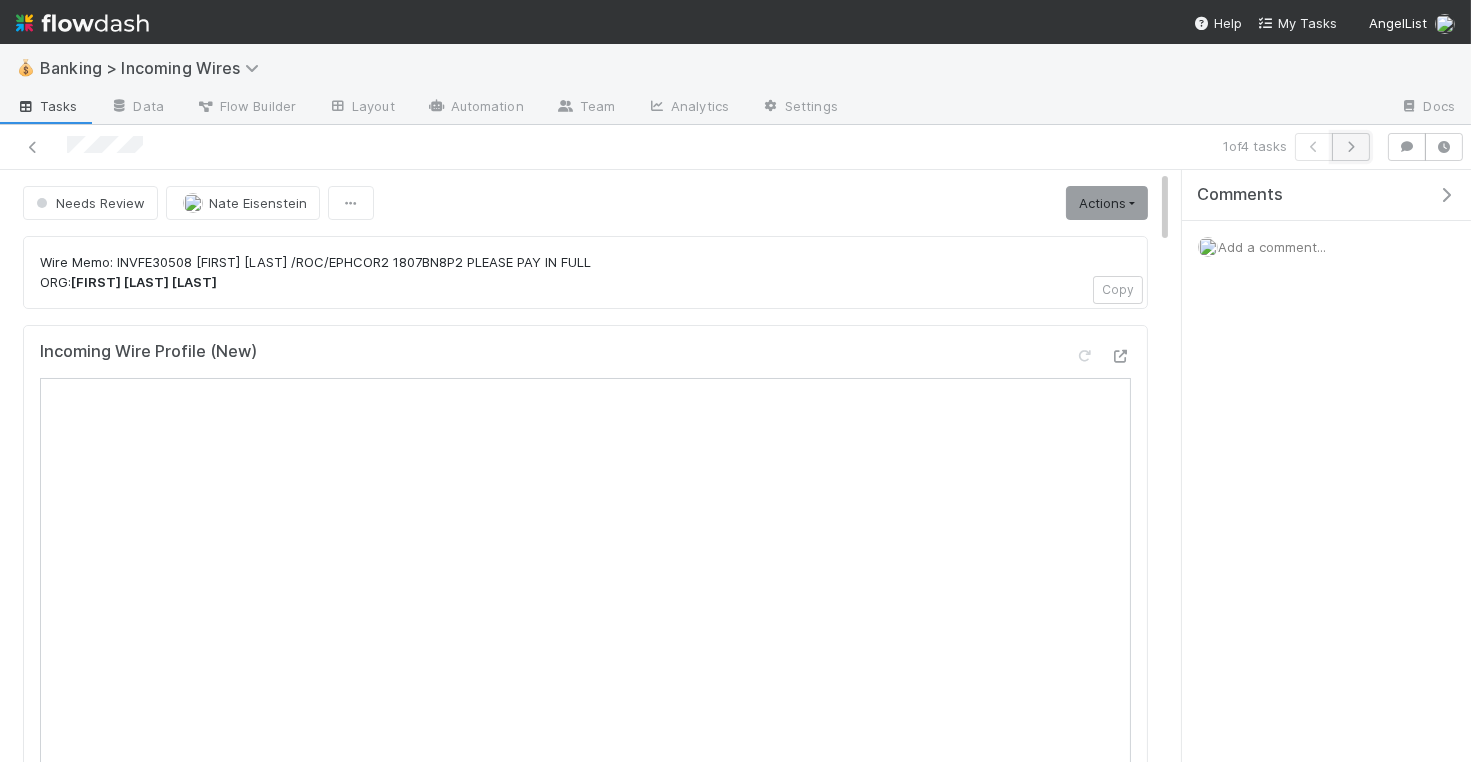 click at bounding box center (1351, 147) 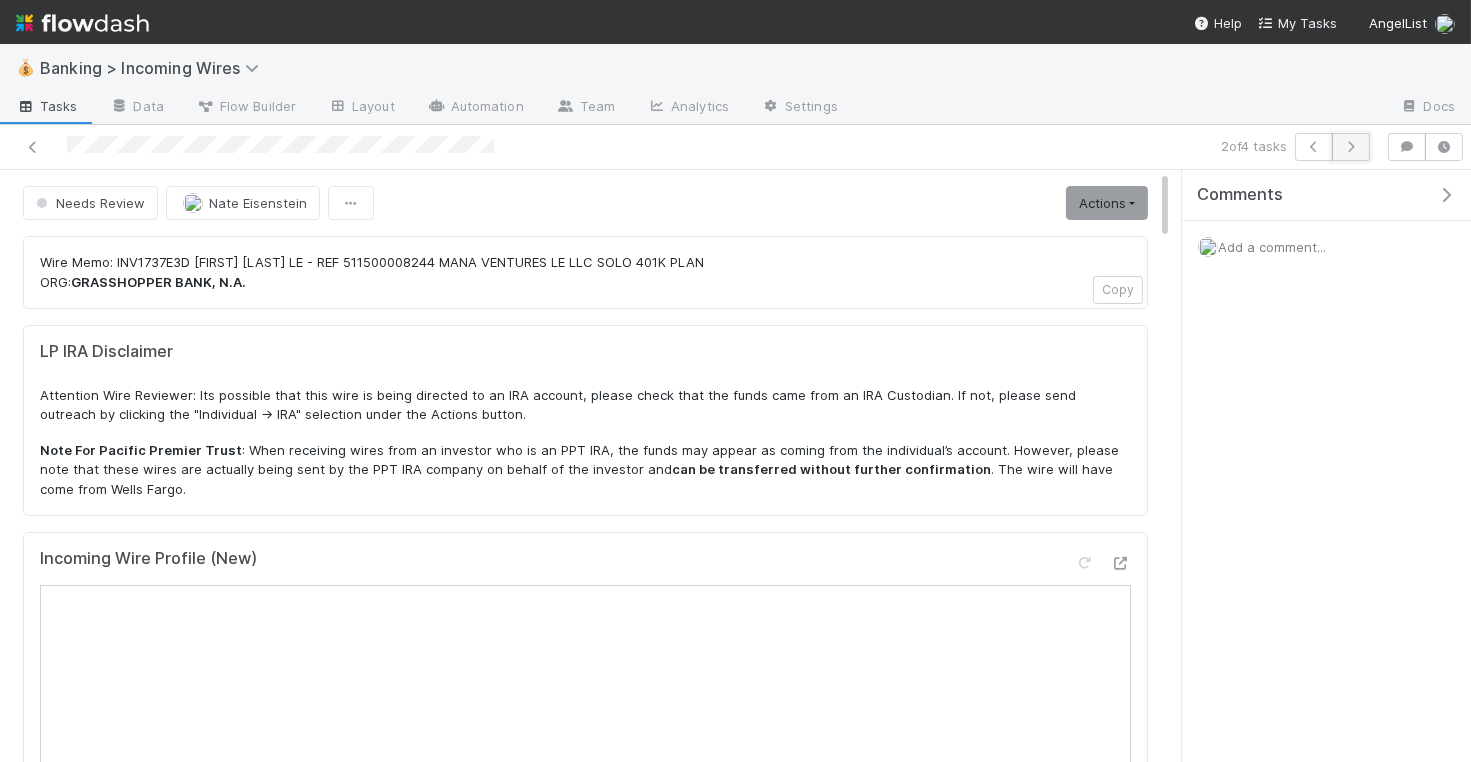 click at bounding box center (1351, 147) 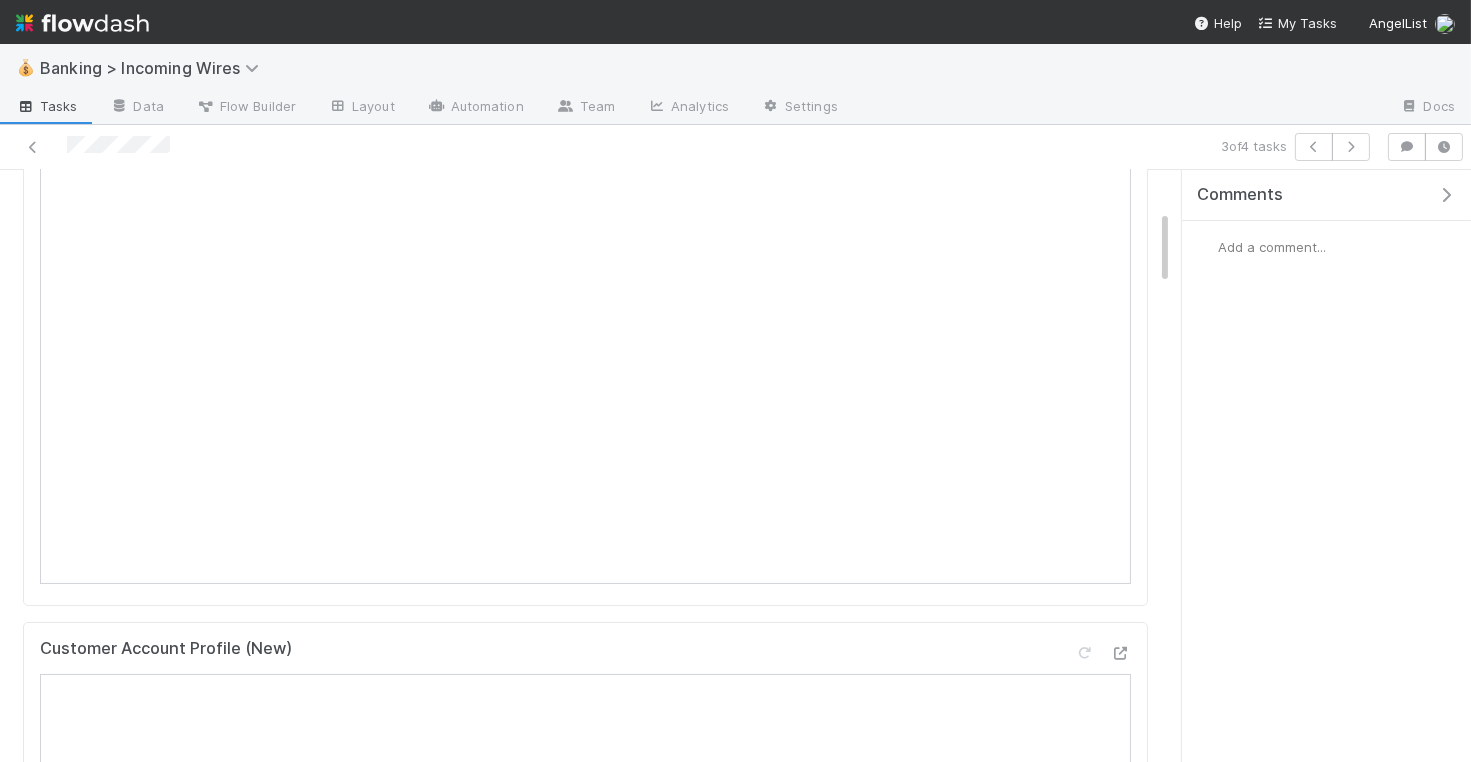scroll, scrollTop: 318, scrollLeft: 0, axis: vertical 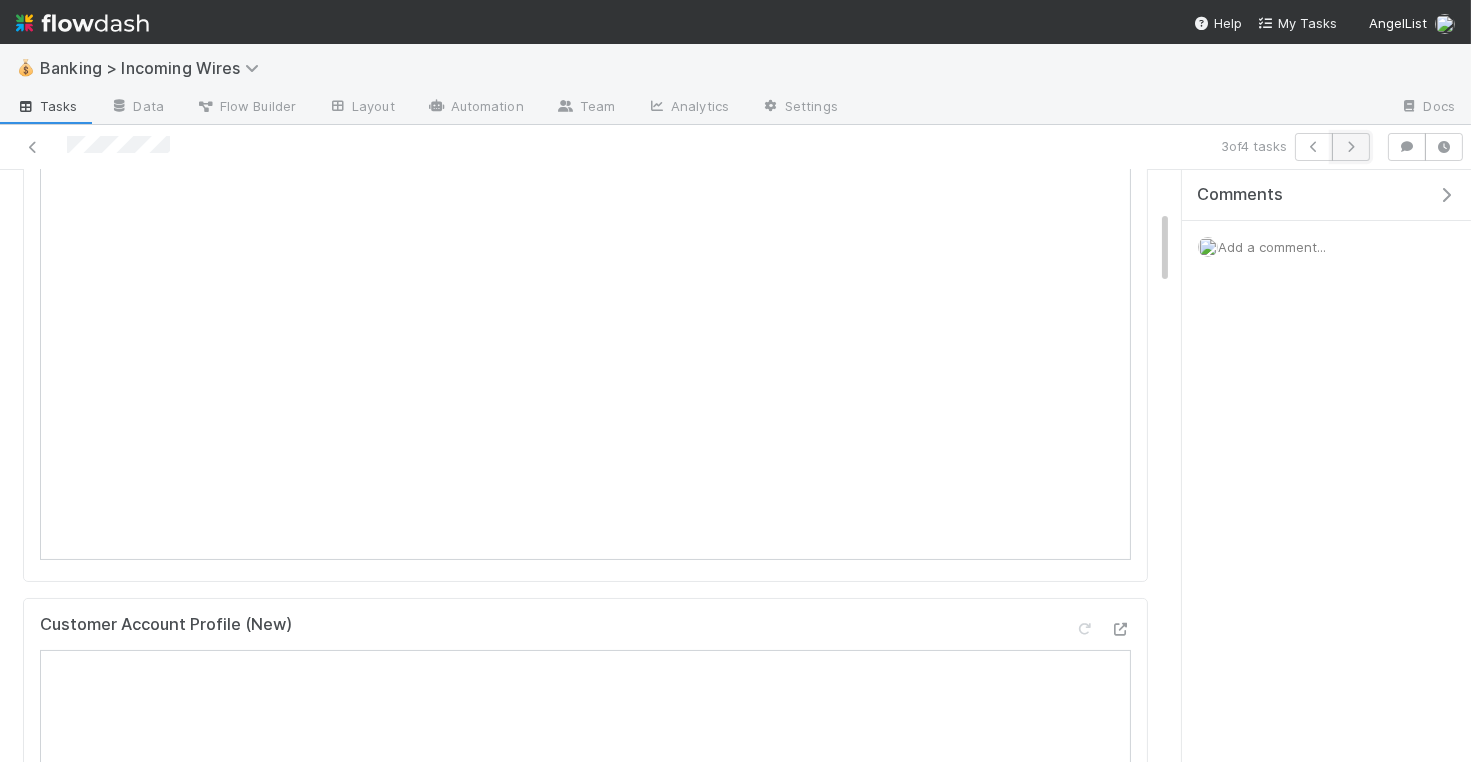 click at bounding box center [1351, 147] 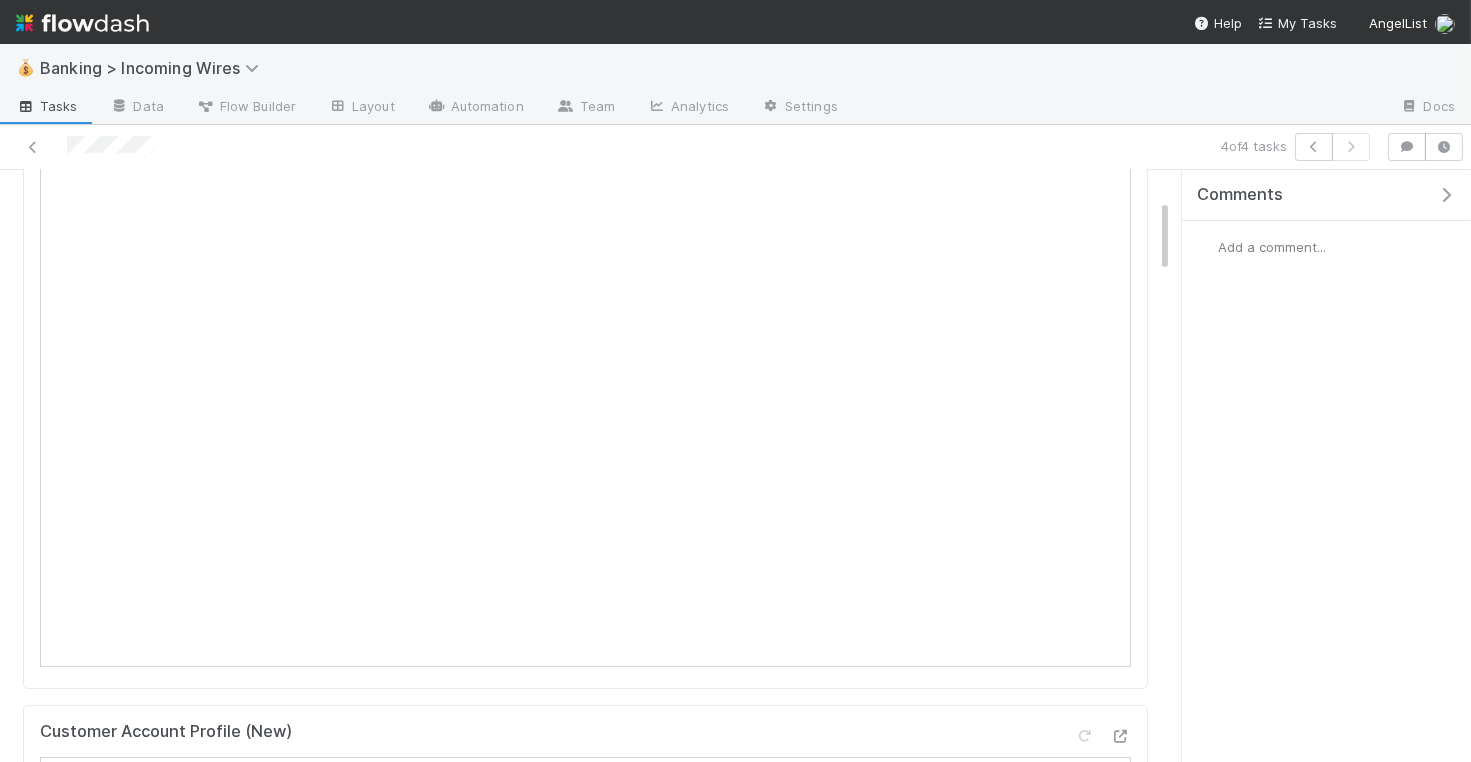 scroll, scrollTop: 231, scrollLeft: 0, axis: vertical 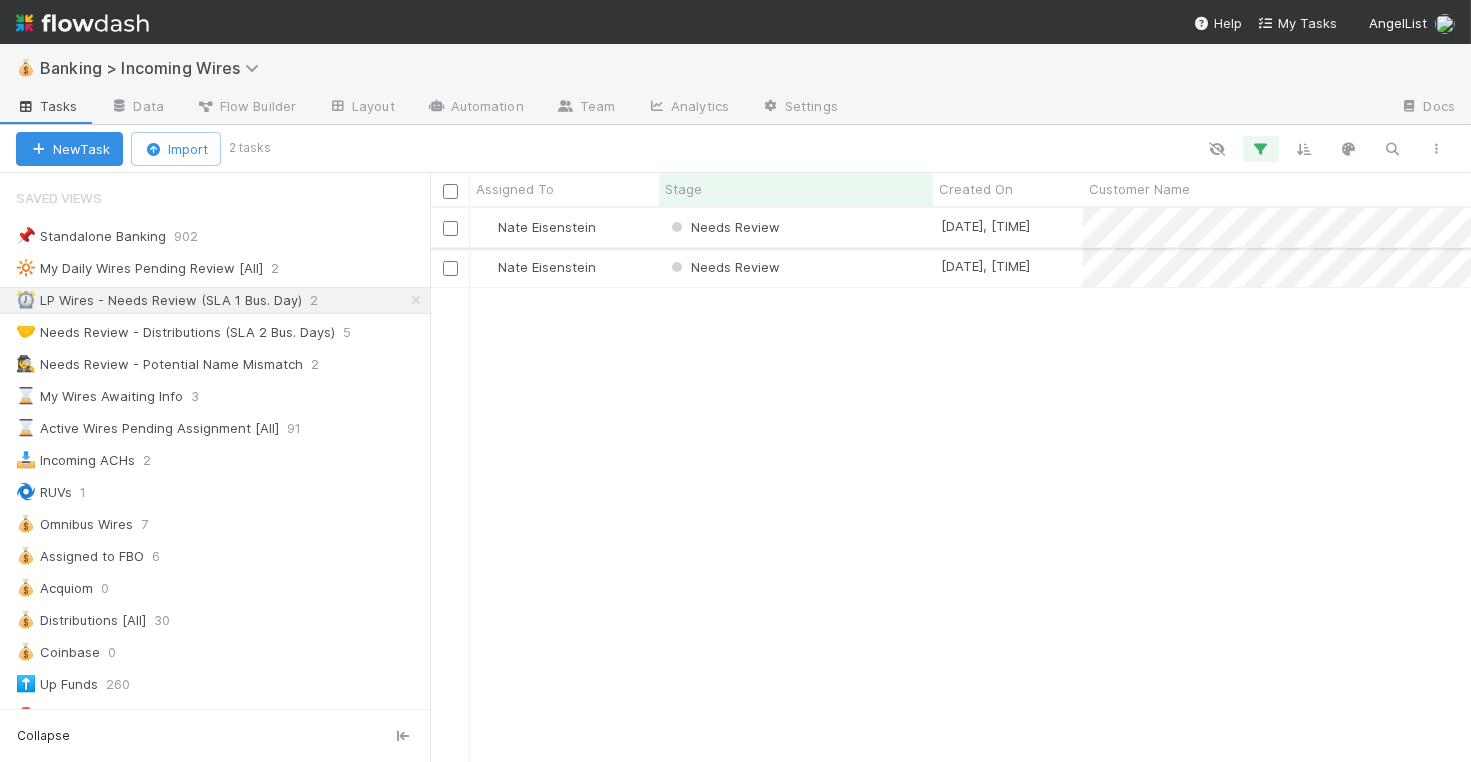 click on "Needs Review" at bounding box center [796, 227] 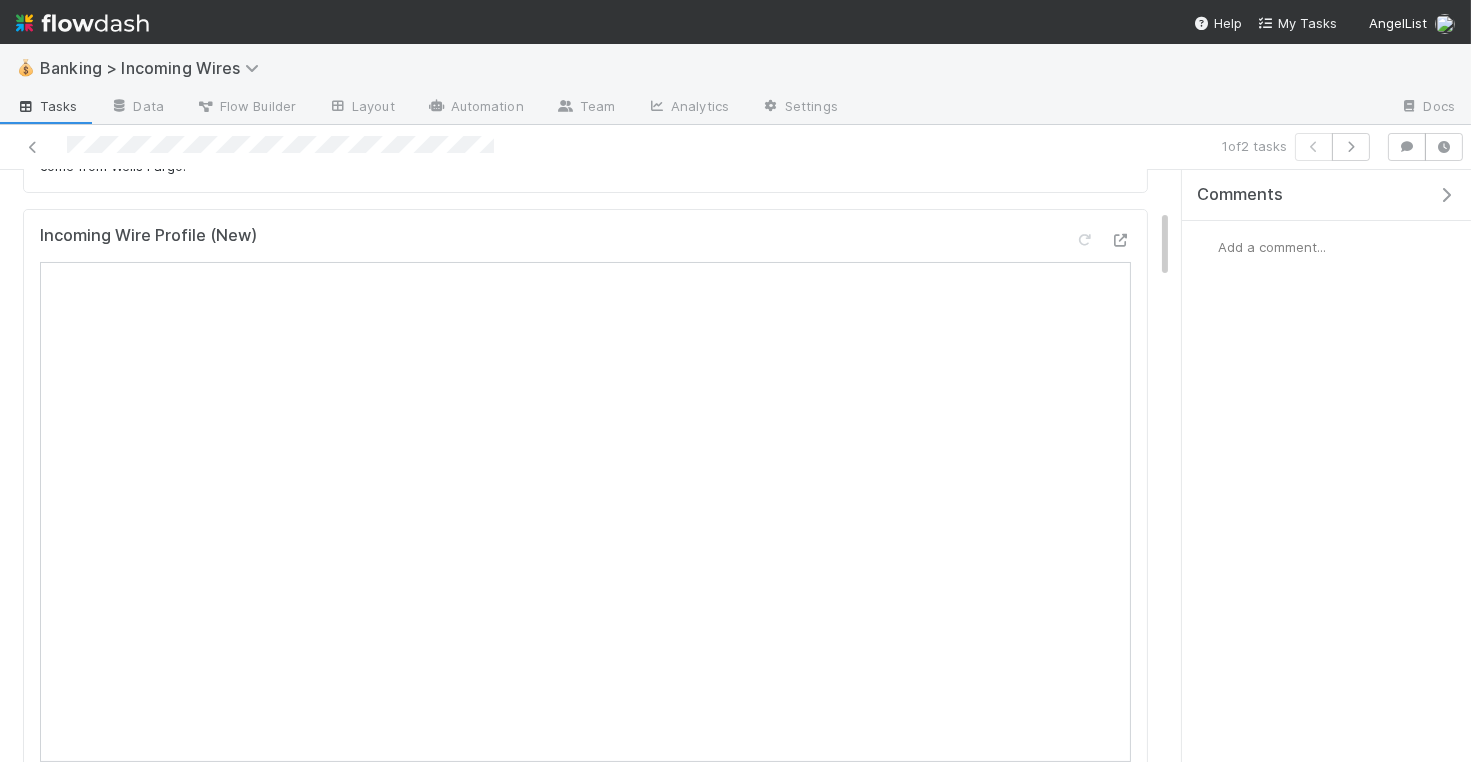scroll, scrollTop: 0, scrollLeft: 0, axis: both 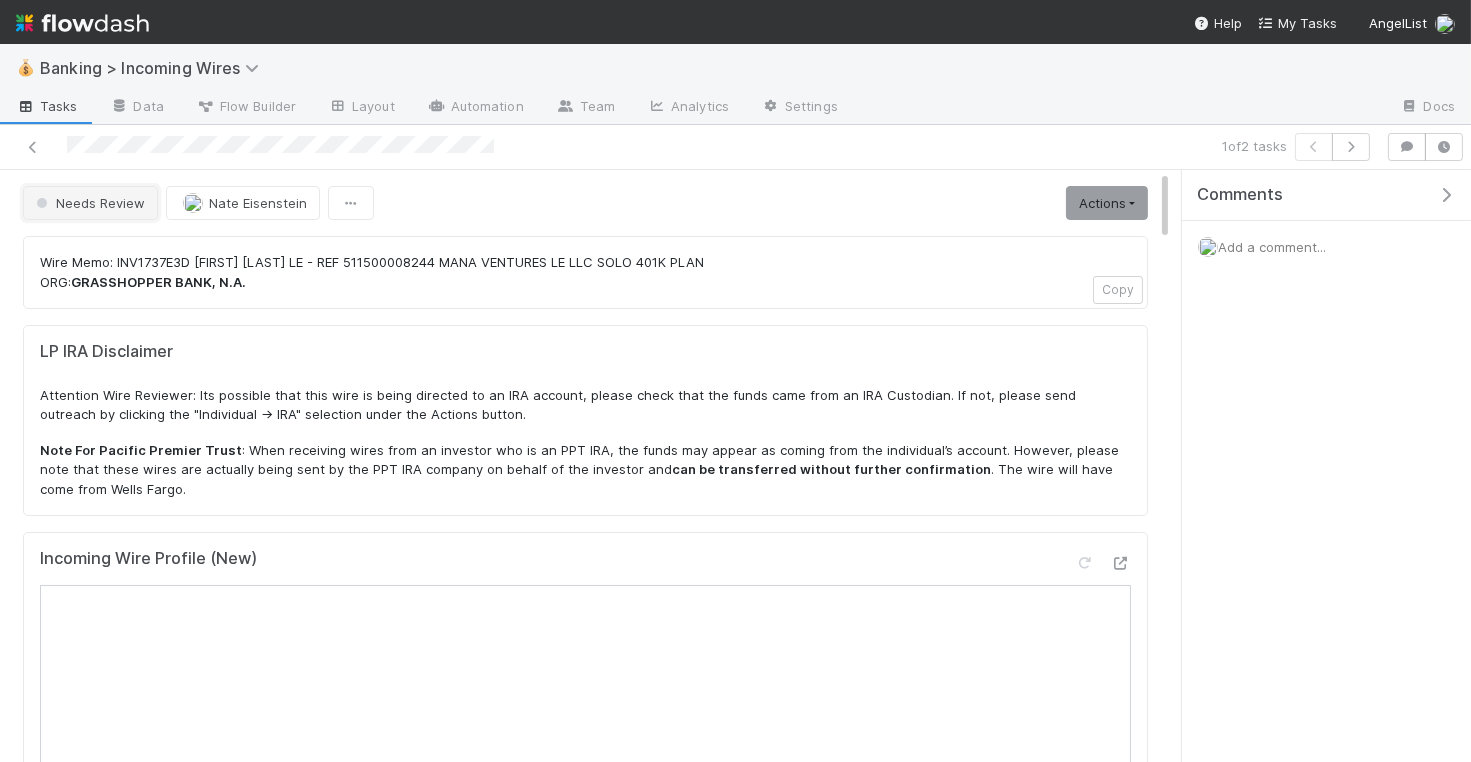 click on "Needs Review" at bounding box center [88, 203] 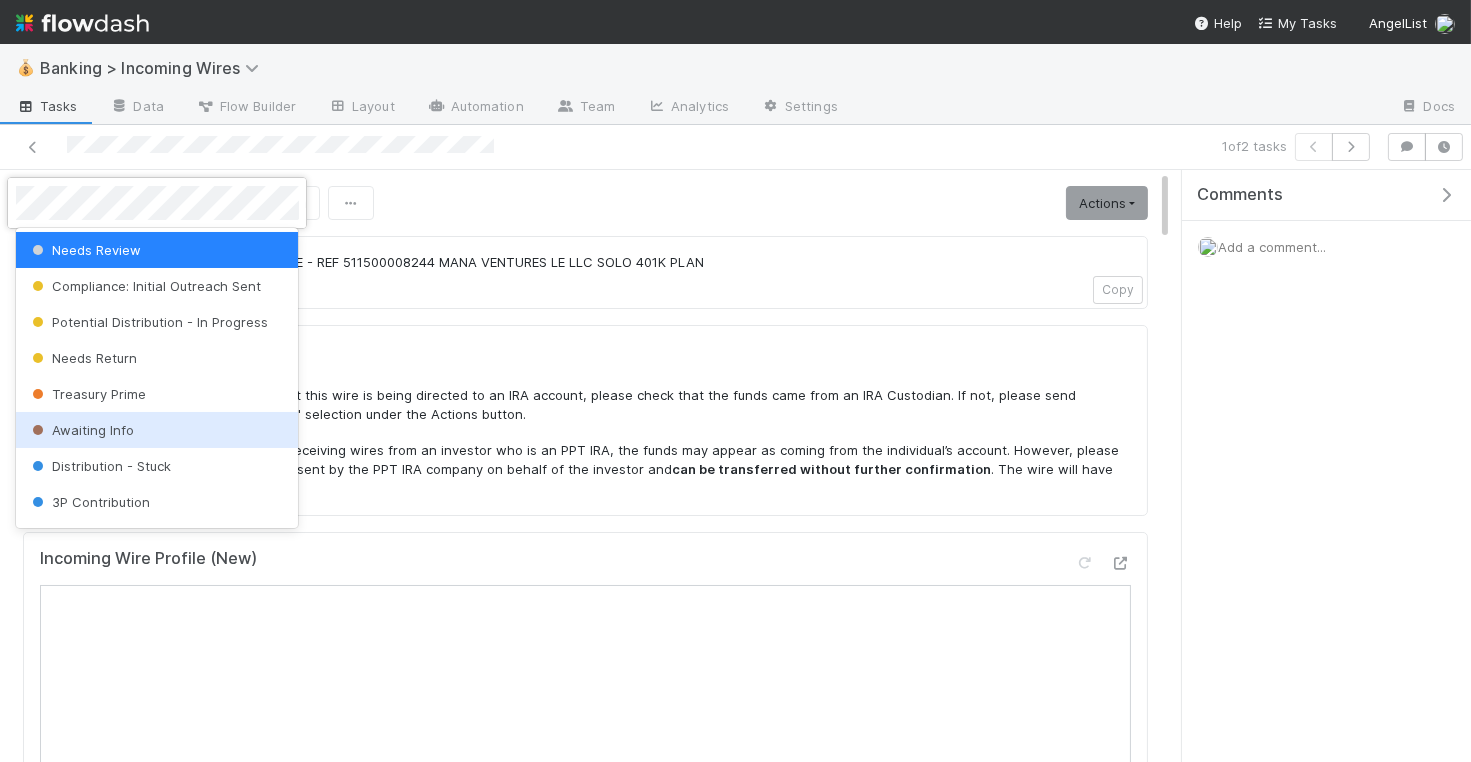 click on "Awaiting Info" at bounding box center (81, 430) 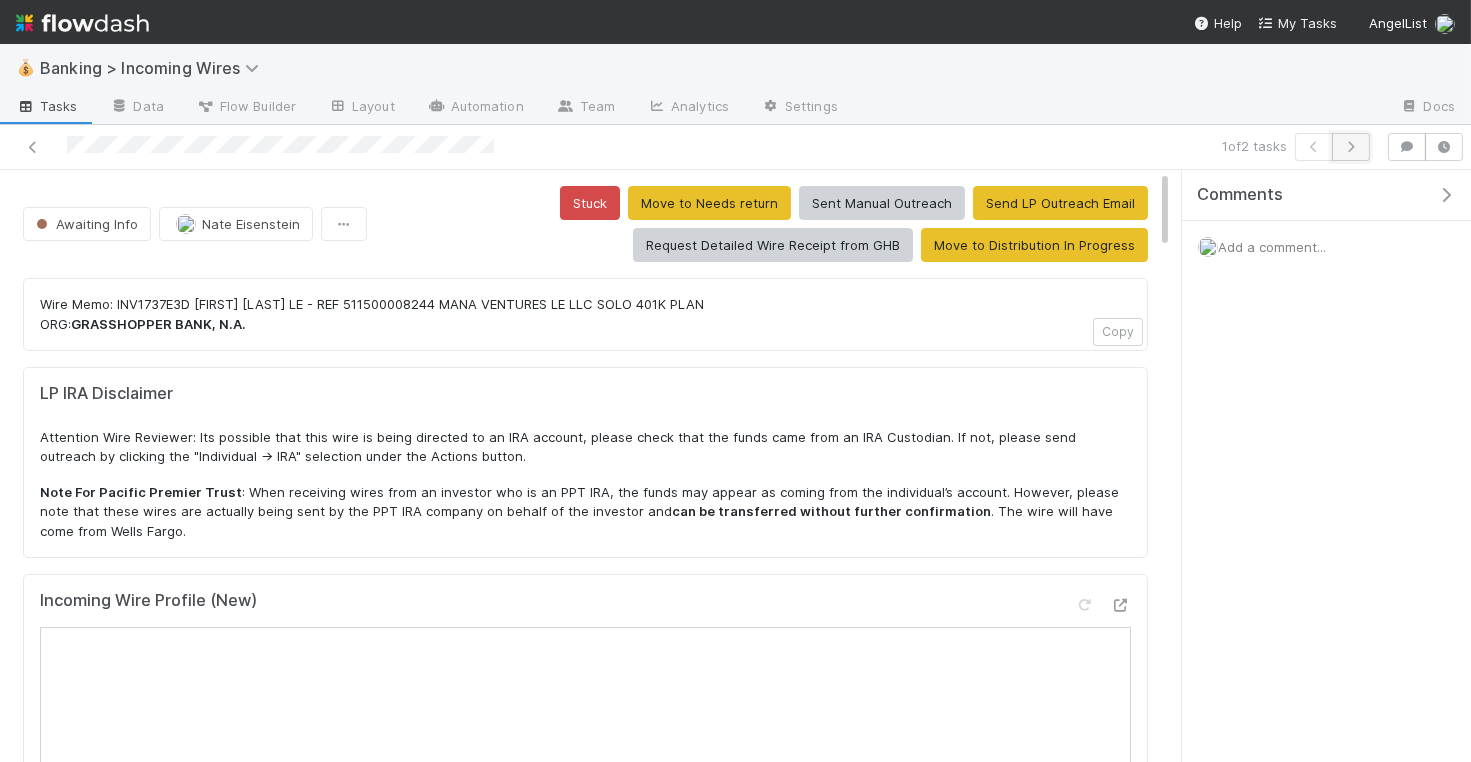 click at bounding box center [1351, 147] 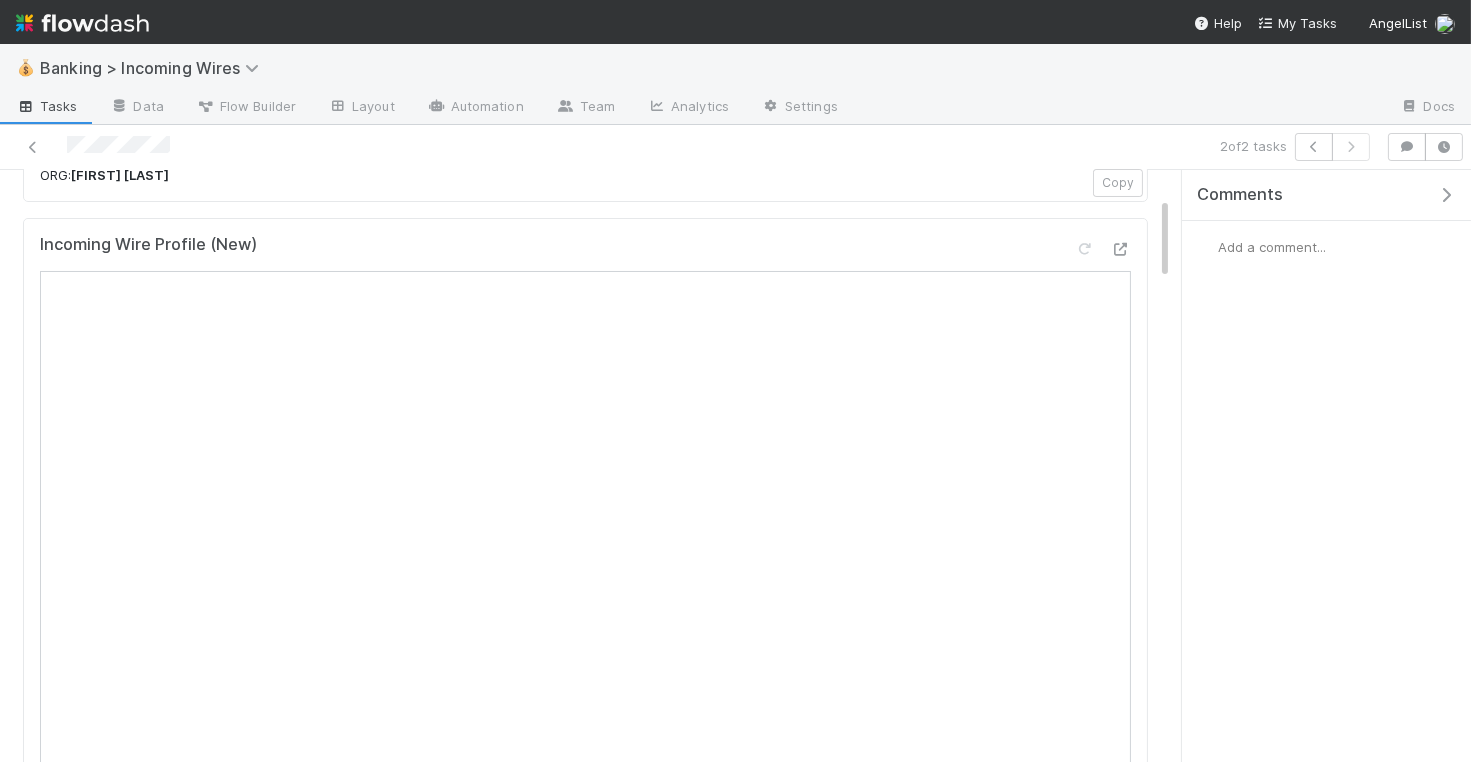 scroll, scrollTop: 273, scrollLeft: 0, axis: vertical 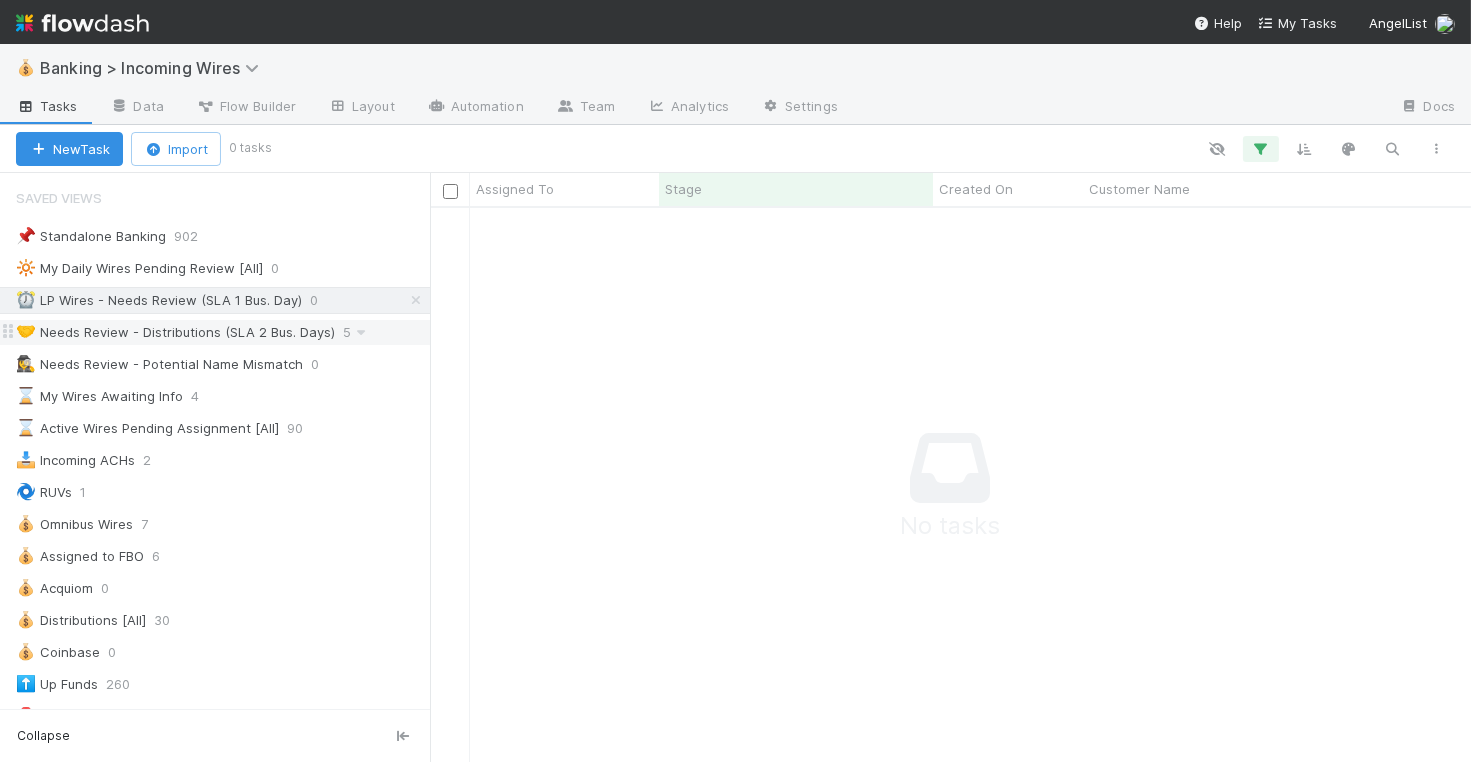 click on "🤝 Needs Review - Distributions (SLA 2 Bus. Days)" at bounding box center [175, 332] 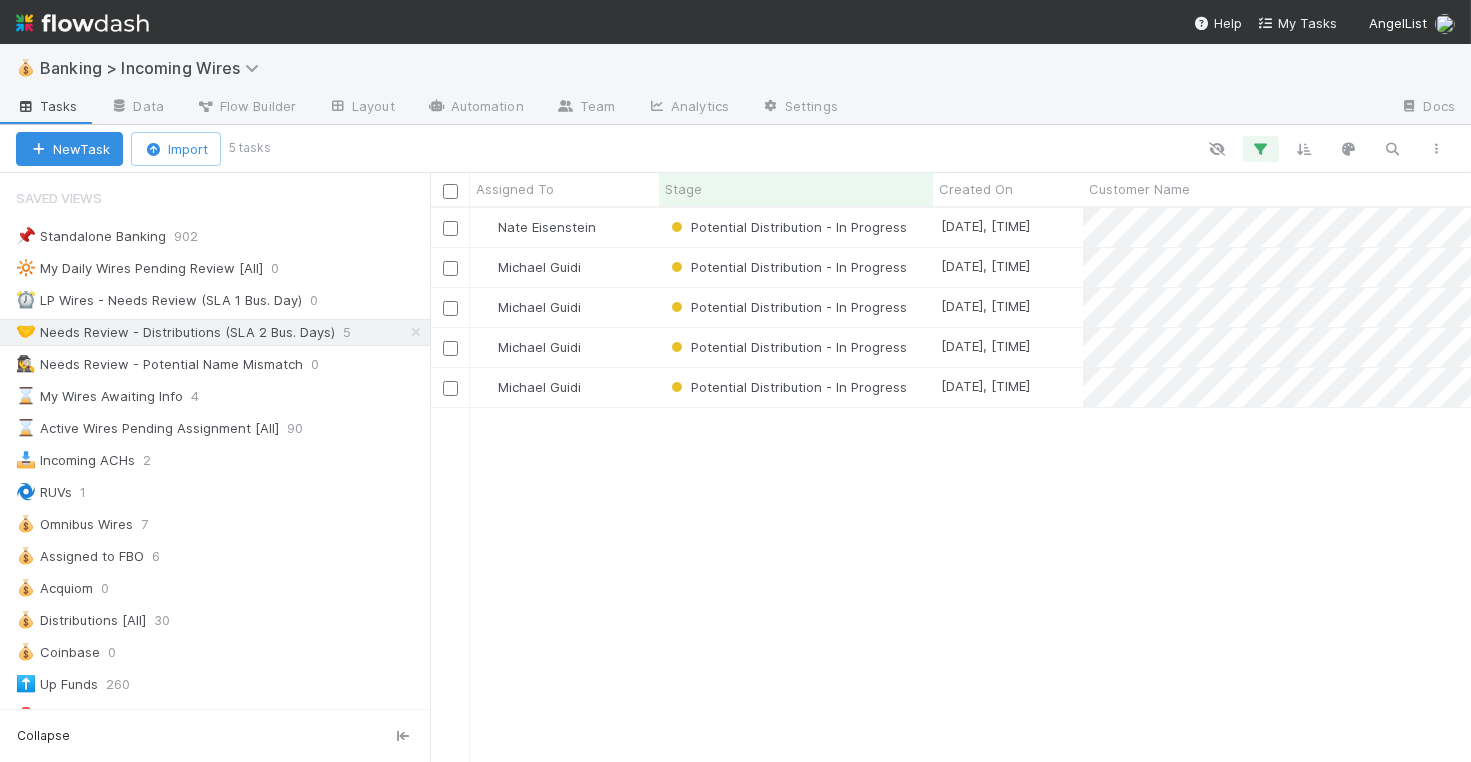 scroll, scrollTop: 554, scrollLeft: 1041, axis: both 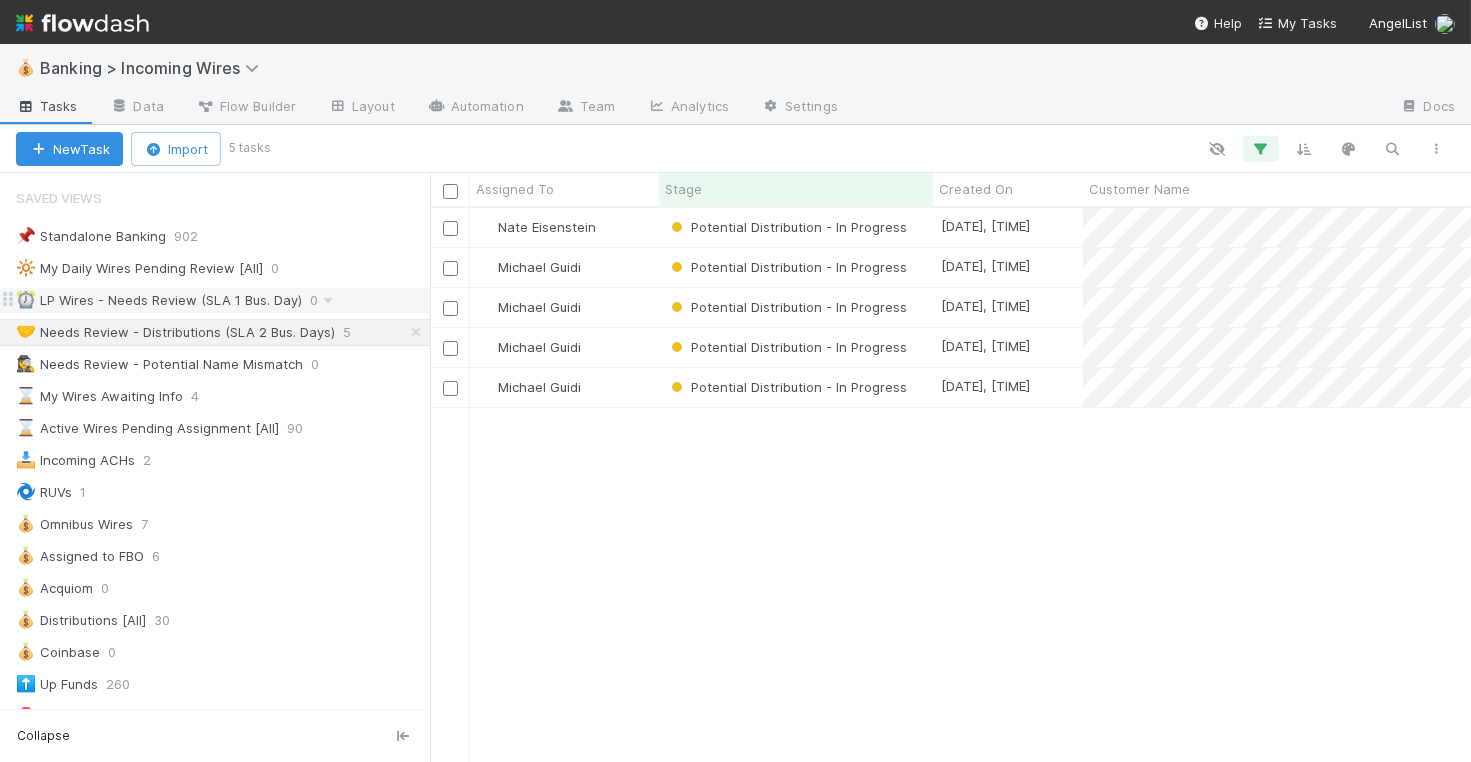 click on "⏰ LP Wires - Needs Review (SLA 1 Bus. Day)" at bounding box center [159, 300] 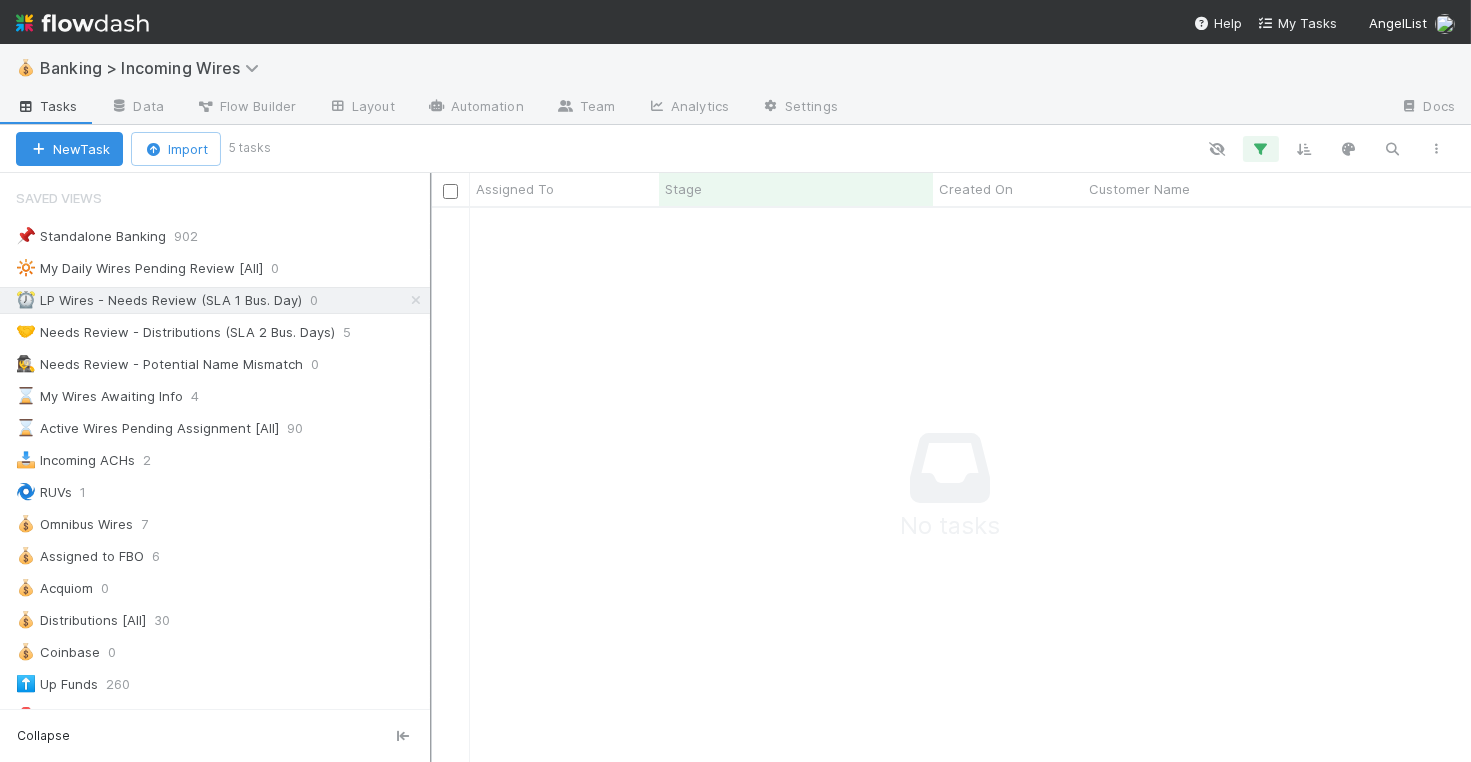 scroll, scrollTop: 1, scrollLeft: 1, axis: both 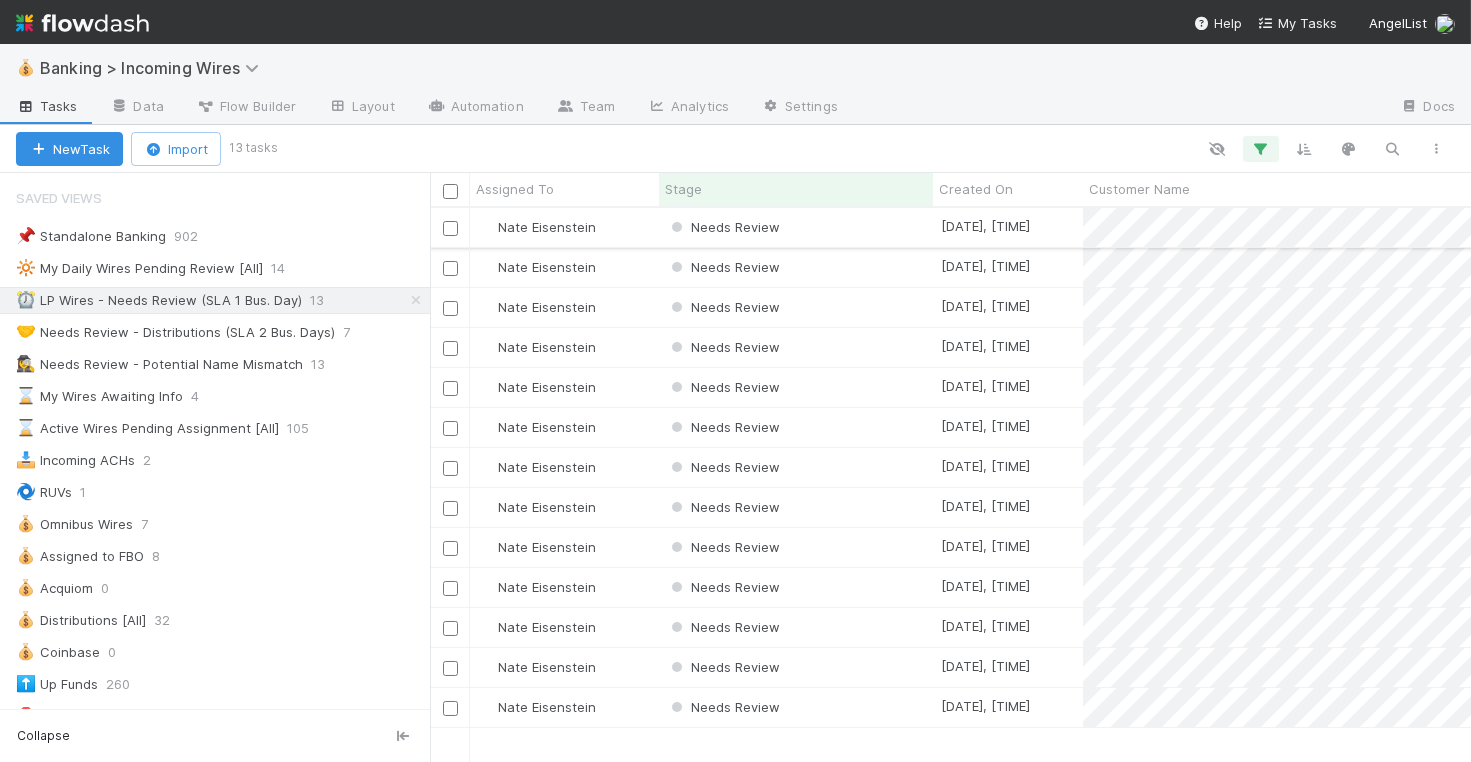 click on "Nate  Eisenstein" at bounding box center [564, 227] 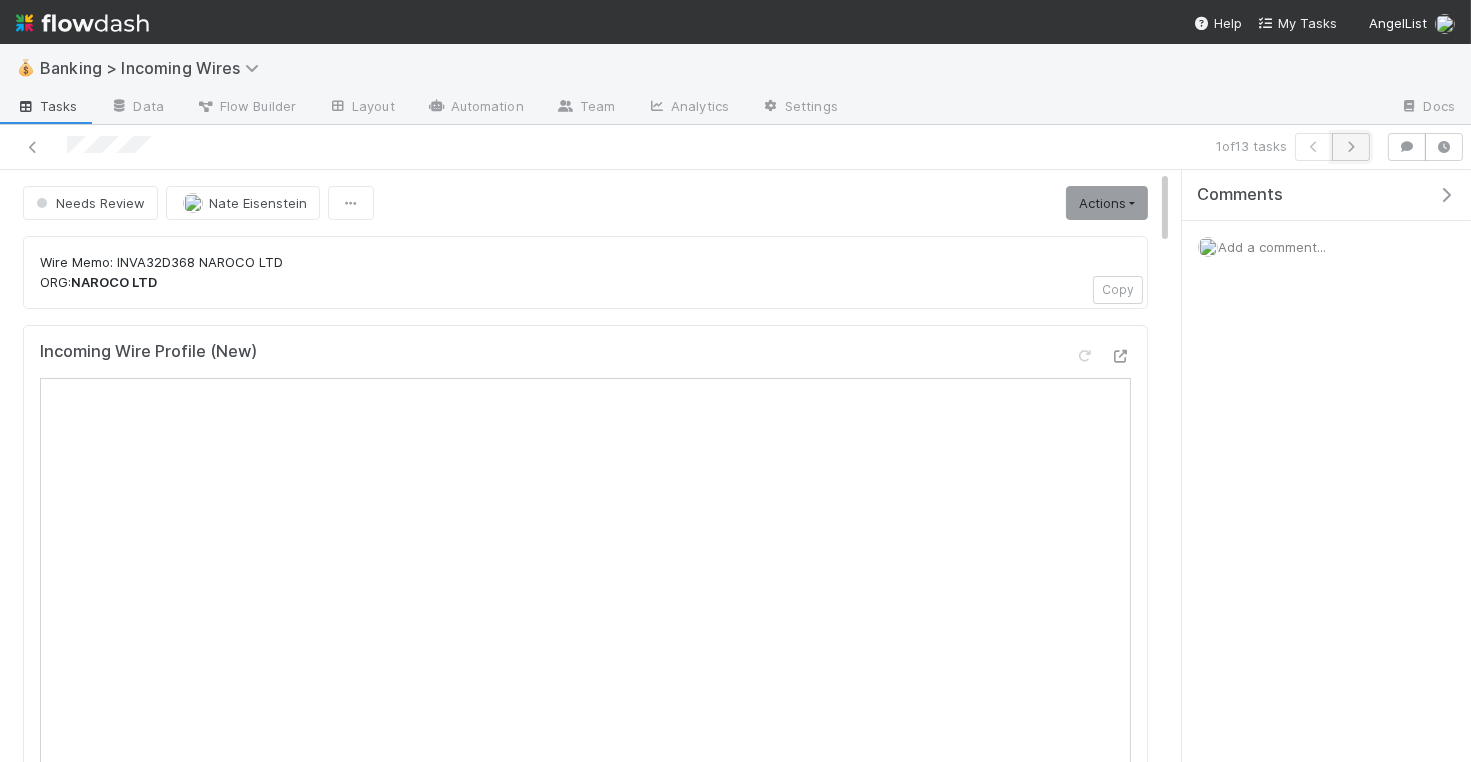 click at bounding box center [1351, 147] 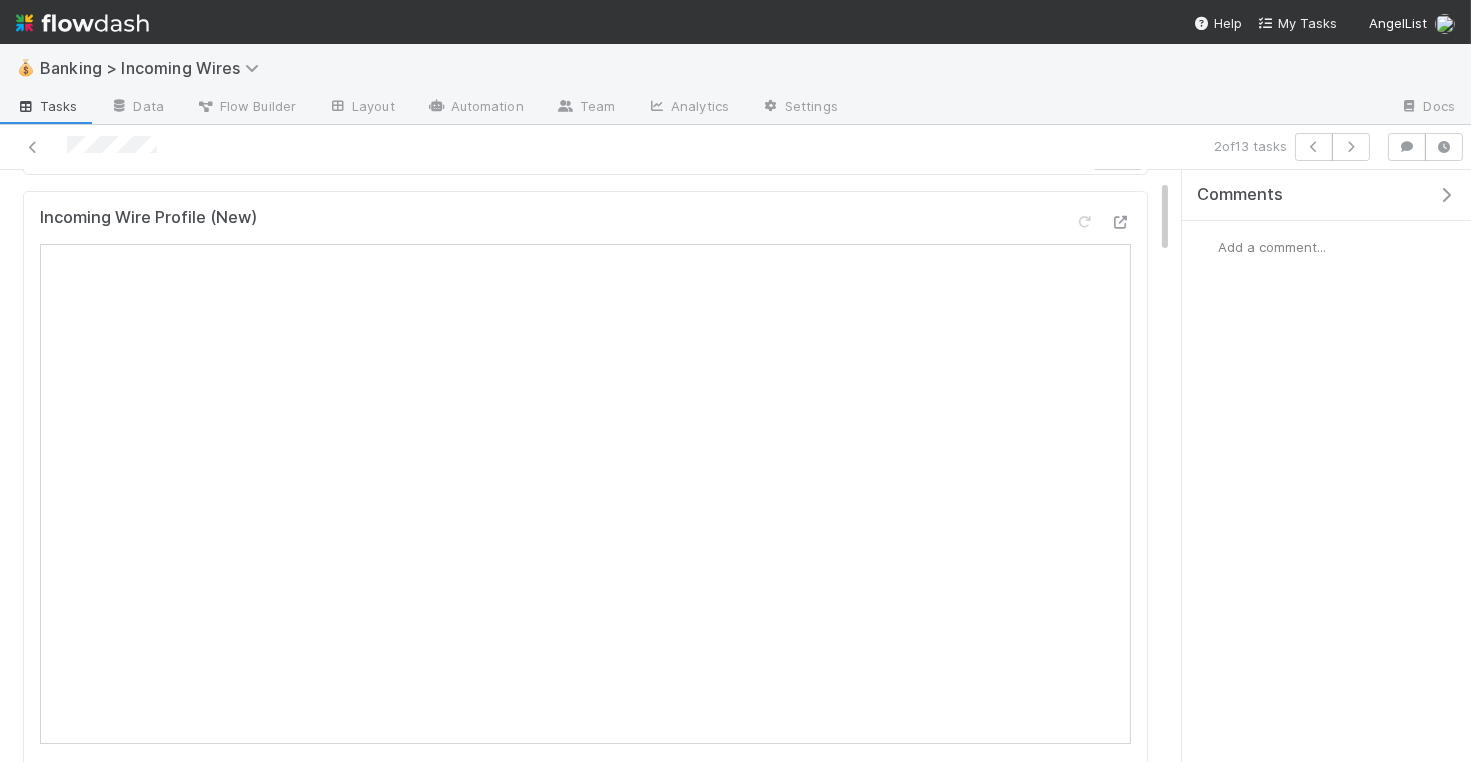 scroll, scrollTop: 260, scrollLeft: 0, axis: vertical 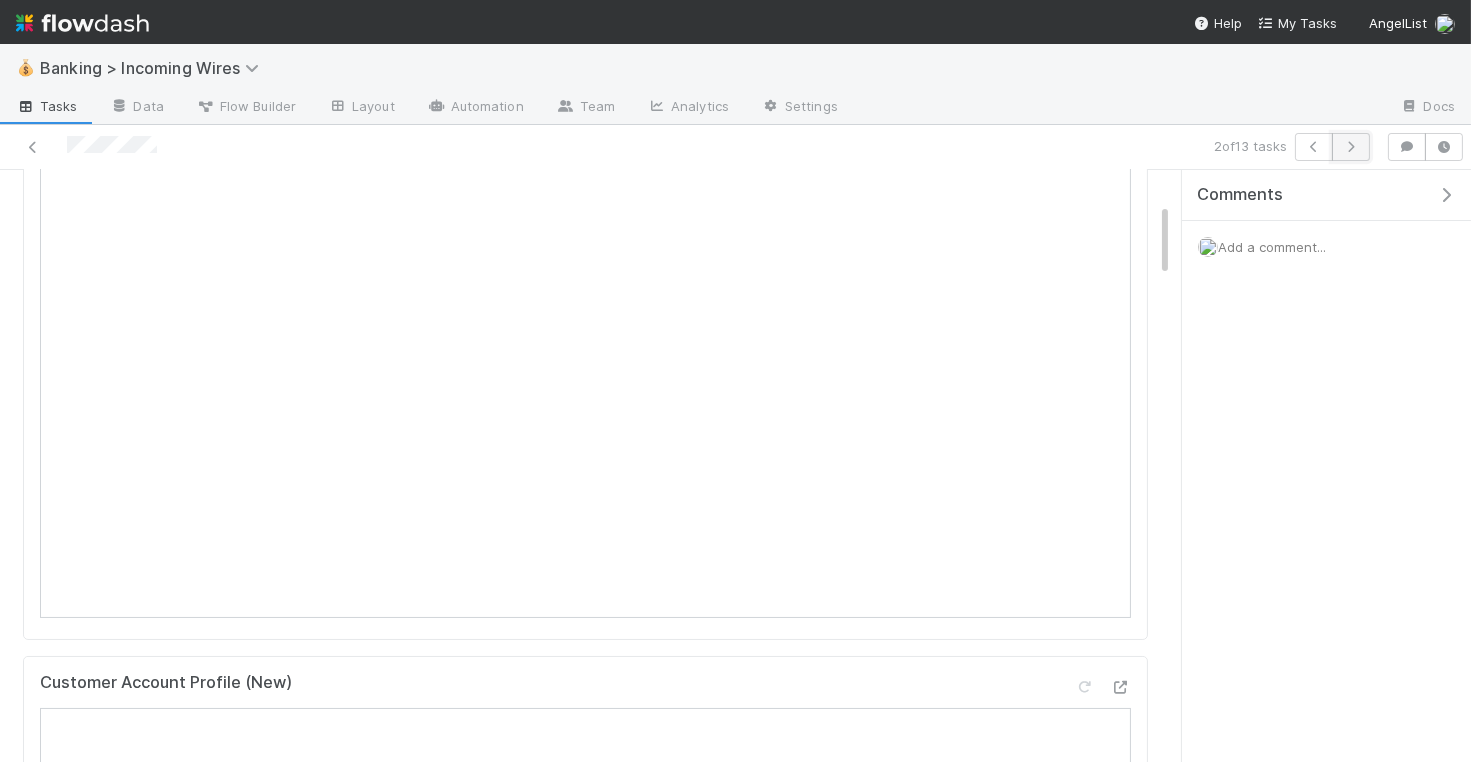 click at bounding box center [1351, 147] 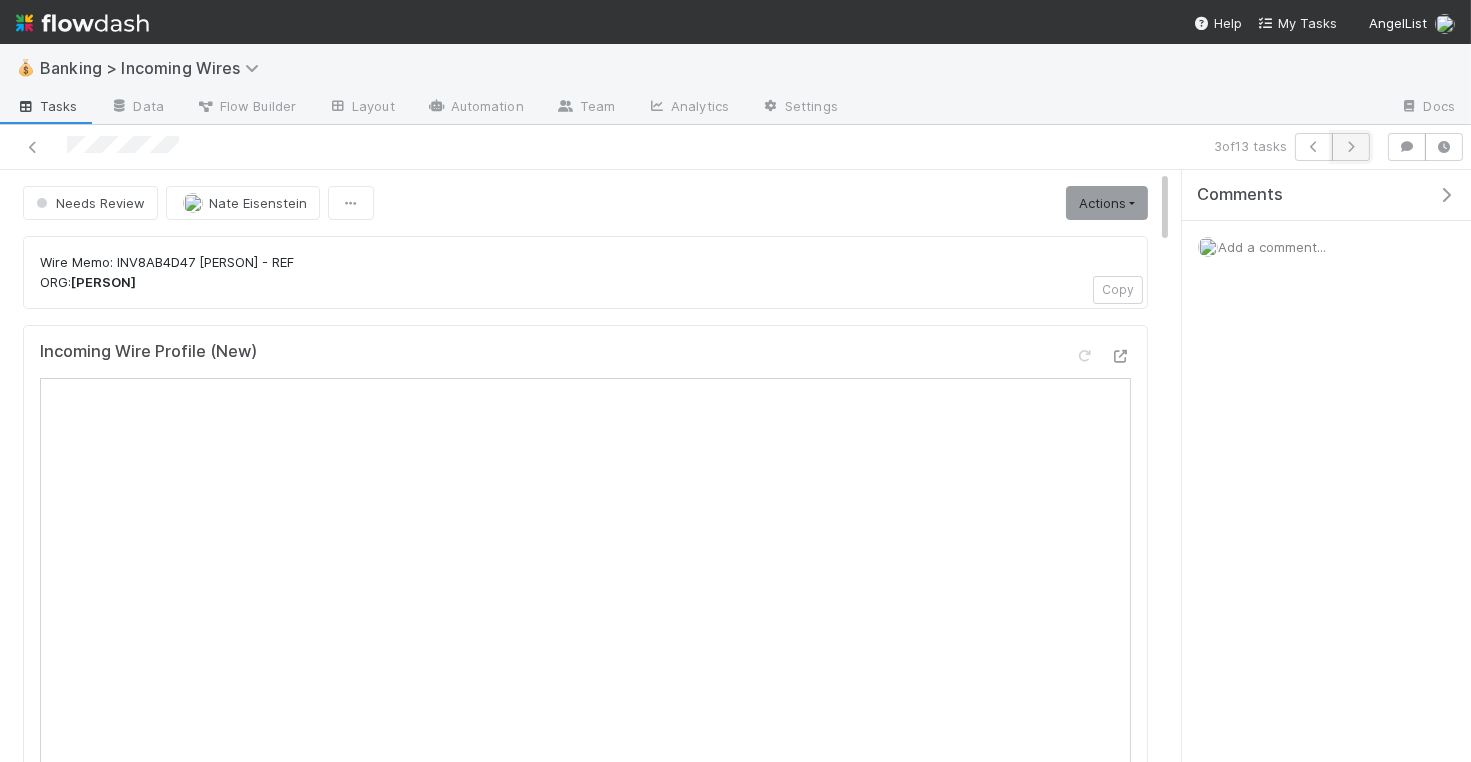 click at bounding box center [1351, 147] 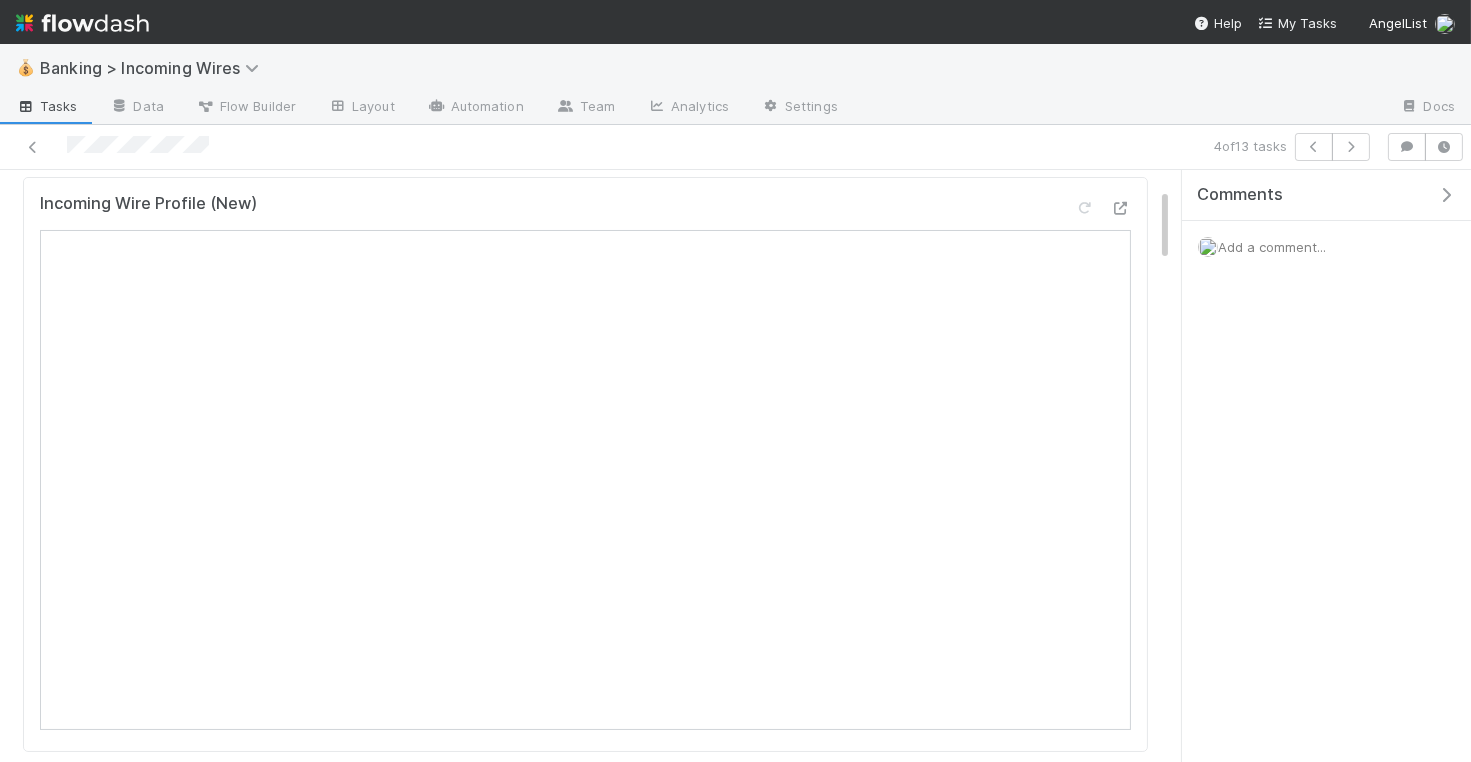 scroll, scrollTop: 178, scrollLeft: 0, axis: vertical 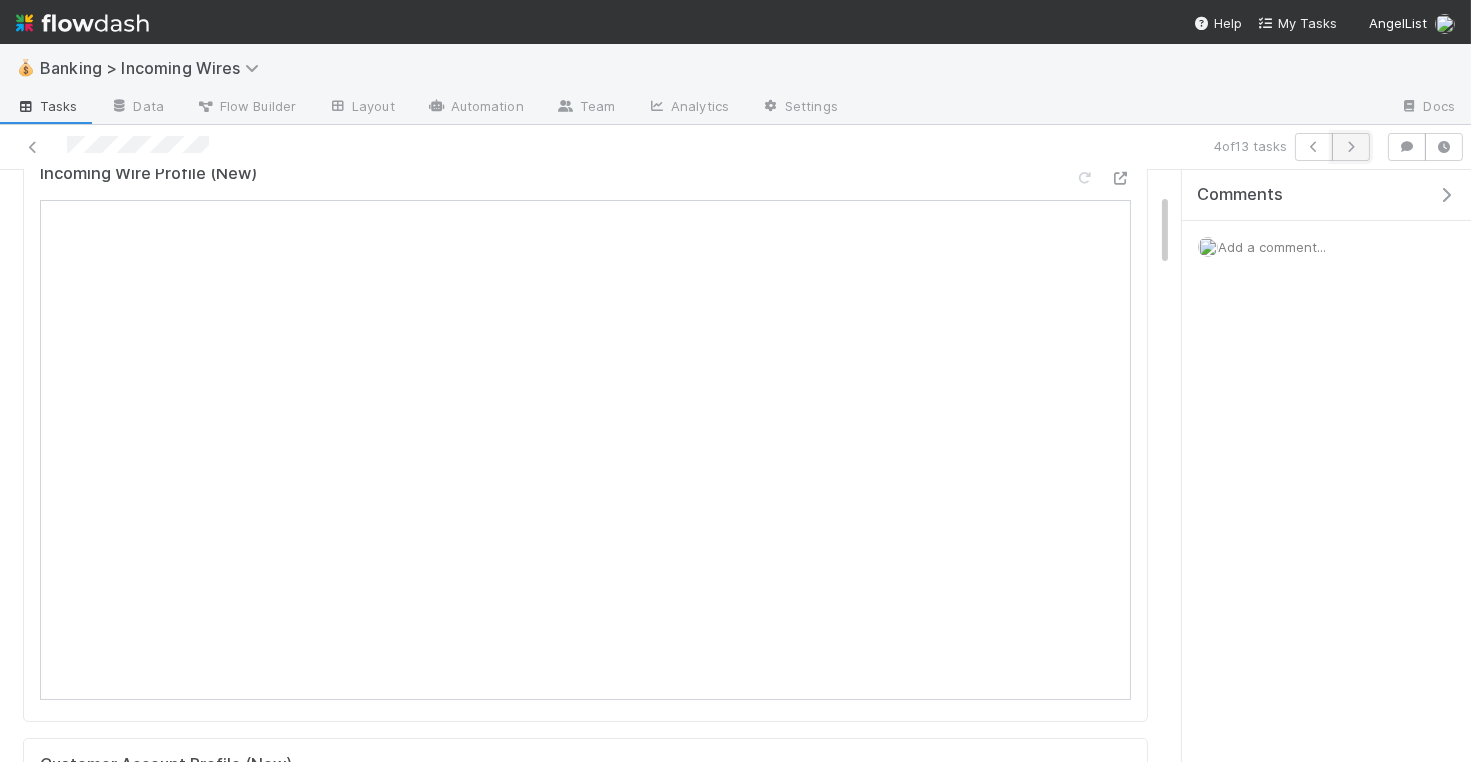 click at bounding box center [1351, 147] 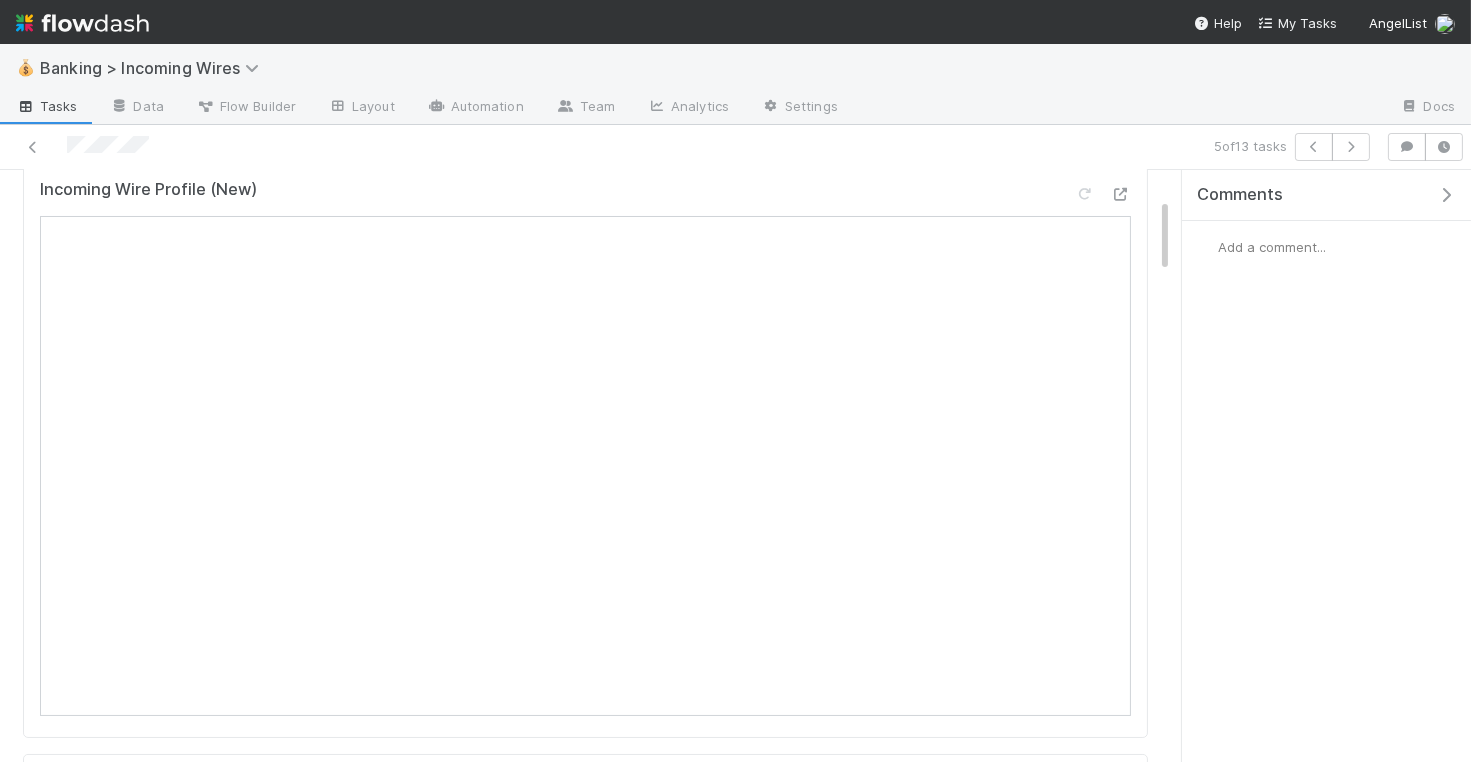 scroll, scrollTop: 246, scrollLeft: 0, axis: vertical 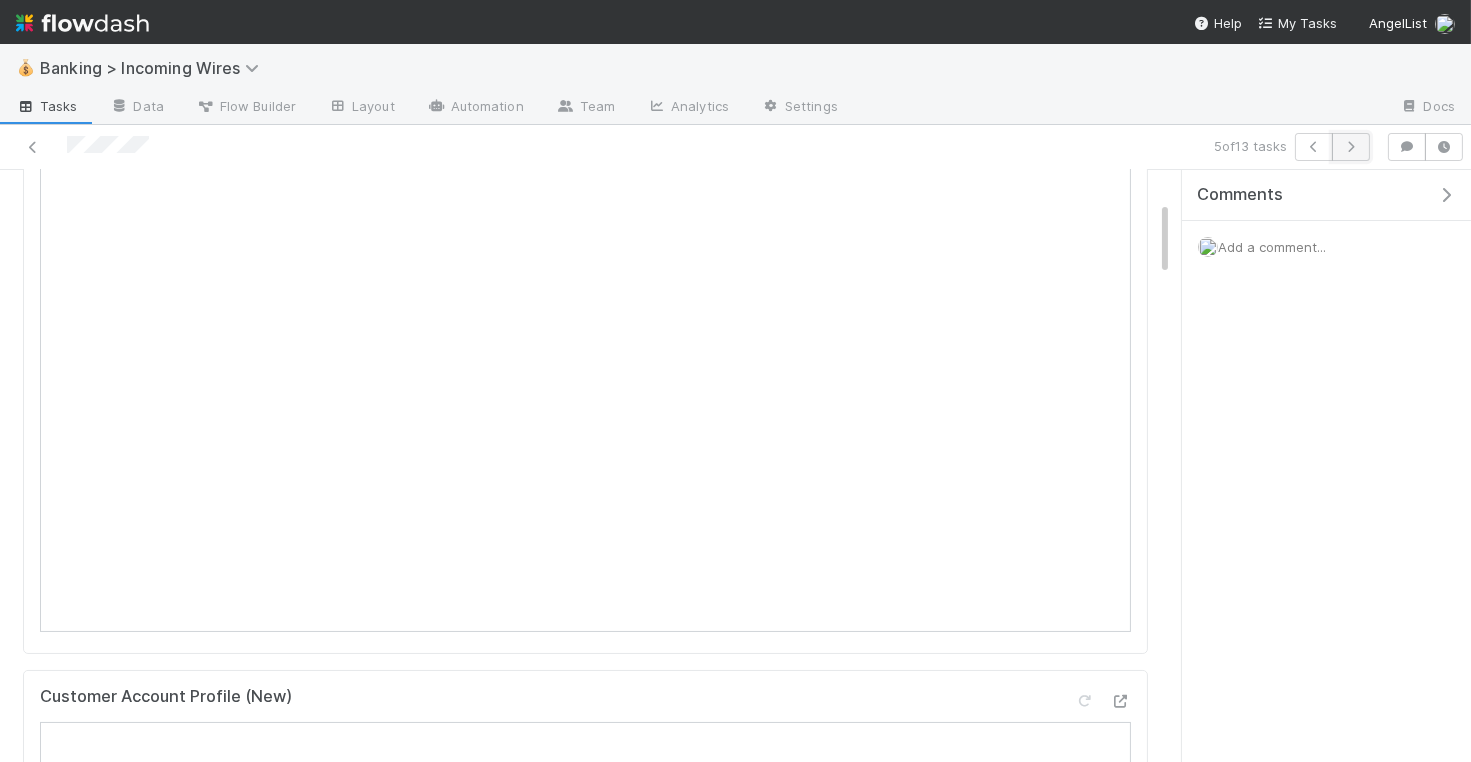 click at bounding box center [1351, 147] 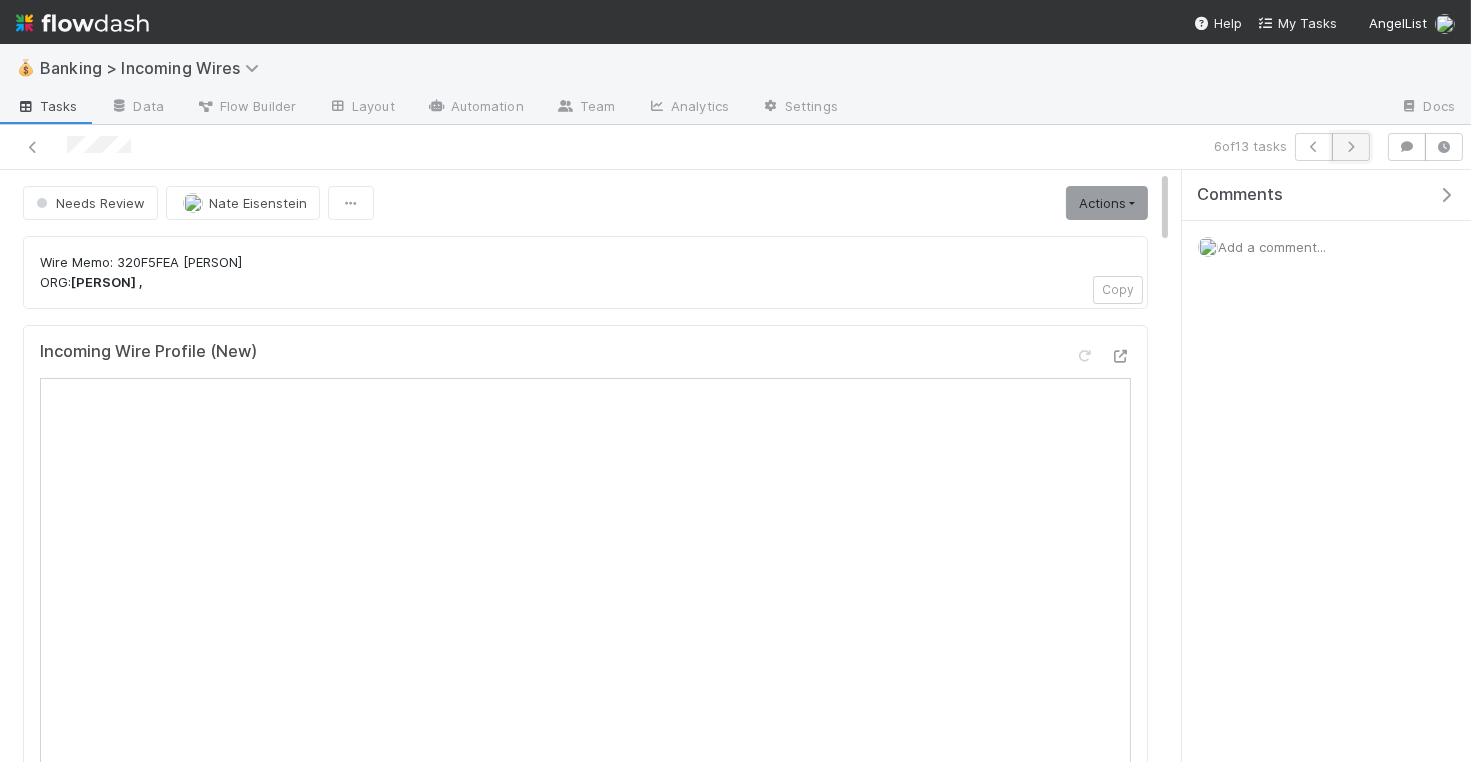 click at bounding box center (1351, 147) 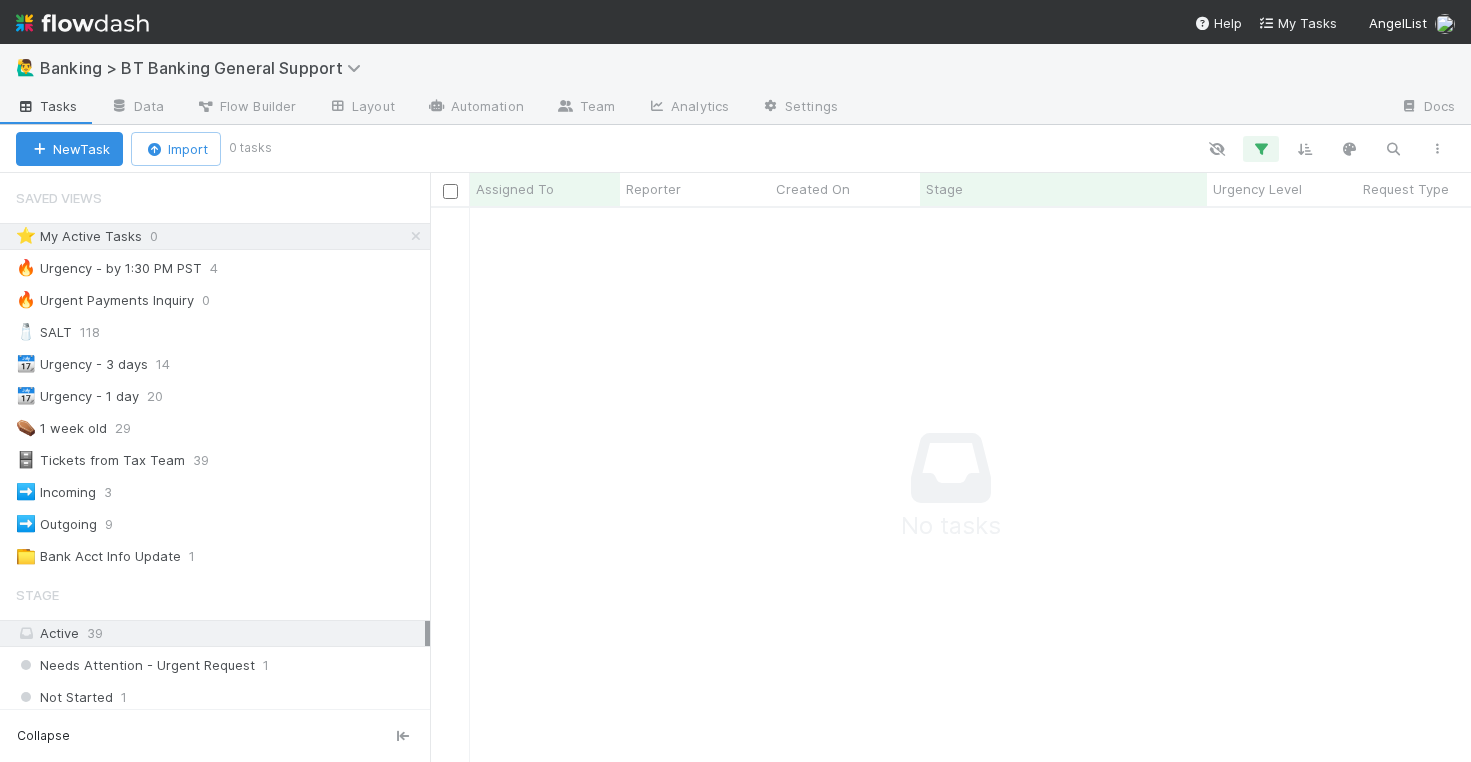 scroll, scrollTop: 0, scrollLeft: 0, axis: both 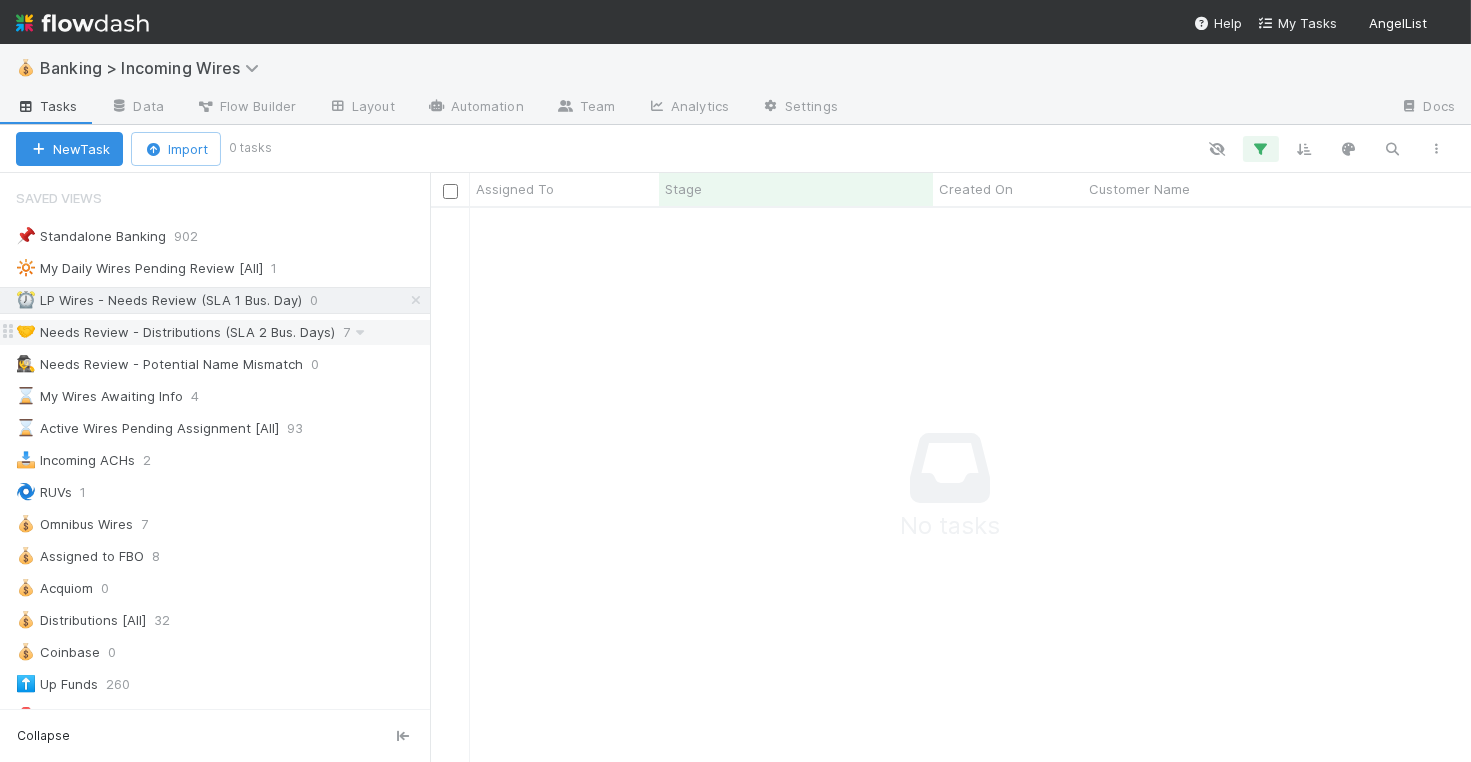 click on "🤝 Needs Review - Distributions (SLA 2 Bus. Days)" at bounding box center (175, 332) 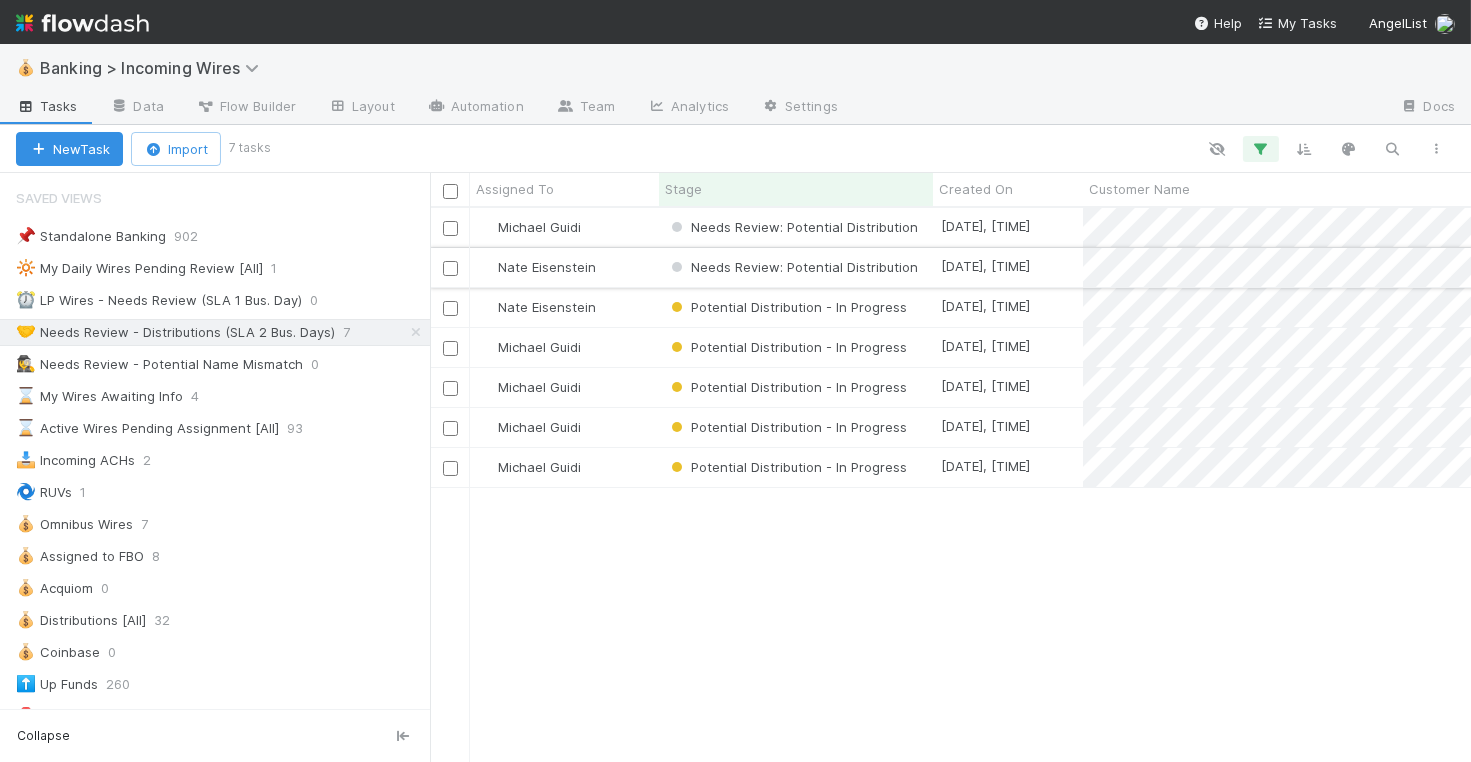 scroll, scrollTop: 1, scrollLeft: 1, axis: both 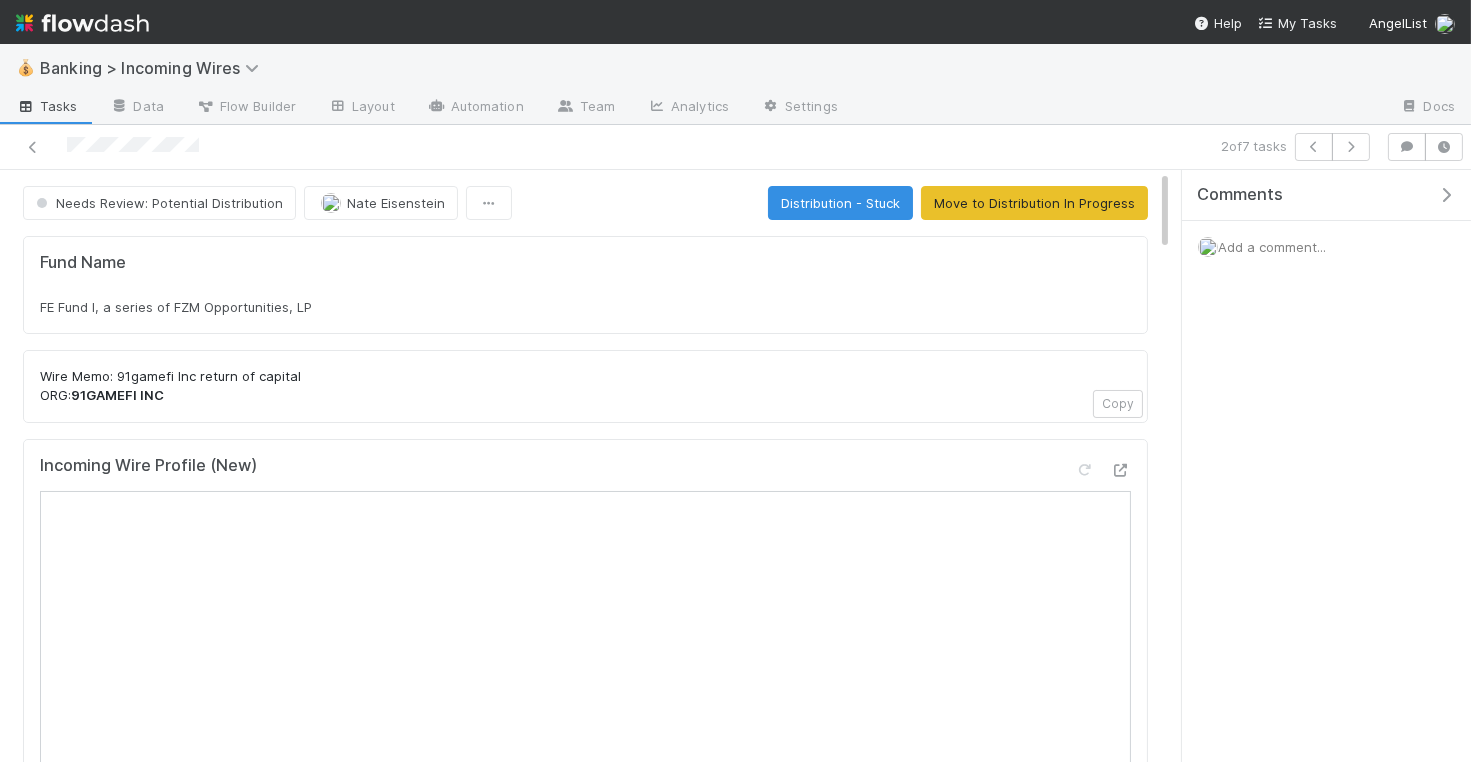 click on "FE Fund I, a series of FZM Opportunities, LP" at bounding box center [585, 307] 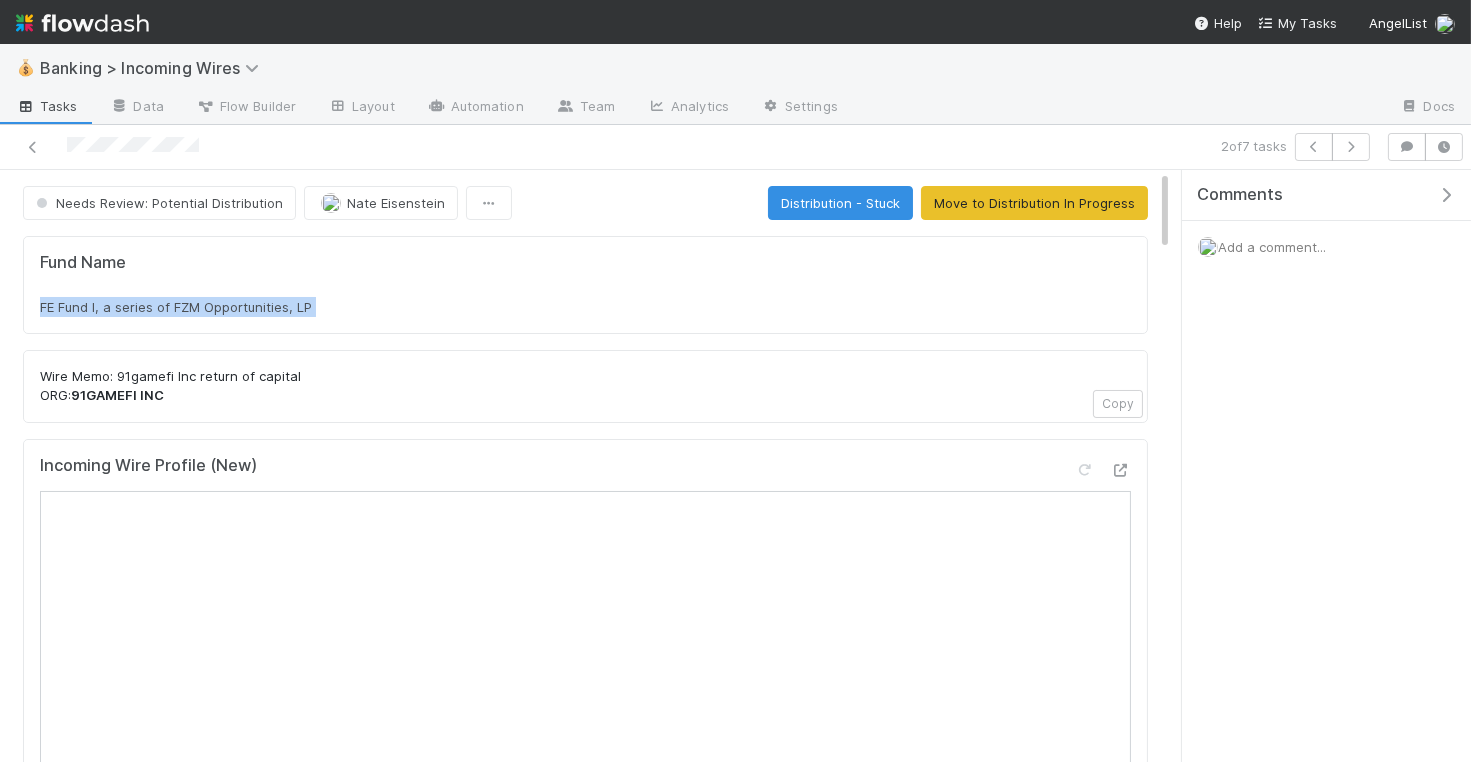click on "FE Fund I, a series of FZM Opportunities, LP" at bounding box center [585, 307] 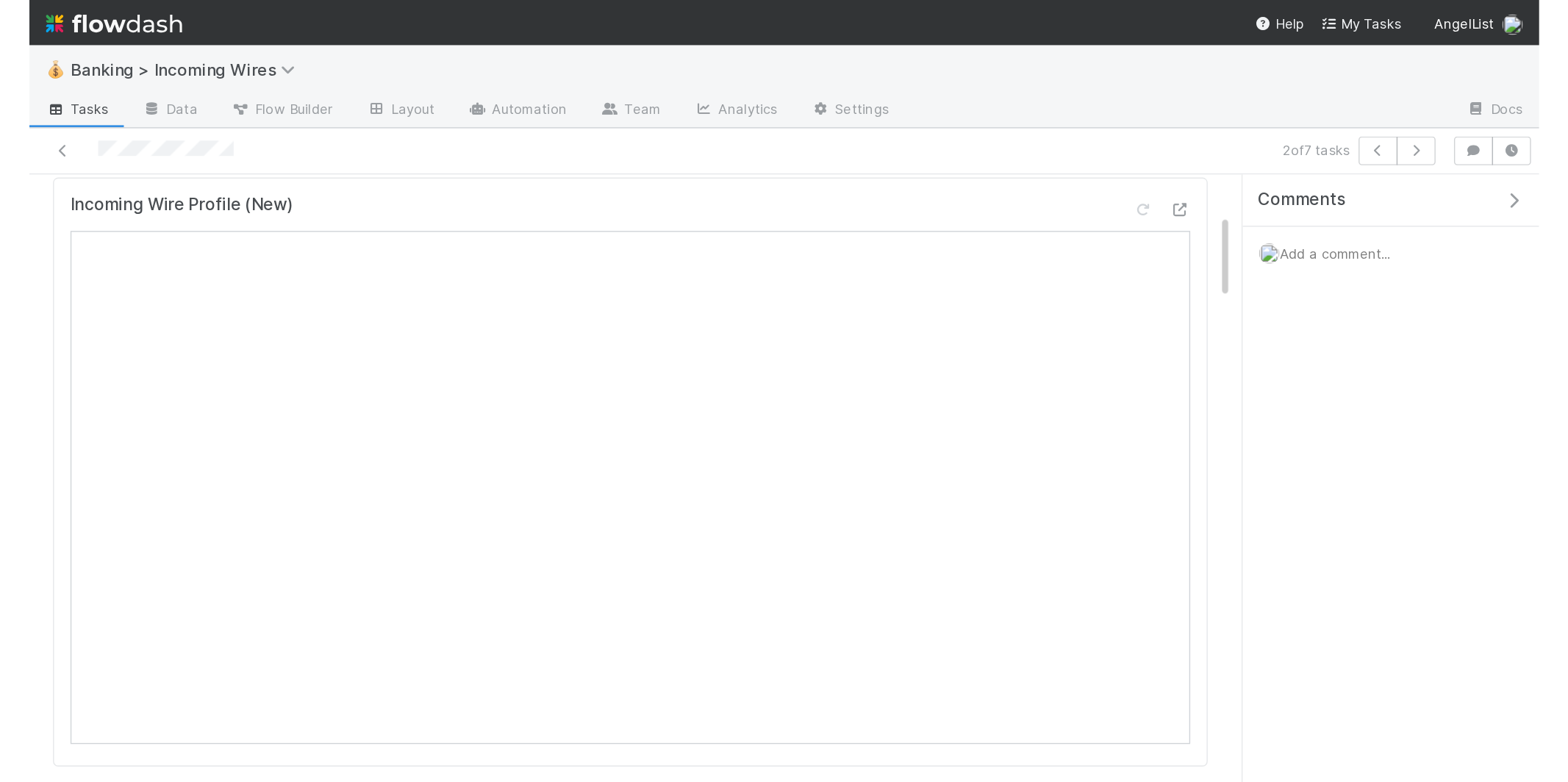 scroll, scrollTop: 0, scrollLeft: 0, axis: both 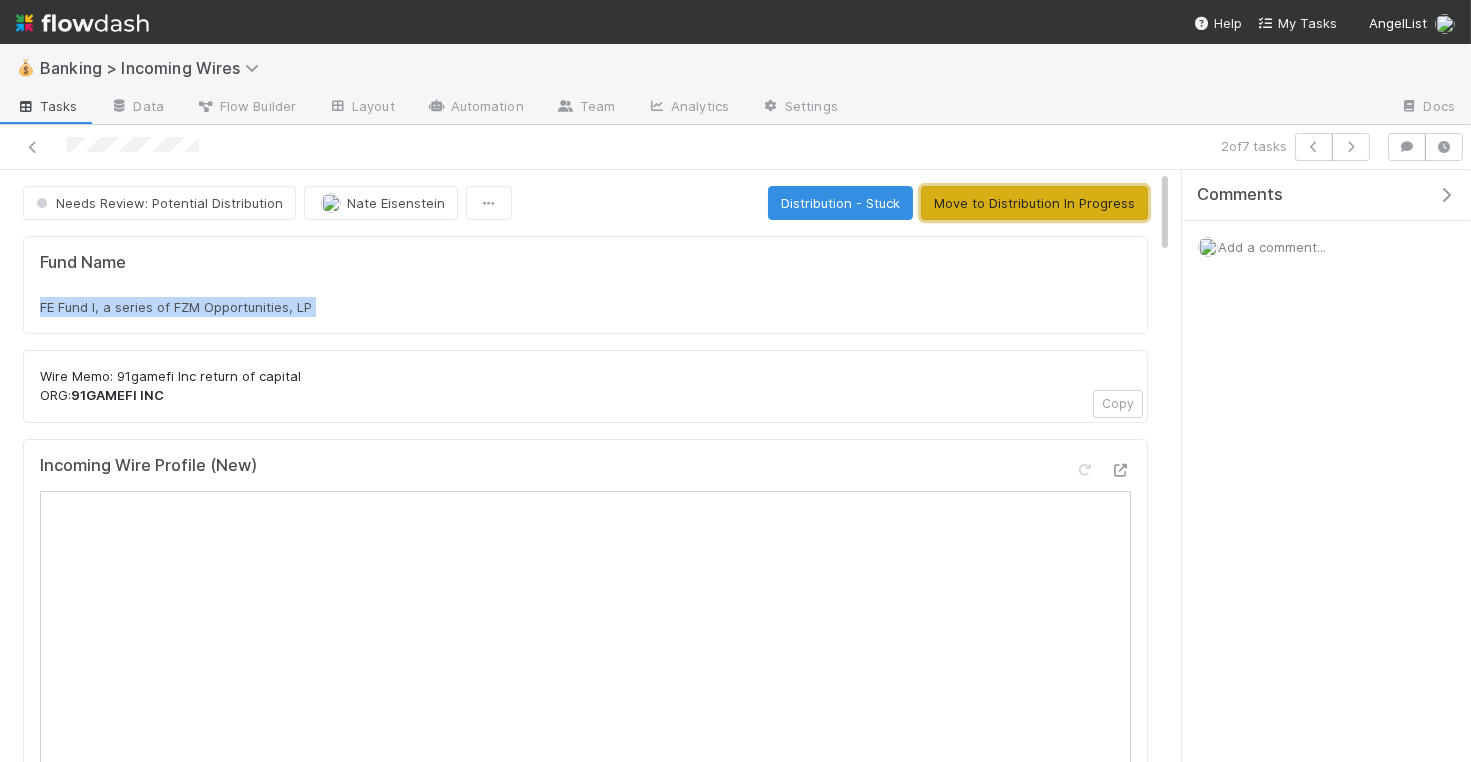 click on "Move to Distribution In Progress" at bounding box center (1034, 203) 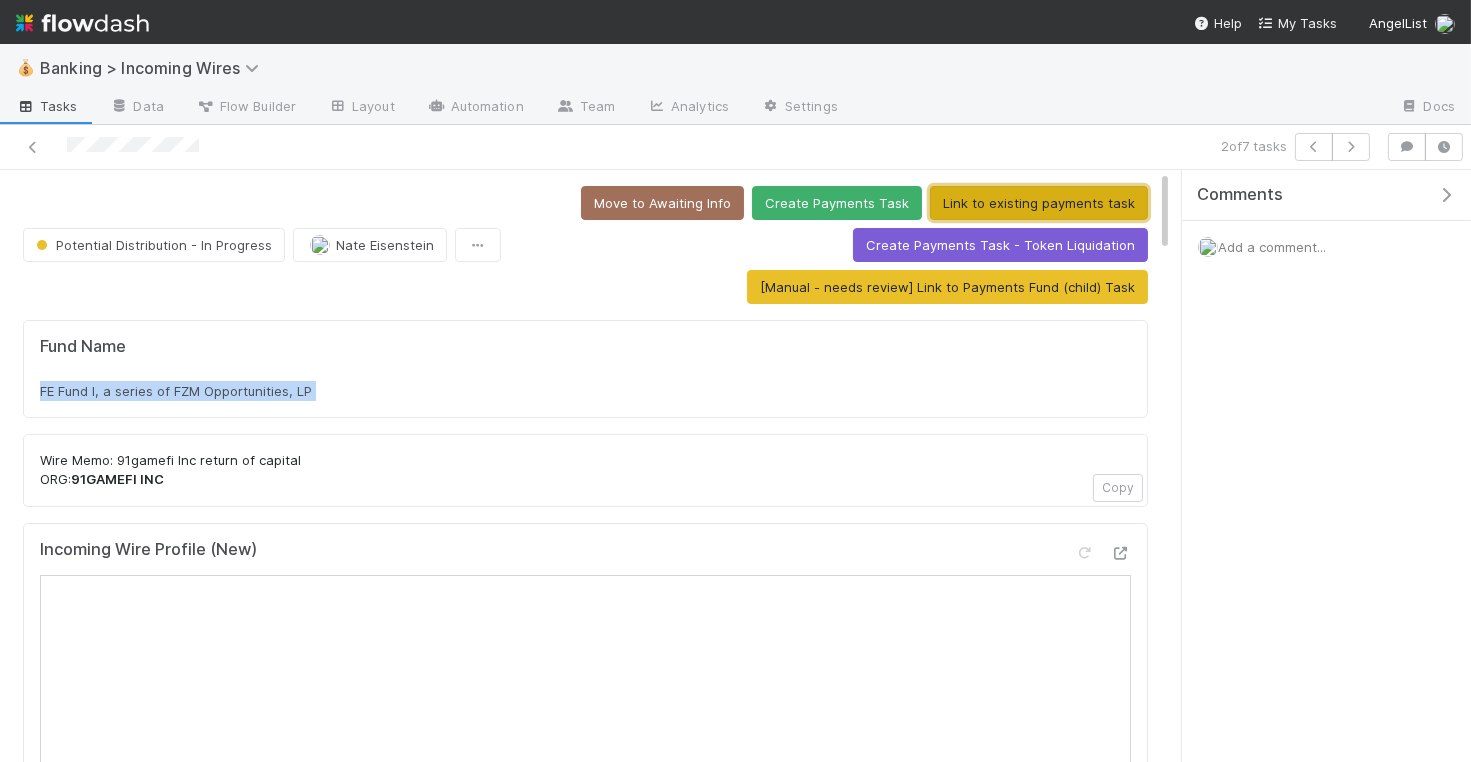 click on "Link to existing payments task" at bounding box center (1039, 203) 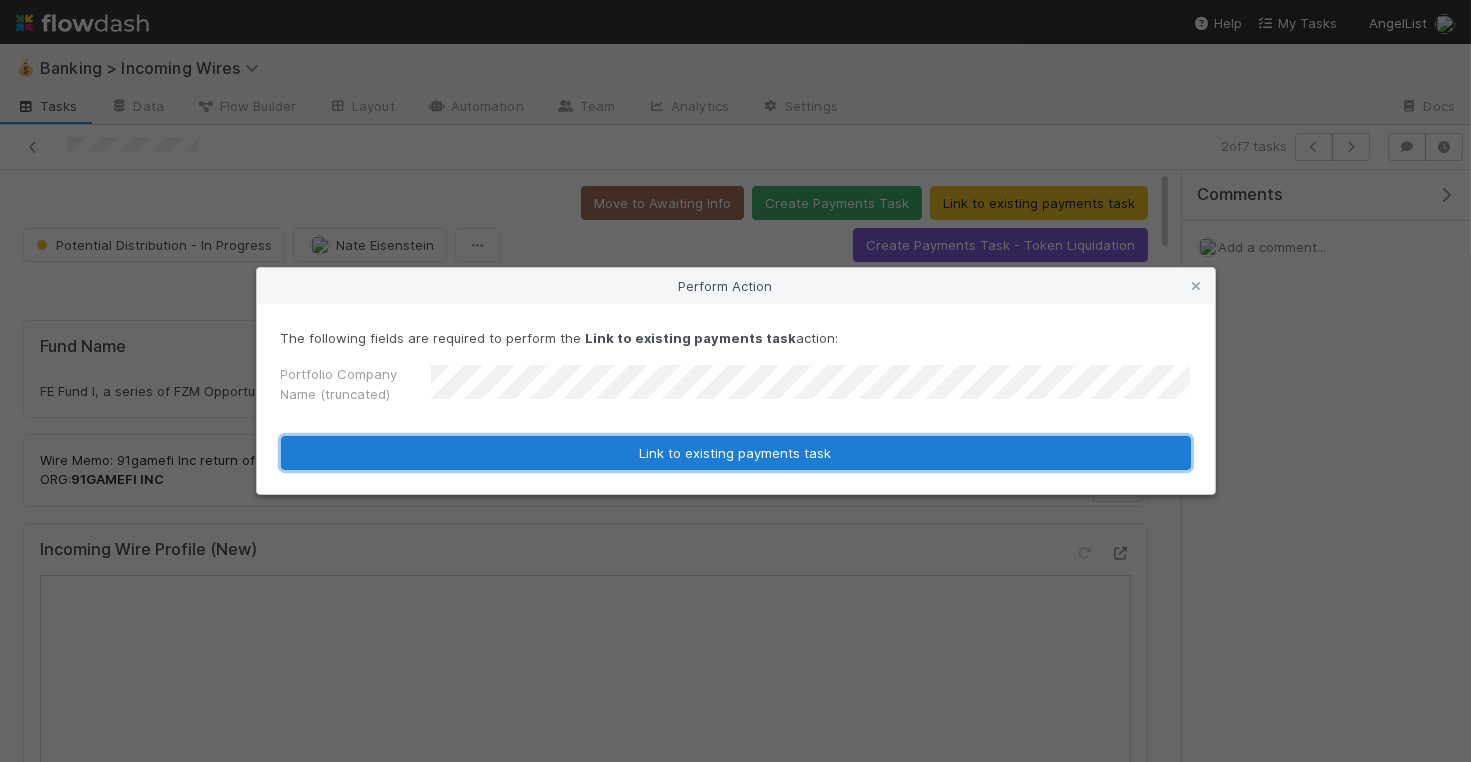 click on "Link to existing payments task" at bounding box center [736, 453] 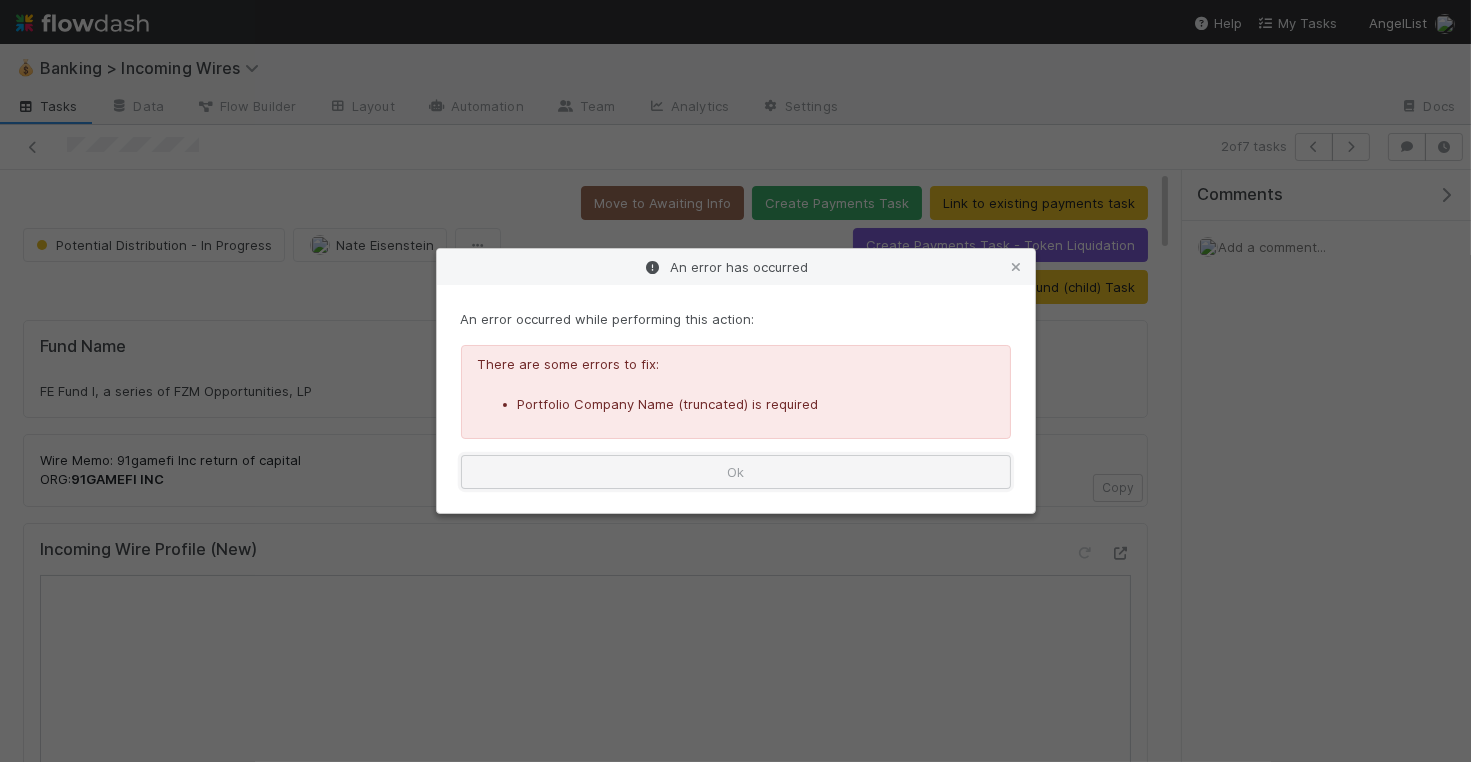 click on "Ok" at bounding box center (736, 472) 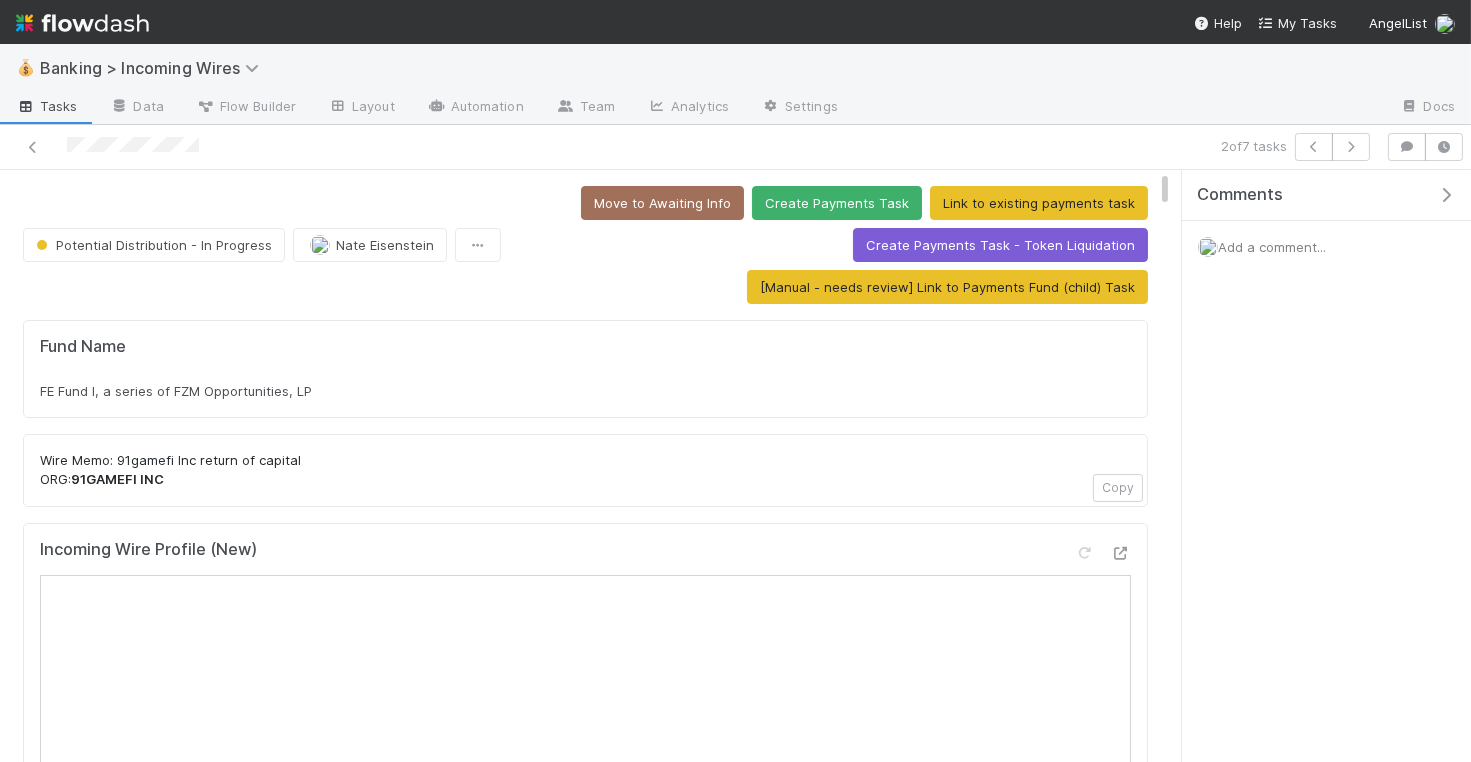 click on "FE Fund I, a series of FZM Opportunities, LP" at bounding box center (585, 391) 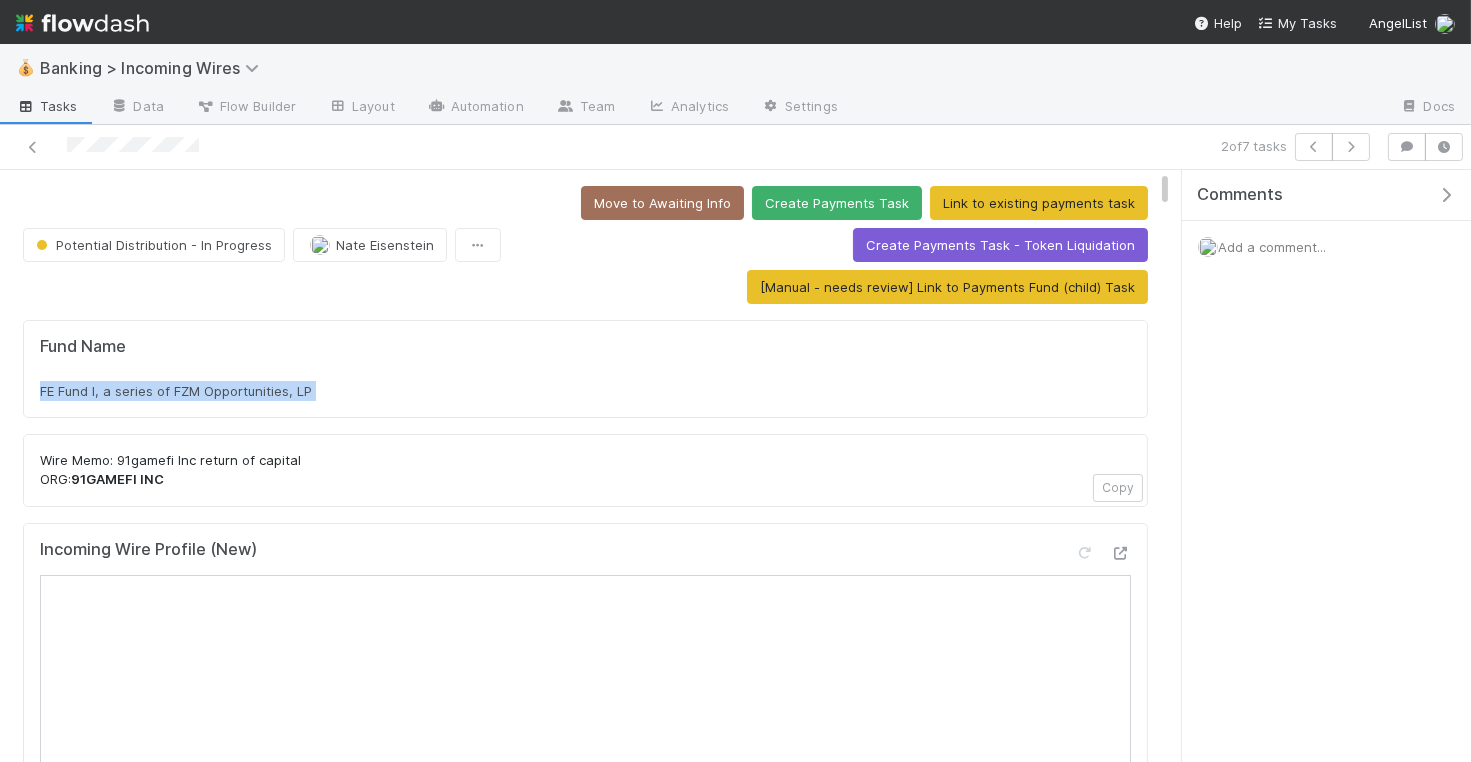 click on "FE Fund I, a series of FZM Opportunities, LP" at bounding box center [585, 391] 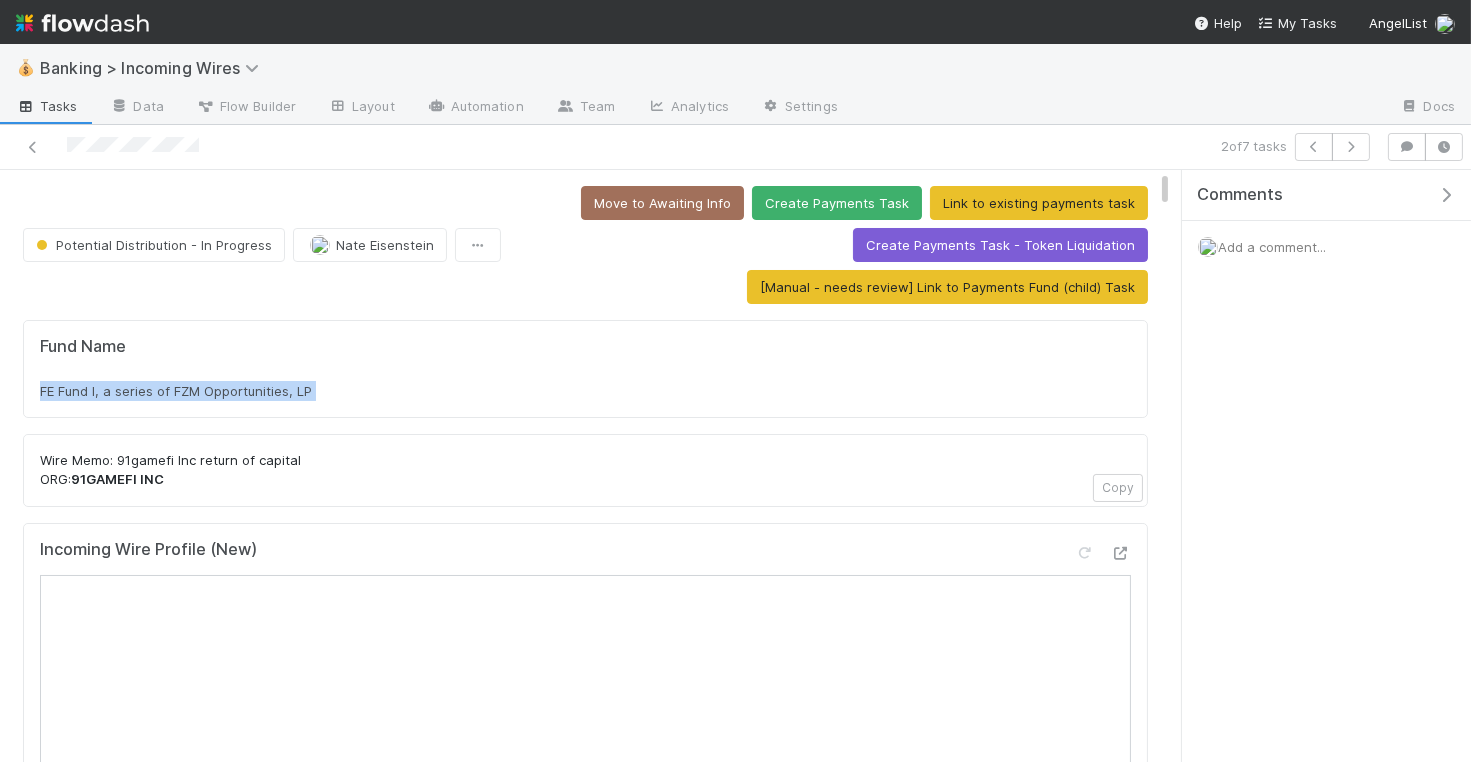copy on "FE Fund I, a series of FZM Opportunities, LP" 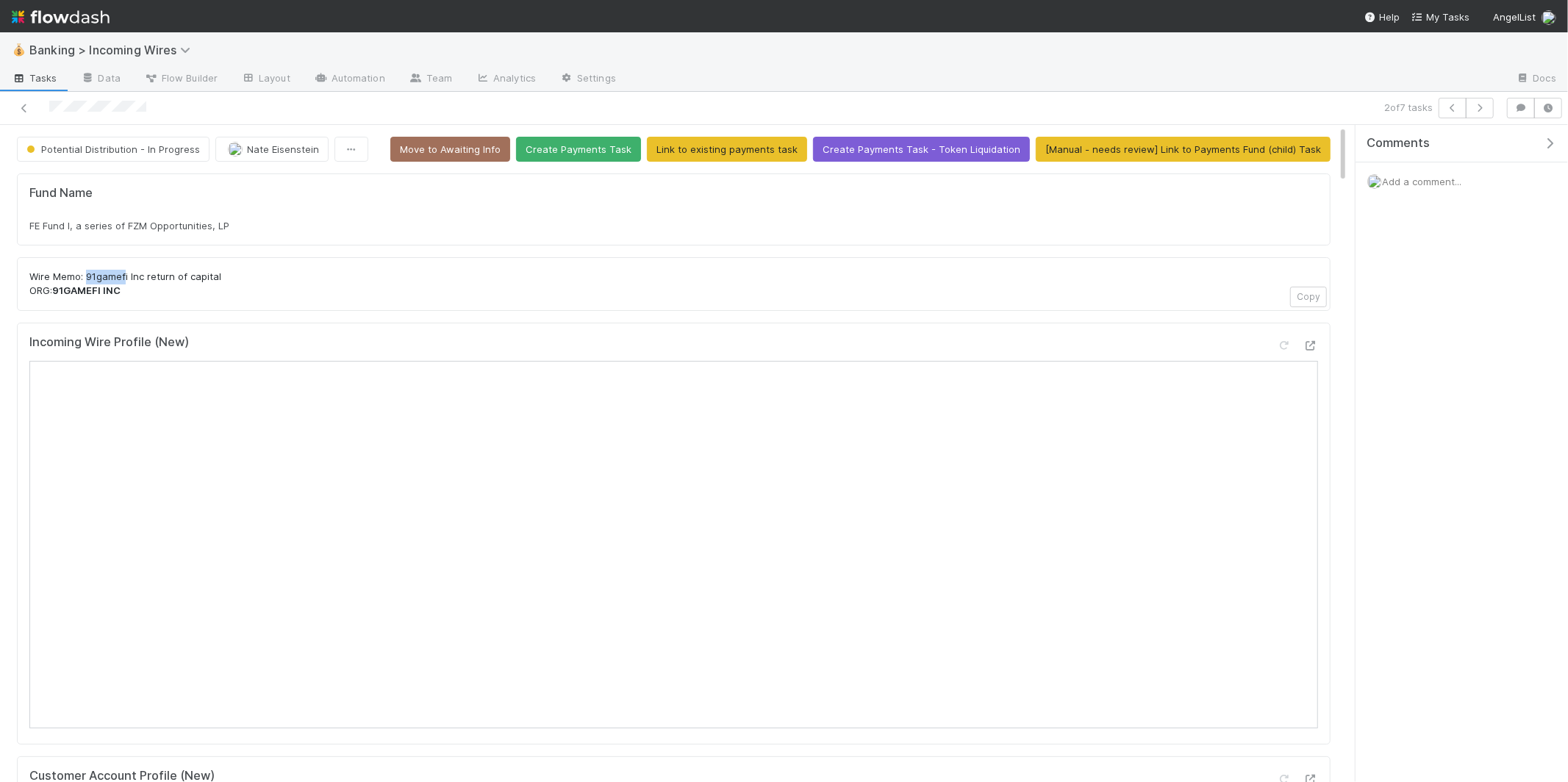 drag, startPoint x: 87, startPoint y: 276, endPoint x: 126, endPoint y: 275, distance: 39.012818 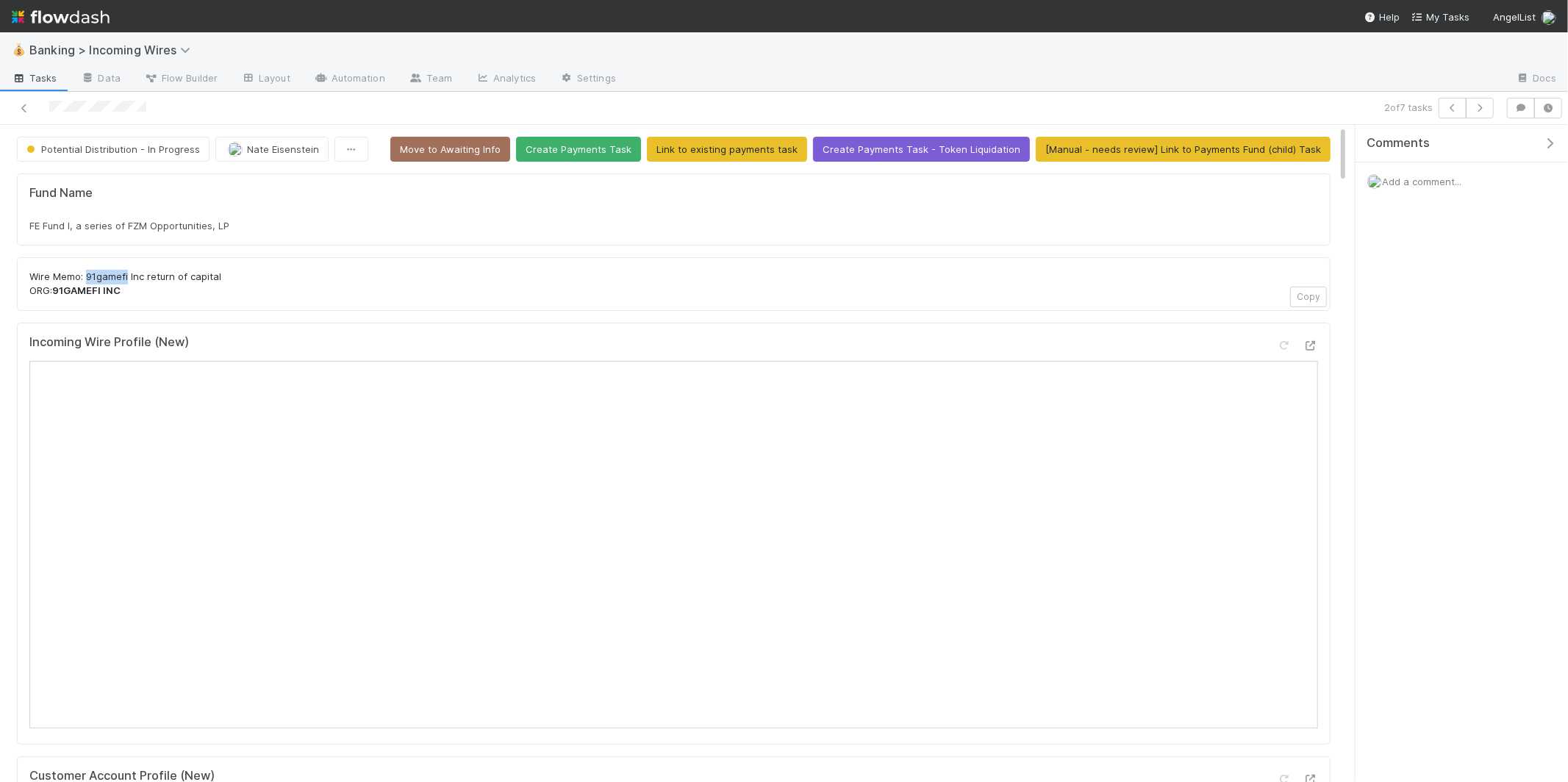 click on "Wire Memo: 91gamefi Inc return of capital
ORG:  91GAMEFI INC" at bounding box center [673, 284] 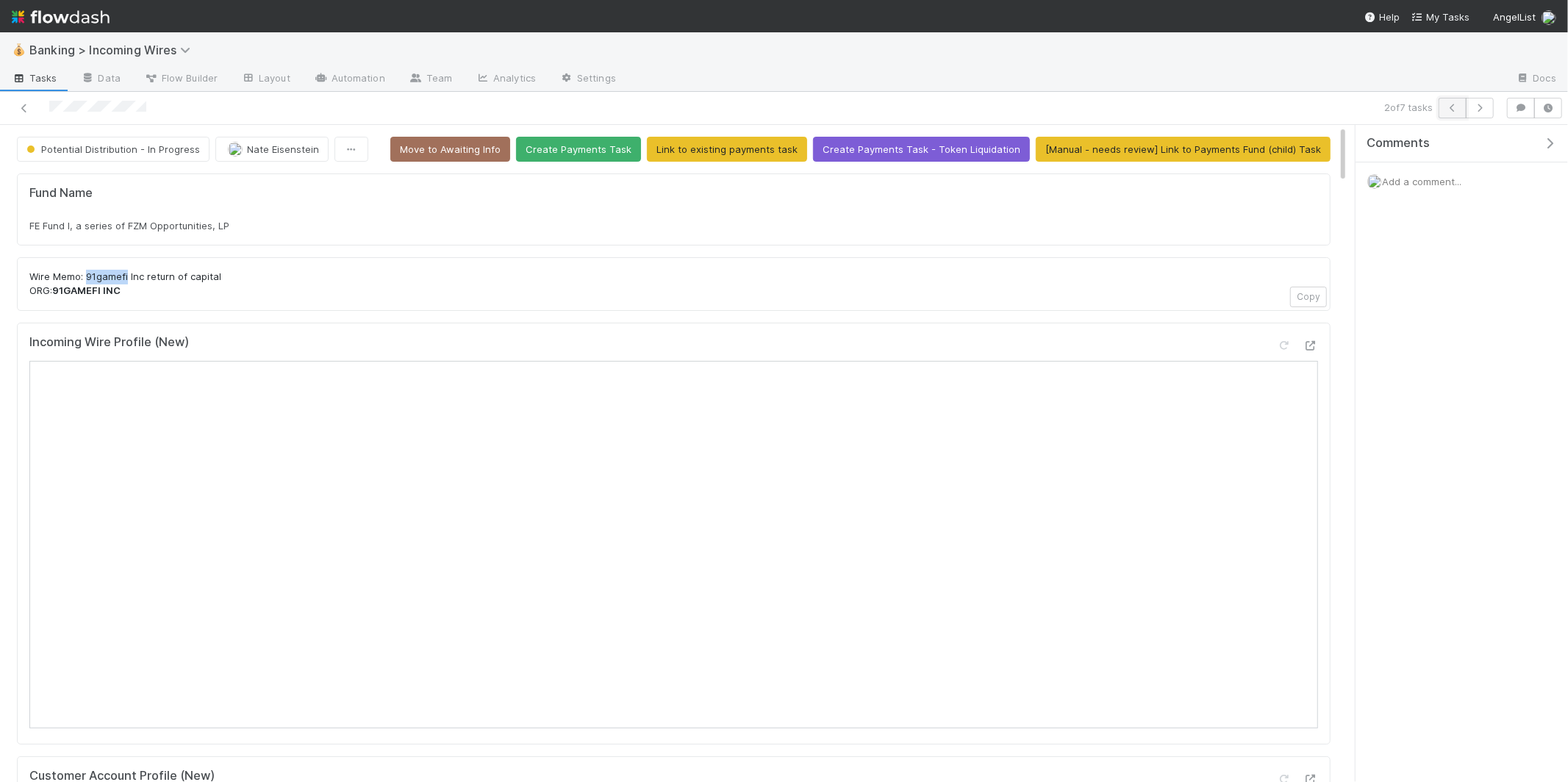 click at bounding box center (1453, 108) 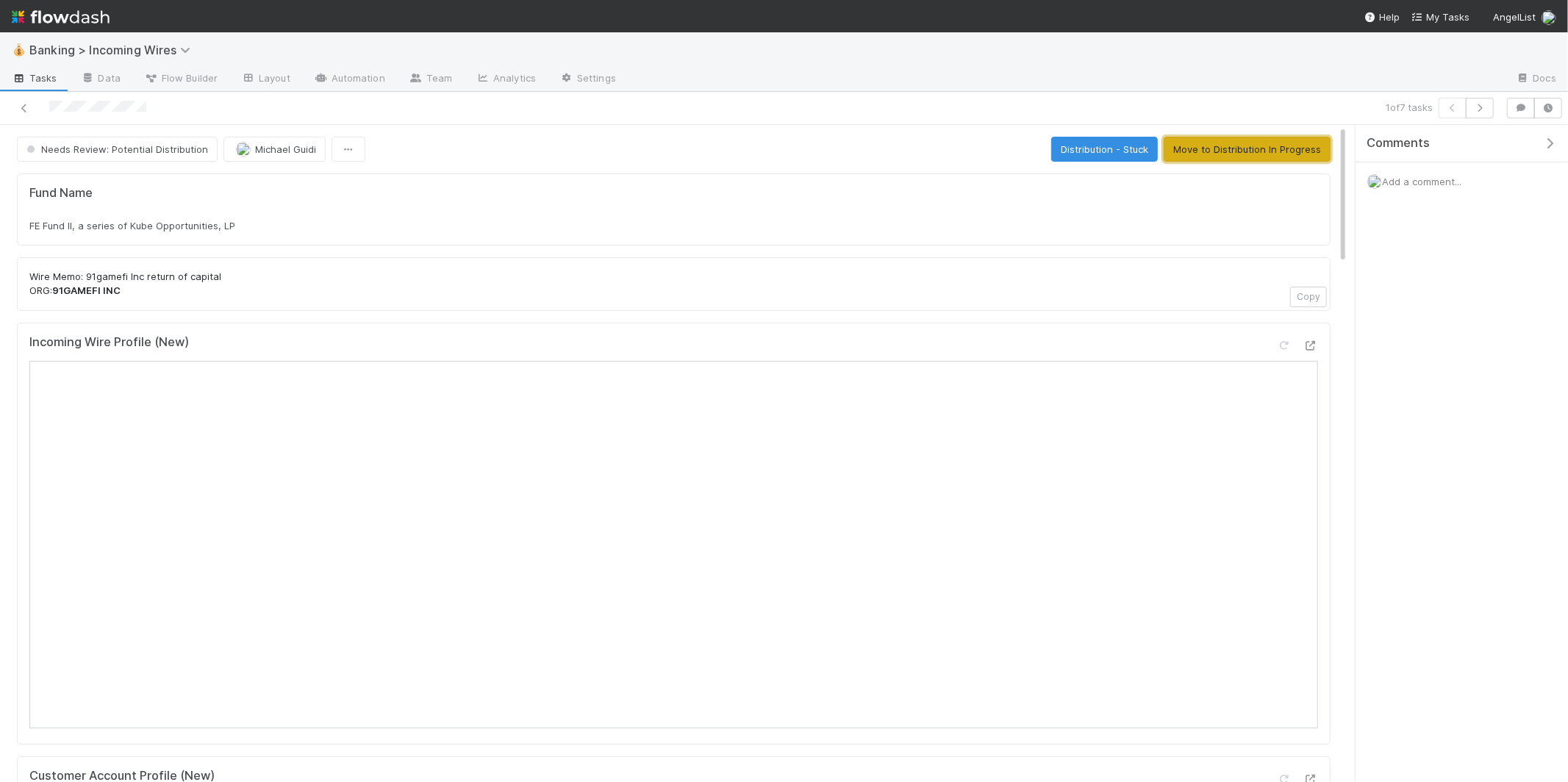 click on "Move to Distribution In Progress" at bounding box center (1247, 149) 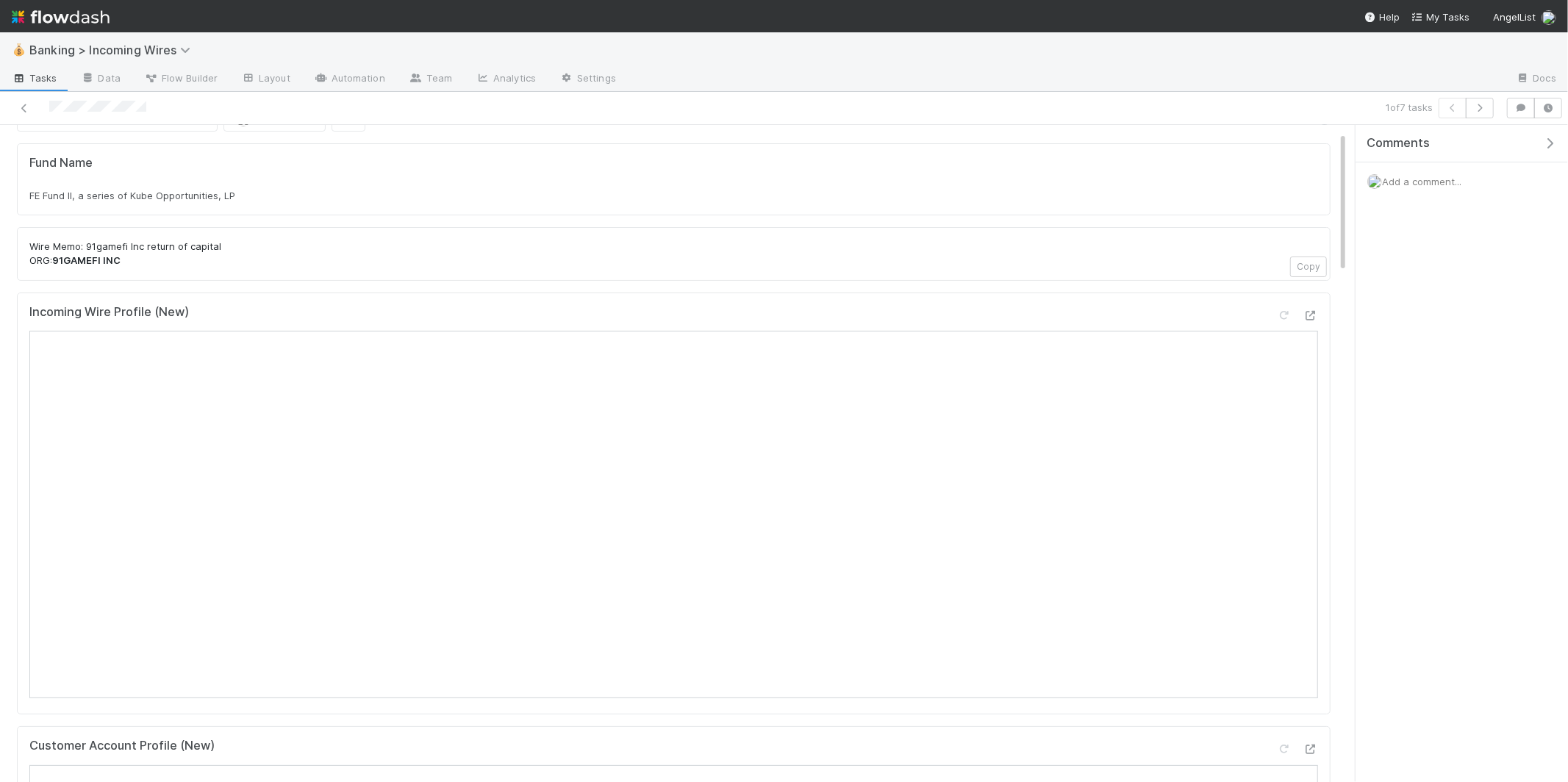 scroll, scrollTop: 0, scrollLeft: 0, axis: both 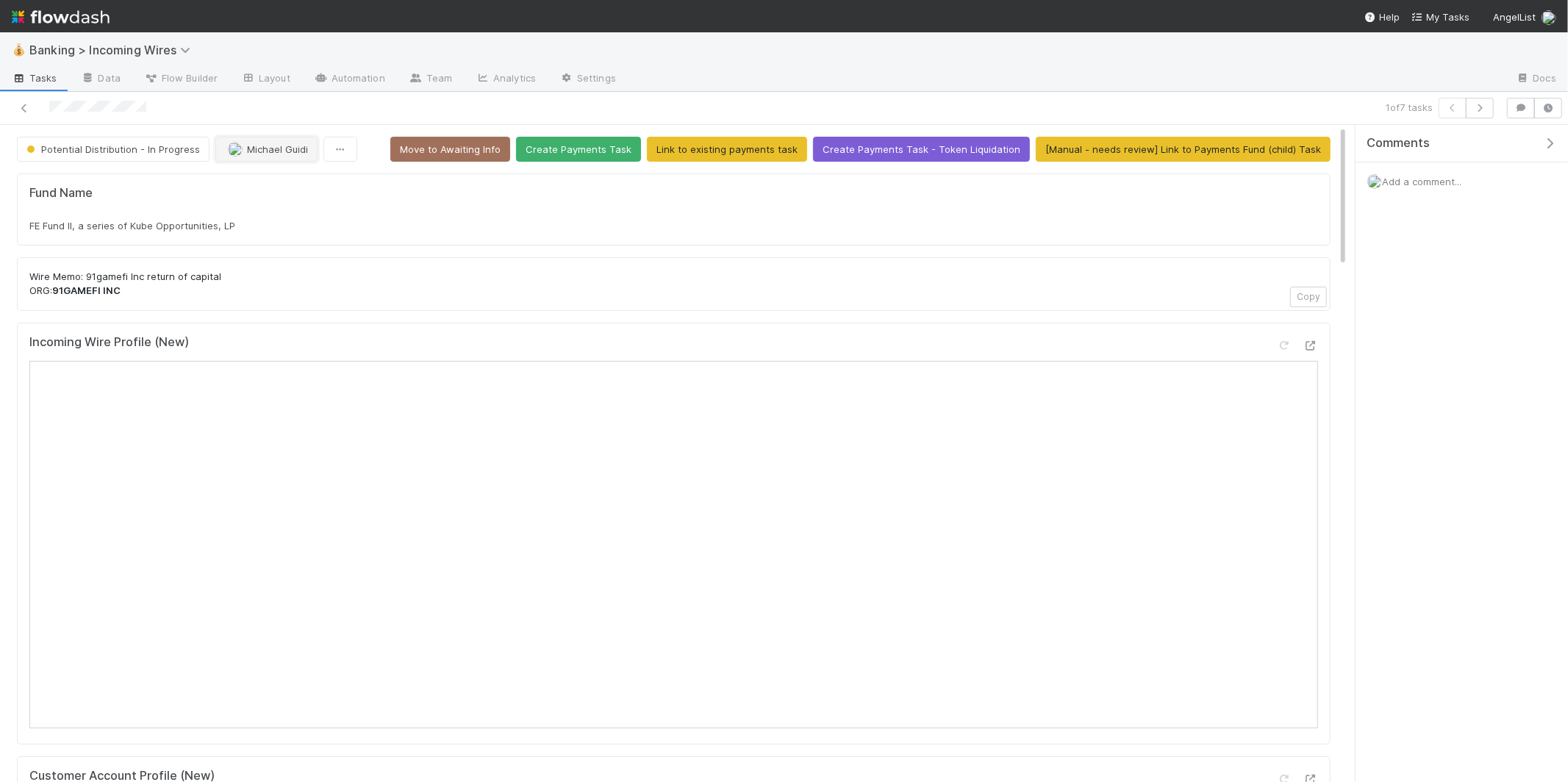 click on "Michael Guidi" at bounding box center [266, 149] 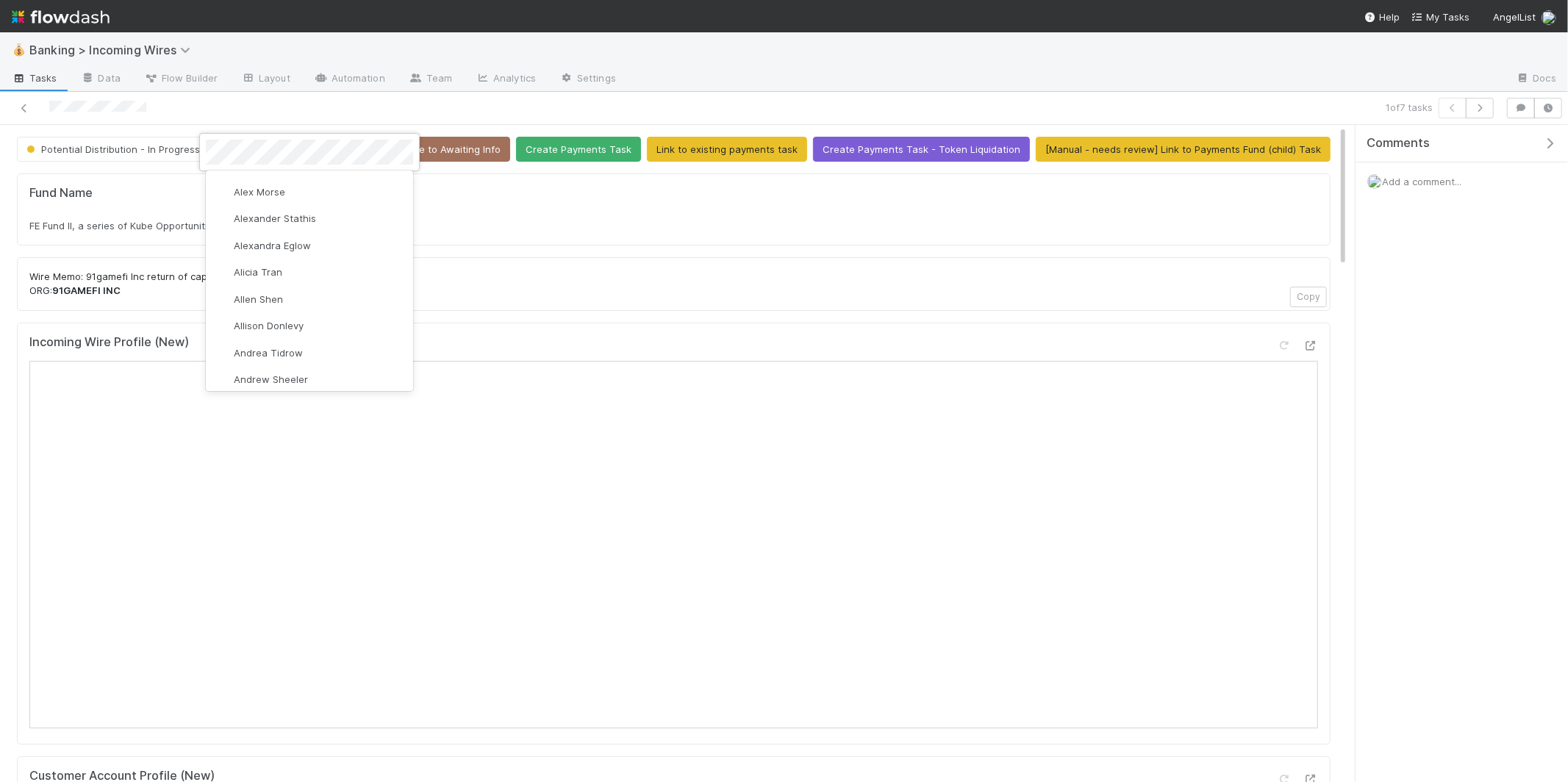 scroll, scrollTop: 0, scrollLeft: 0, axis: both 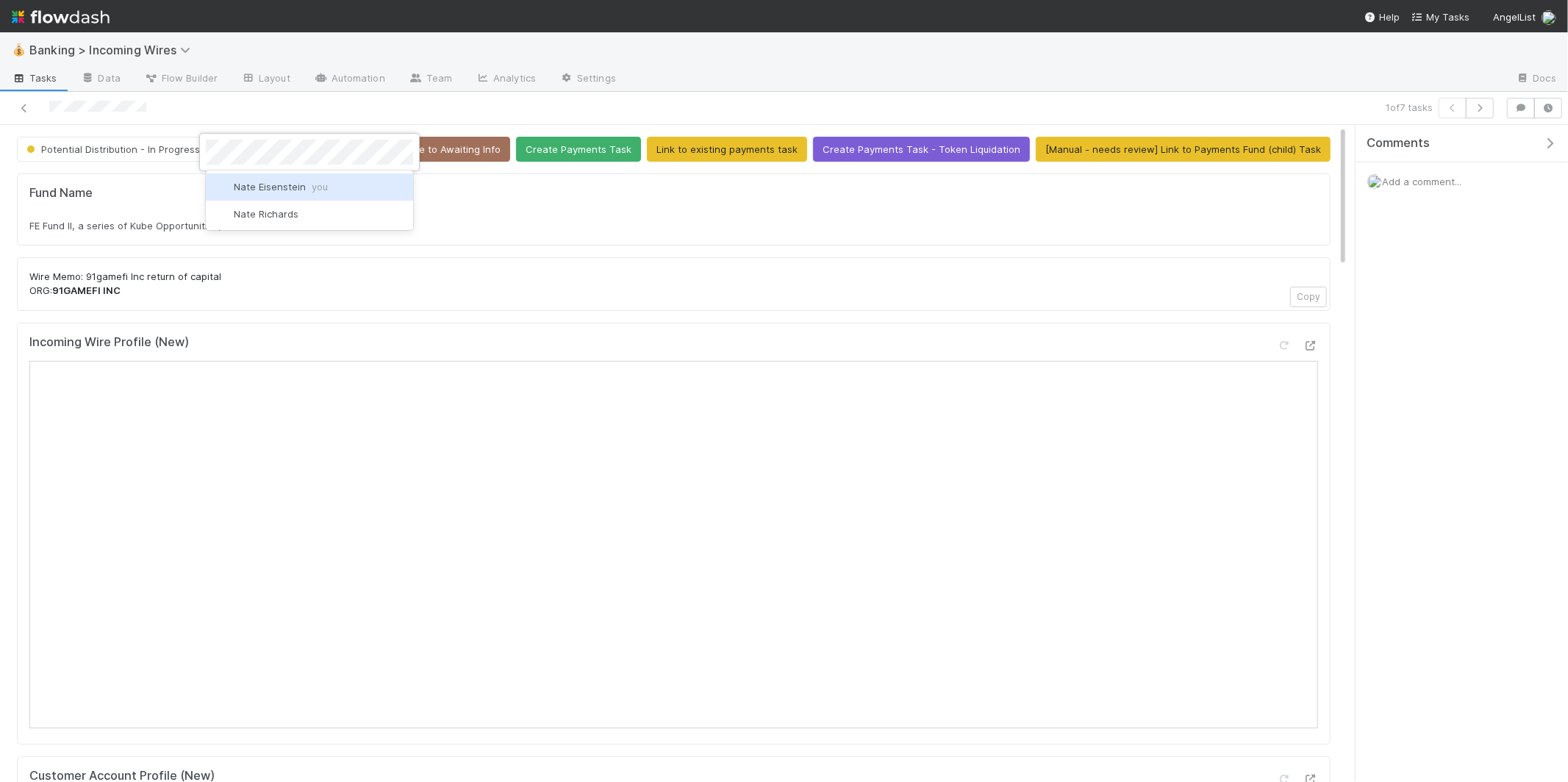 click on "Nate  Eisenstein you" at bounding box center [309, 187] 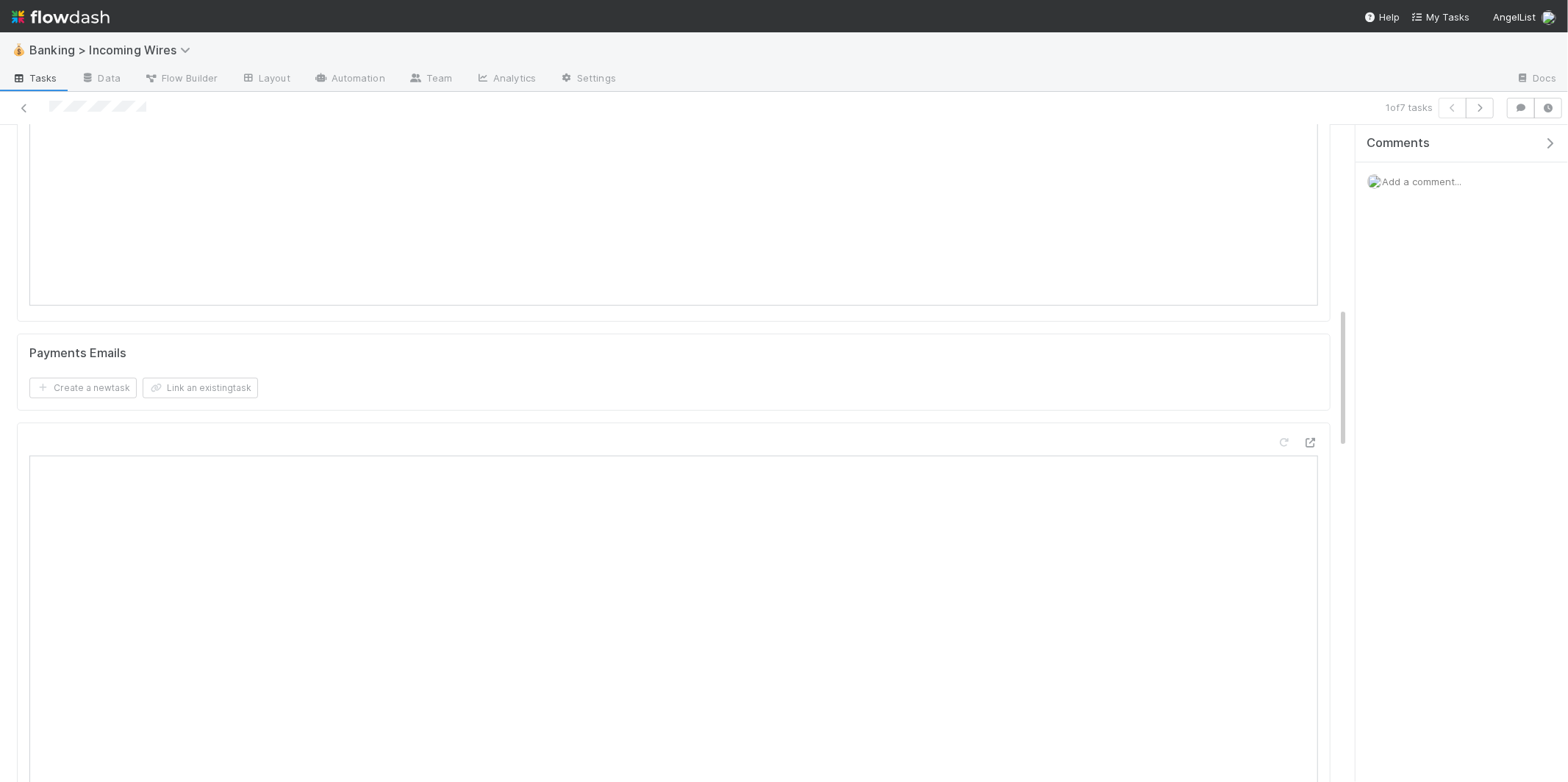 scroll, scrollTop: 865, scrollLeft: 0, axis: vertical 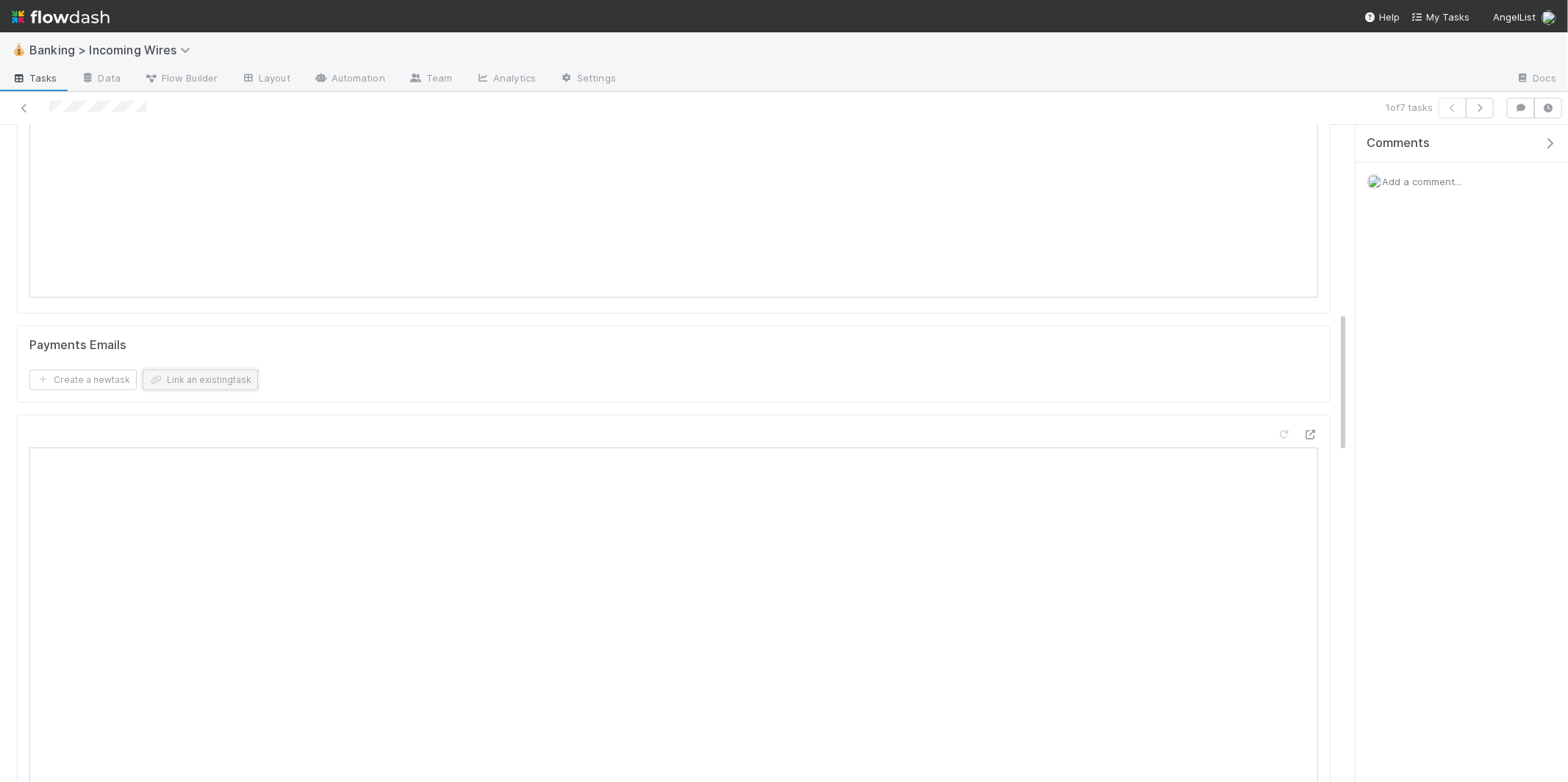 click on "Link an existing  task" at bounding box center (200, 380) 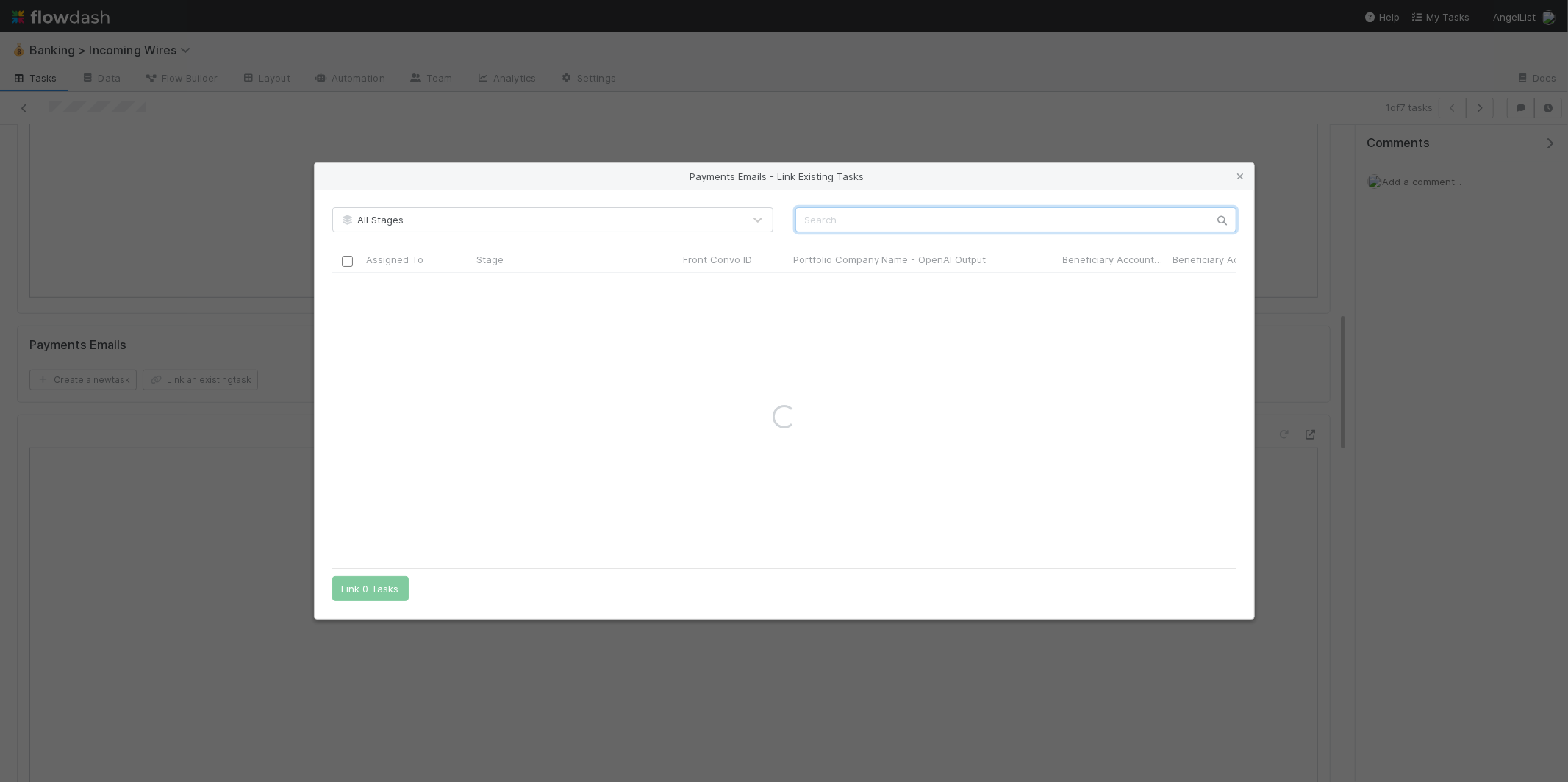 click at bounding box center (1016, 220) 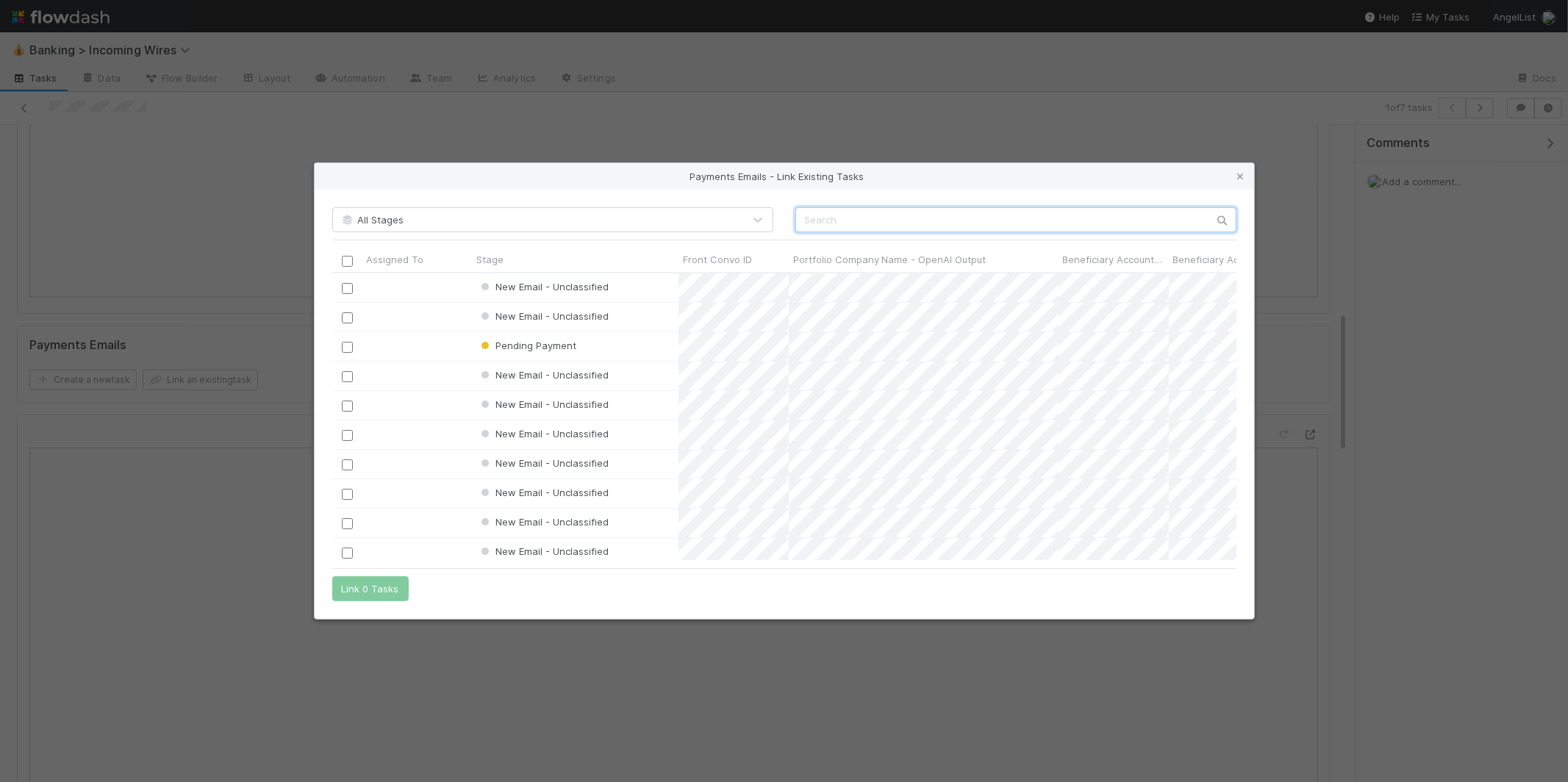 scroll, scrollTop: 1, scrollLeft: 1, axis: both 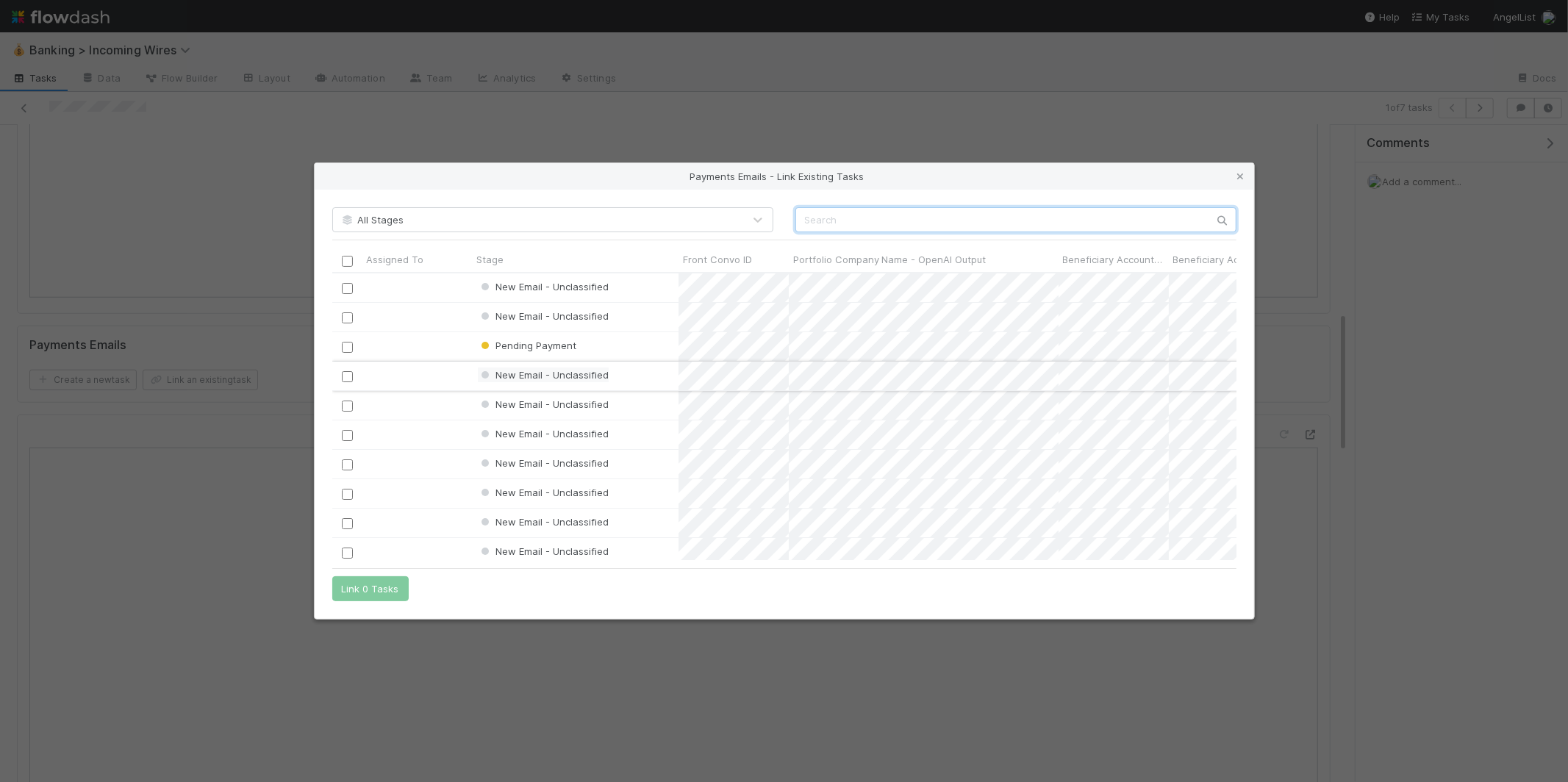 paste on "cnv_qm0zhmv" 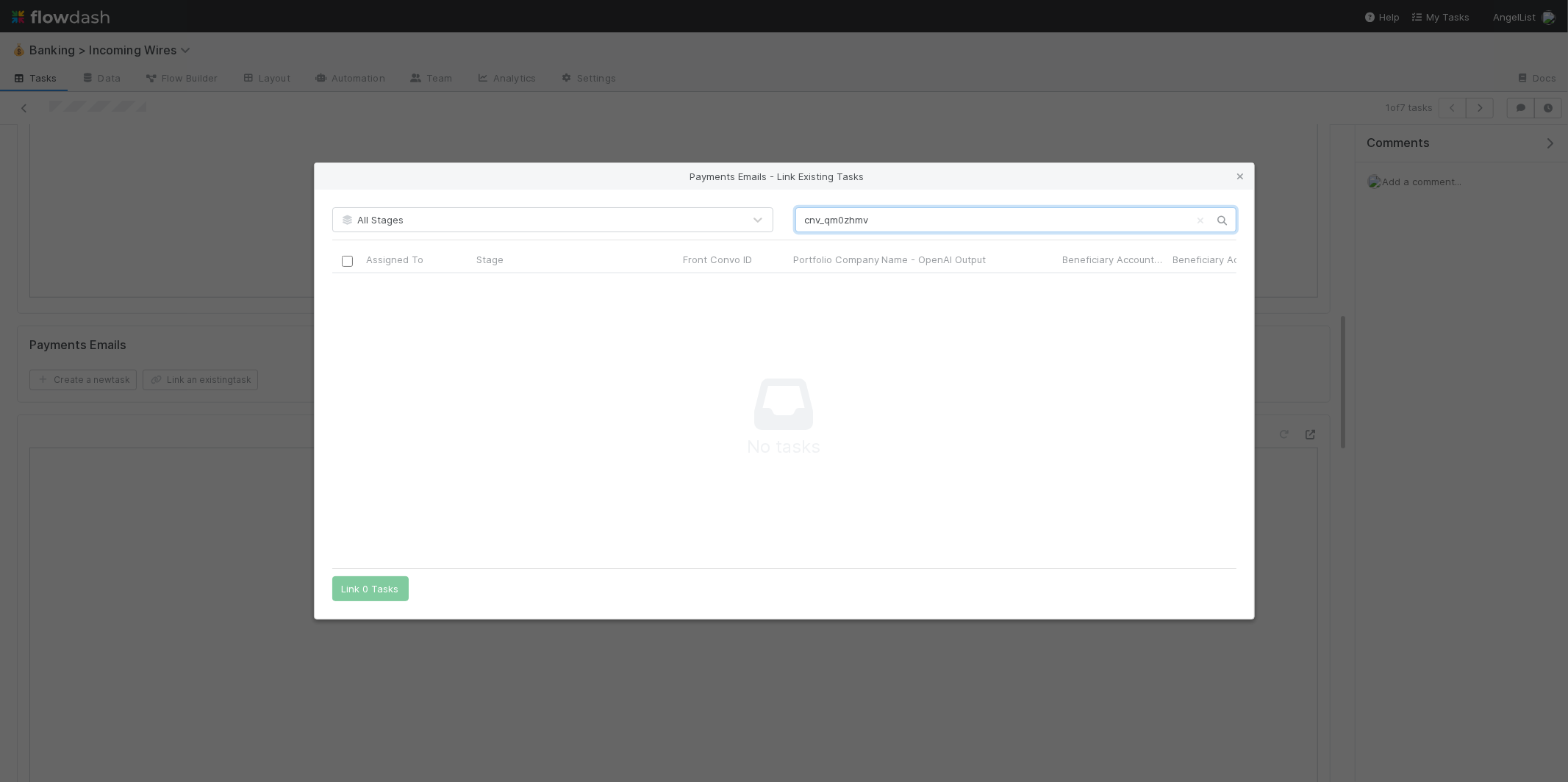 scroll, scrollTop: 1, scrollLeft: 1, axis: both 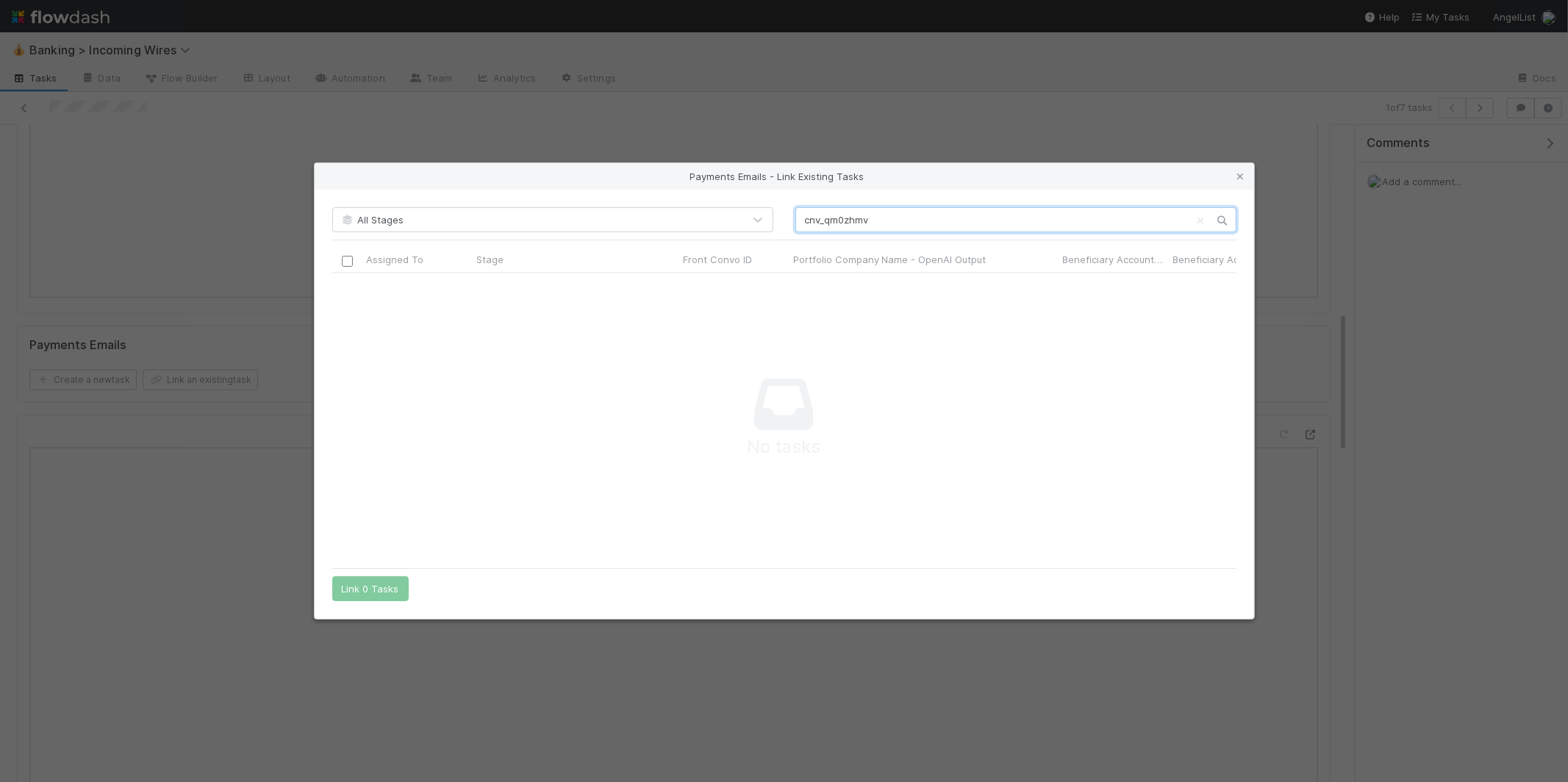 click on "cnv_qm0zhmv" at bounding box center (1016, 220) 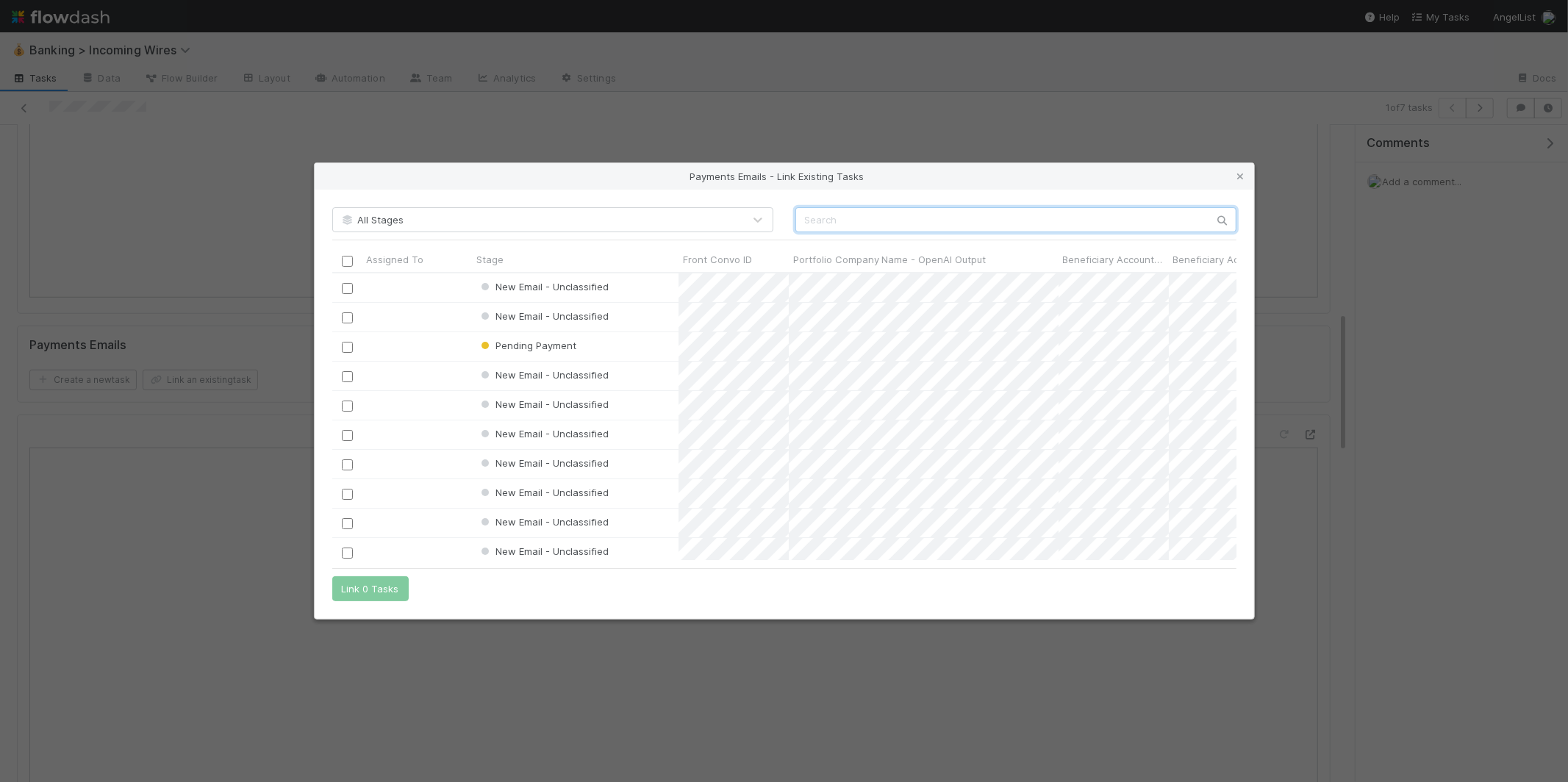 scroll, scrollTop: 1, scrollLeft: 1, axis: both 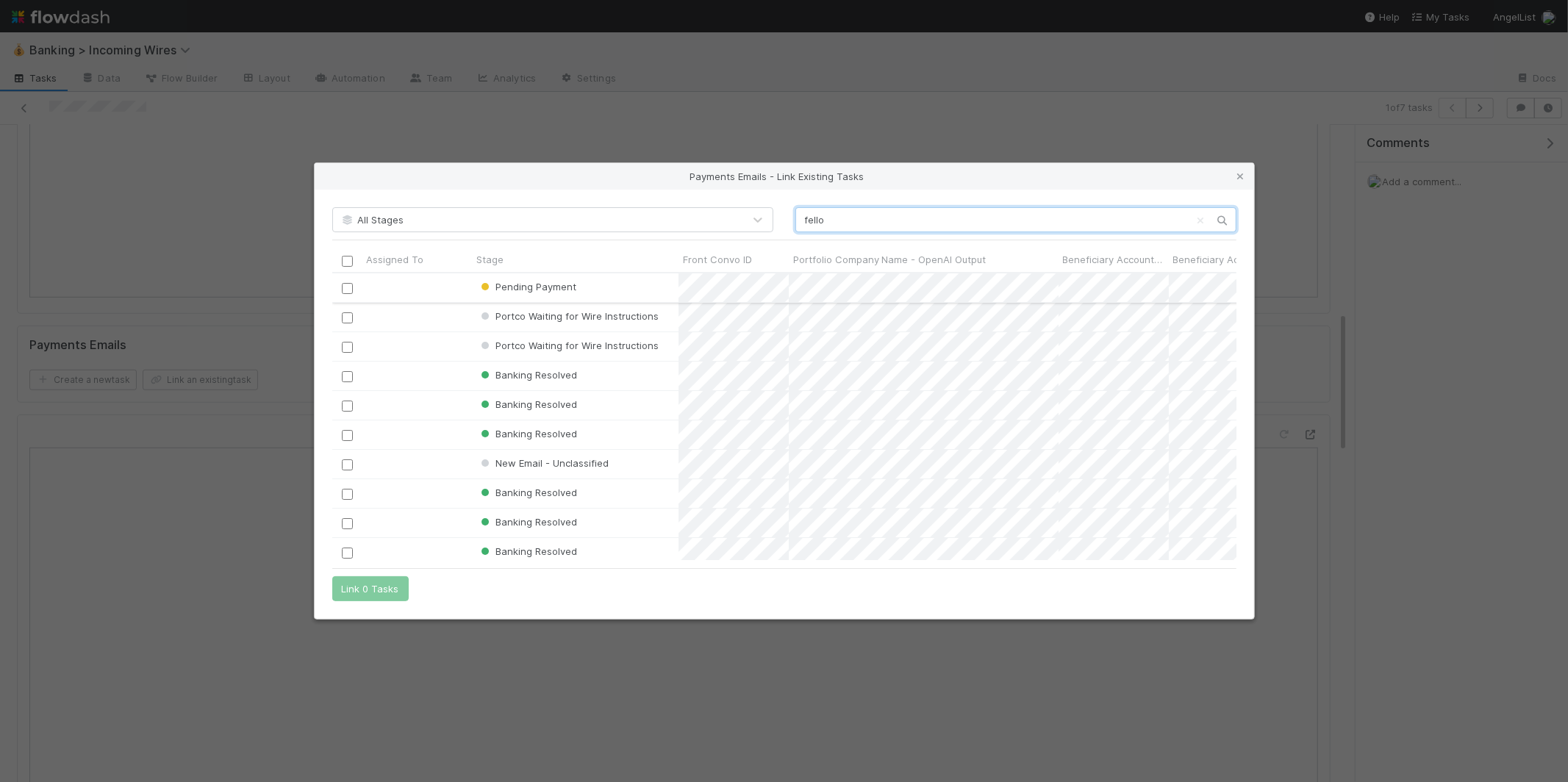 type on "fello" 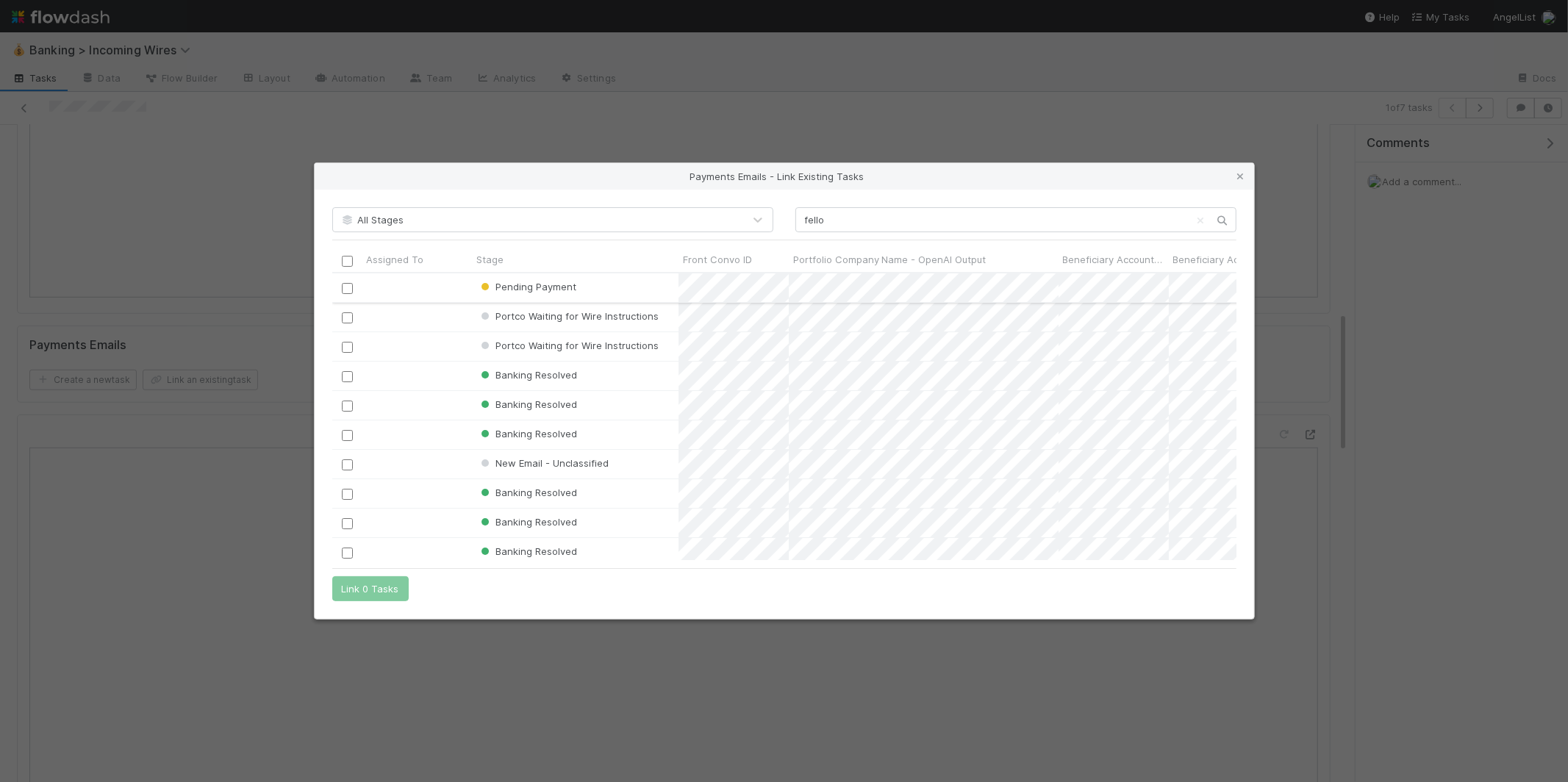 click at bounding box center (346, 288) 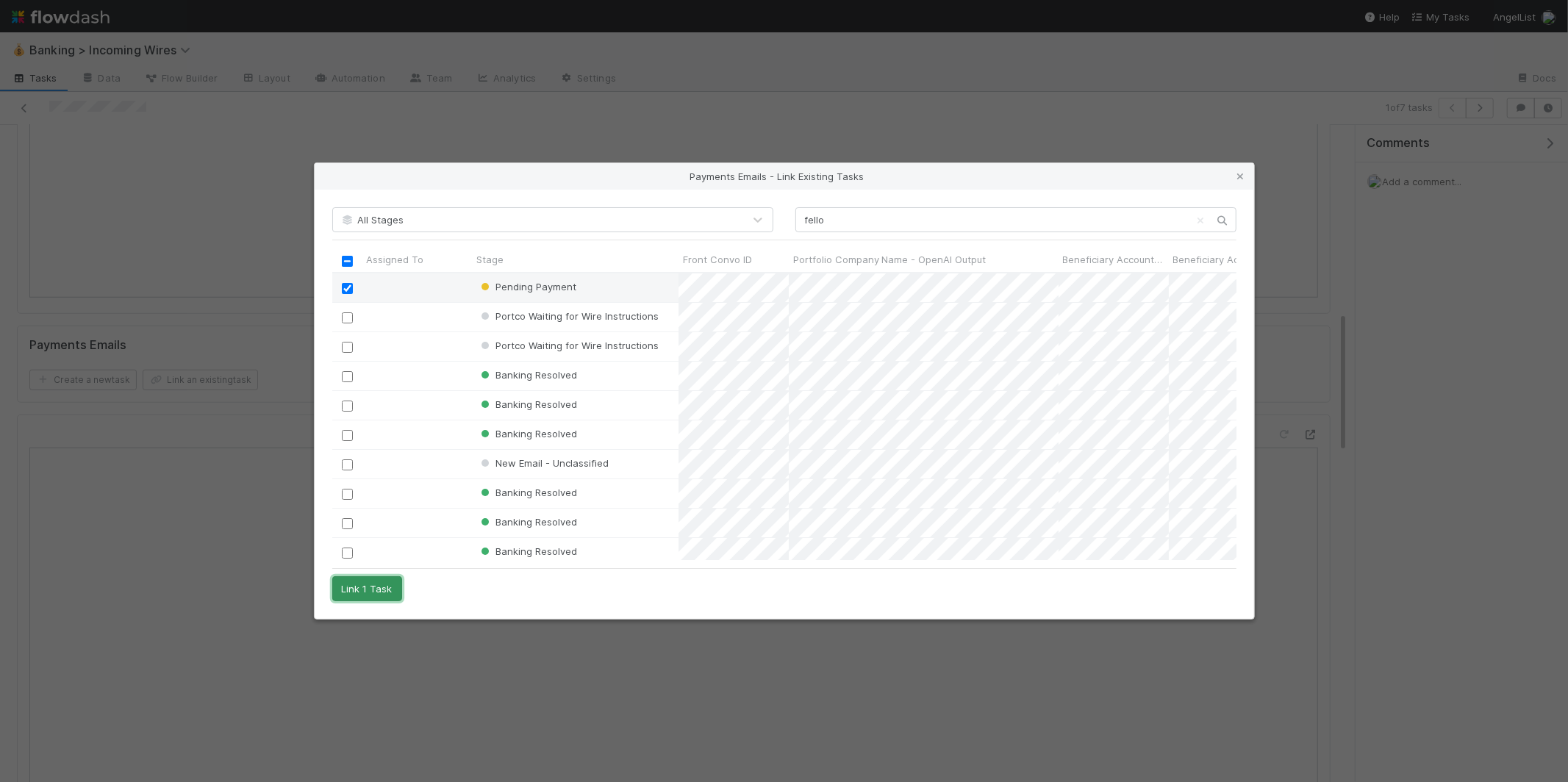 click on "Link   1 Task" at bounding box center (367, 589) 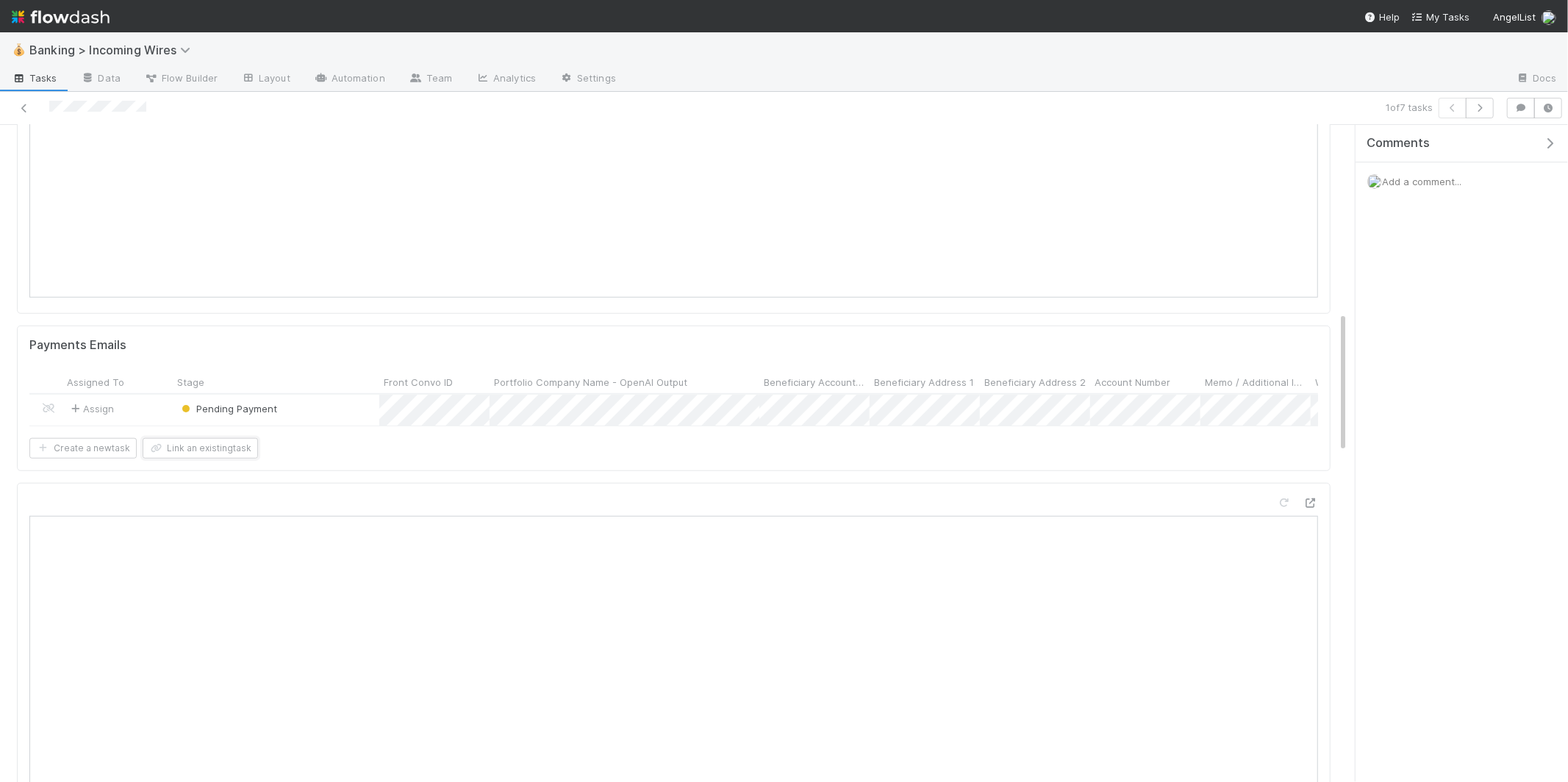 scroll, scrollTop: 0, scrollLeft: 140, axis: horizontal 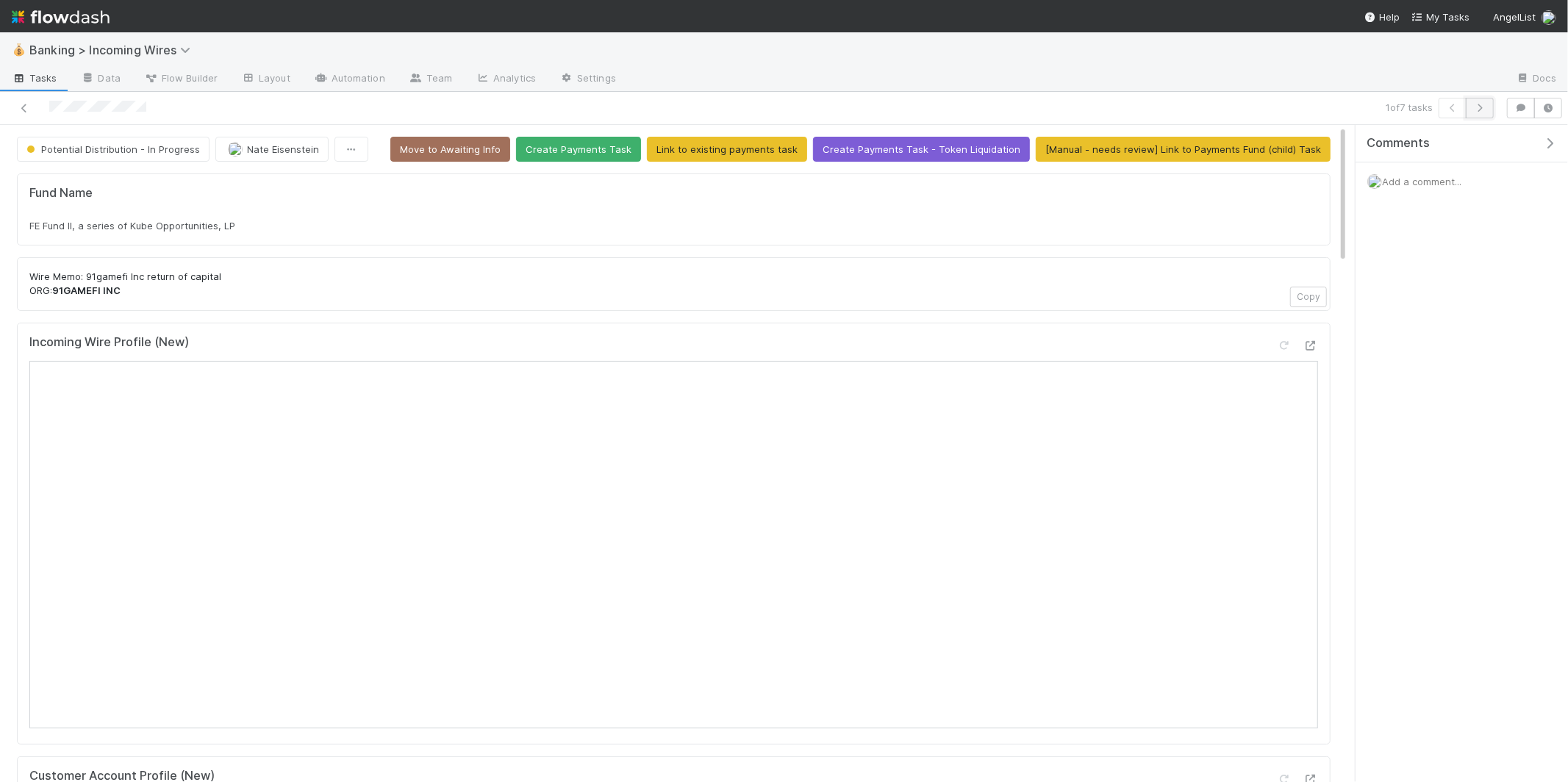 click at bounding box center (1480, 108) 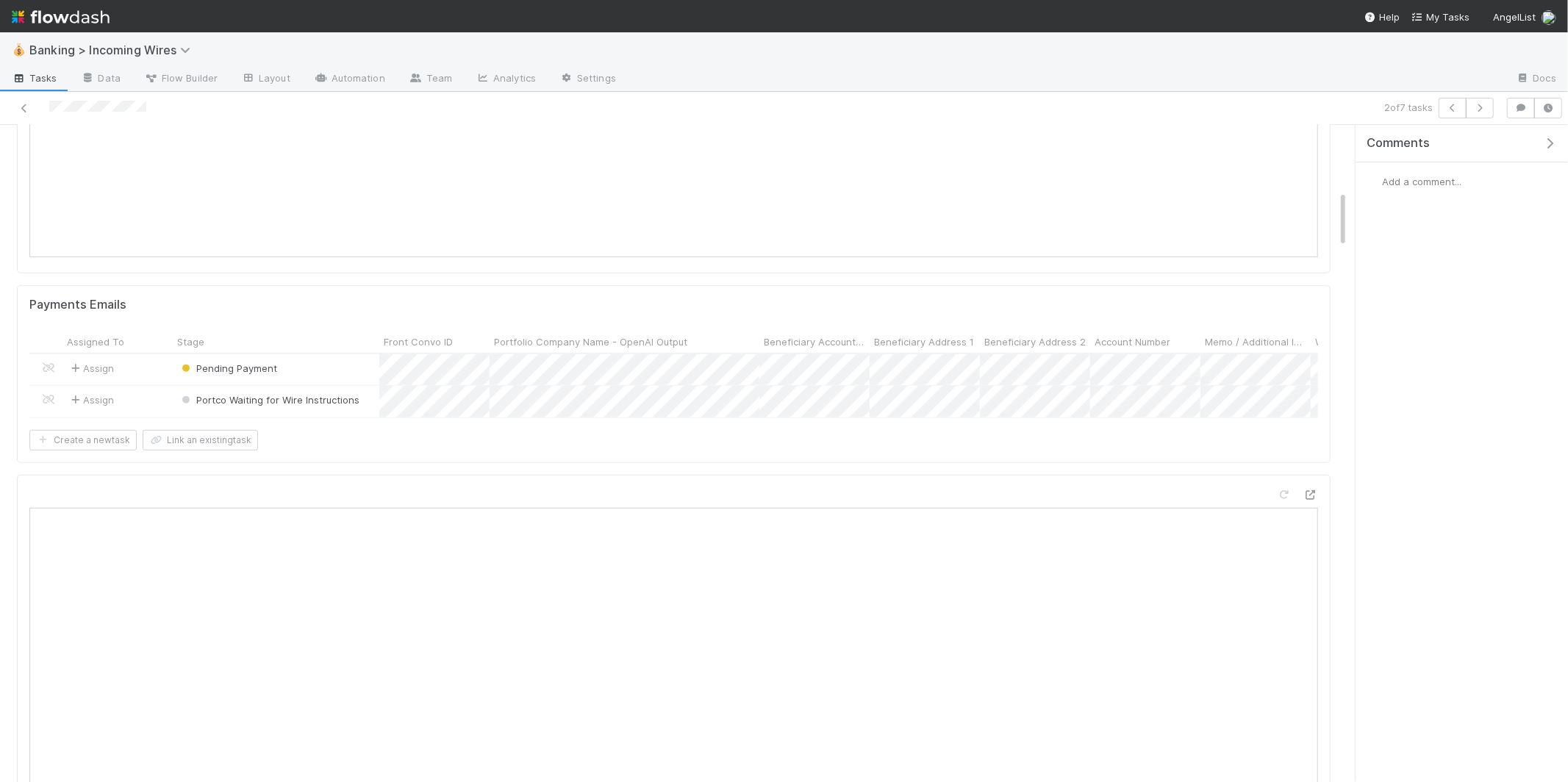 scroll, scrollTop: 739, scrollLeft: 0, axis: vertical 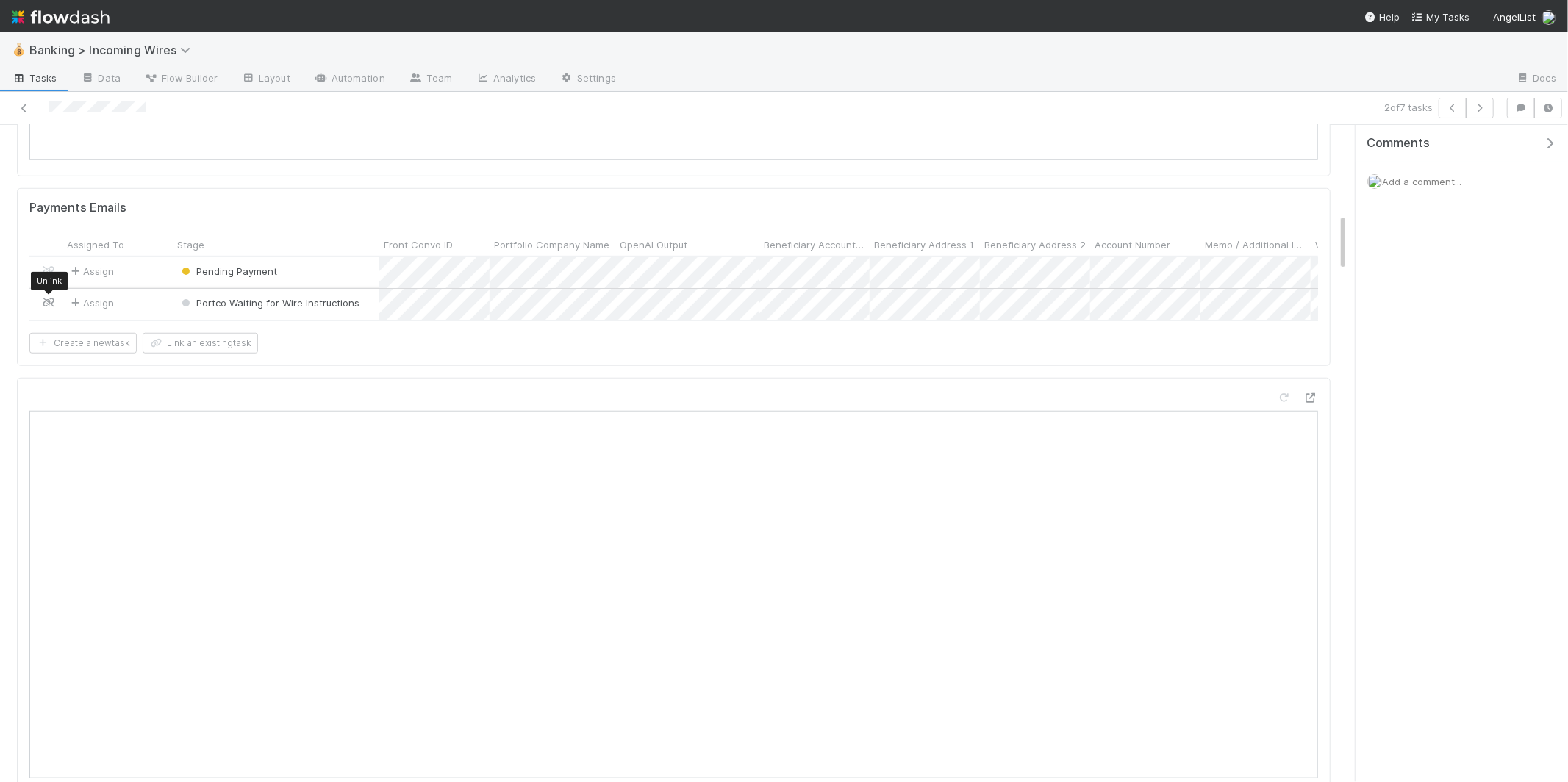click at bounding box center (49, 302) 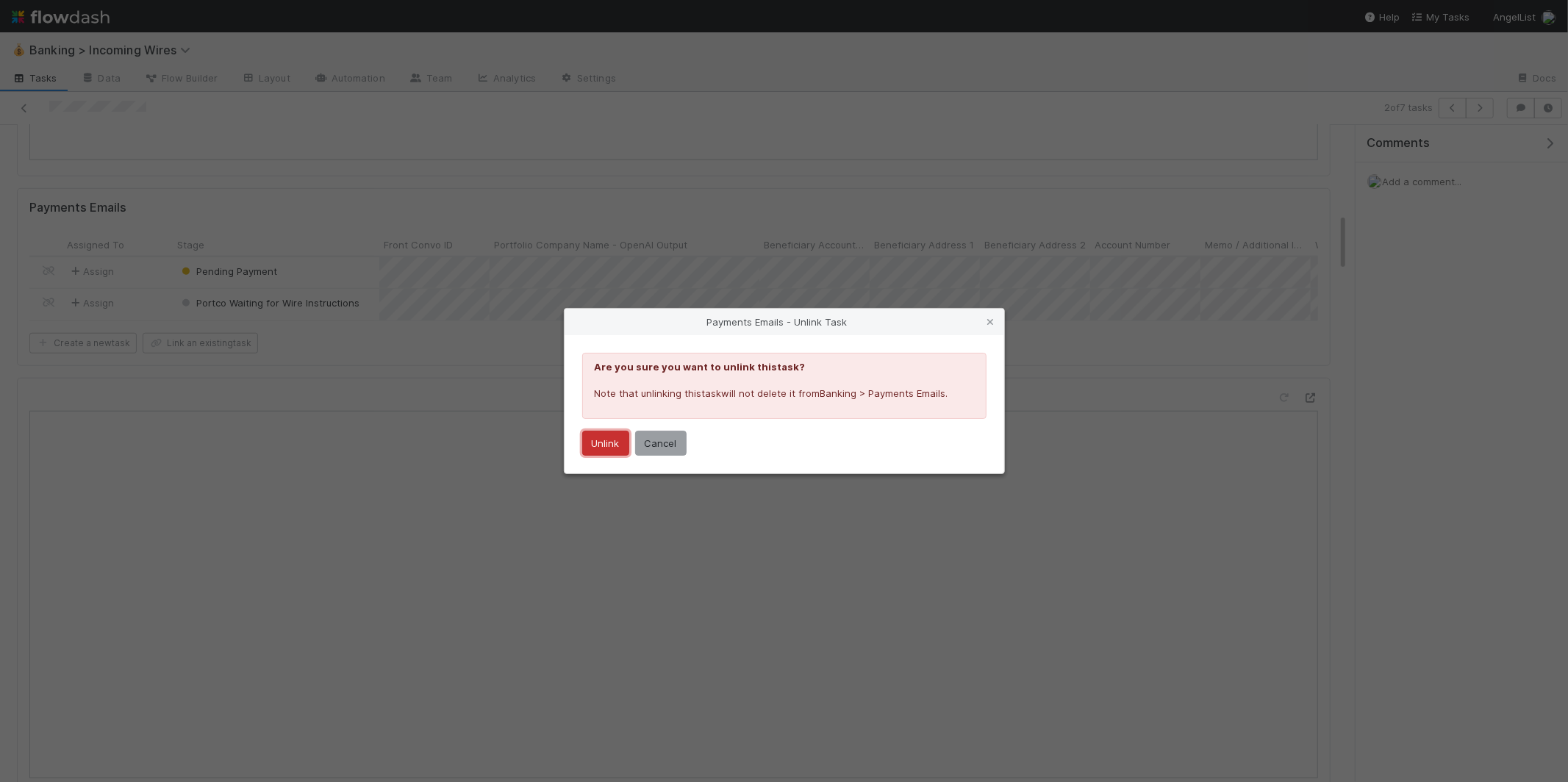 drag, startPoint x: 598, startPoint y: 437, endPoint x: 623, endPoint y: 435, distance: 25.079872 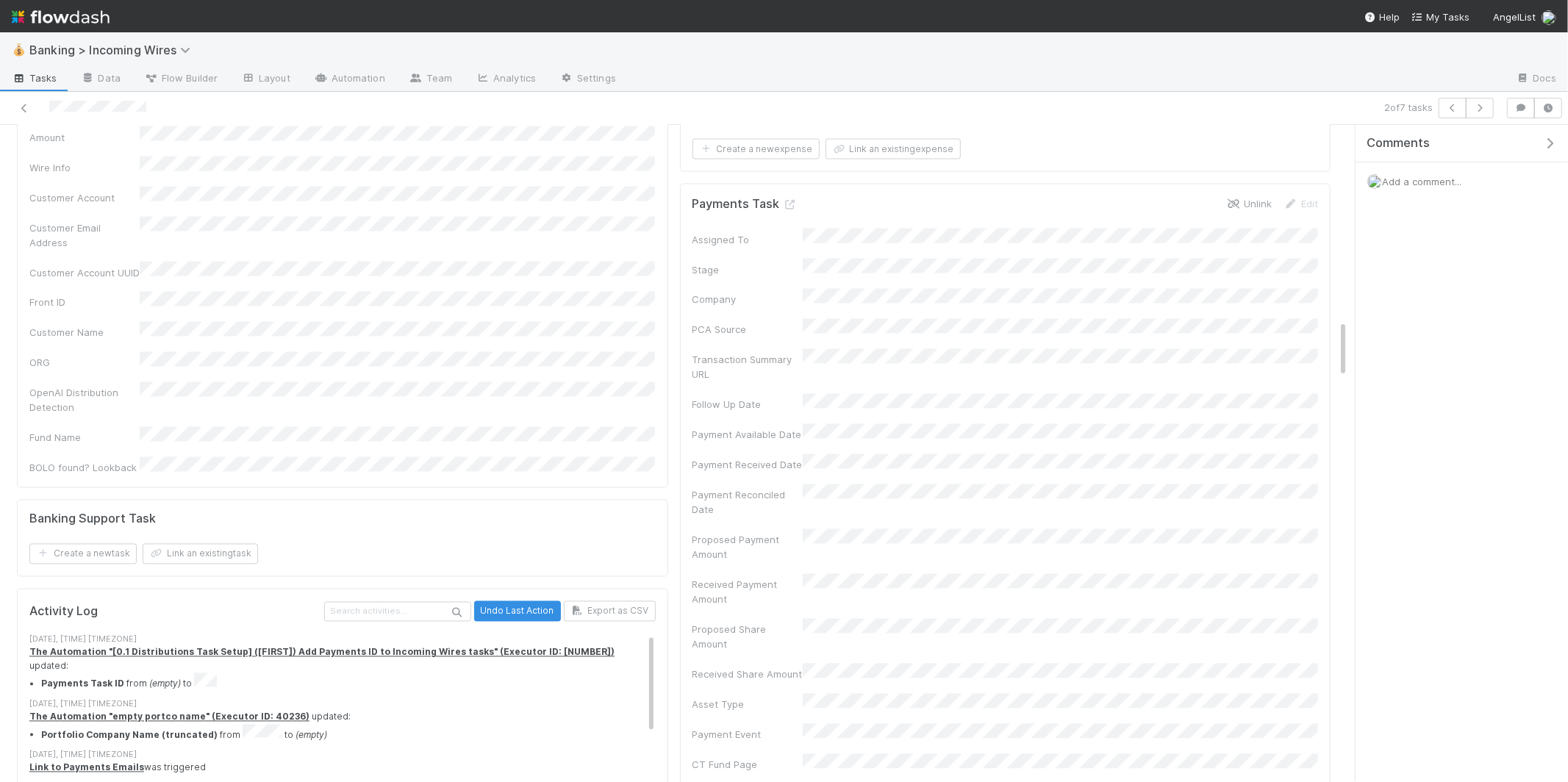 click at bounding box center [1234, 204] 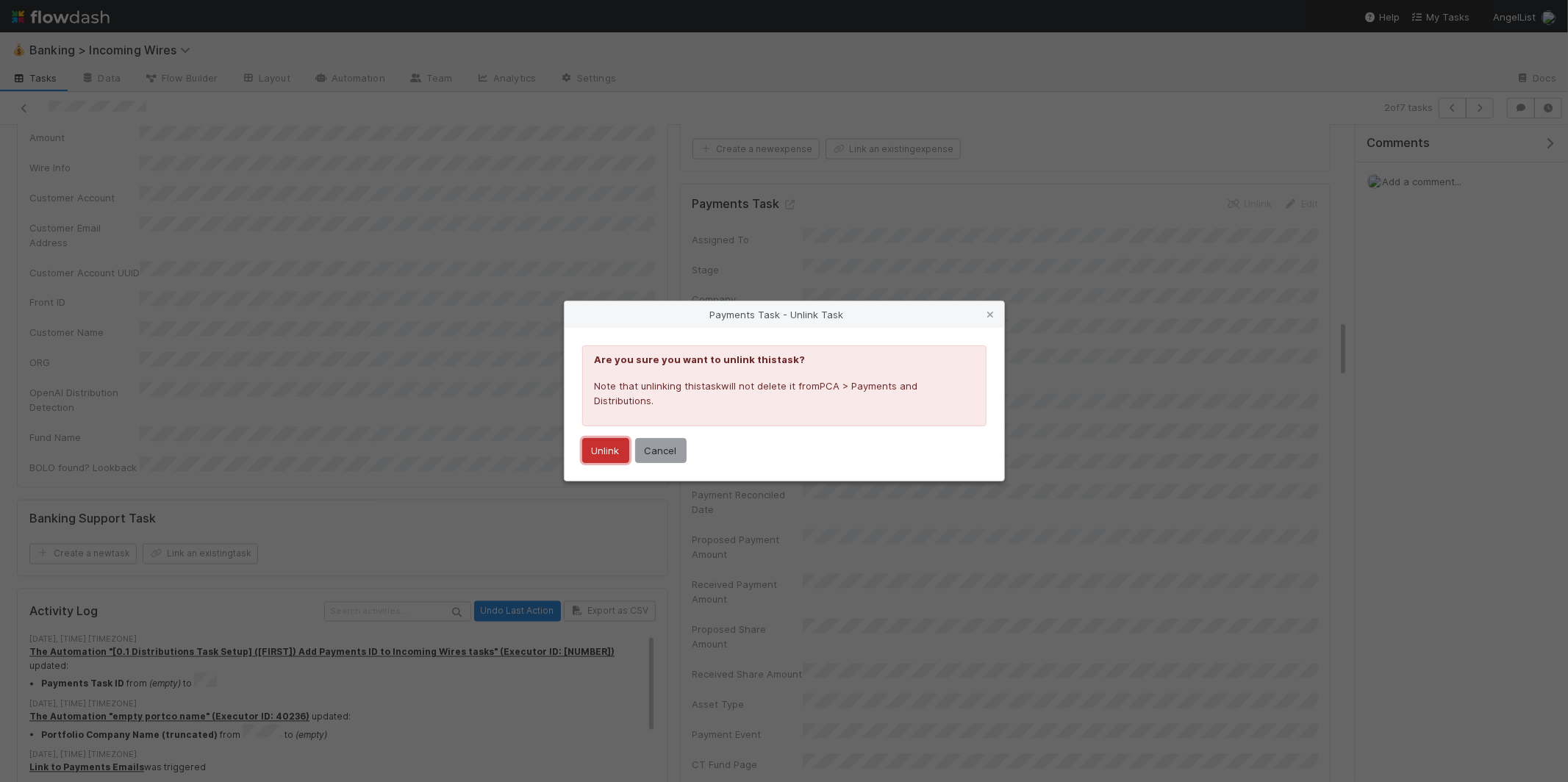 drag, startPoint x: 601, startPoint y: 442, endPoint x: 663, endPoint y: 430, distance: 63.15061 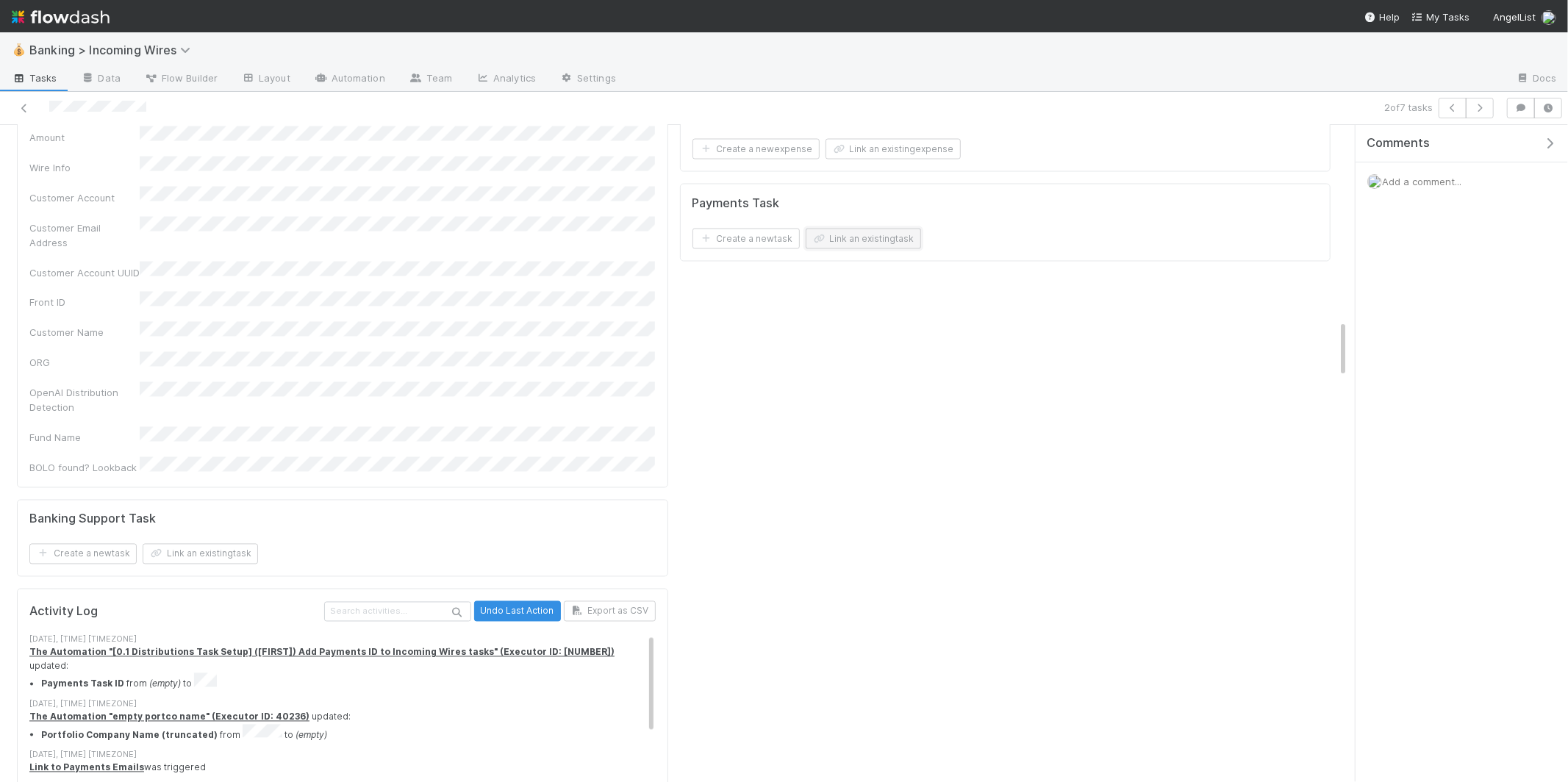 click on "Link an existing  task" at bounding box center (863, 239) 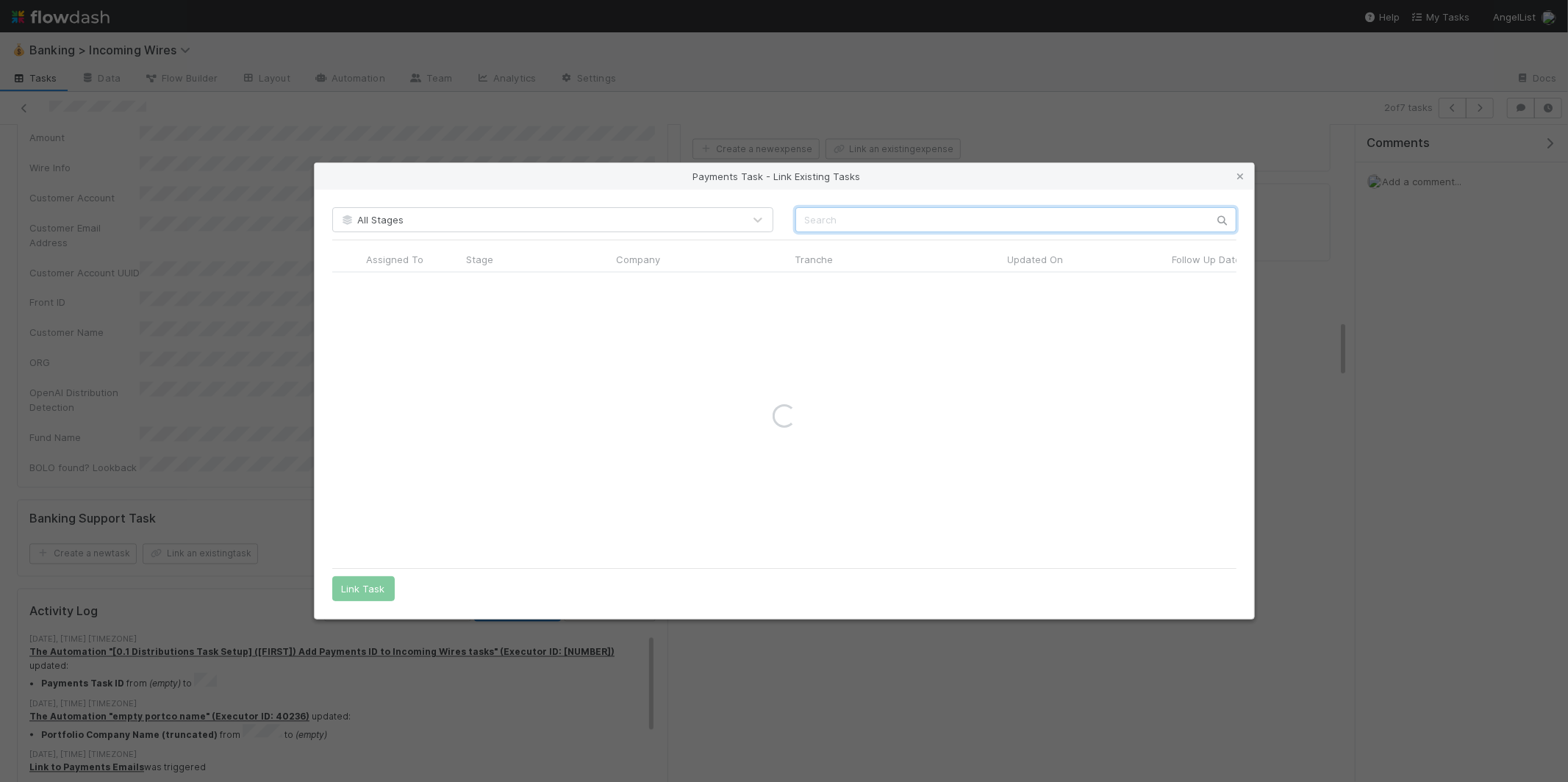 click at bounding box center [1016, 220] 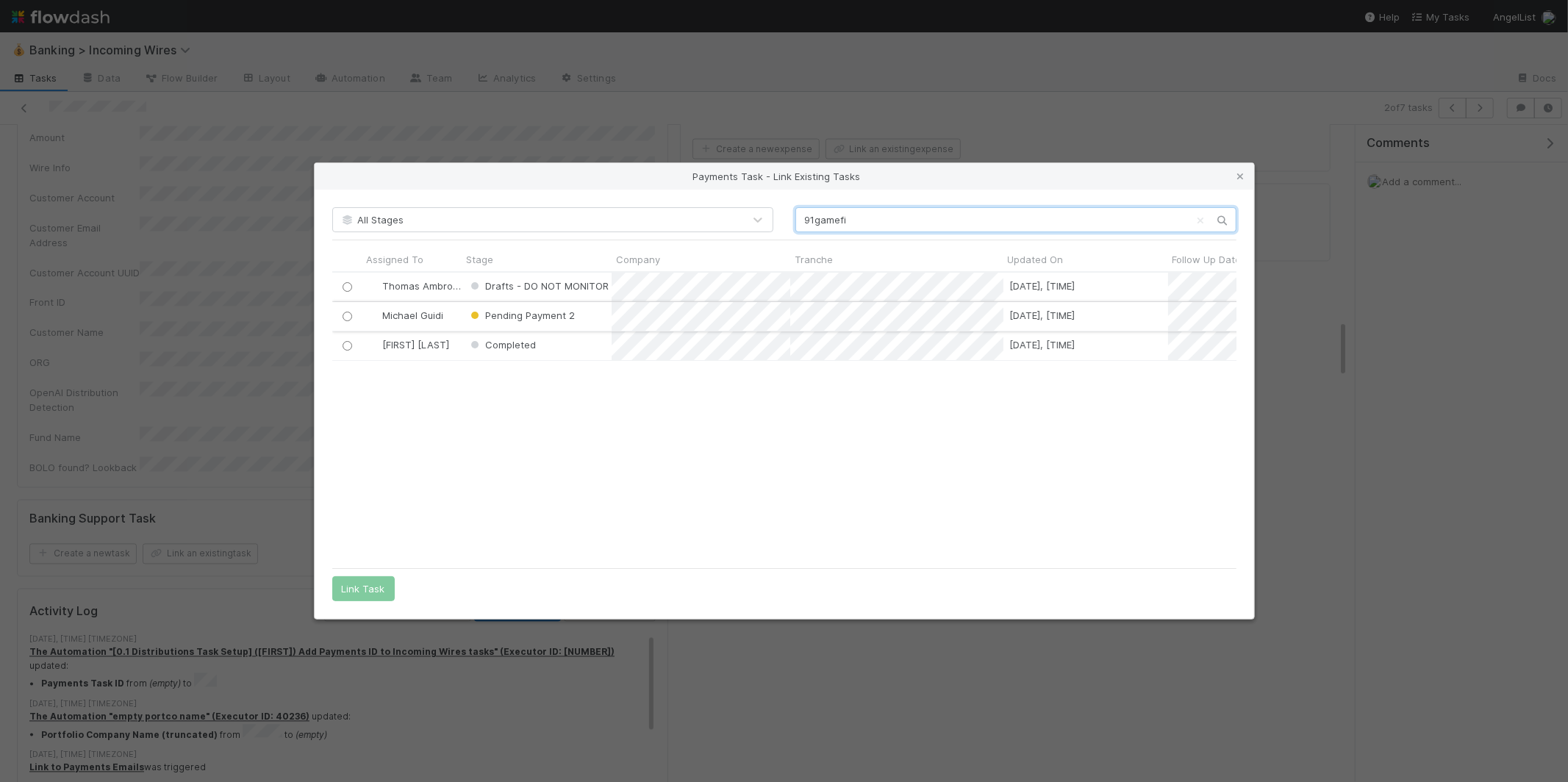 type on "91gamefi" 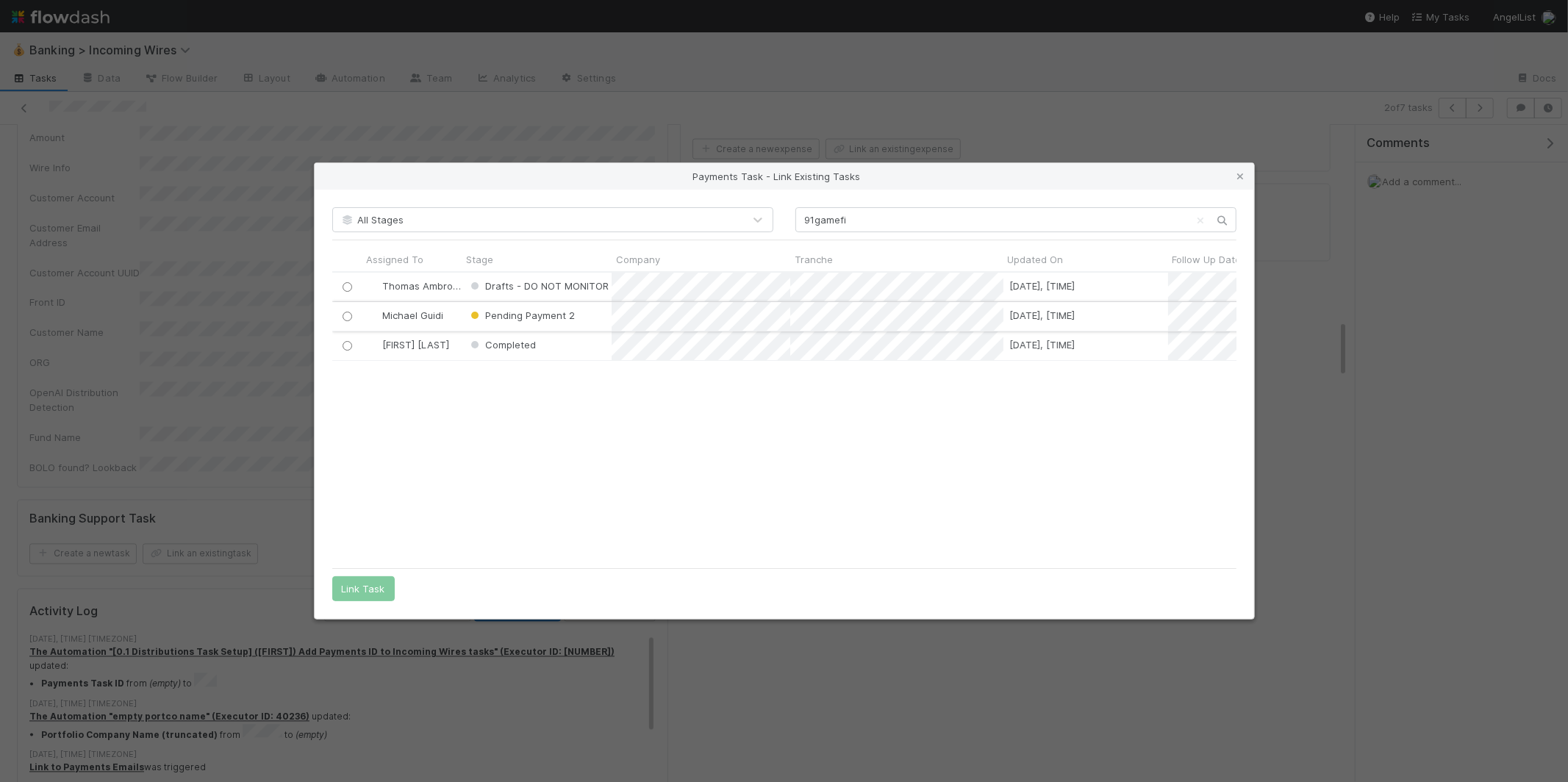 click at bounding box center (346, 315) 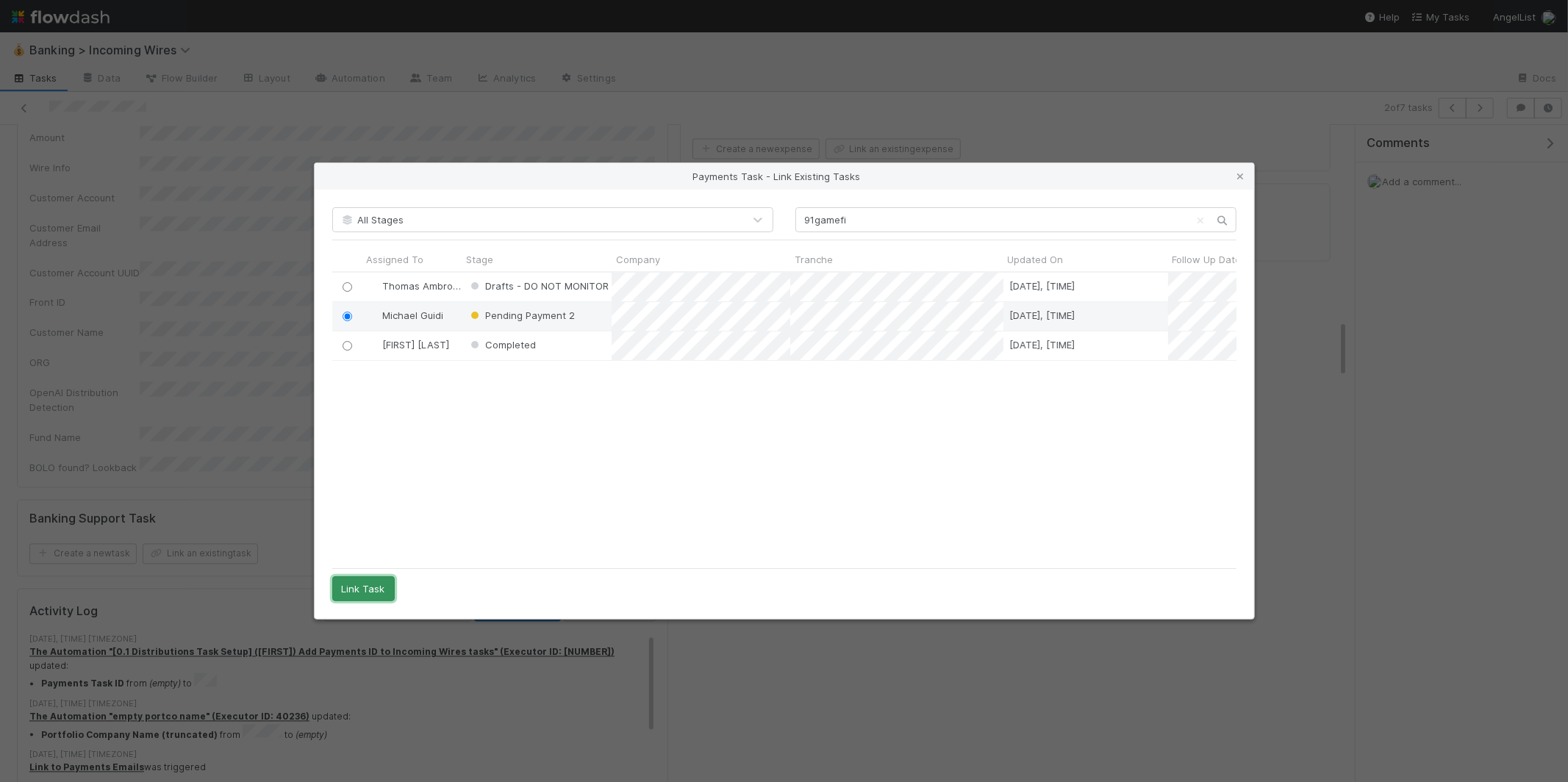 click on "Link   Task" at bounding box center (363, 589) 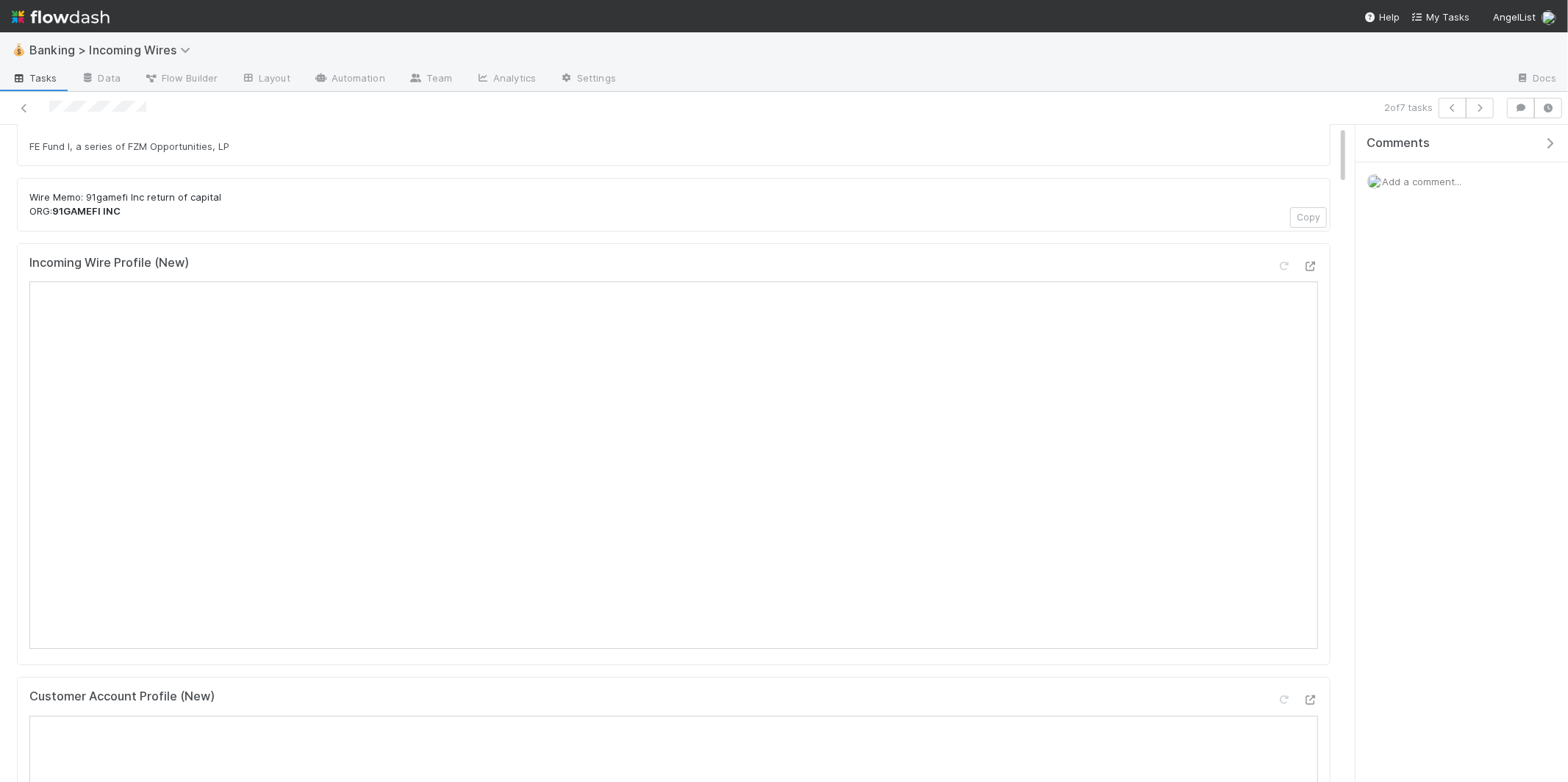 scroll, scrollTop: 0, scrollLeft: 0, axis: both 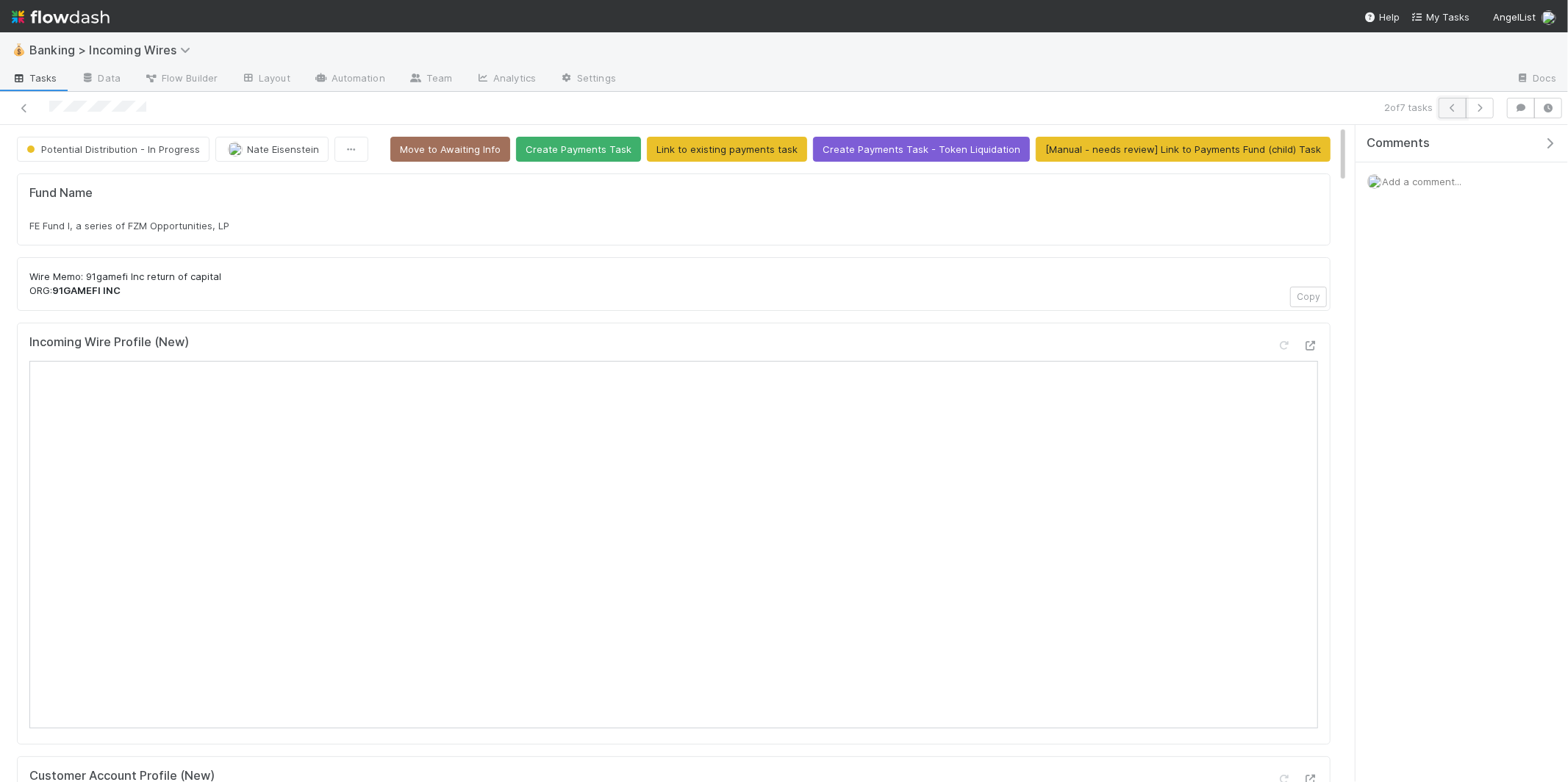 click at bounding box center [1453, 108] 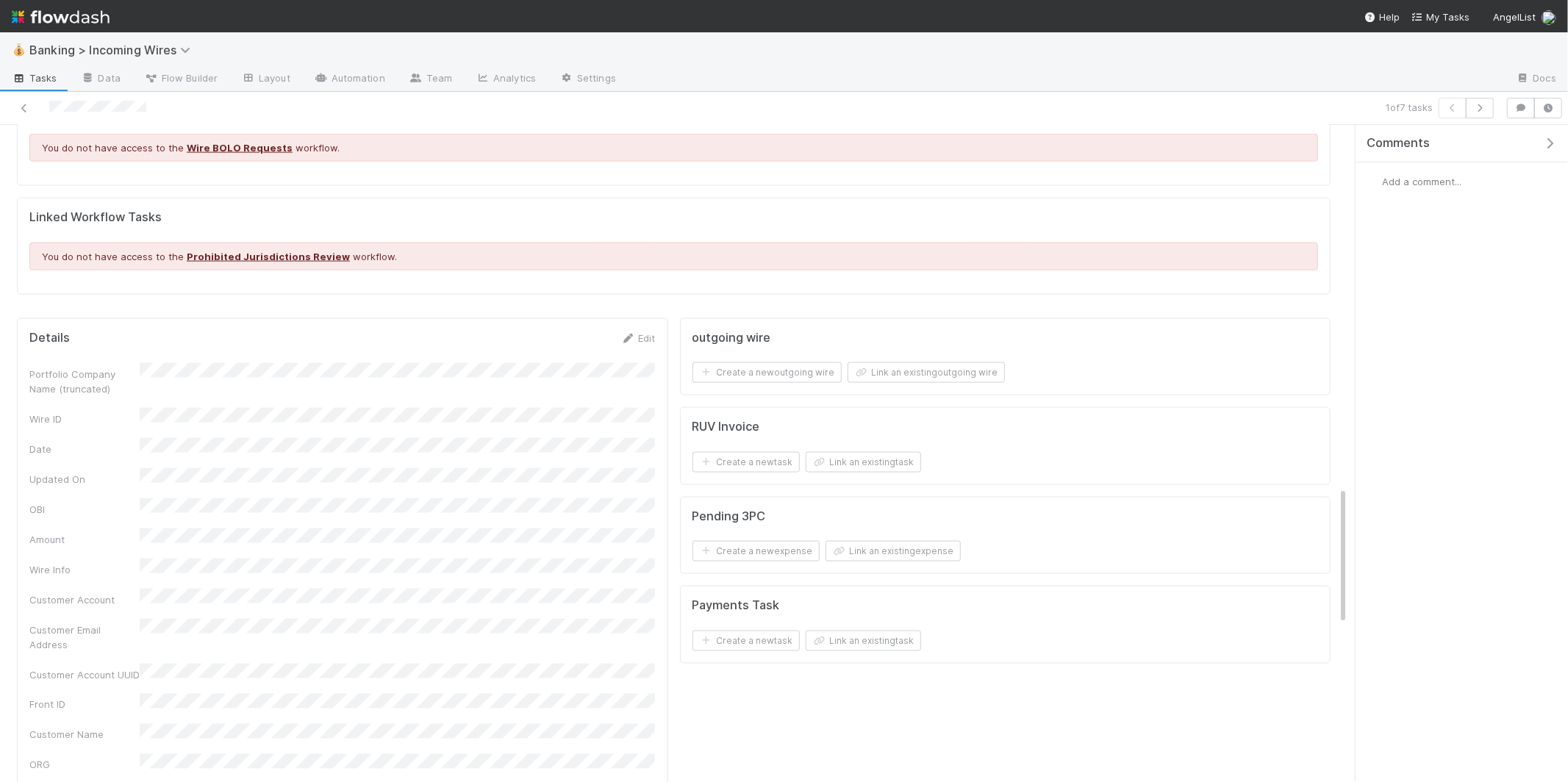 scroll, scrollTop: 1923, scrollLeft: 0, axis: vertical 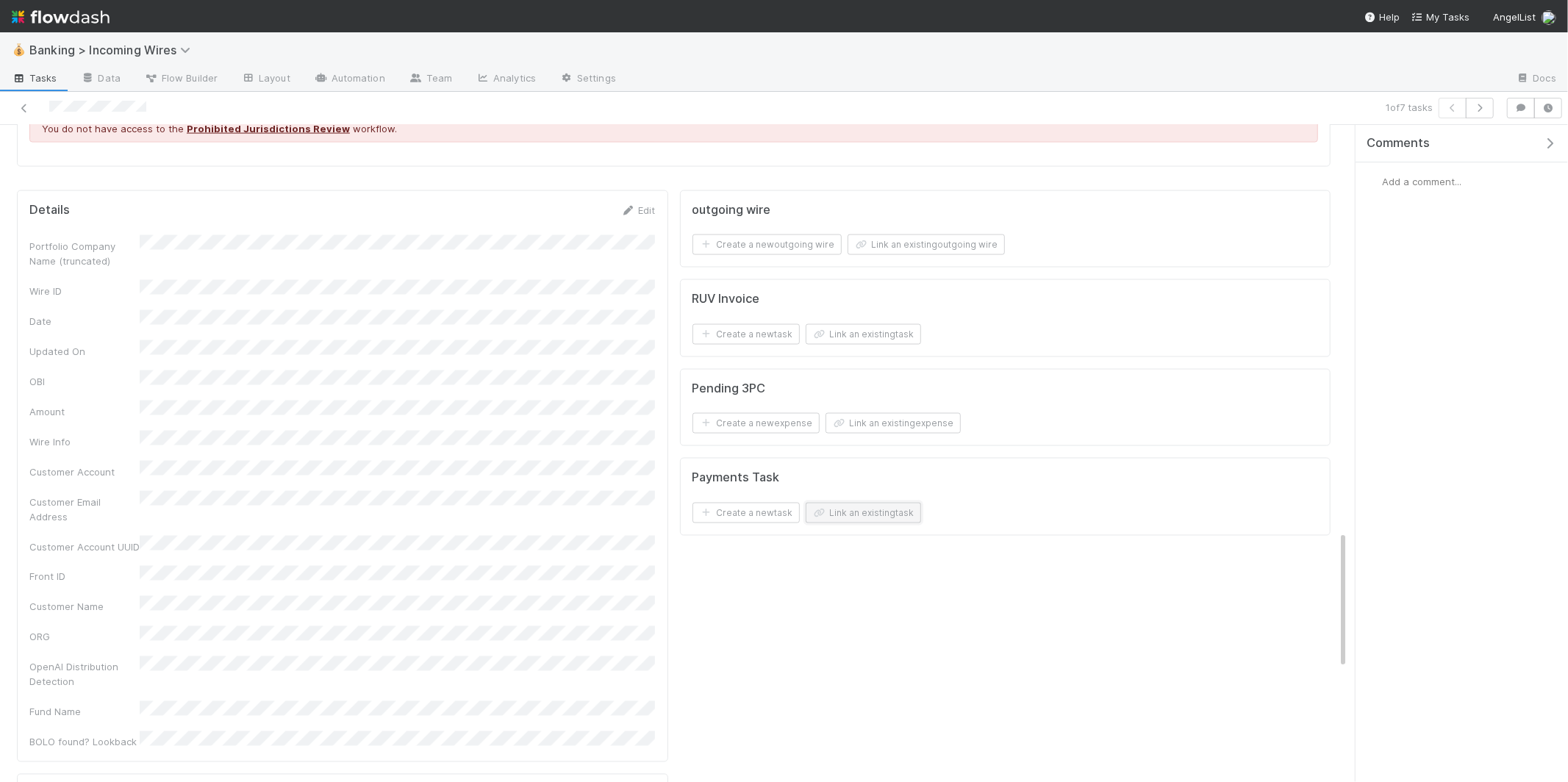 click on "Link an existing  task" at bounding box center (863, 513) 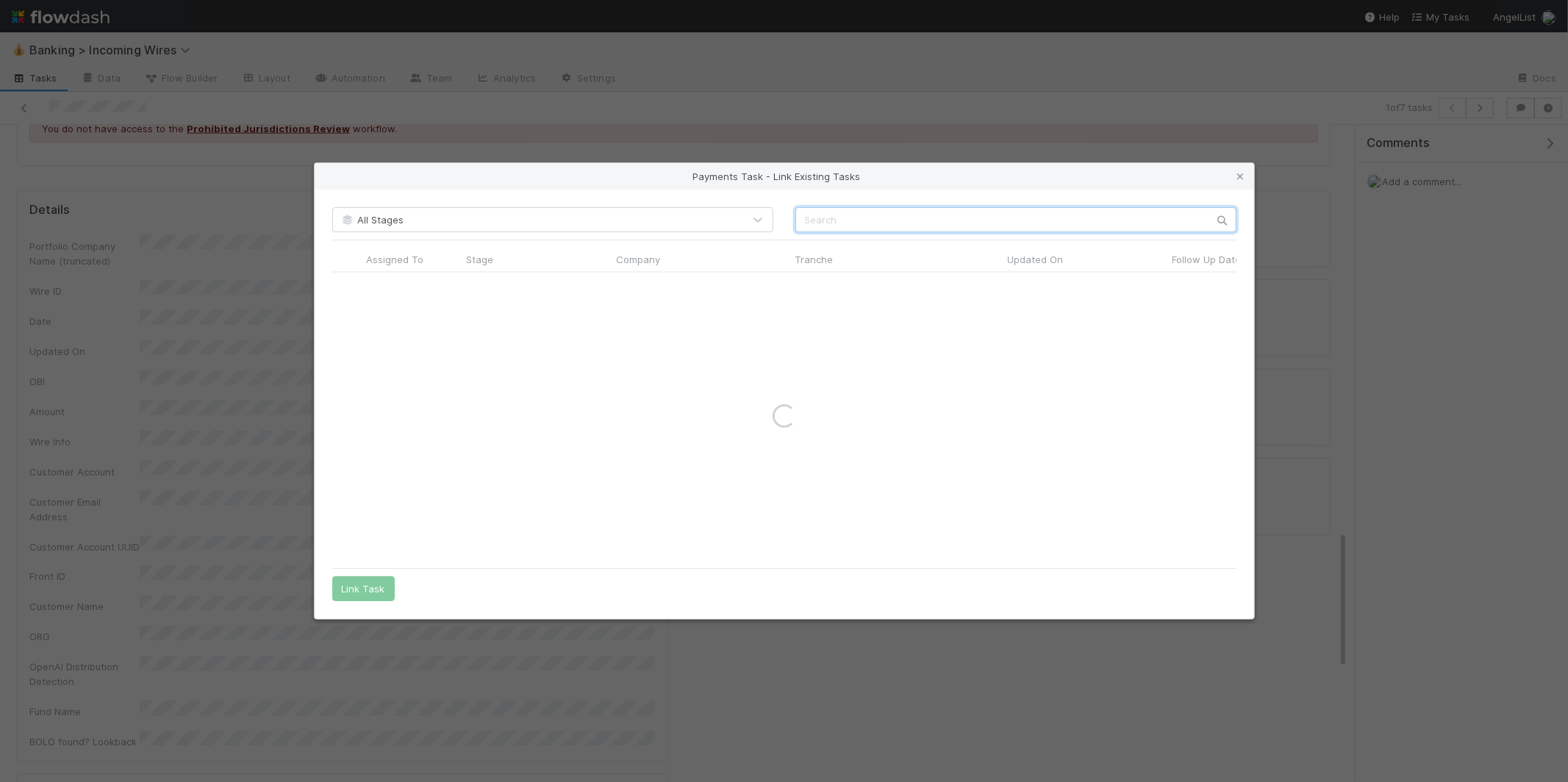 click at bounding box center (1016, 220) 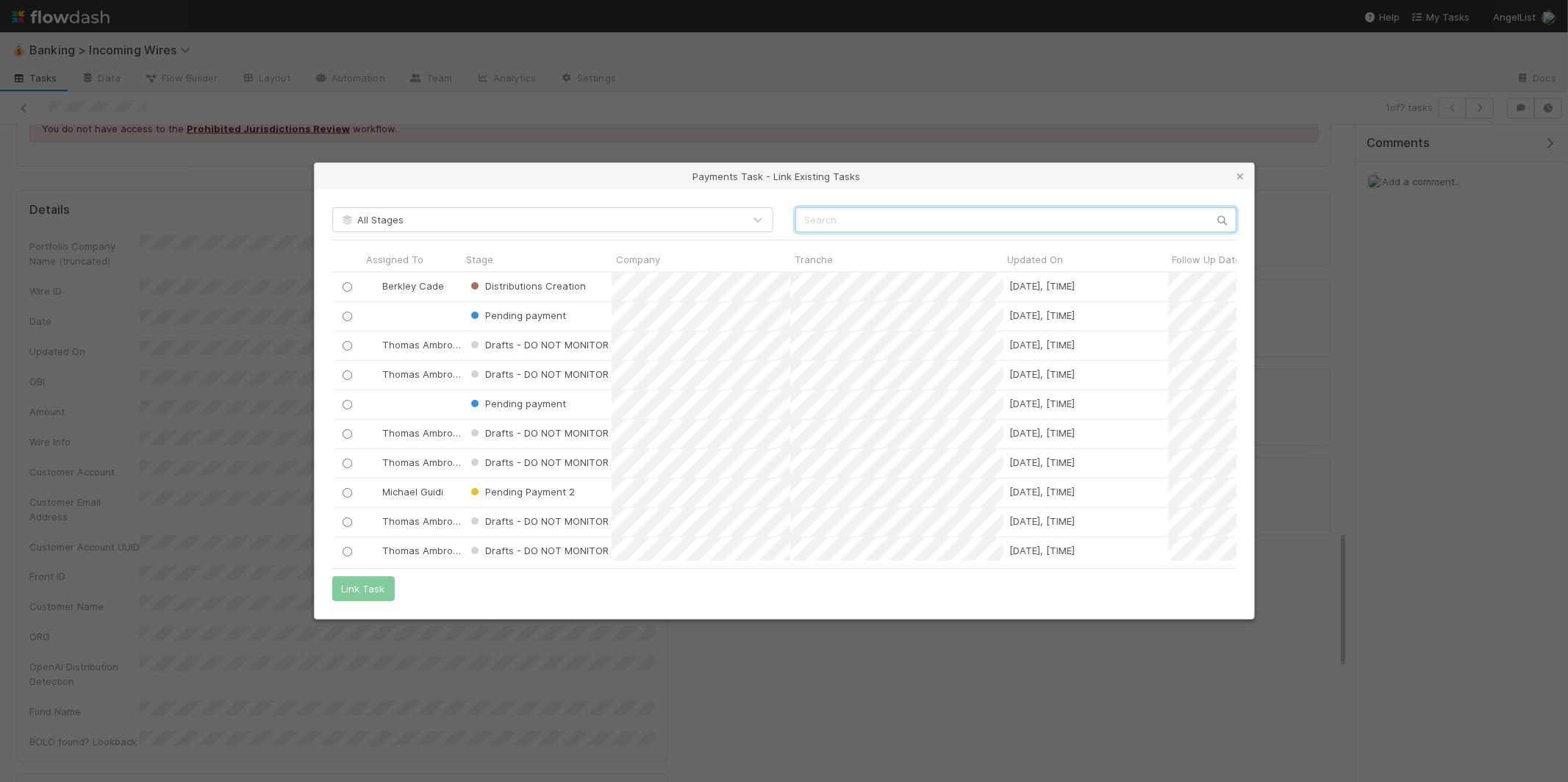 scroll, scrollTop: 1, scrollLeft: 1, axis: both 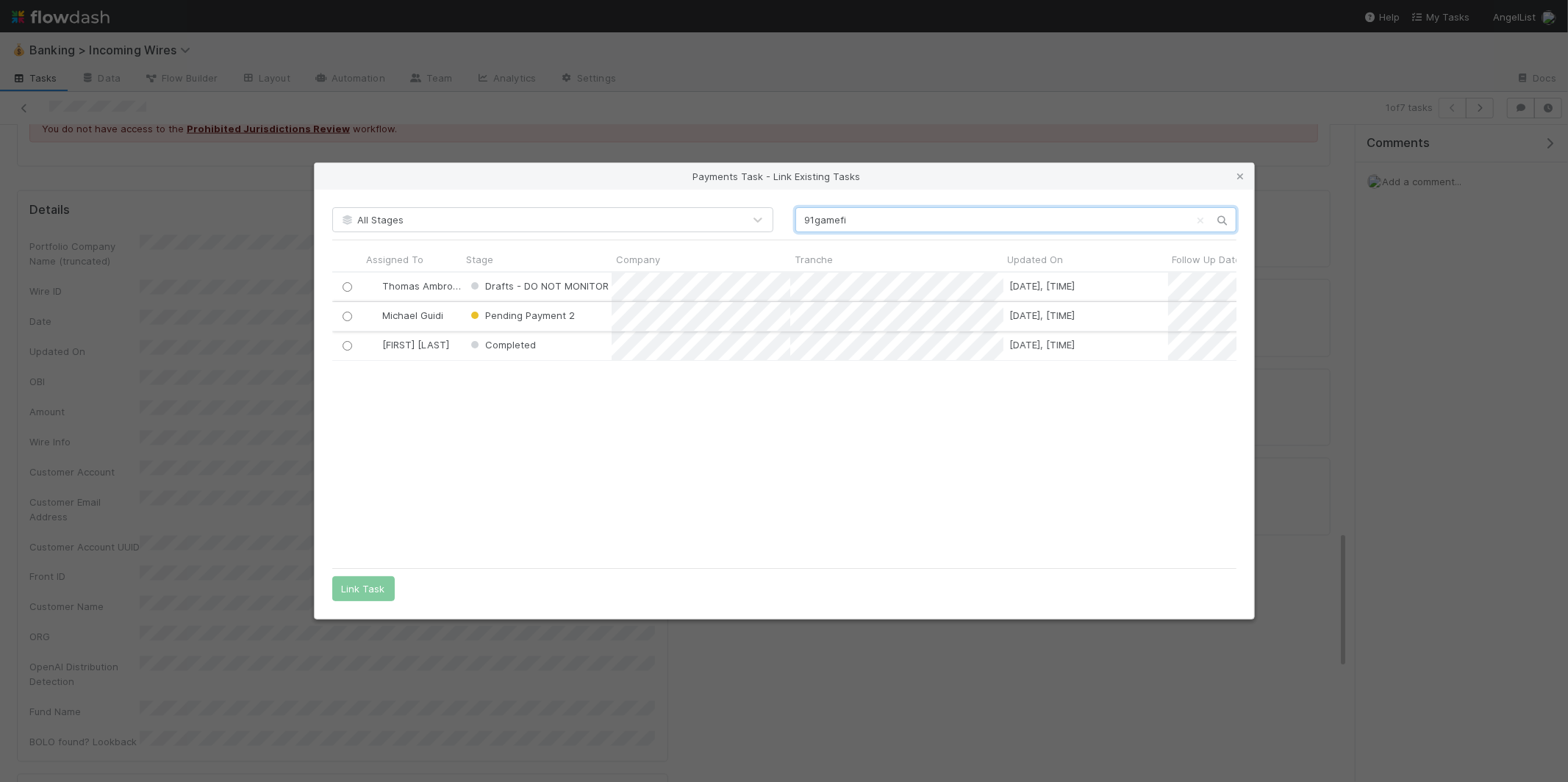 type on "91gamefi" 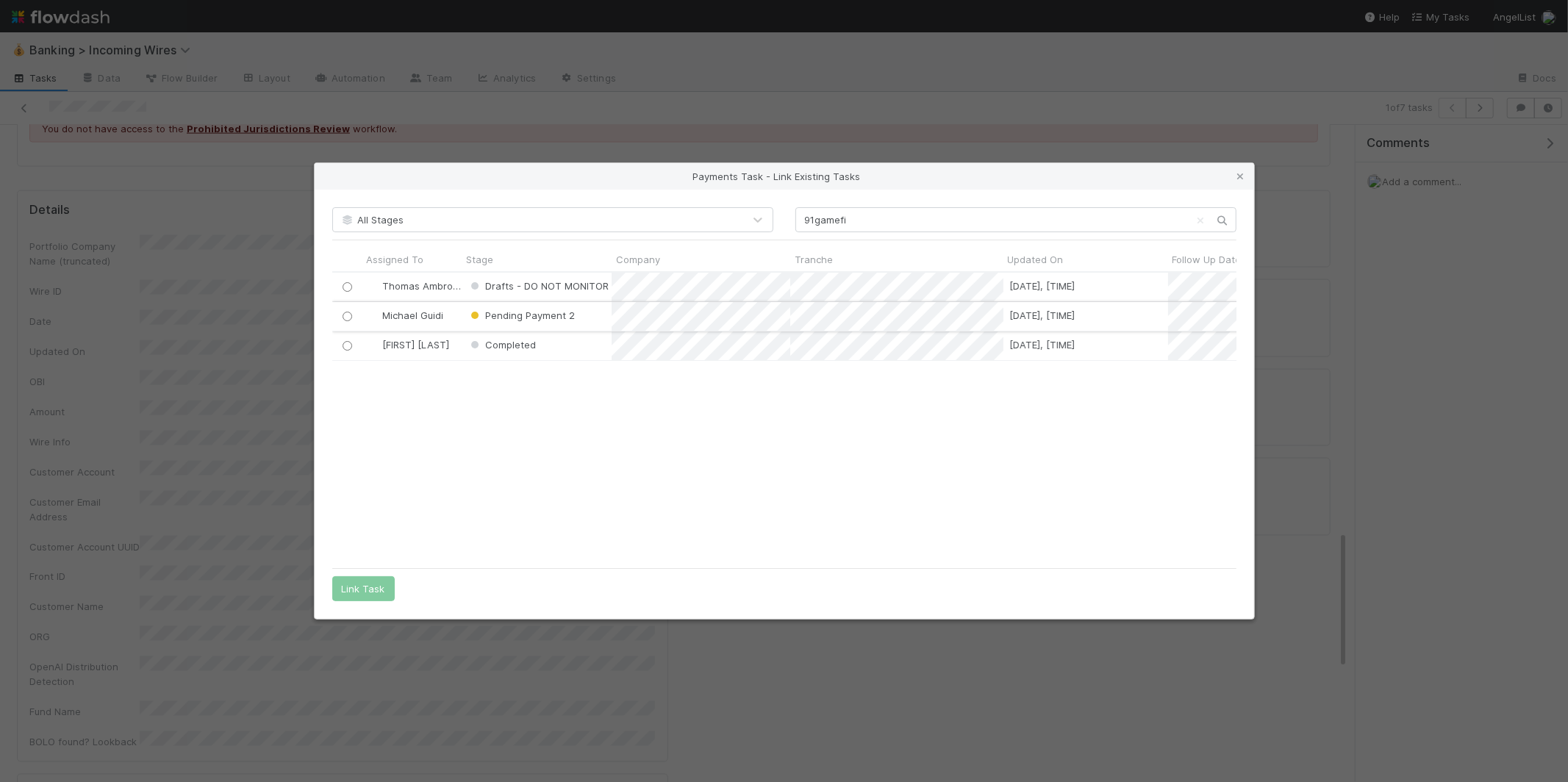 click at bounding box center [346, 315] 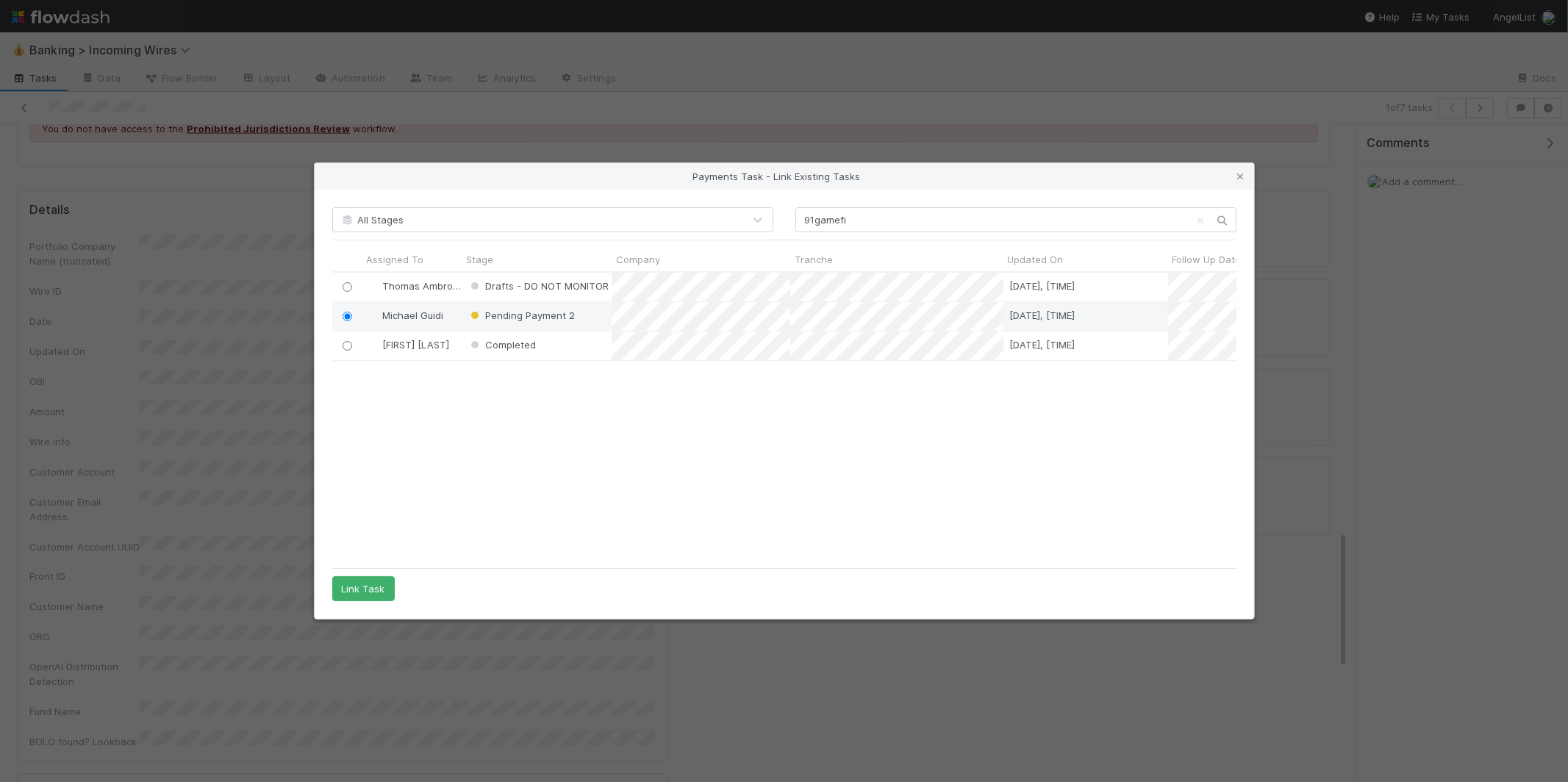 scroll, scrollTop: 0, scrollLeft: 52, axis: horizontal 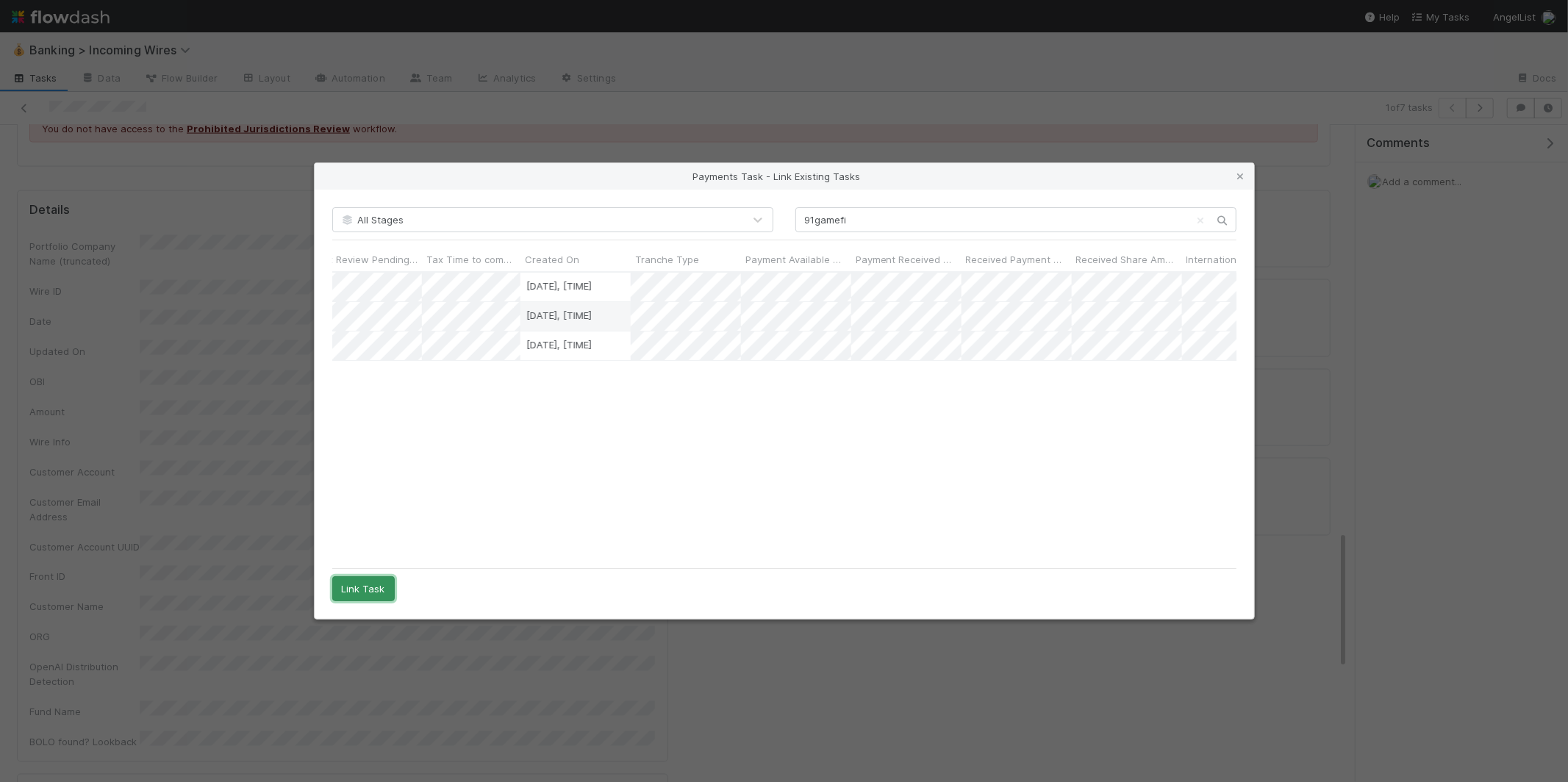 click on "Link   Task" at bounding box center [363, 589] 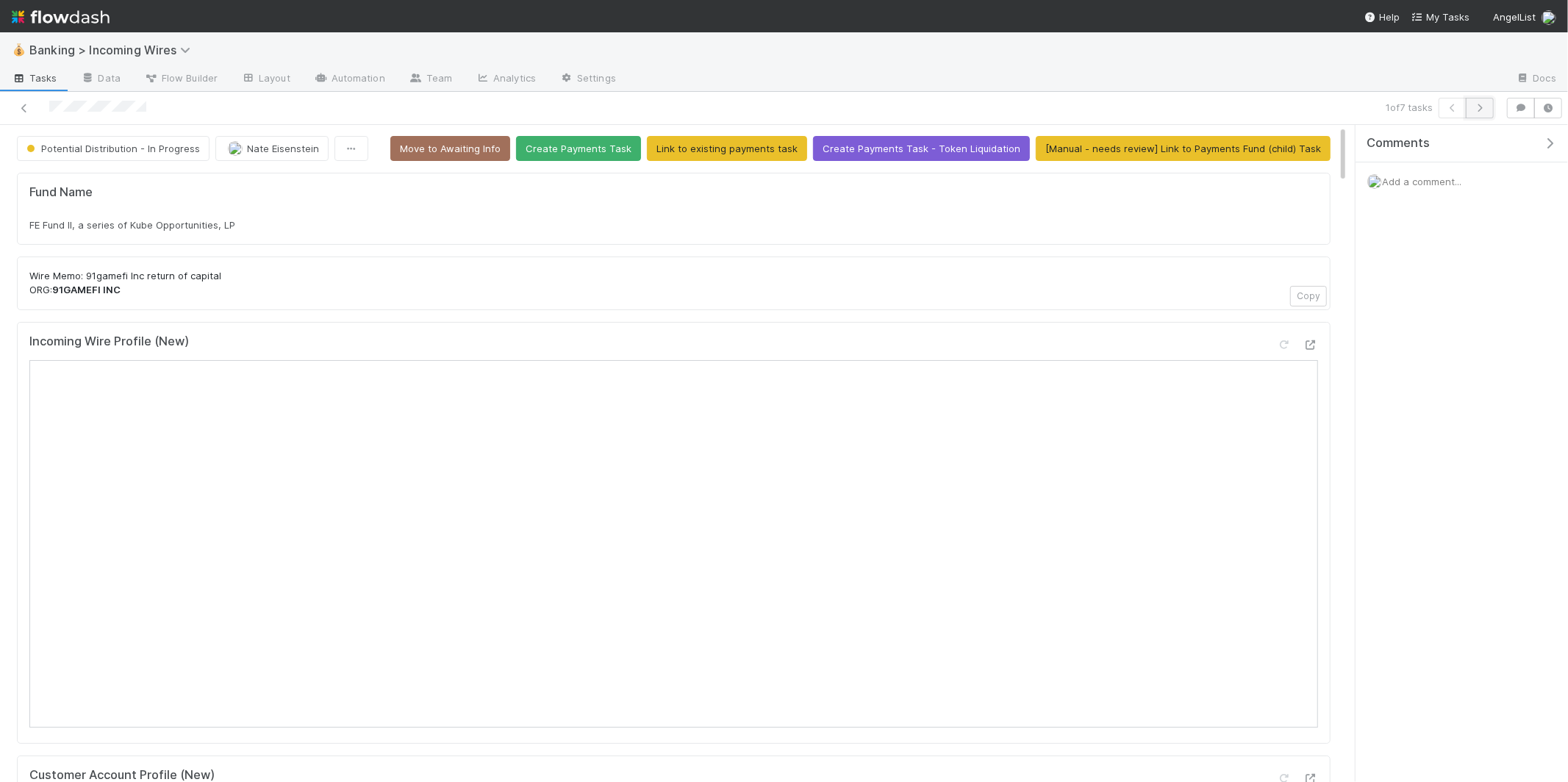 click at bounding box center (1480, 108) 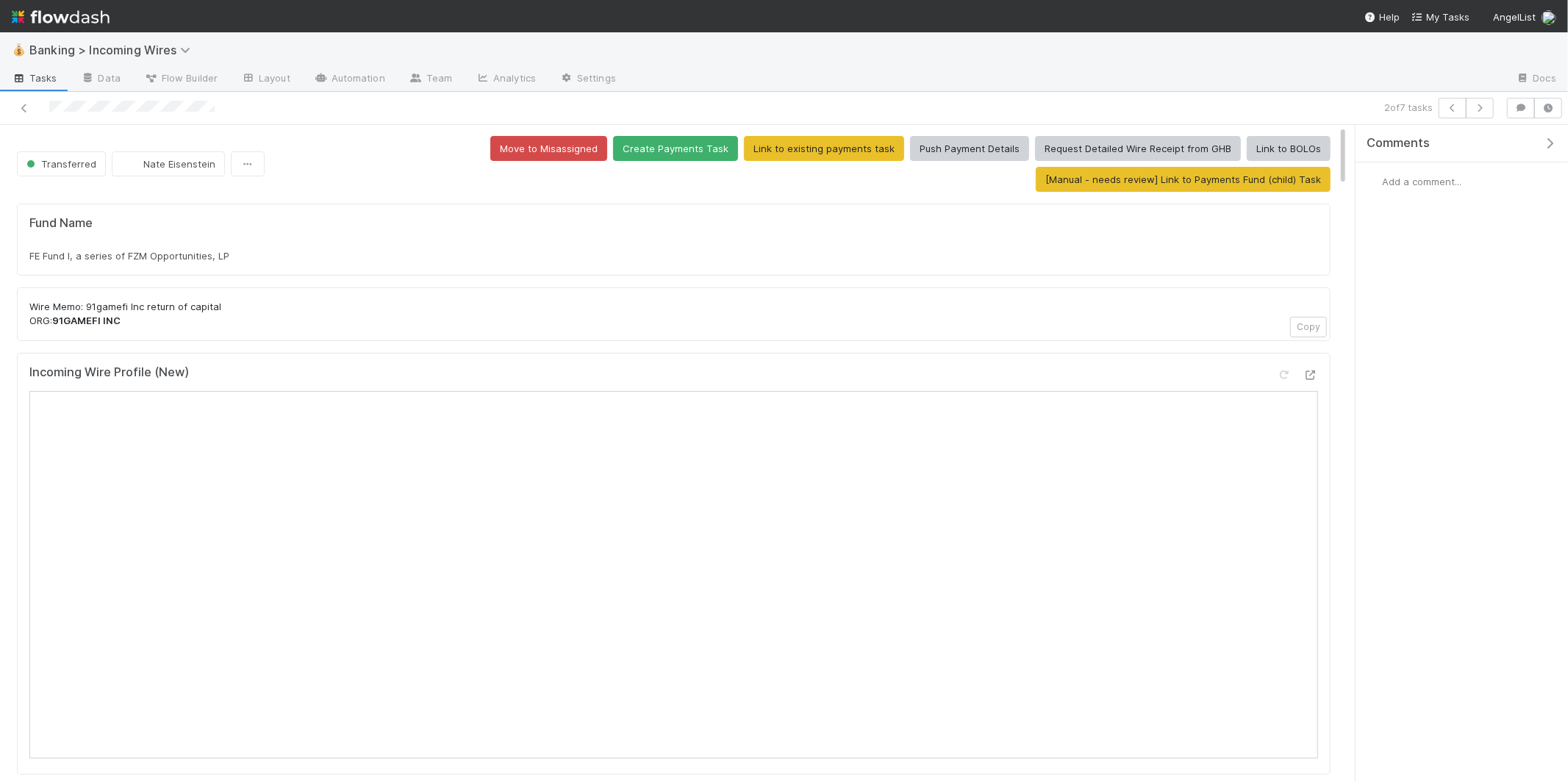 scroll, scrollTop: 1, scrollLeft: 0, axis: vertical 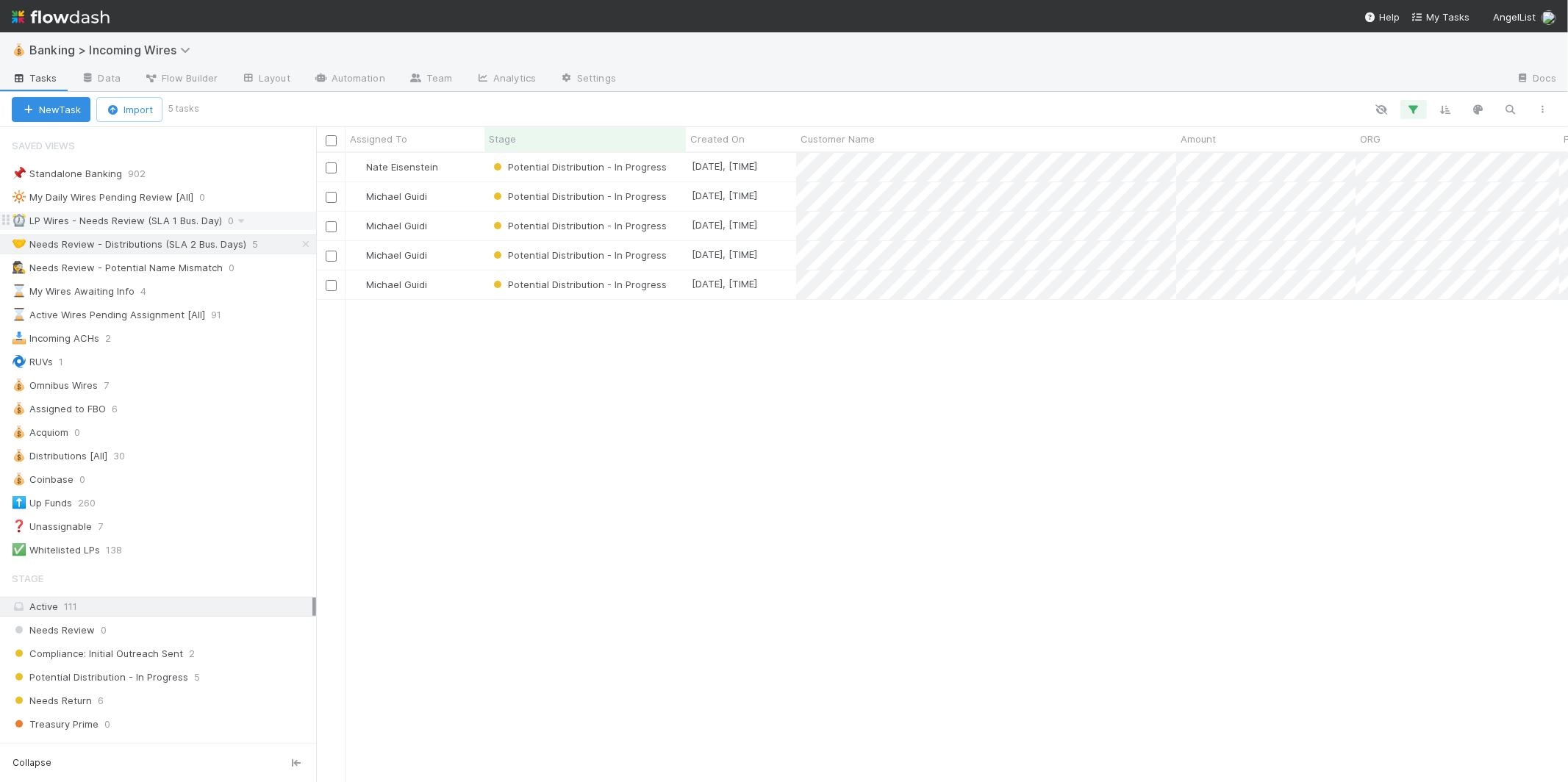 click on "⏰ LP Wires - Needs Review (SLA 1 Bus. Day)" at bounding box center (117, 220) 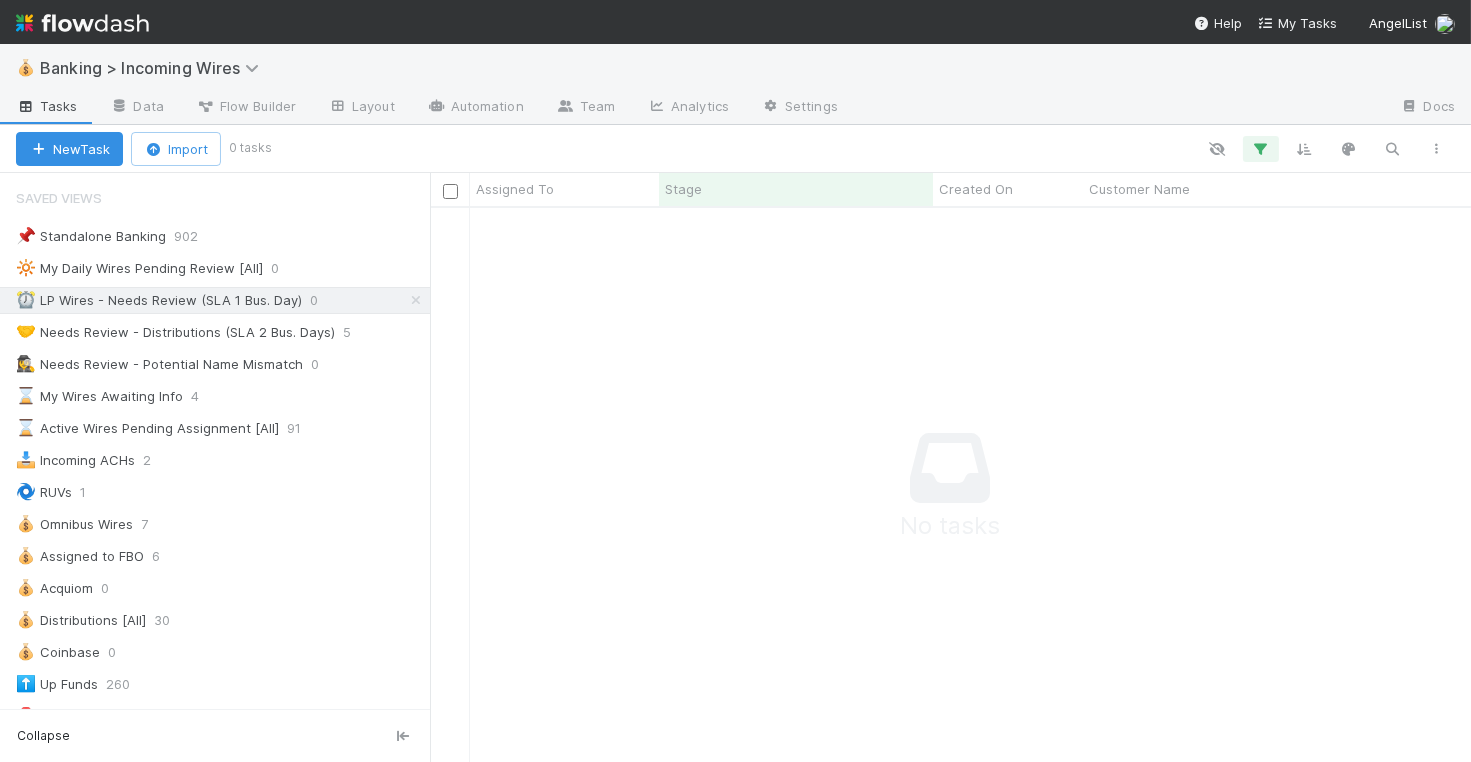 scroll, scrollTop: 1, scrollLeft: 1, axis: both 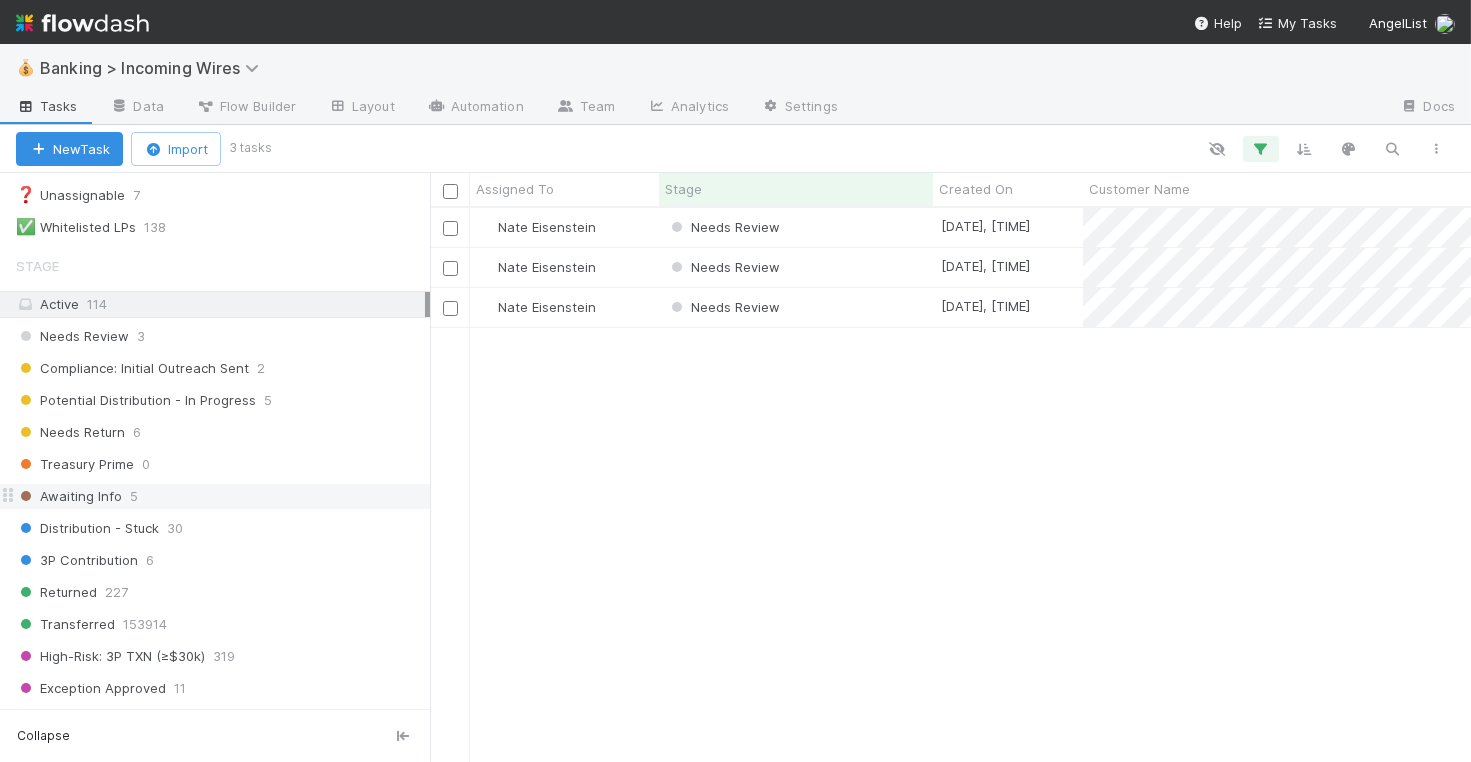 click on "Awaiting Info" at bounding box center (69, 496) 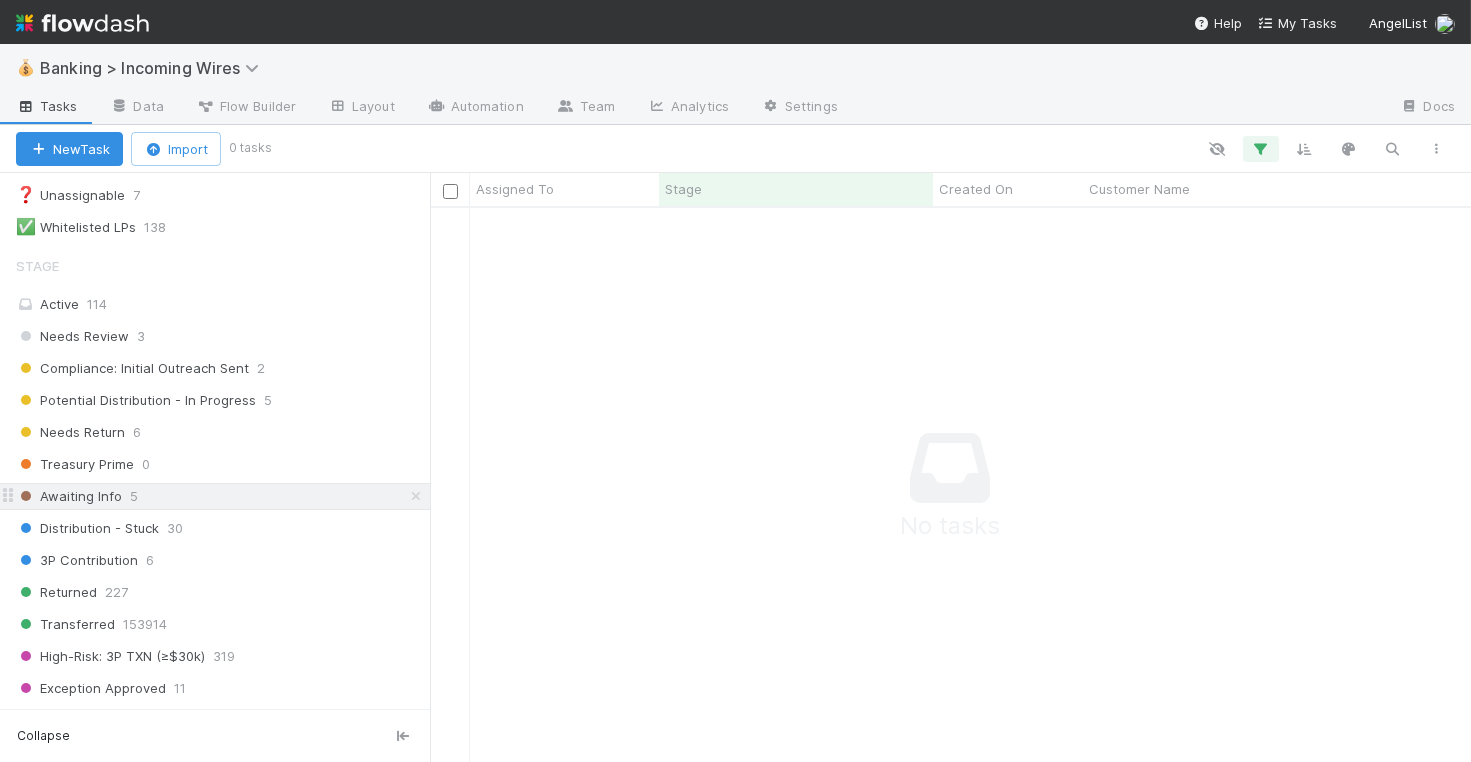scroll, scrollTop: 1, scrollLeft: 1, axis: both 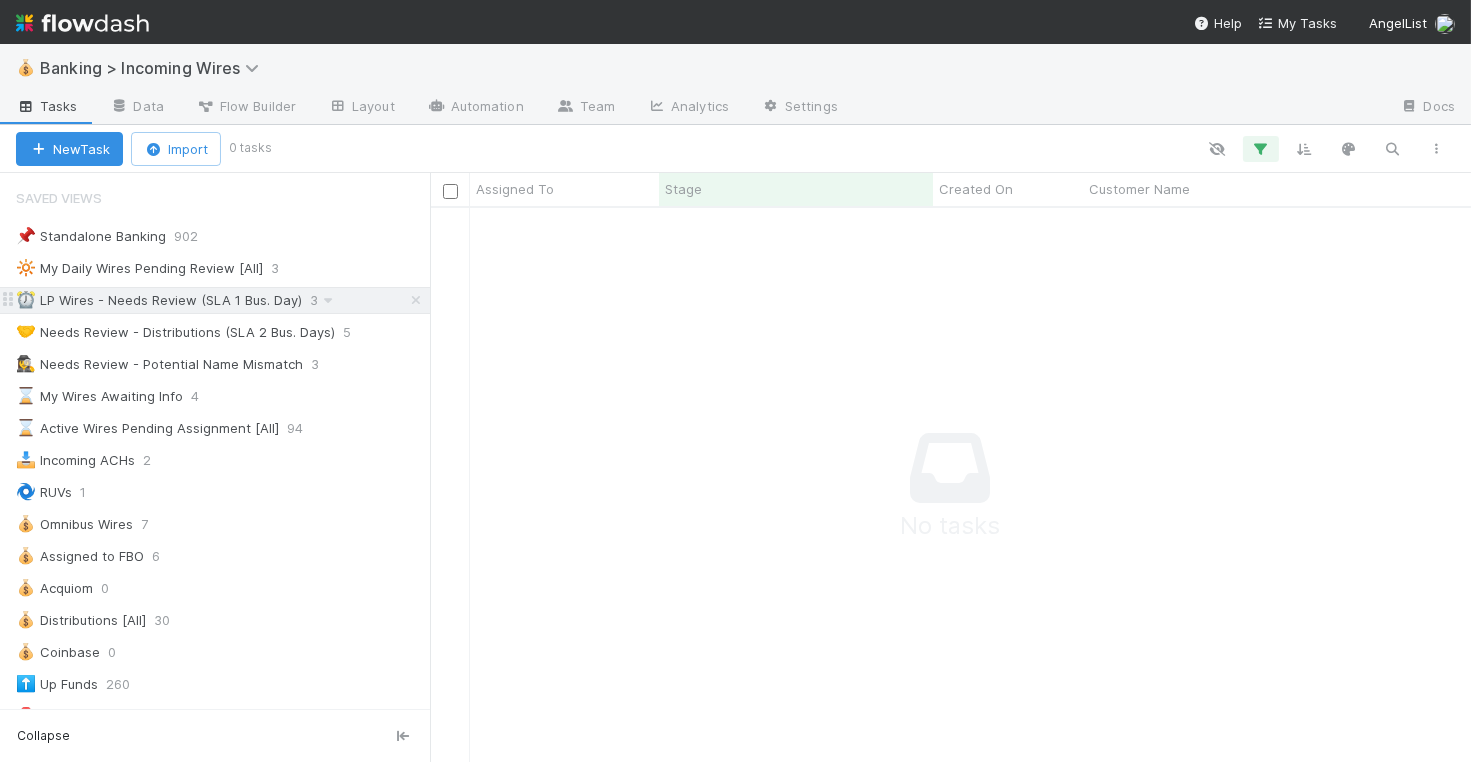 click at bounding box center (416, 300) 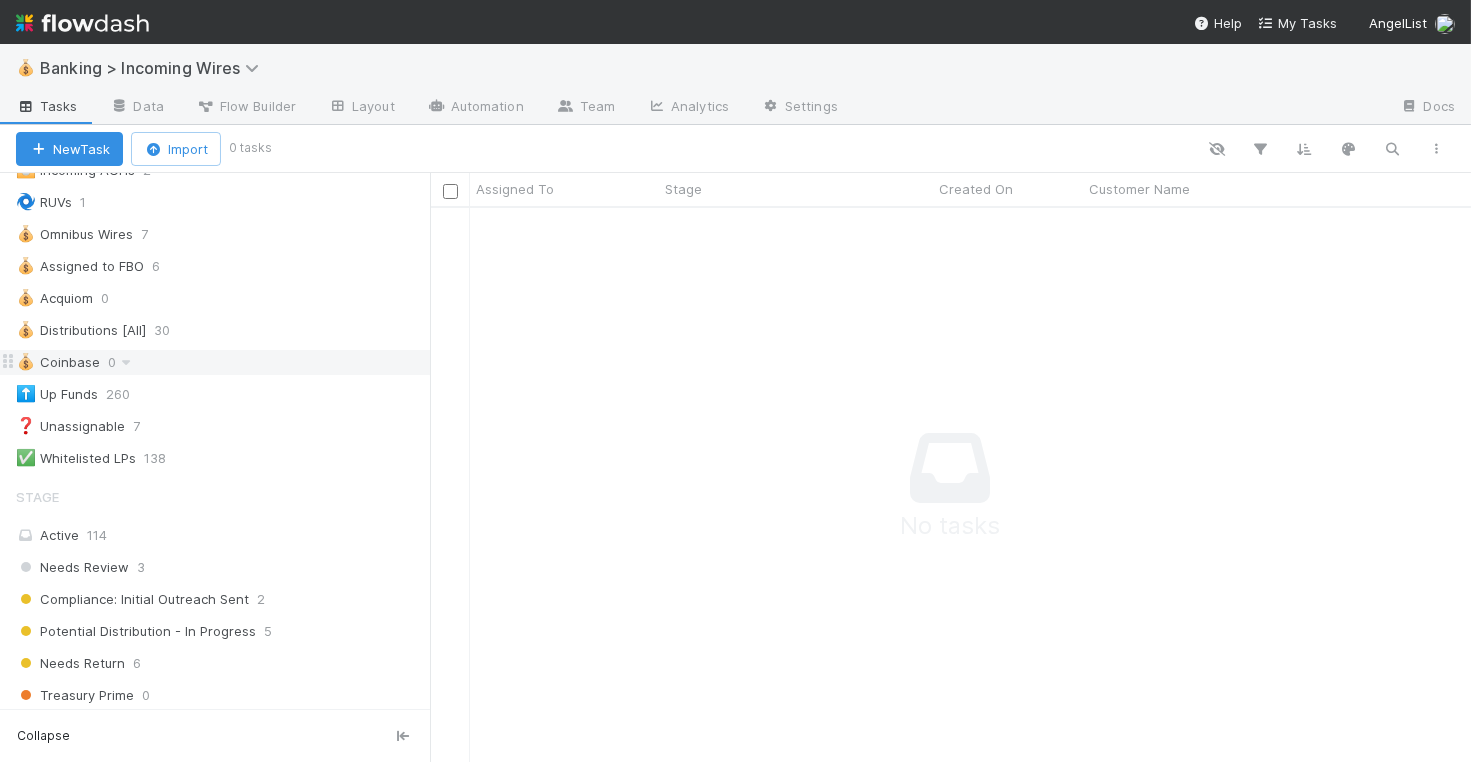 scroll, scrollTop: 376, scrollLeft: 0, axis: vertical 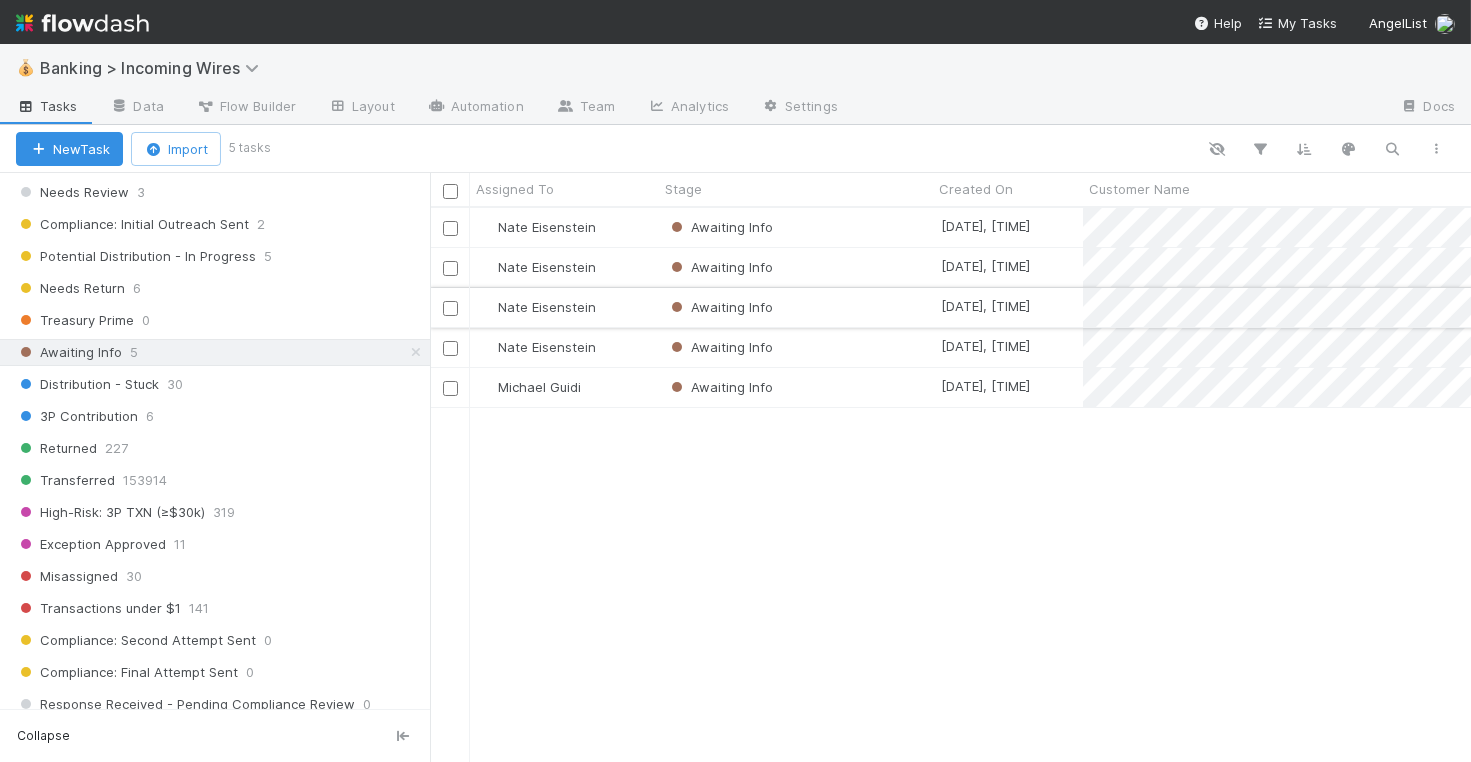 click on "Awaiting Info" at bounding box center (796, 307) 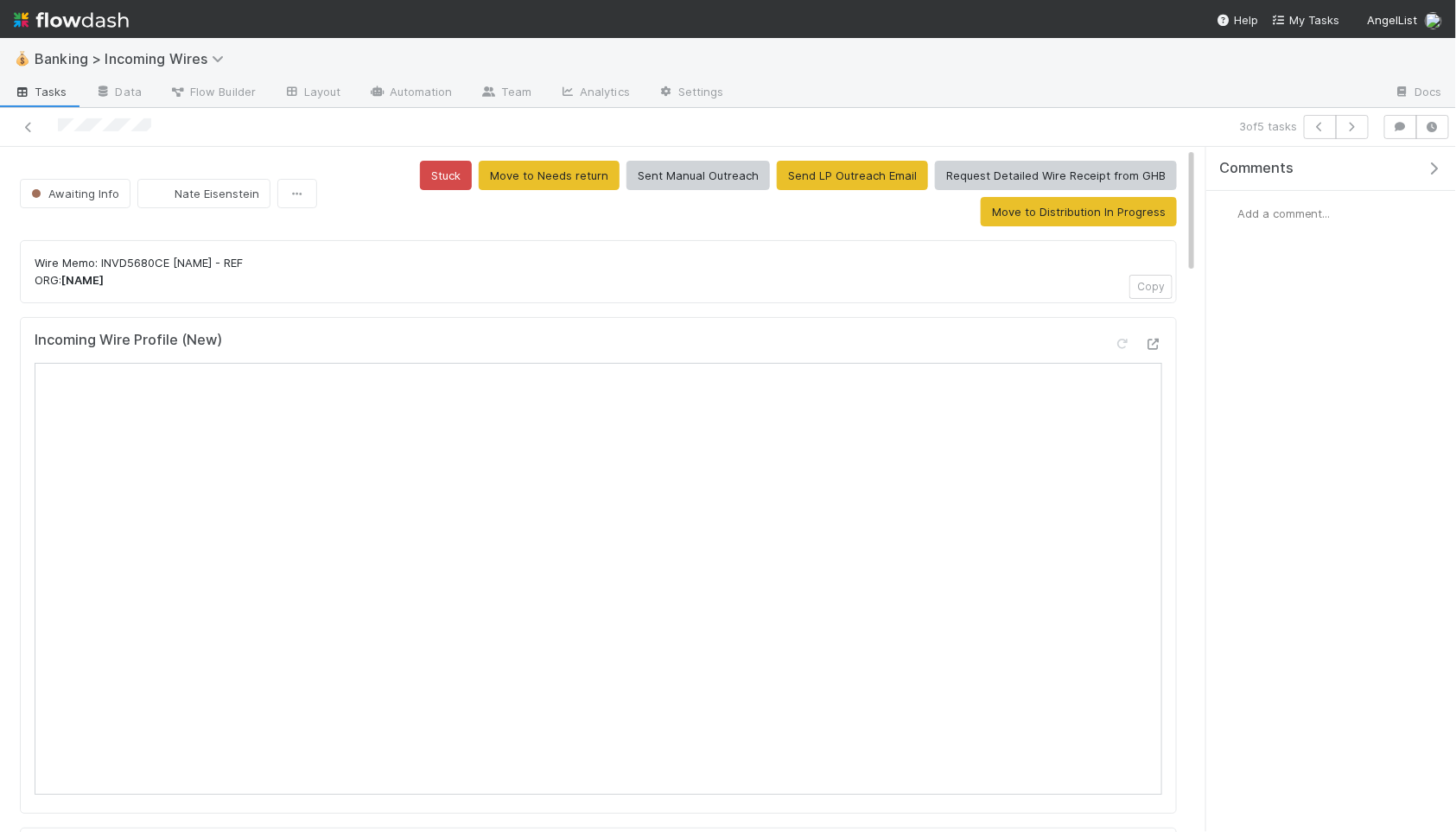 scroll, scrollTop: 217, scrollLeft: 0, axis: vertical 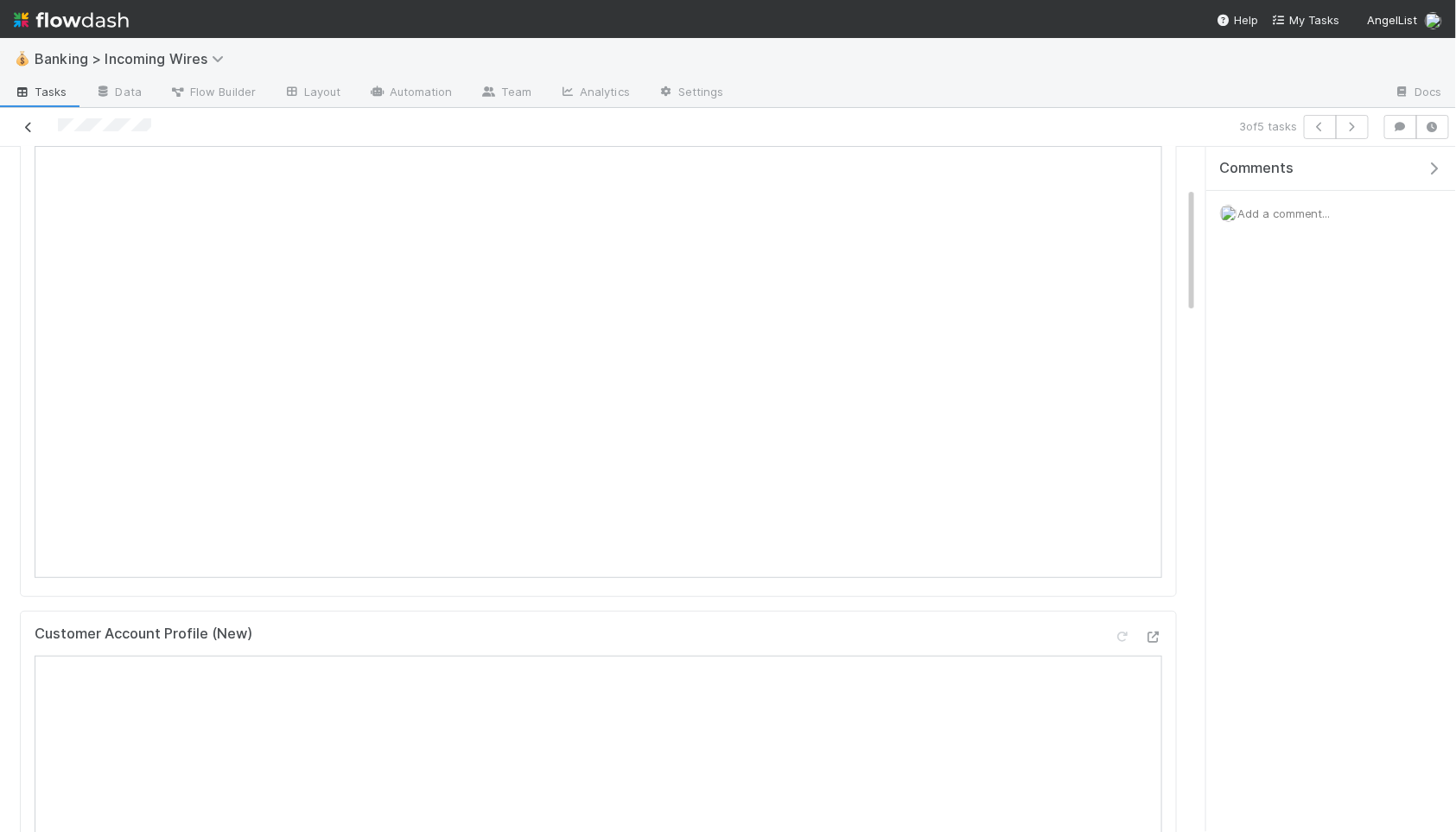 click at bounding box center [29, 127] 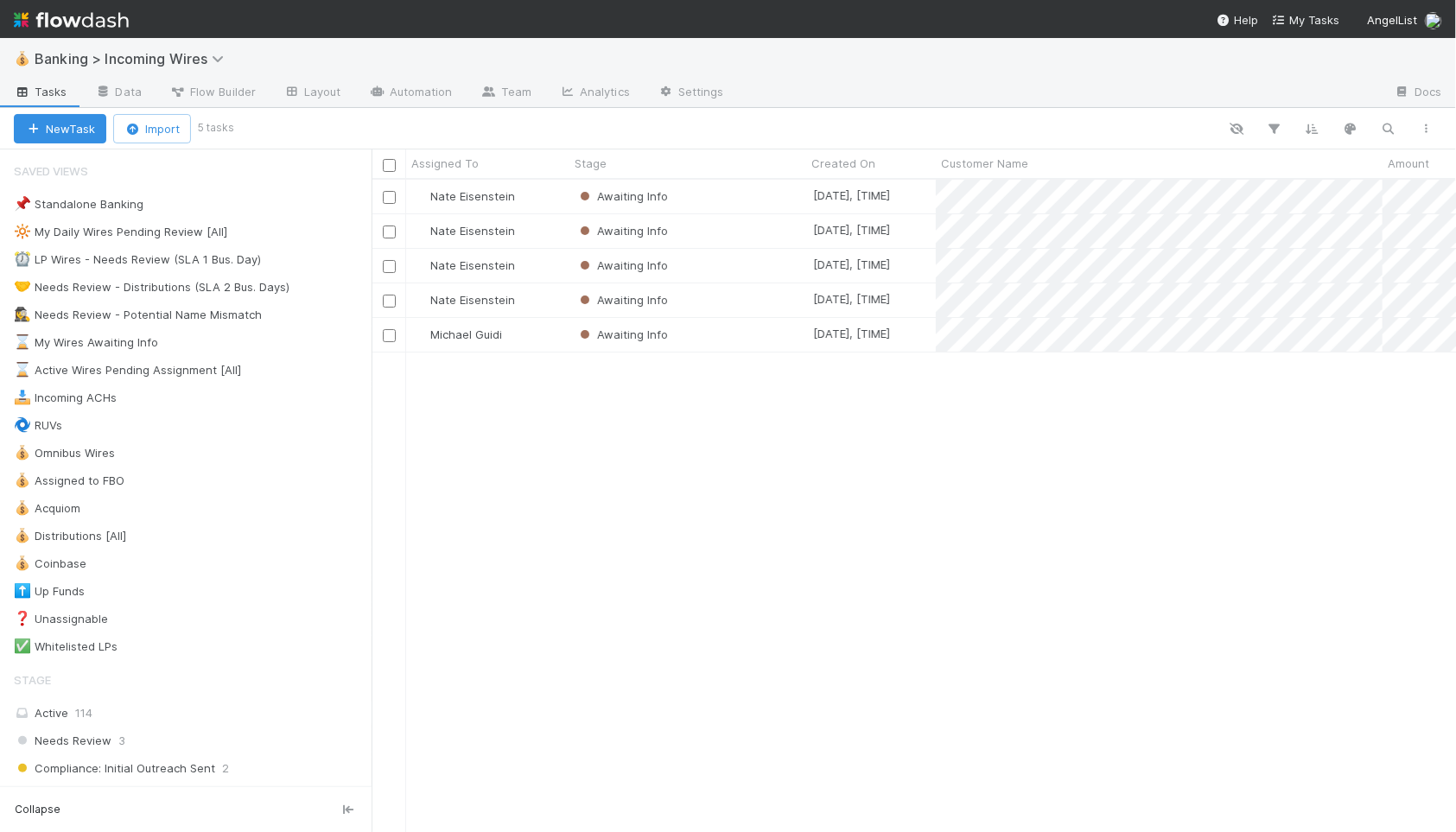 scroll, scrollTop: 0, scrollLeft: 1, axis: horizontal 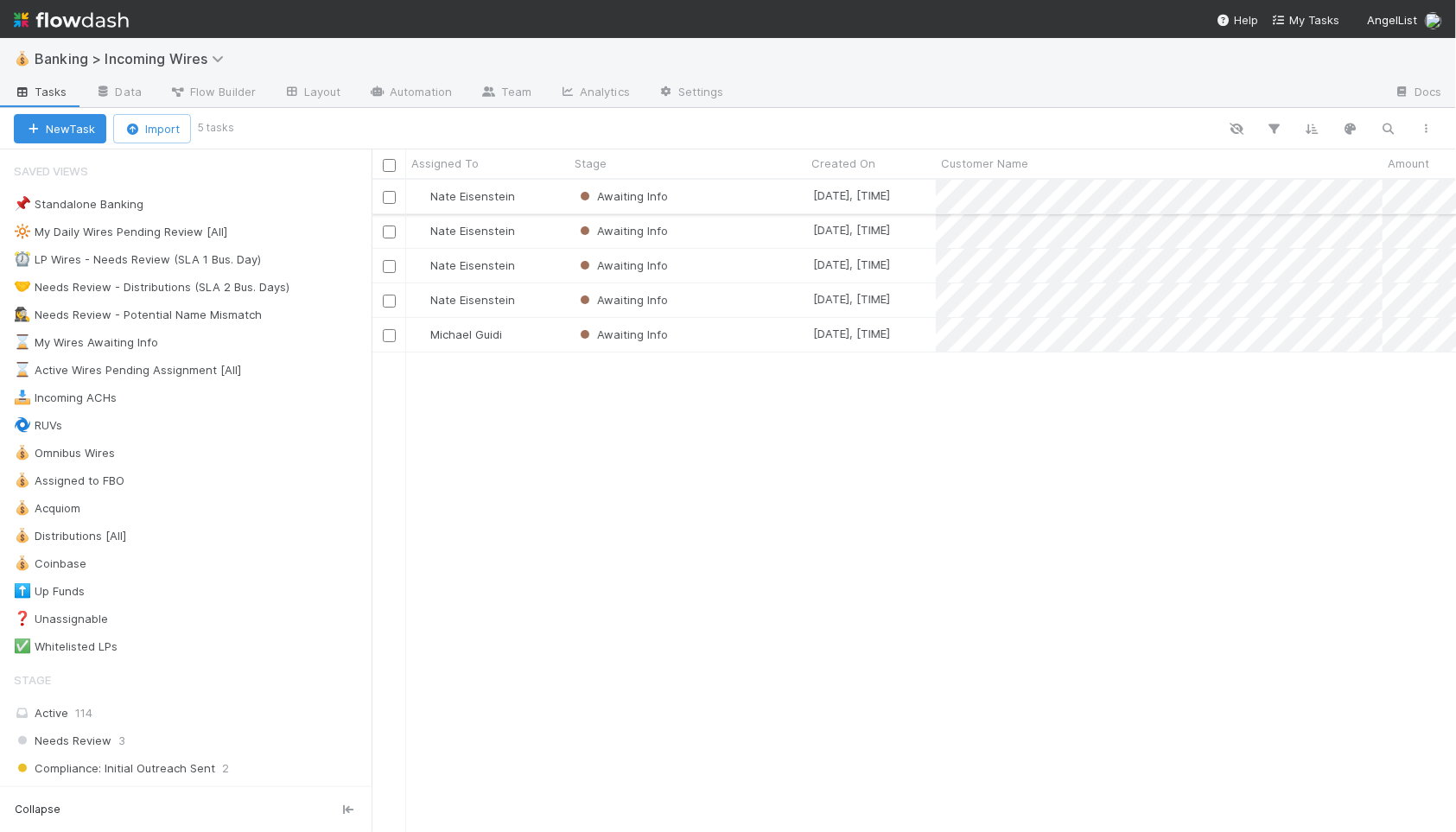 click on "Awaiting Info" at bounding box center [688, 196] 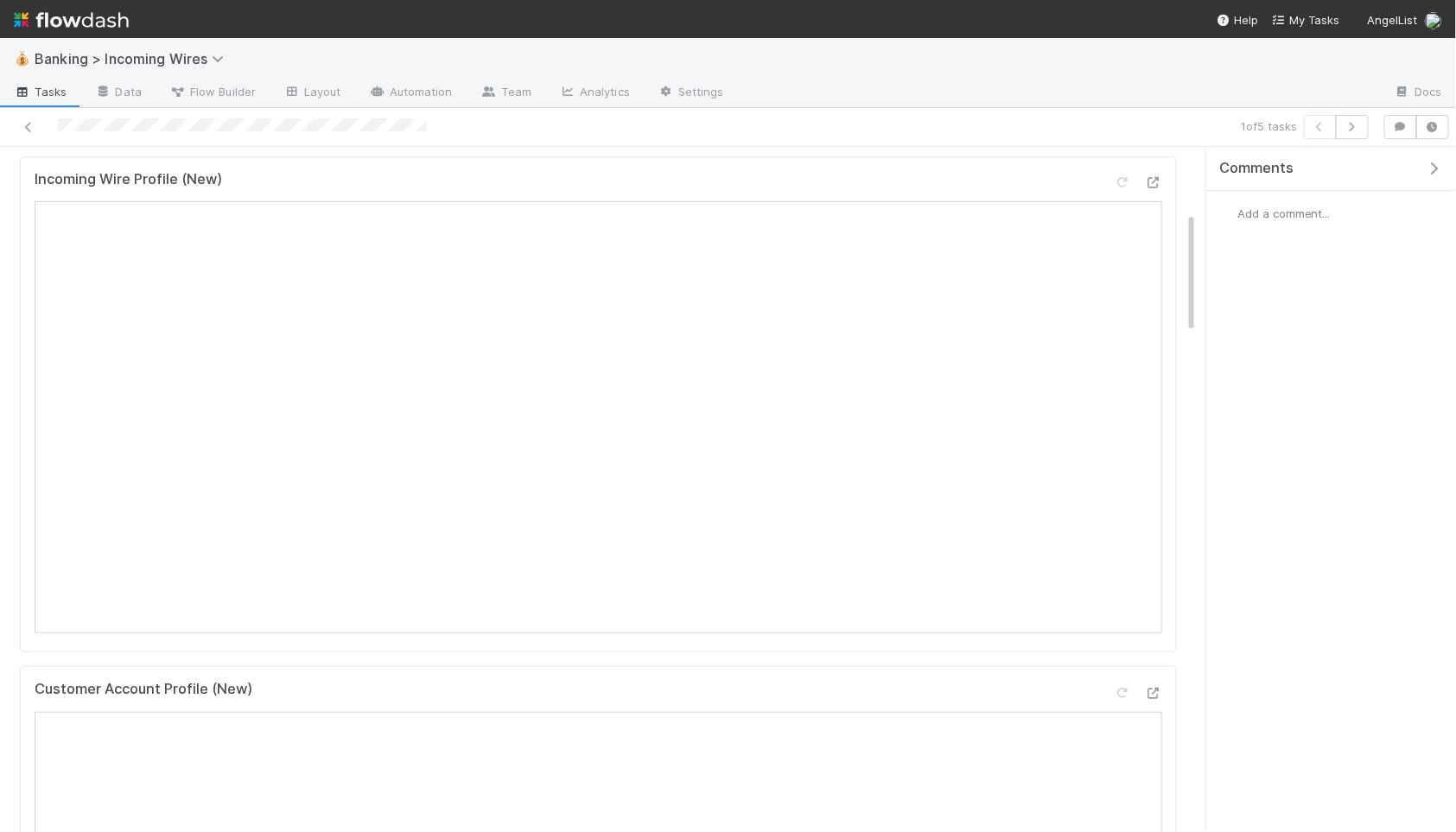 scroll, scrollTop: 399, scrollLeft: 0, axis: vertical 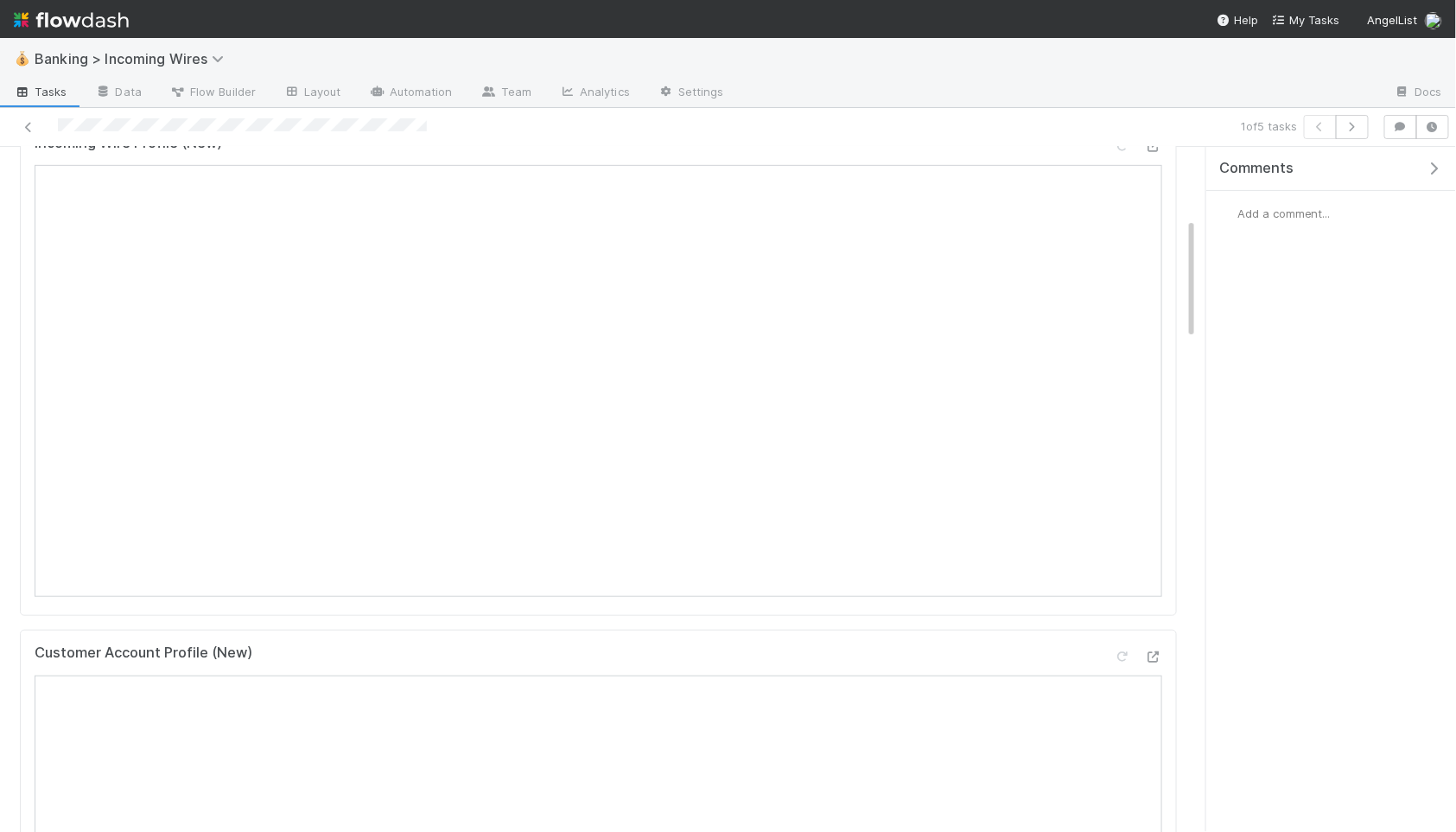 click on "Add a comment..." at bounding box center (1331, 213) 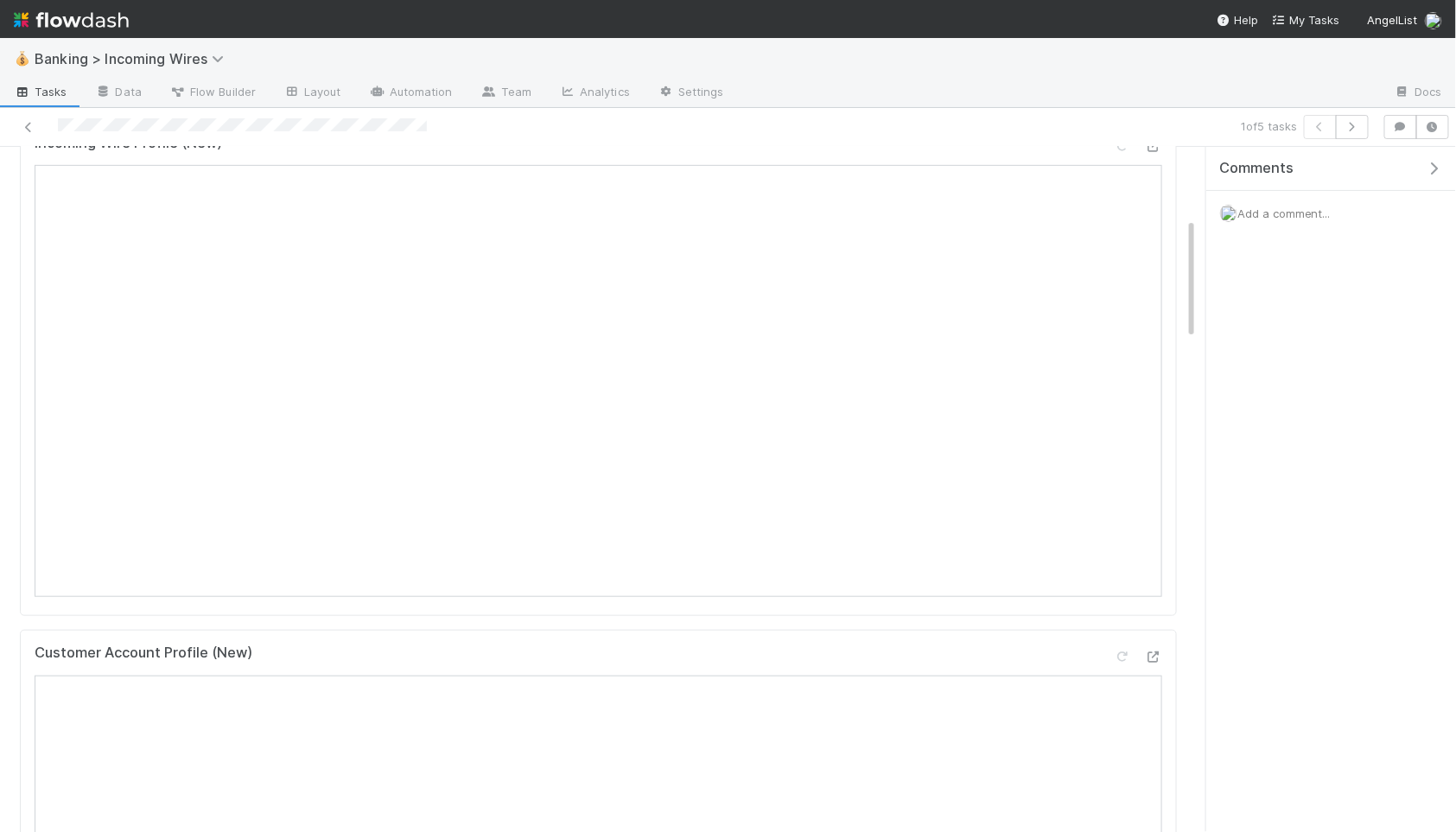 click on "Add a comment..." at bounding box center [1284, 213] 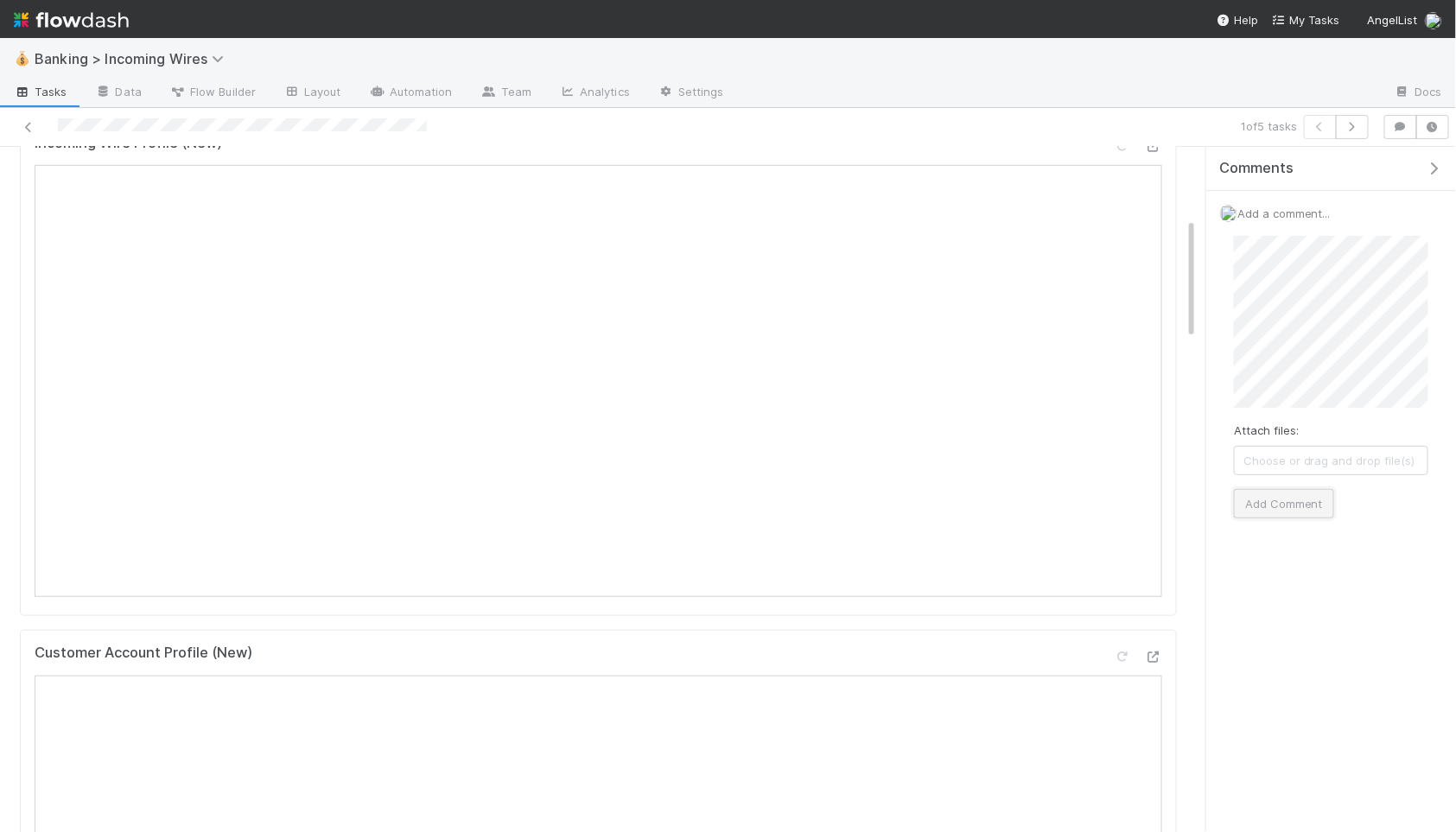 click on "Add Comment" at bounding box center [1284, 504] 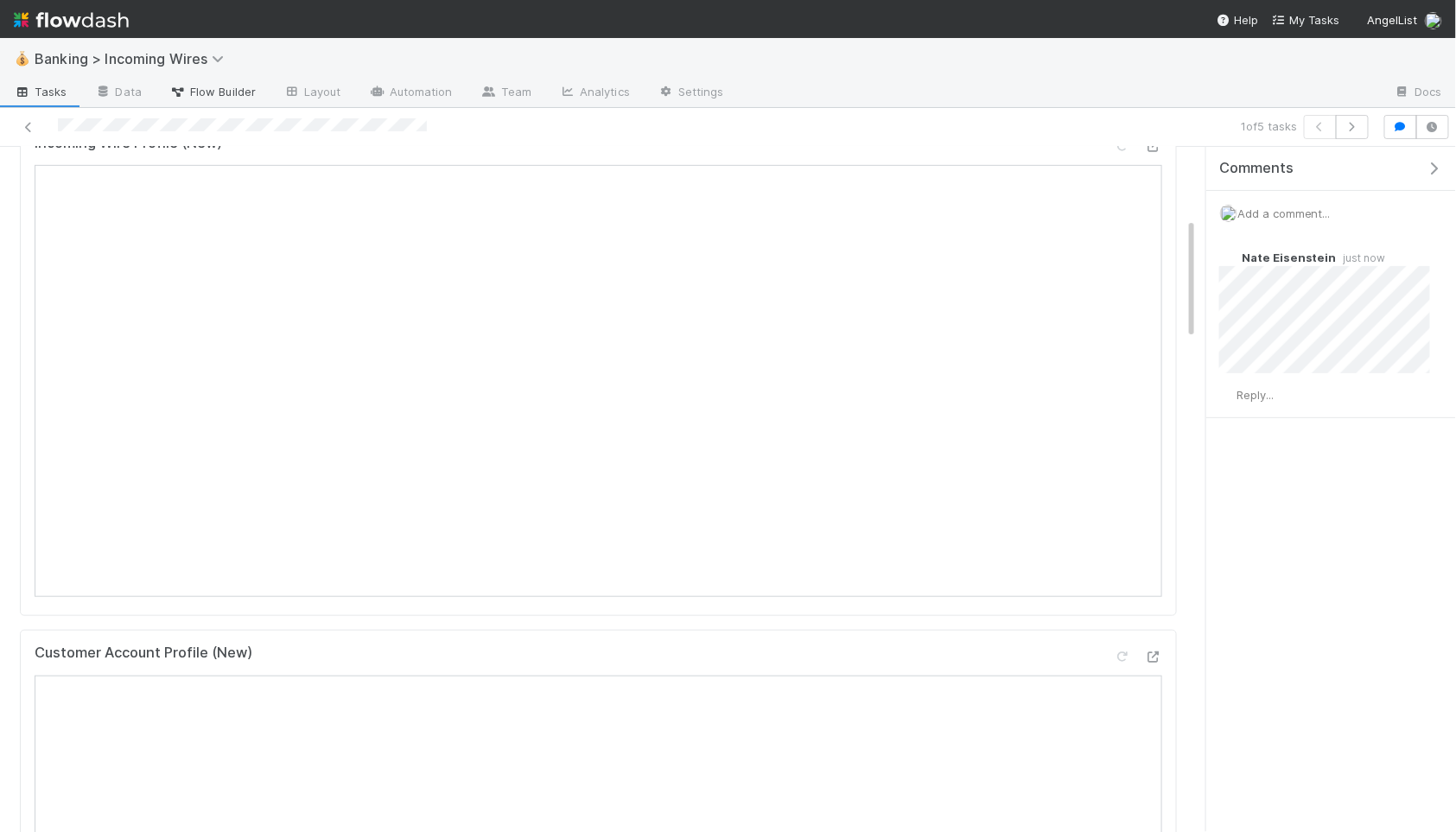 click on "Flow Builder" at bounding box center (213, 92) 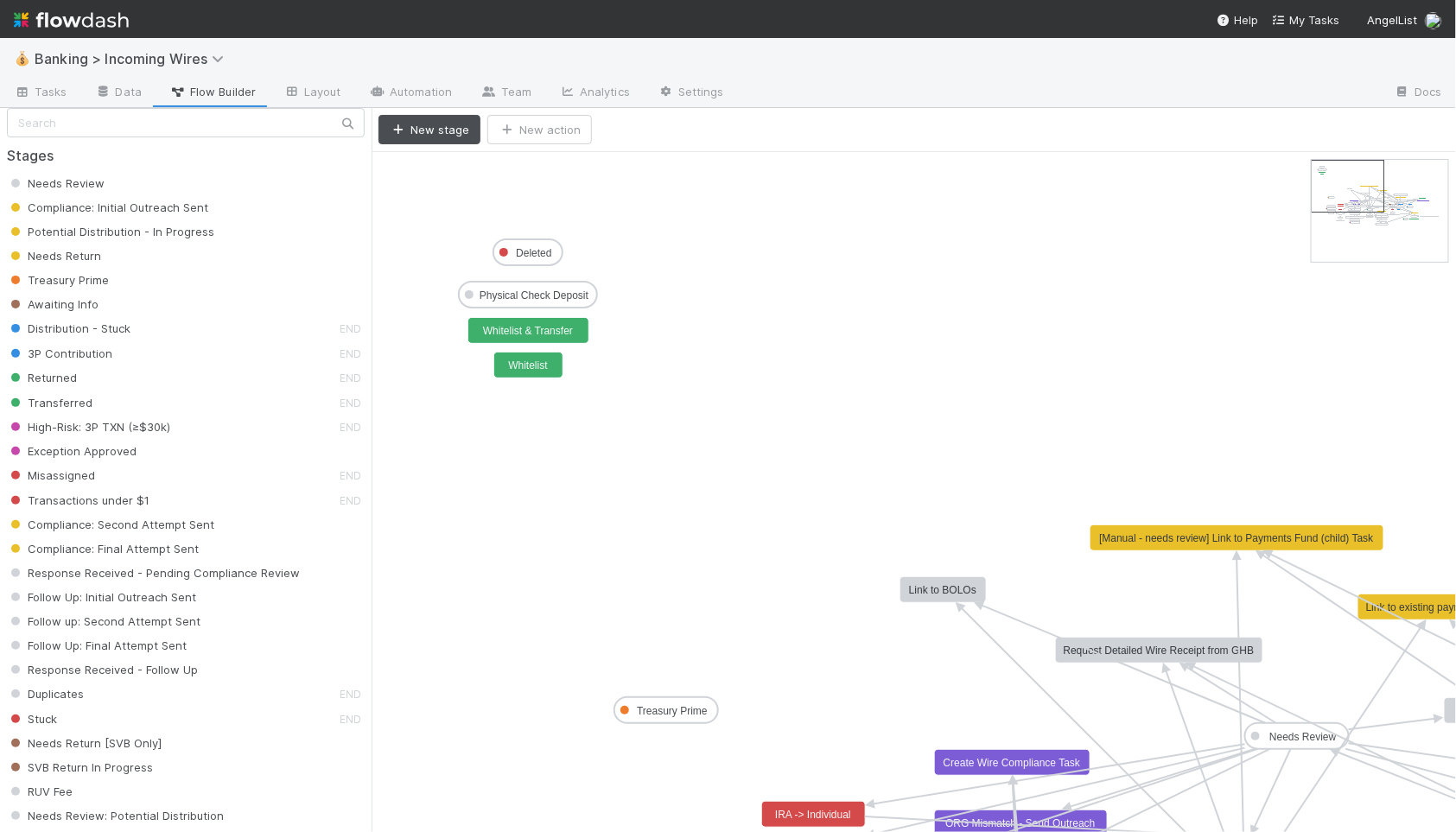 scroll, scrollTop: 24, scrollLeft: 0, axis: vertical 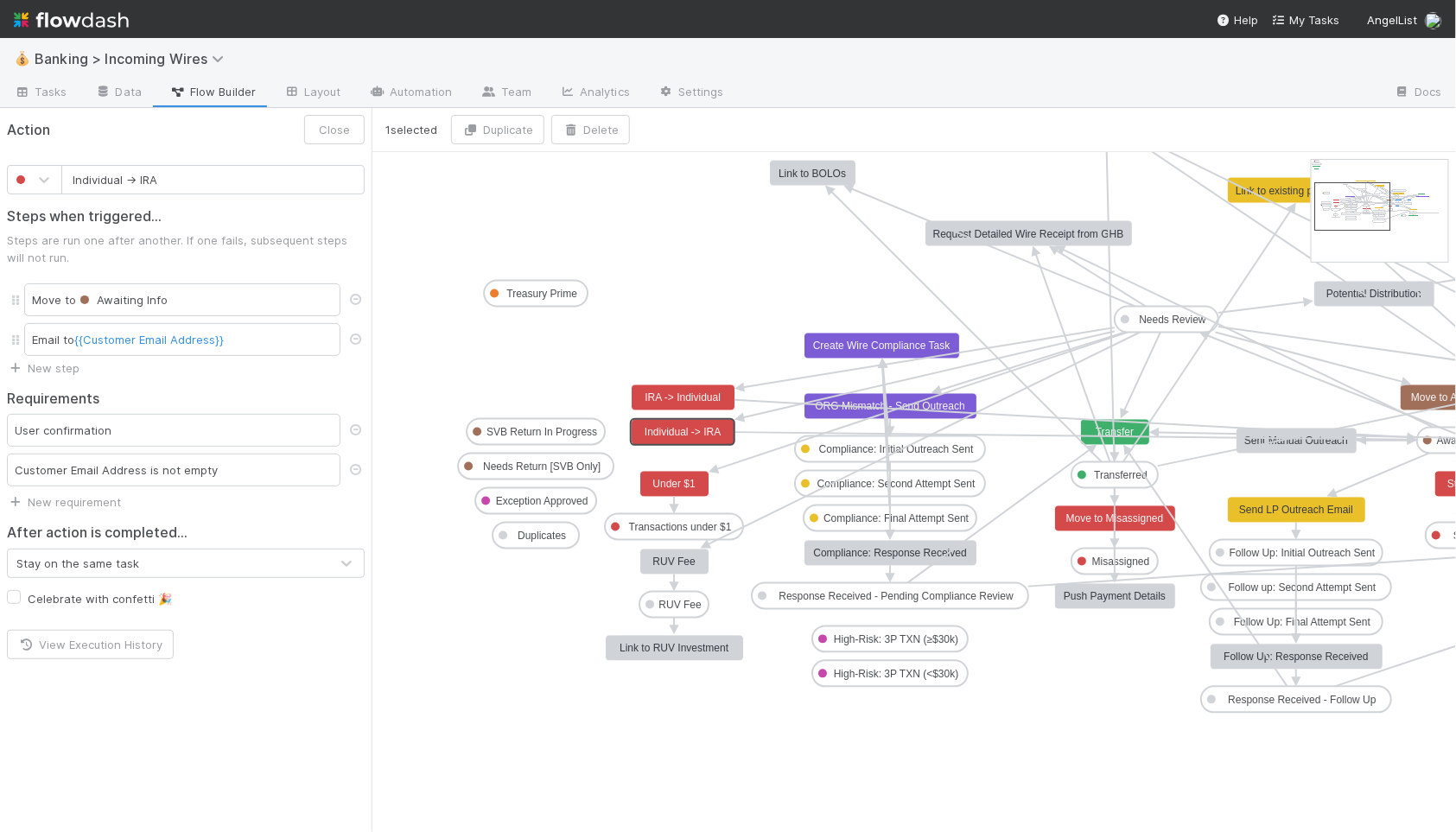 click on "Individual -> IRA" 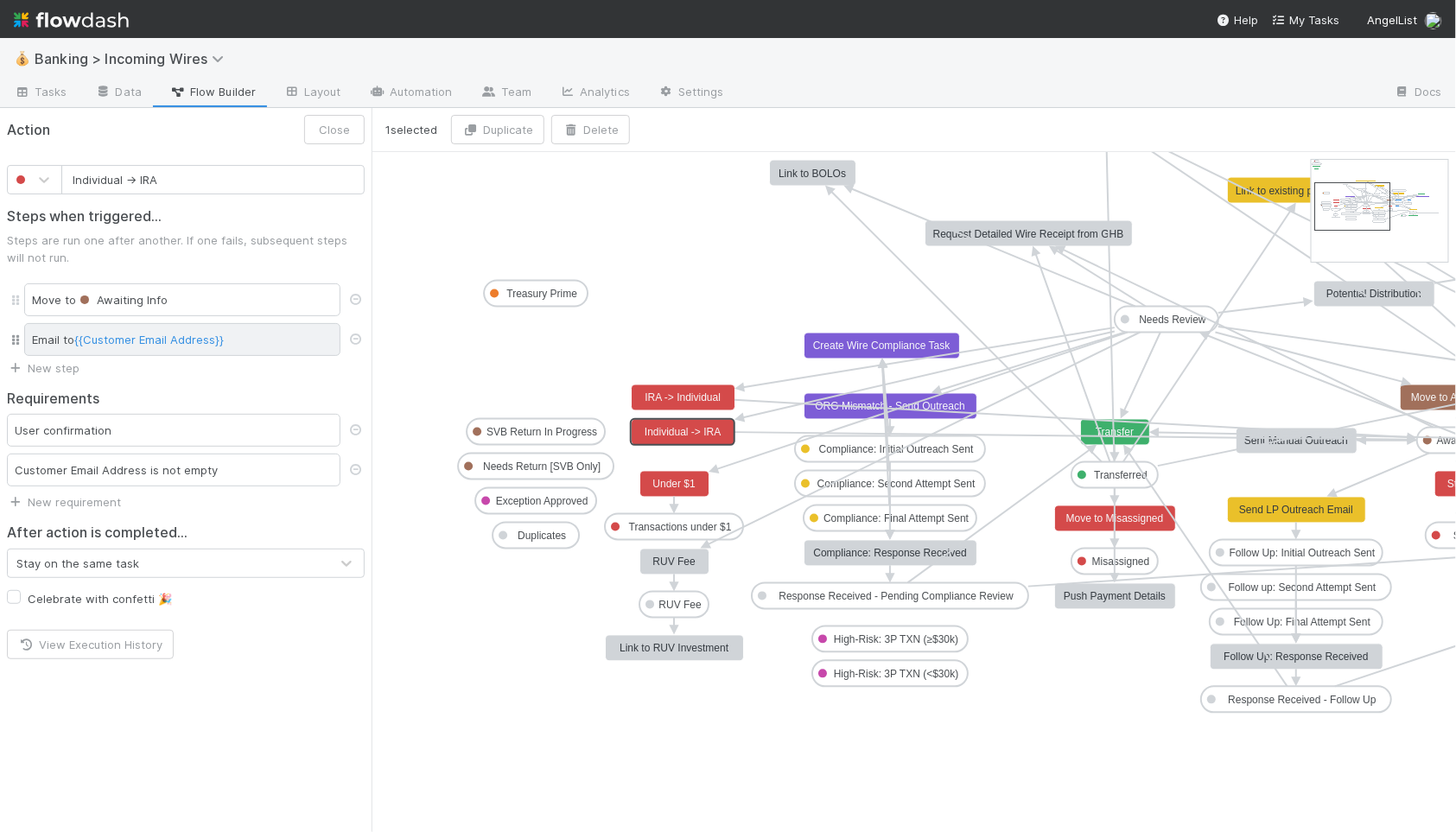 click on "{{Customer Email Address}}" at bounding box center [149, 340] 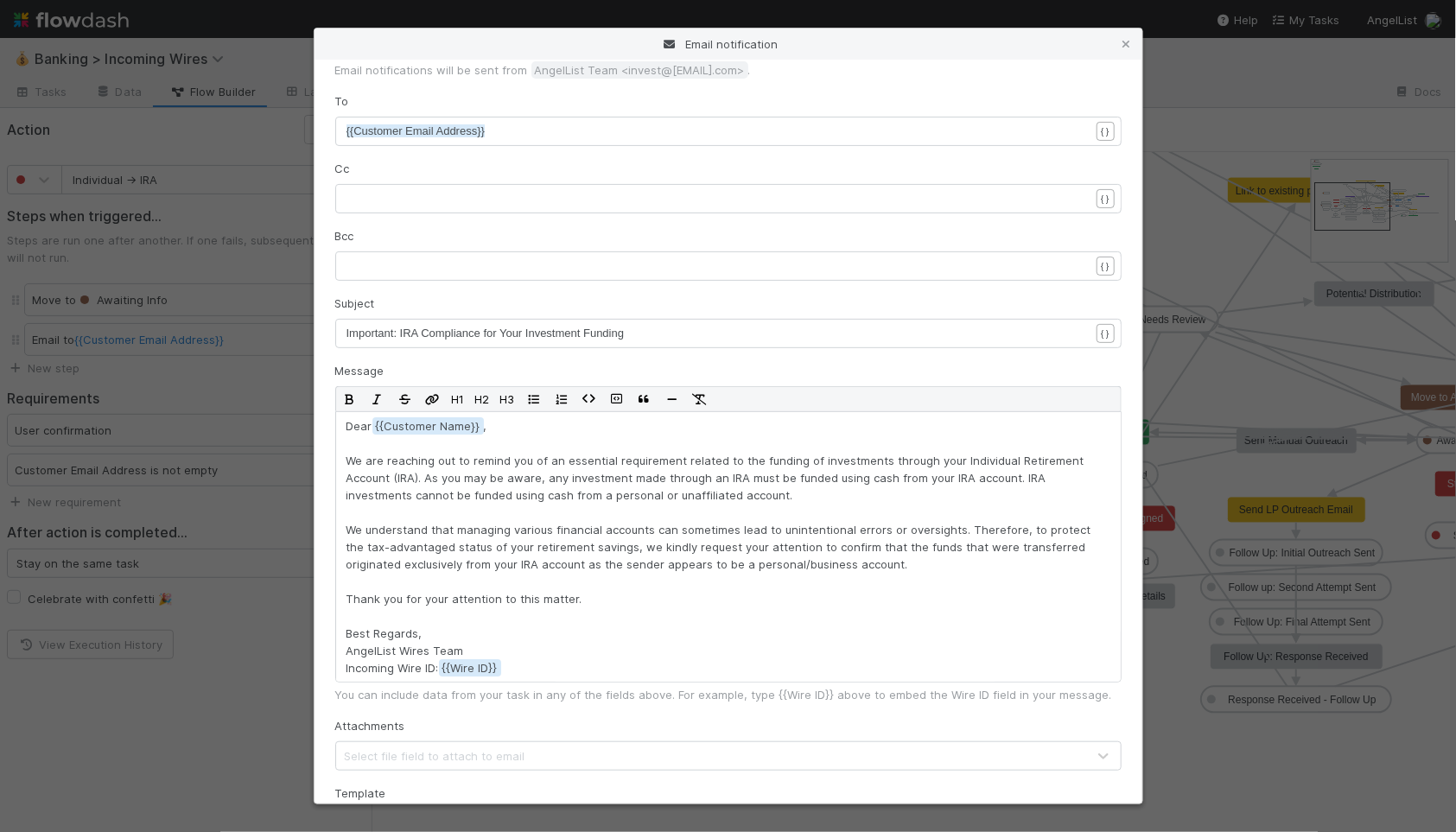 scroll, scrollTop: 191, scrollLeft: 0, axis: vertical 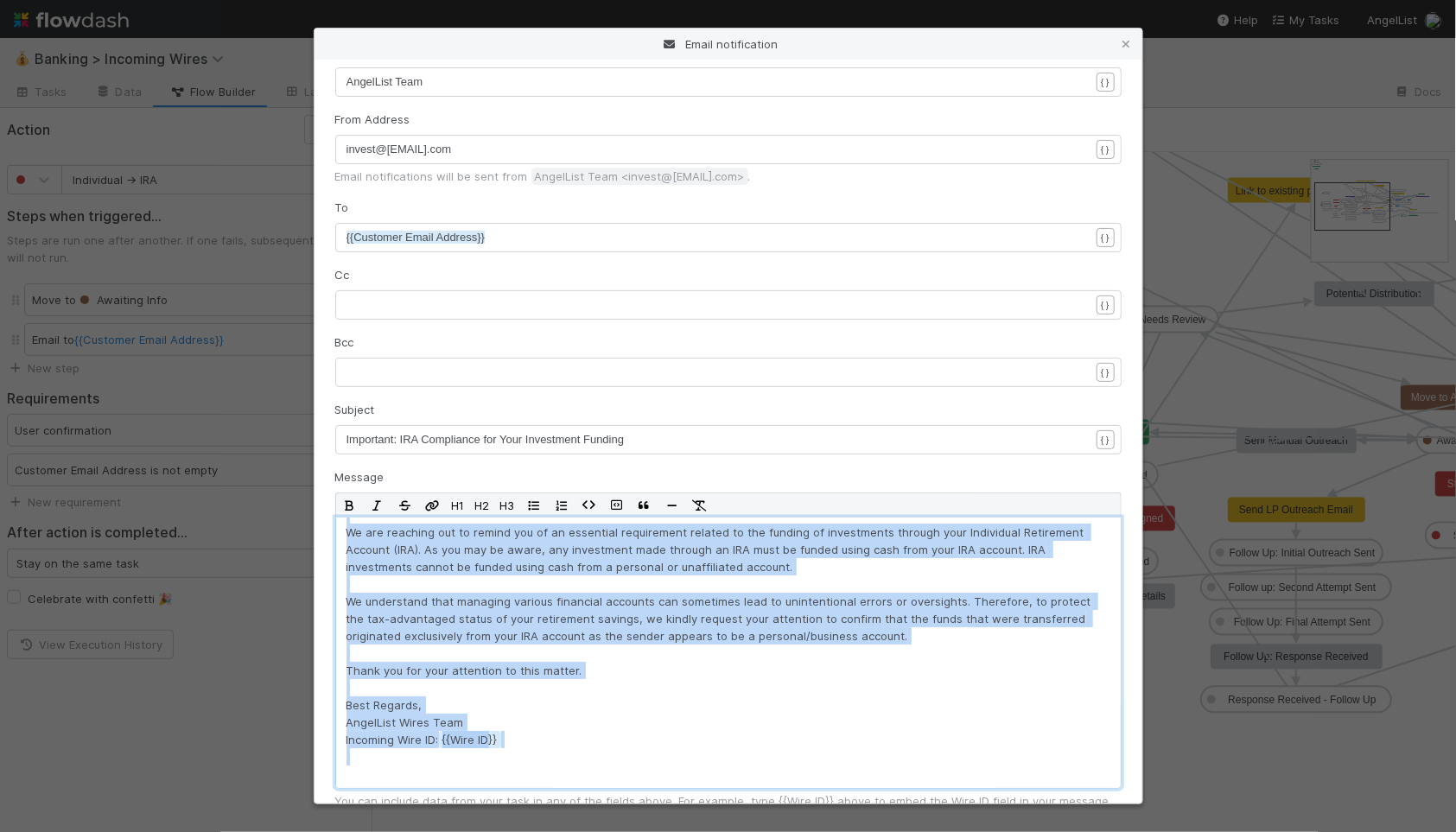 drag, startPoint x: 342, startPoint y: 532, endPoint x: 589, endPoint y: 775, distance: 346.49387 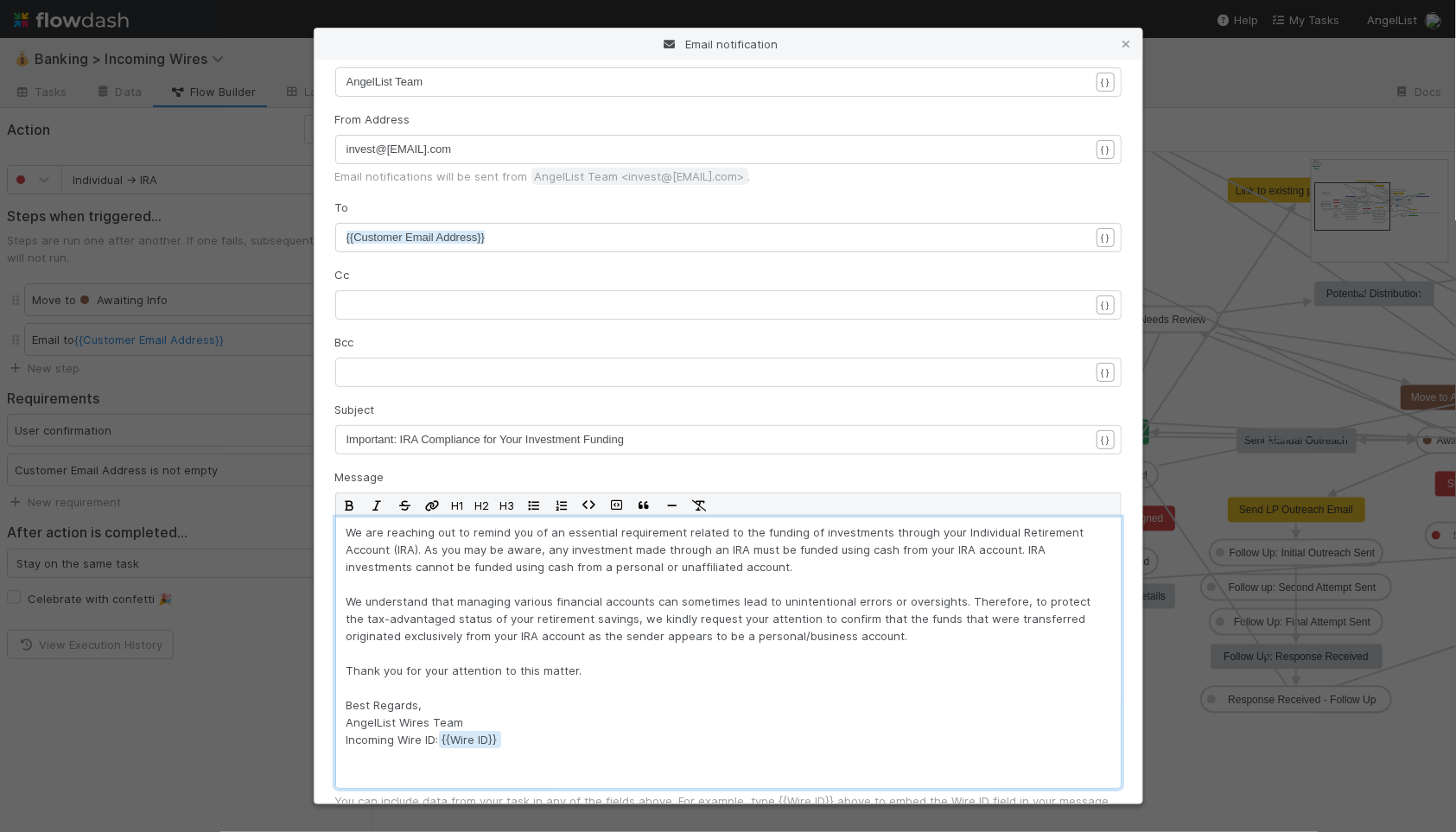 click on "Dear  {{Customer Name , We are reaching out to remind you of an essential requirement related to the funding of investments through your Individual Retirement Account (IRA). As you may be aware, any investment made through an IRA must be funded using cash from your IRA account. IRA investments cannot be funded using cash from a personal or unaffiliated account. We understand that managing various financial accounts can sometimes lead to unintentional errors or oversights. Therefore, to protect the tax-advantaged status of your retirement savings, we kindly request your attention to confirm that the funds that were transferred originated exclusively from your IRA account as the sender appears to be a personal/business account. Thank you for your attention to this matter. Best Regards, AngelList Wires Team Incoming Wire ID:  {{Wire ID" at bounding box center (728, 636) 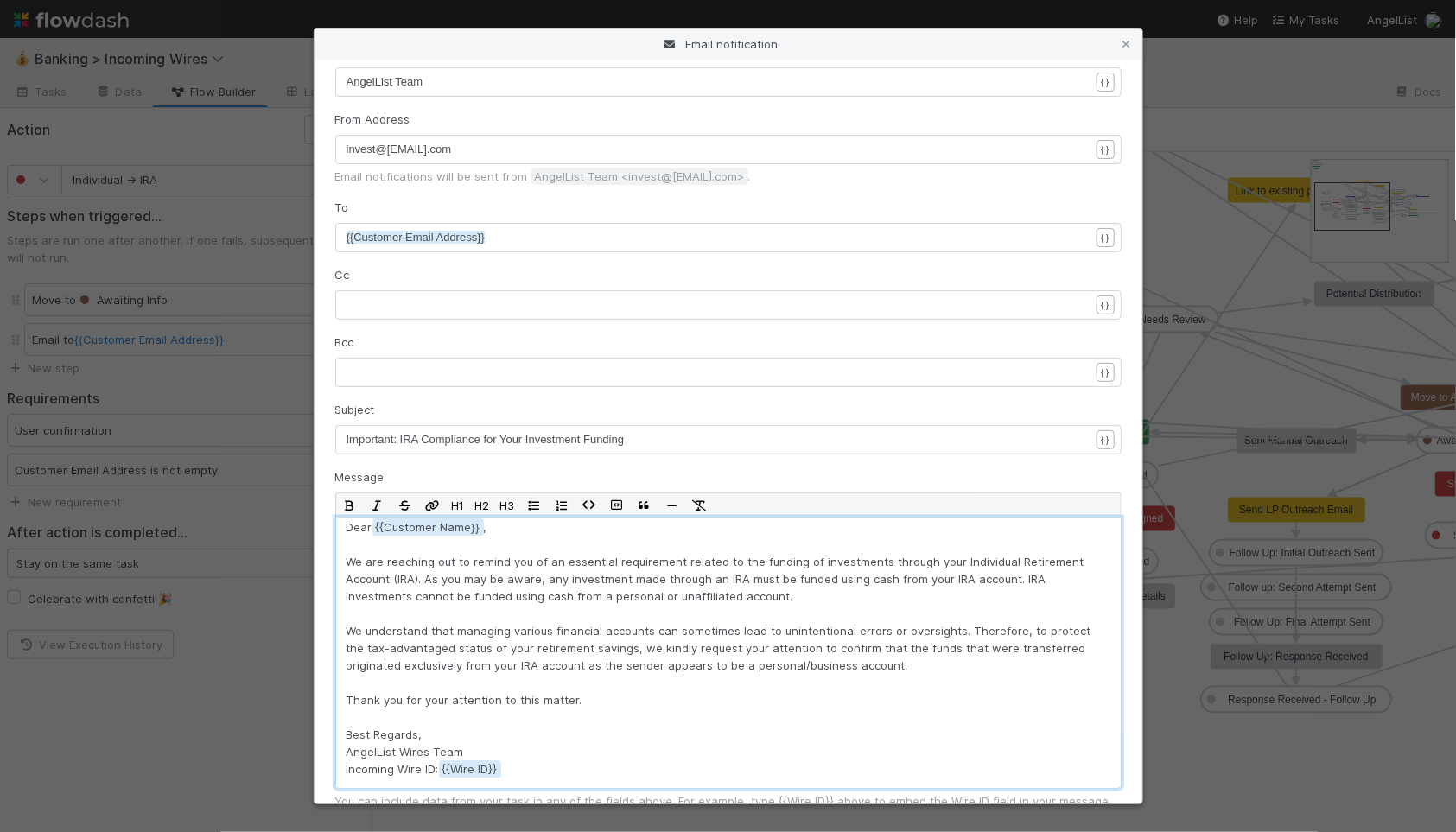 scroll, scrollTop: 0, scrollLeft: 0, axis: both 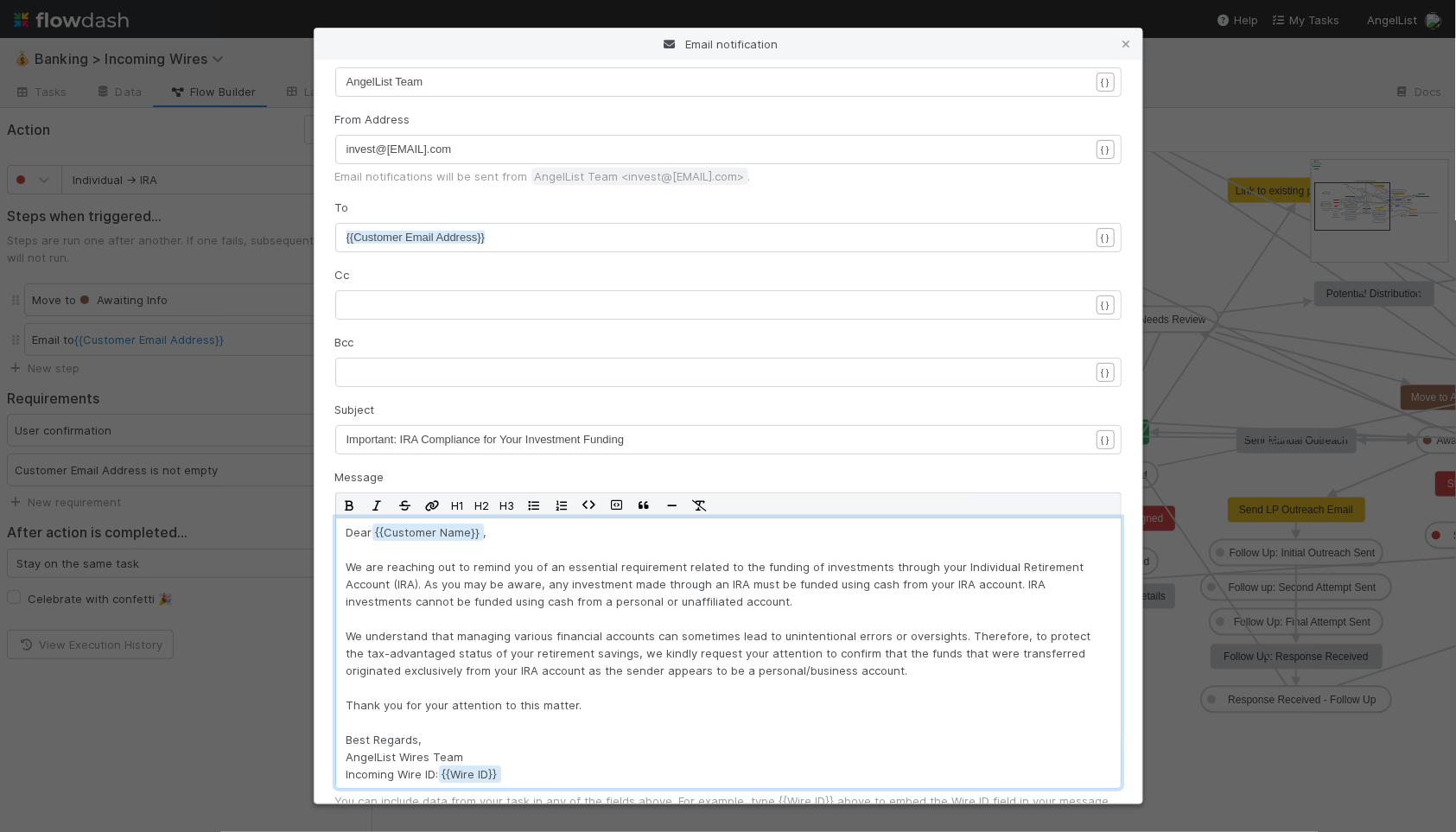 click on "invest@angellist.com" at bounding box center [718, 149] 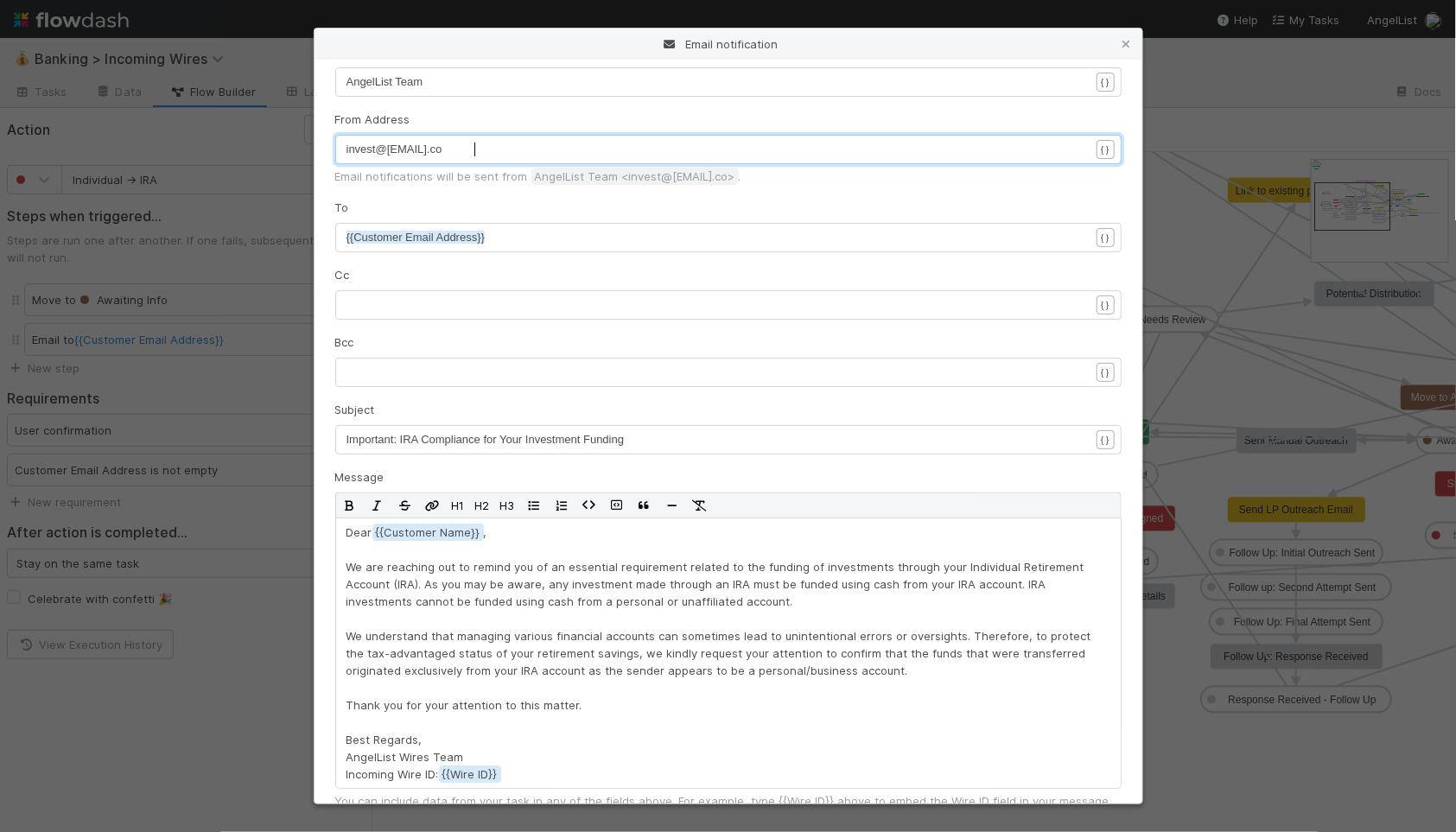 scroll, scrollTop: 5, scrollLeft: 136, axis: both 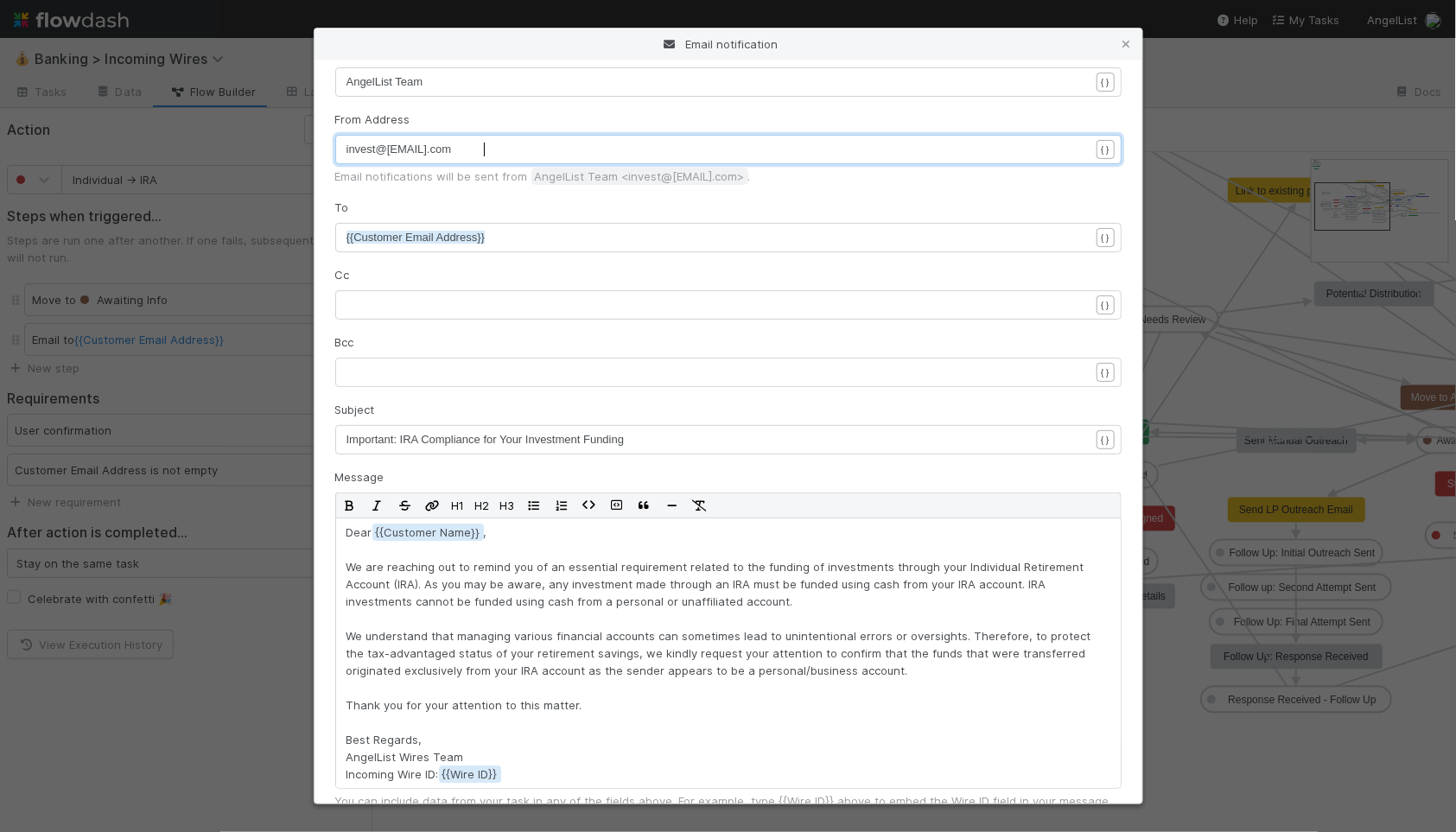 type on "invest@belltowerfunds.com" 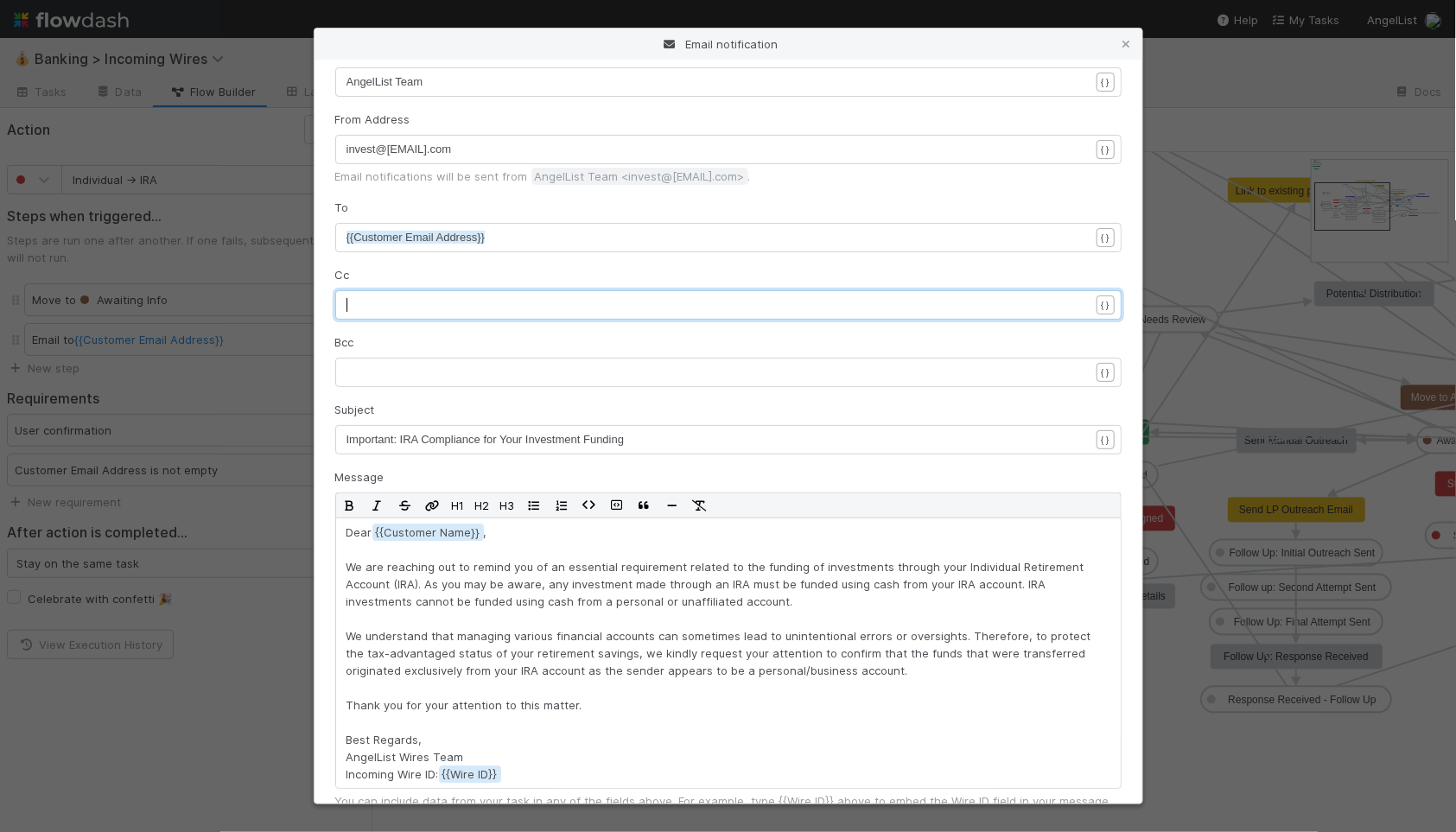 scroll, scrollTop: 1, scrollLeft: 0, axis: vertical 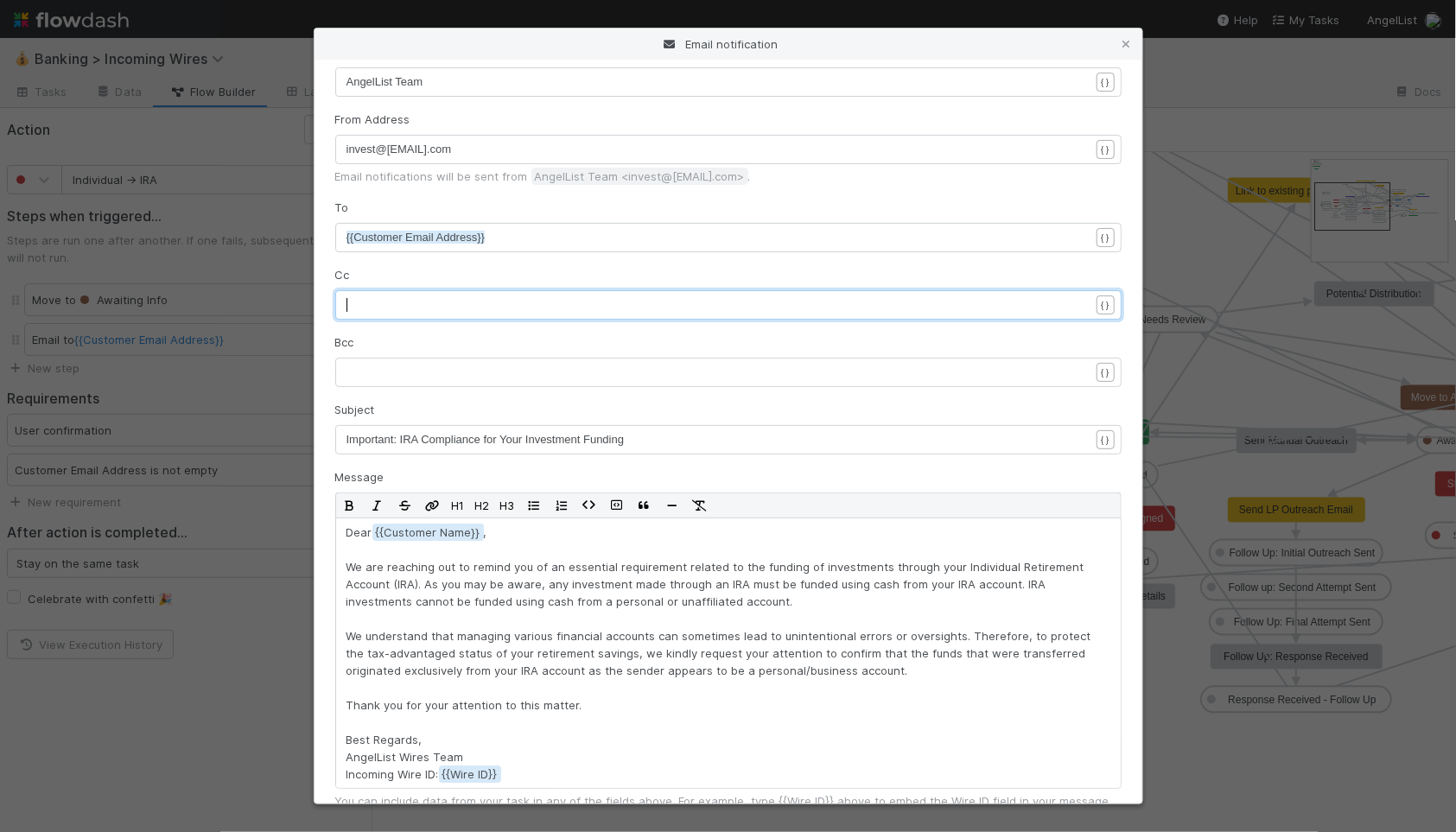 click on "​" at bounding box center (718, 305) 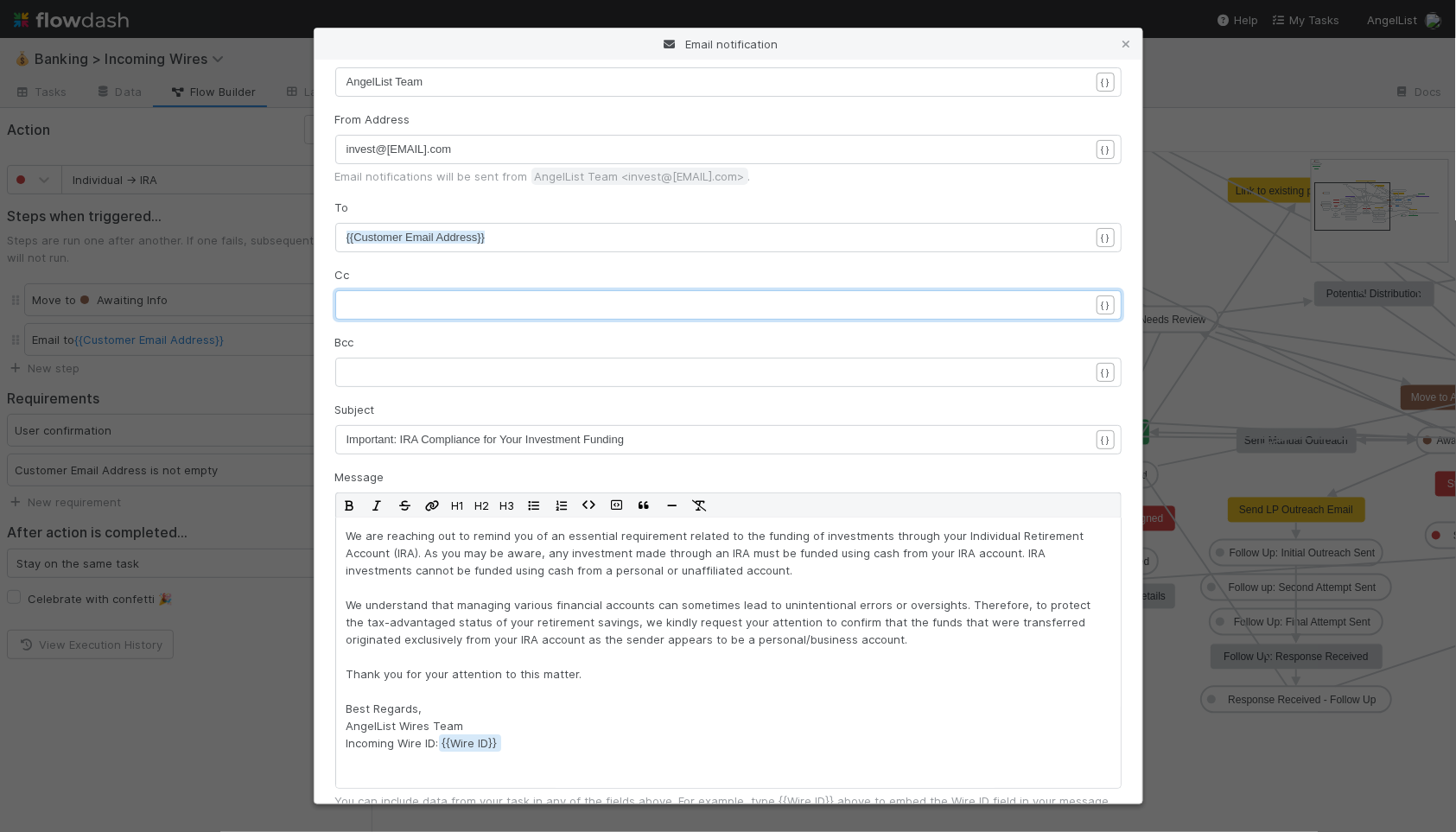 scroll, scrollTop: 29, scrollLeft: 0, axis: vertical 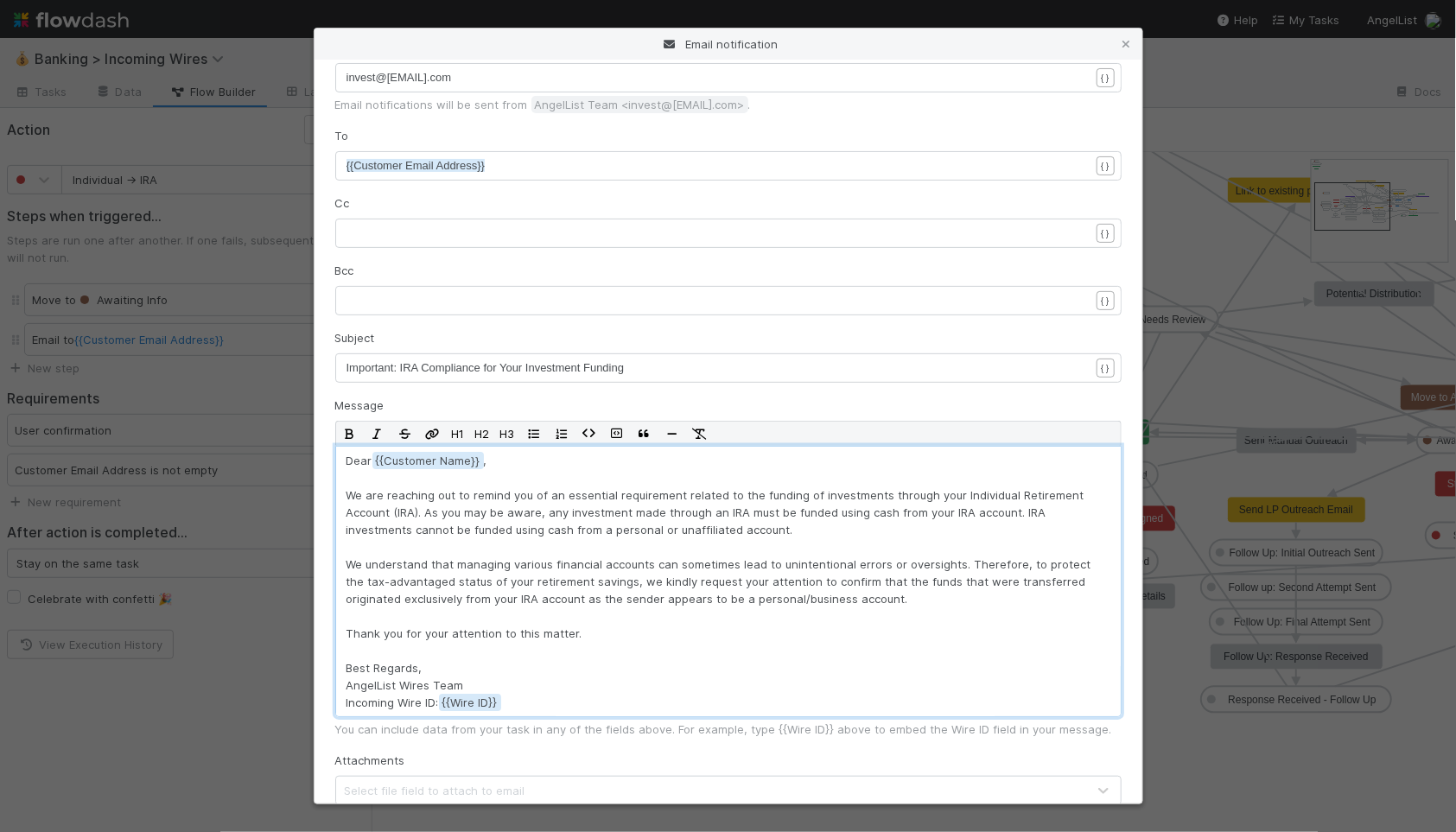 click on "Dear  {{Customer Name , We are reaching out to remind you of an essential requirement related to the funding of investments through your Individual Retirement Account (IRA). As you may be aware, any investment made through an IRA must be funded using cash from your IRA account. IRA investments cannot be funded using cash from a personal or unaffiliated account. We understand that managing various financial accounts can sometimes lead to unintentional errors or oversights. Therefore, to protect the tax-advantaged status of your retirement savings, we kindly request your attention to confirm that the funds that were transferred originated exclusively from your IRA account as the sender appears to be a personal/business account. Thank you for your attention to this matter. Best Regards, AngelList Wires Team Incoming Wire ID:  {{Wire ID" at bounding box center [728, 599] 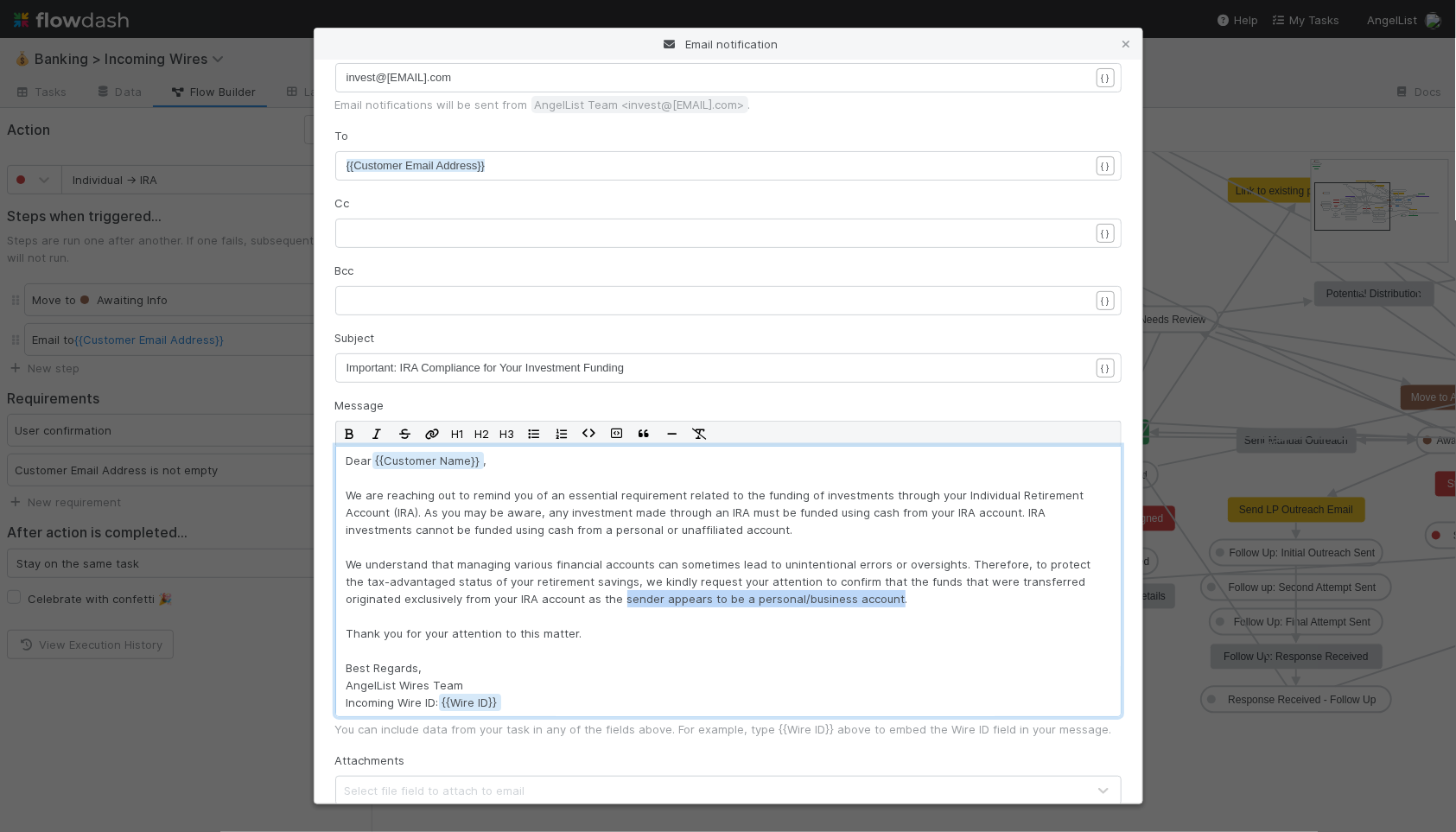 drag, startPoint x: 566, startPoint y: 600, endPoint x: 835, endPoint y: 603, distance: 269.01673 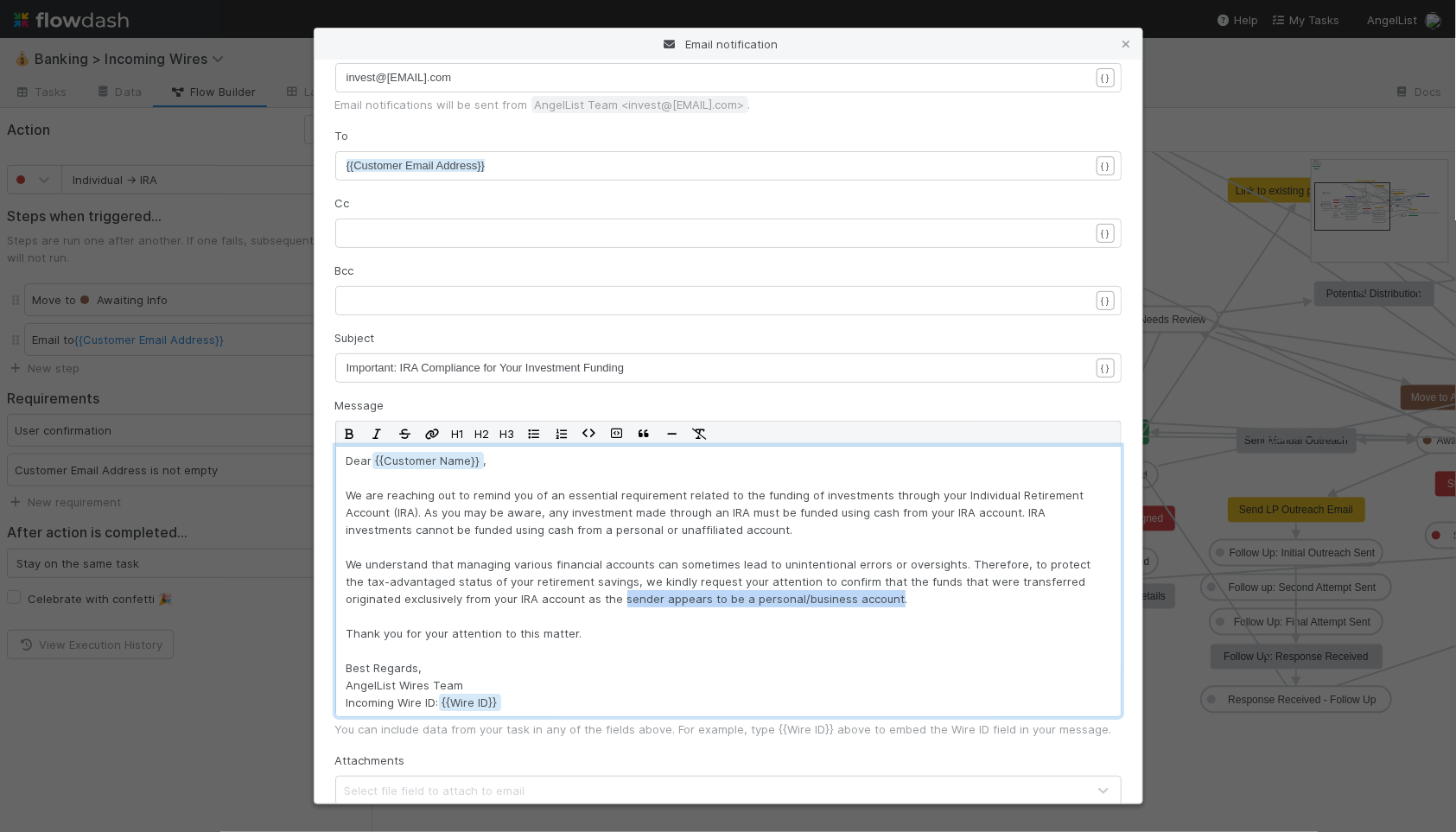 click on "Dear  {{Customer Name , We are reaching out to remind you of an essential requirement related to the funding of investments through your Individual Retirement Account (IRA). As you may be aware, any investment made through an IRA must be funded using cash from your IRA account. IRA investments cannot be funded using cash from a personal or unaffiliated account. We understand that managing various financial accounts can sometimes lead to unintentional errors or oversights. Therefore, to protect the tax-advantaged status of your retirement savings, we kindly request your attention to confirm that the funds that were transferred originated exclusively from your IRA account as the sender appears to be a personal/business account. Thank you for your attention to this matter. Best Regards, AngelList Wires Team Incoming Wire ID:  {{Wire ID" at bounding box center (728, 599) 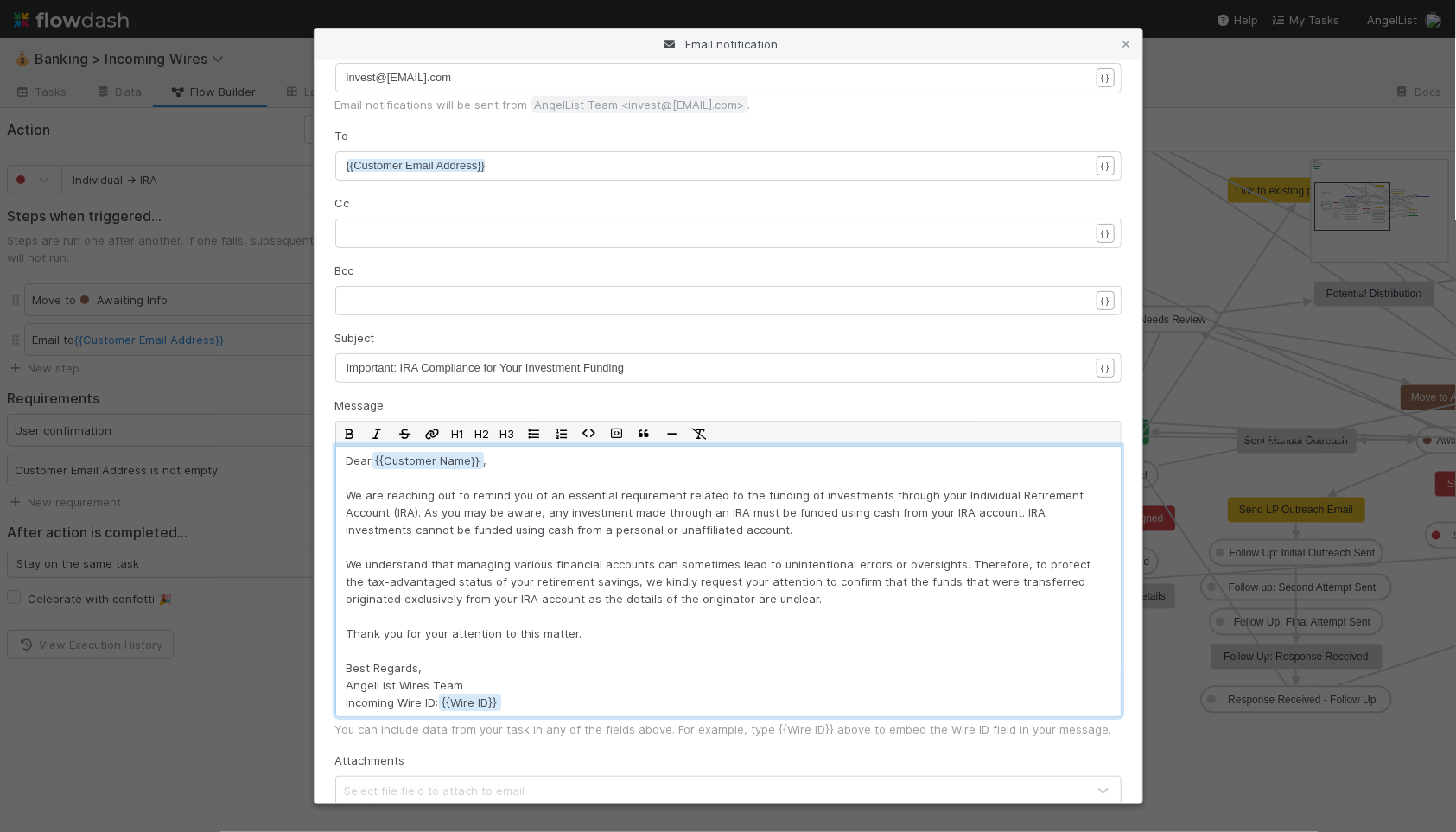 scroll, scrollTop: 35, scrollLeft: 0, axis: vertical 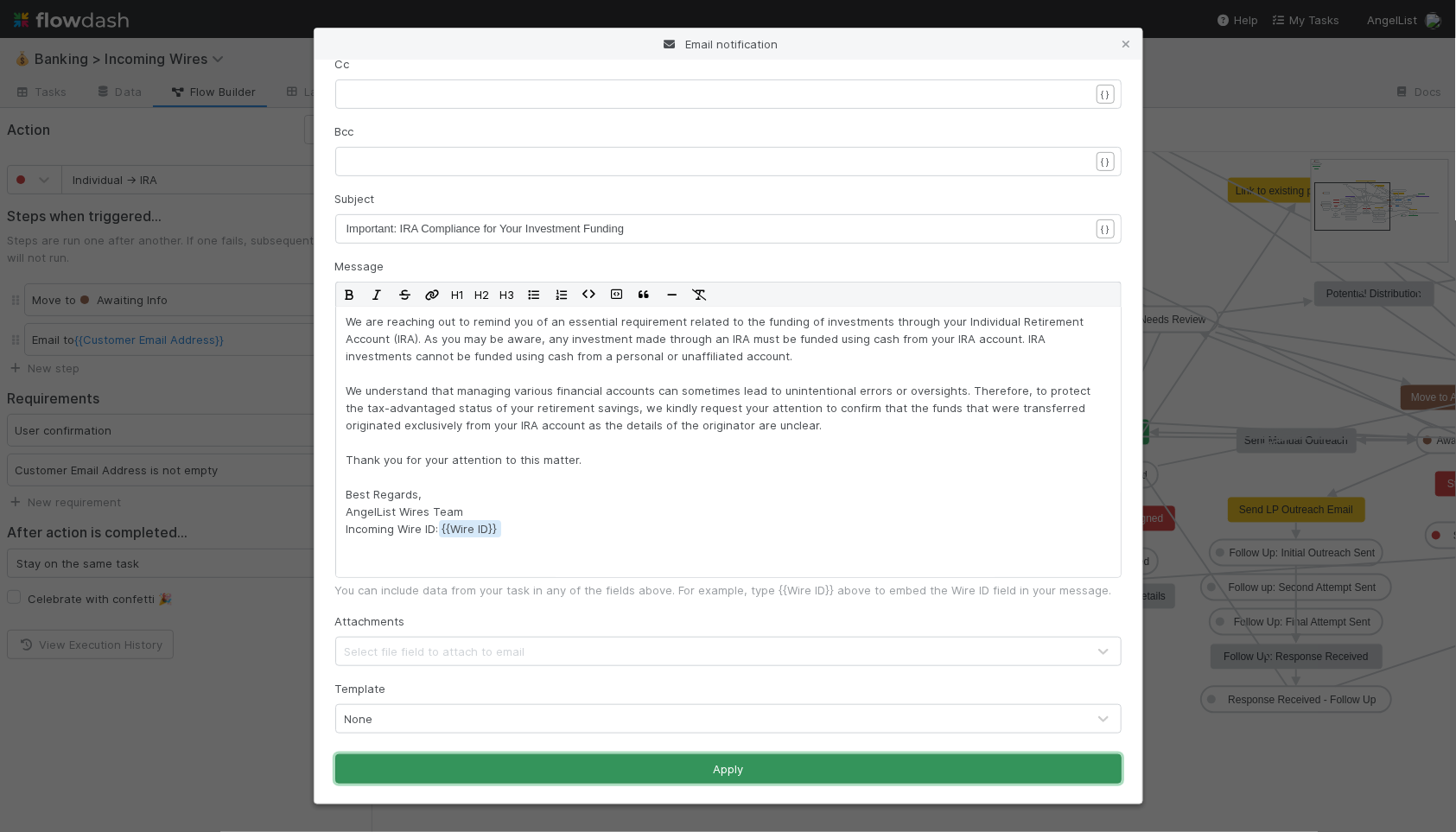 click on "Apply" at bounding box center (728, 769) 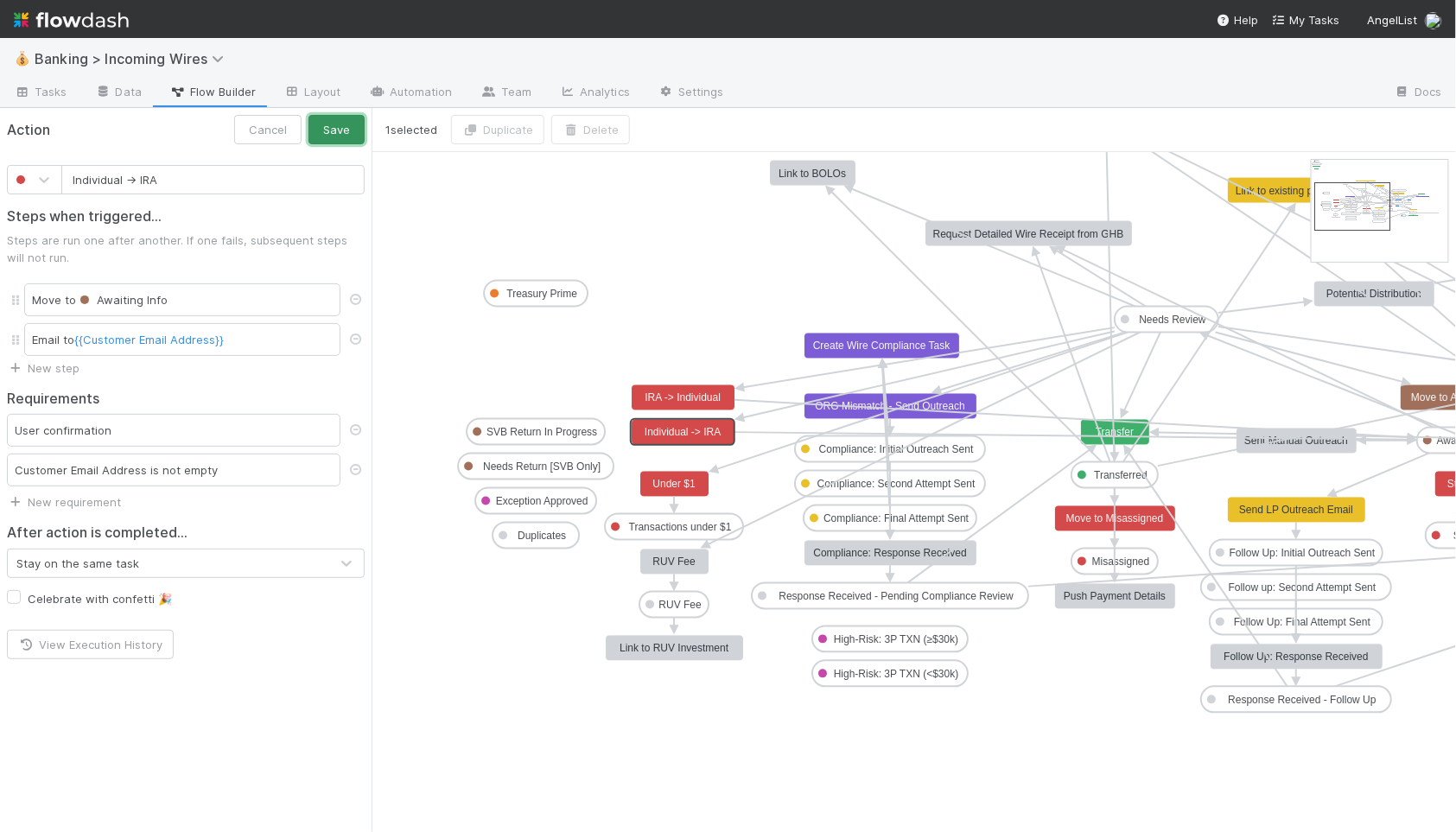 click on "Save" at bounding box center (336, 130) 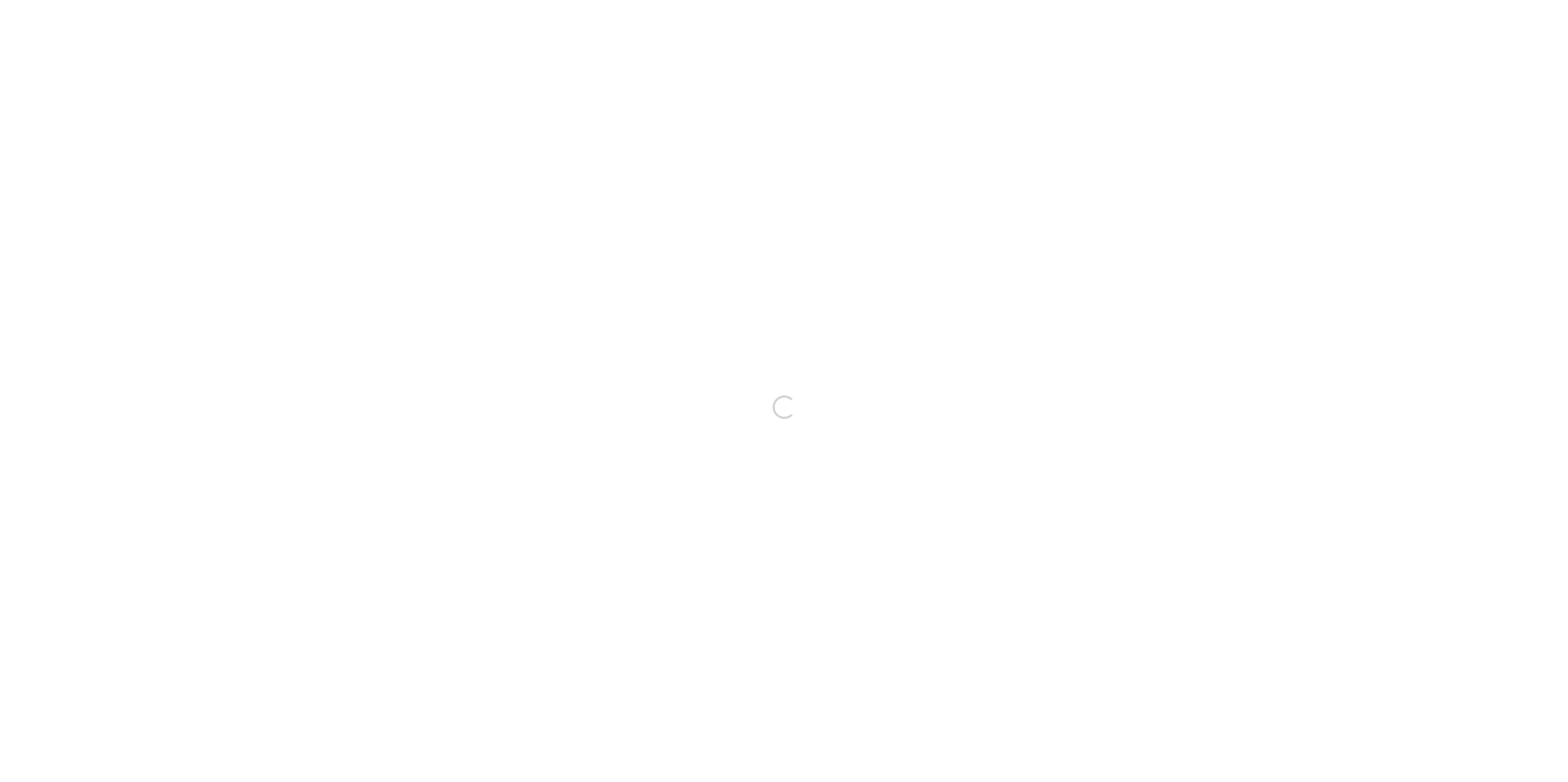 scroll, scrollTop: 0, scrollLeft: 0, axis: both 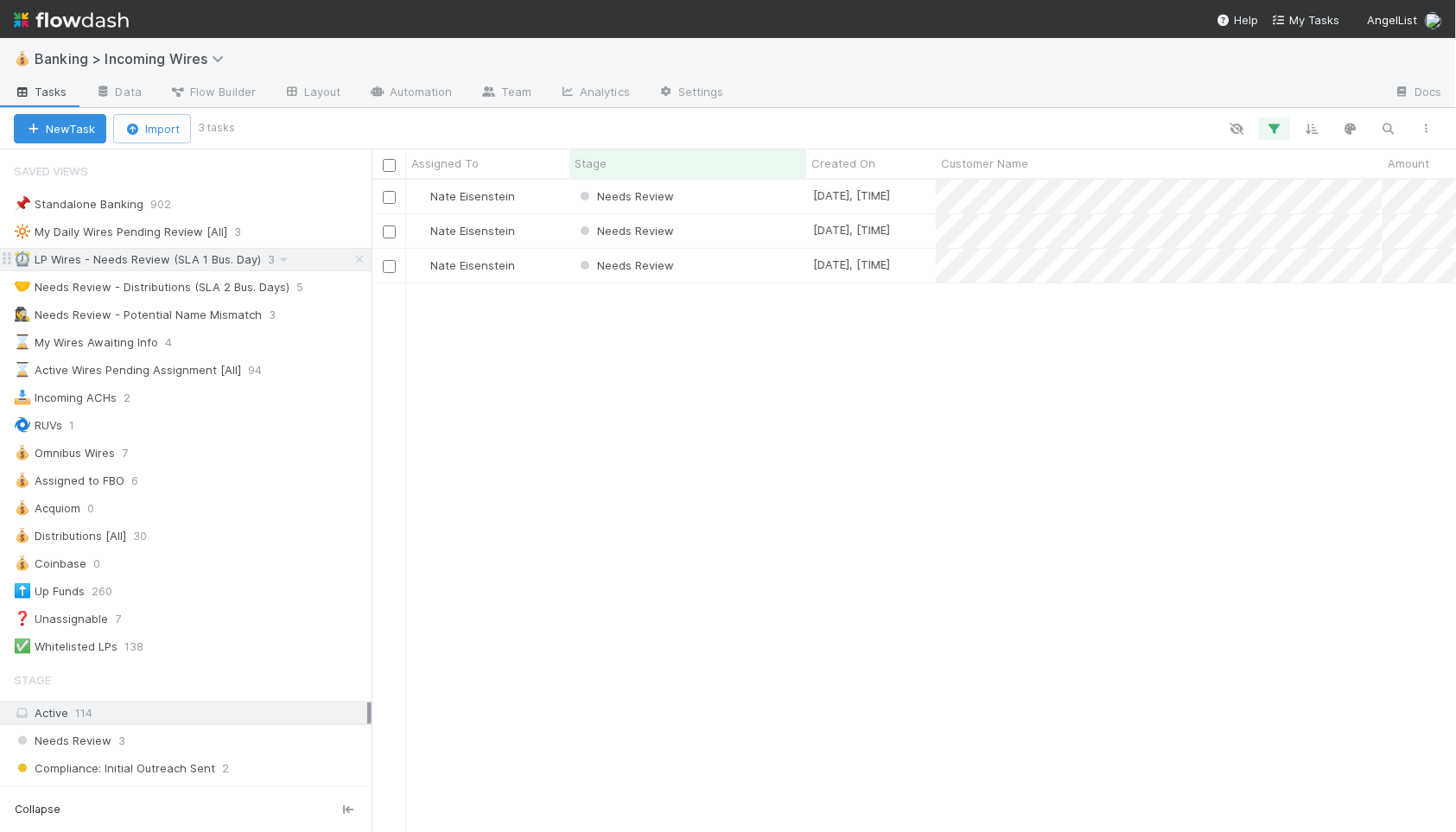 click at bounding box center [359, 259] 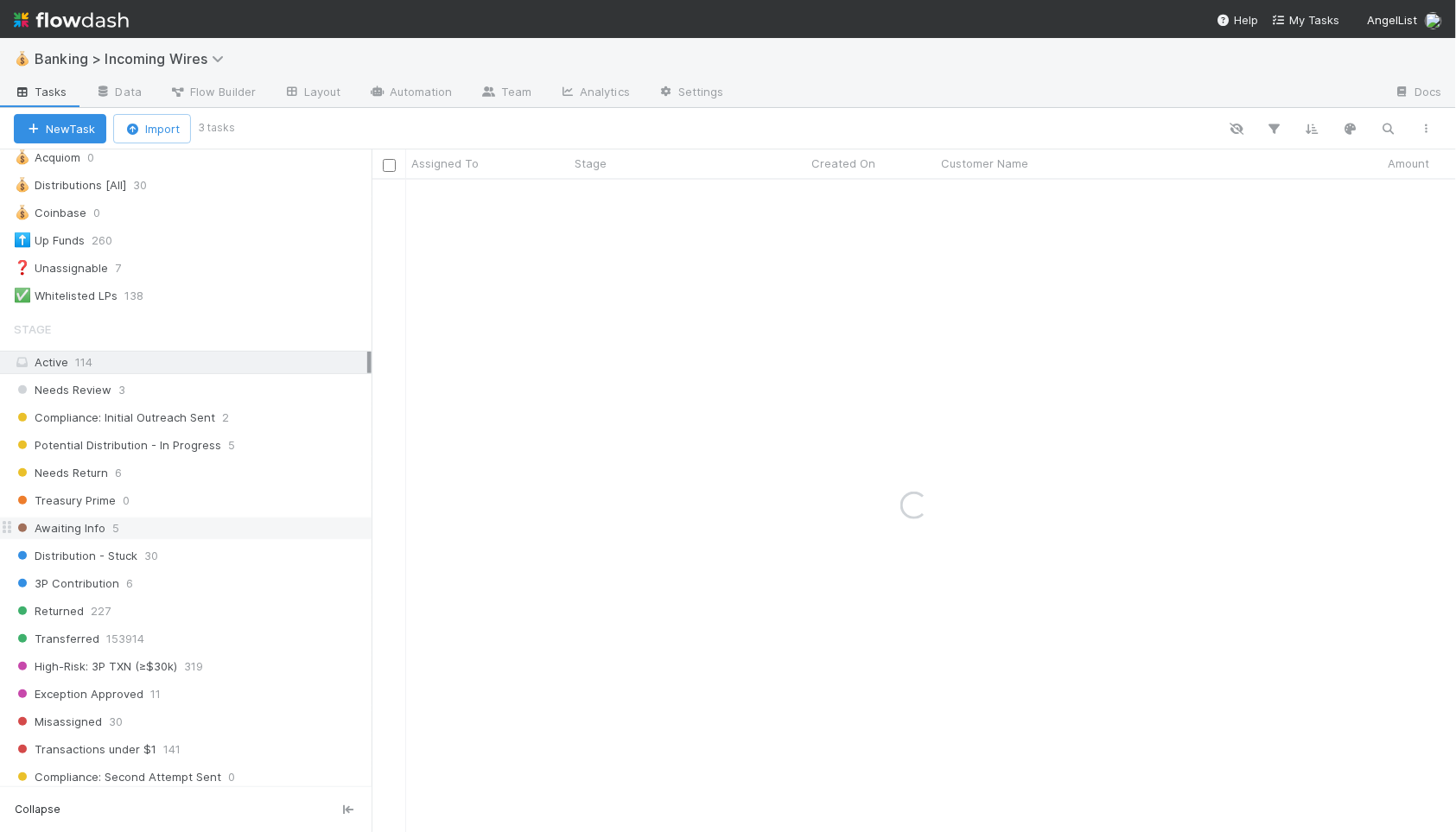 scroll, scrollTop: 378, scrollLeft: 0, axis: vertical 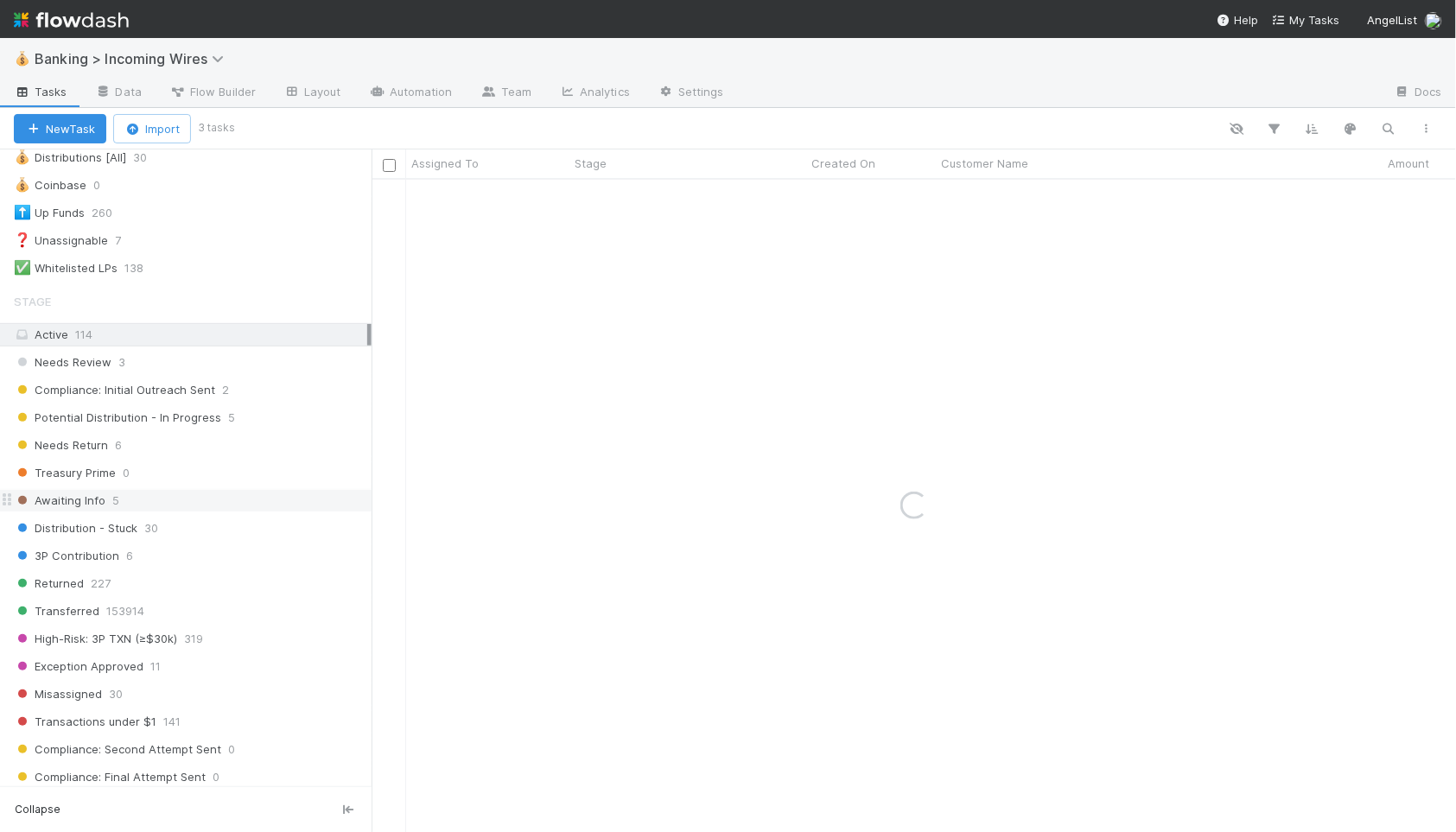 click on "Awaiting Info   5" at bounding box center [193, 500] 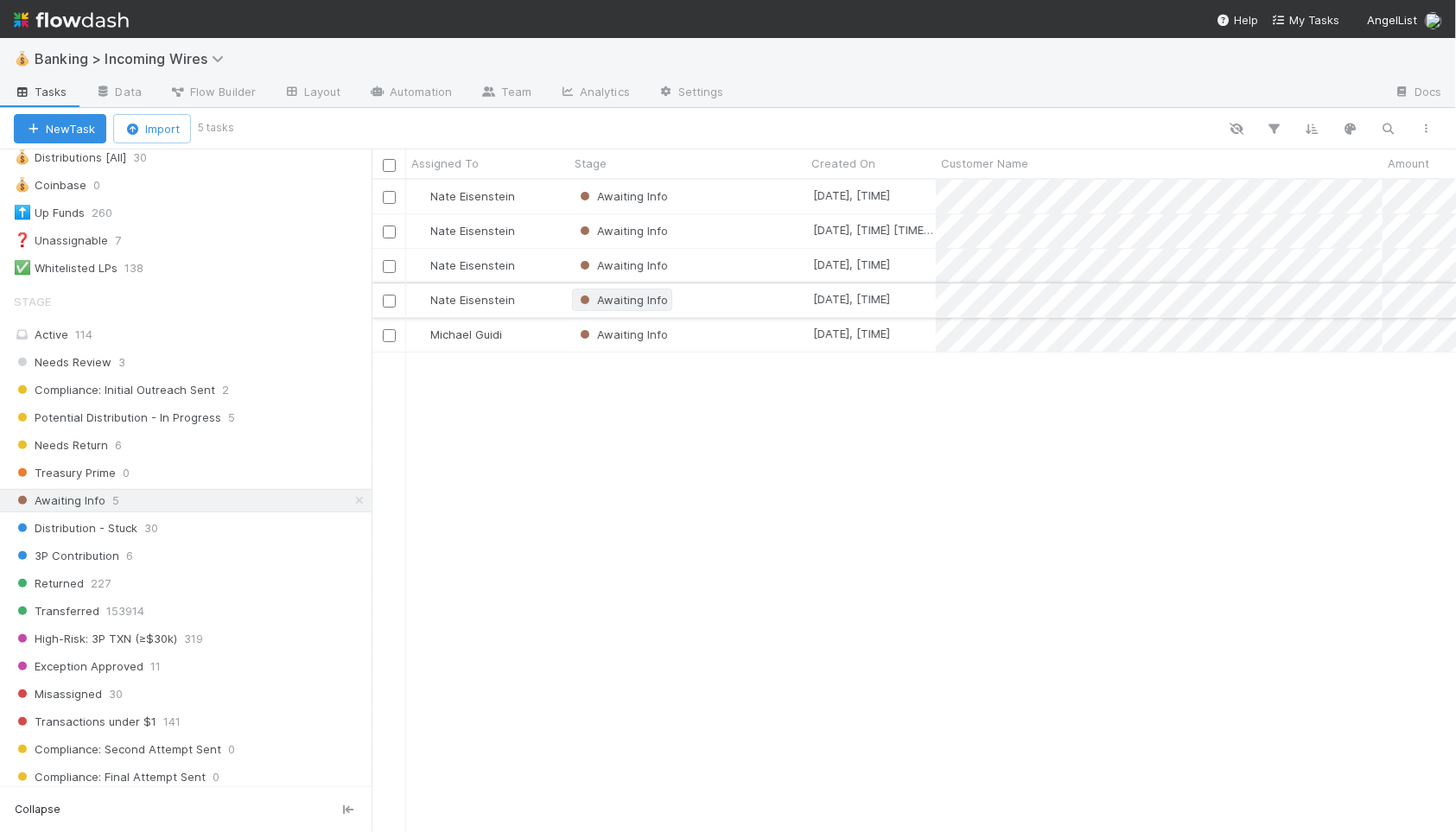 scroll, scrollTop: 0, scrollLeft: 1, axis: horizontal 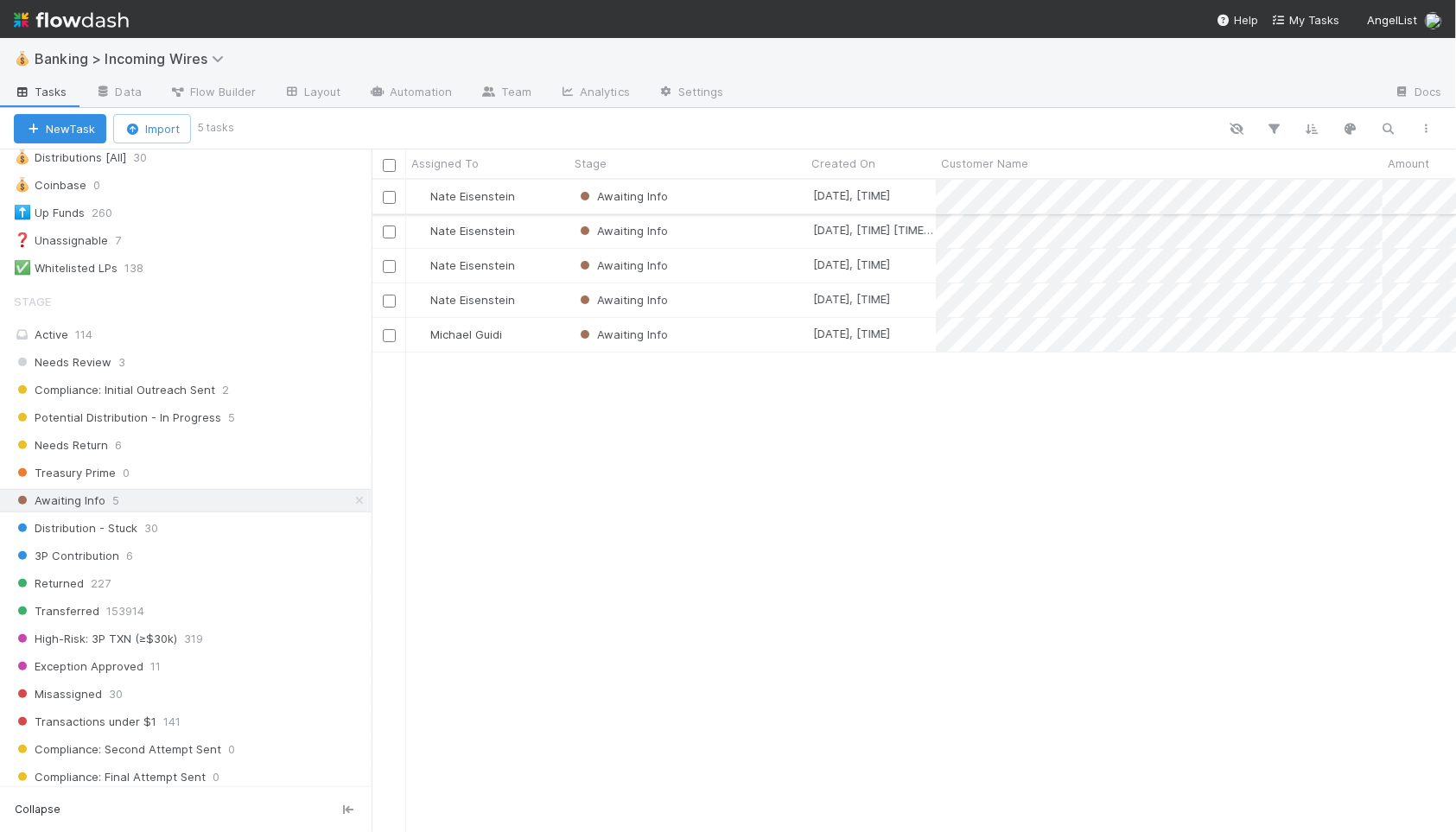 click on "Awaiting Info" at bounding box center [688, 196] 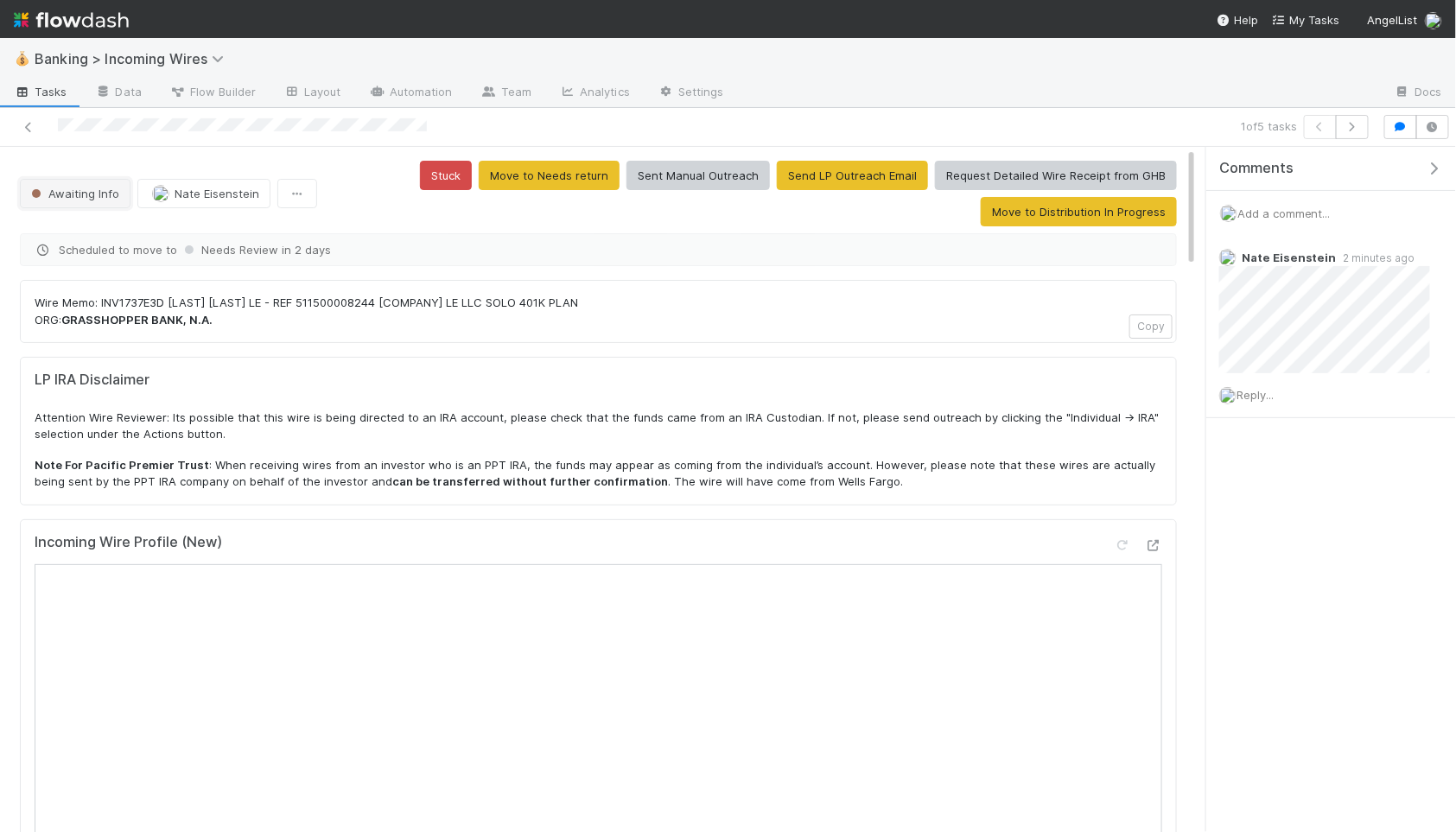 click on "Awaiting Info" at bounding box center [73, 194] 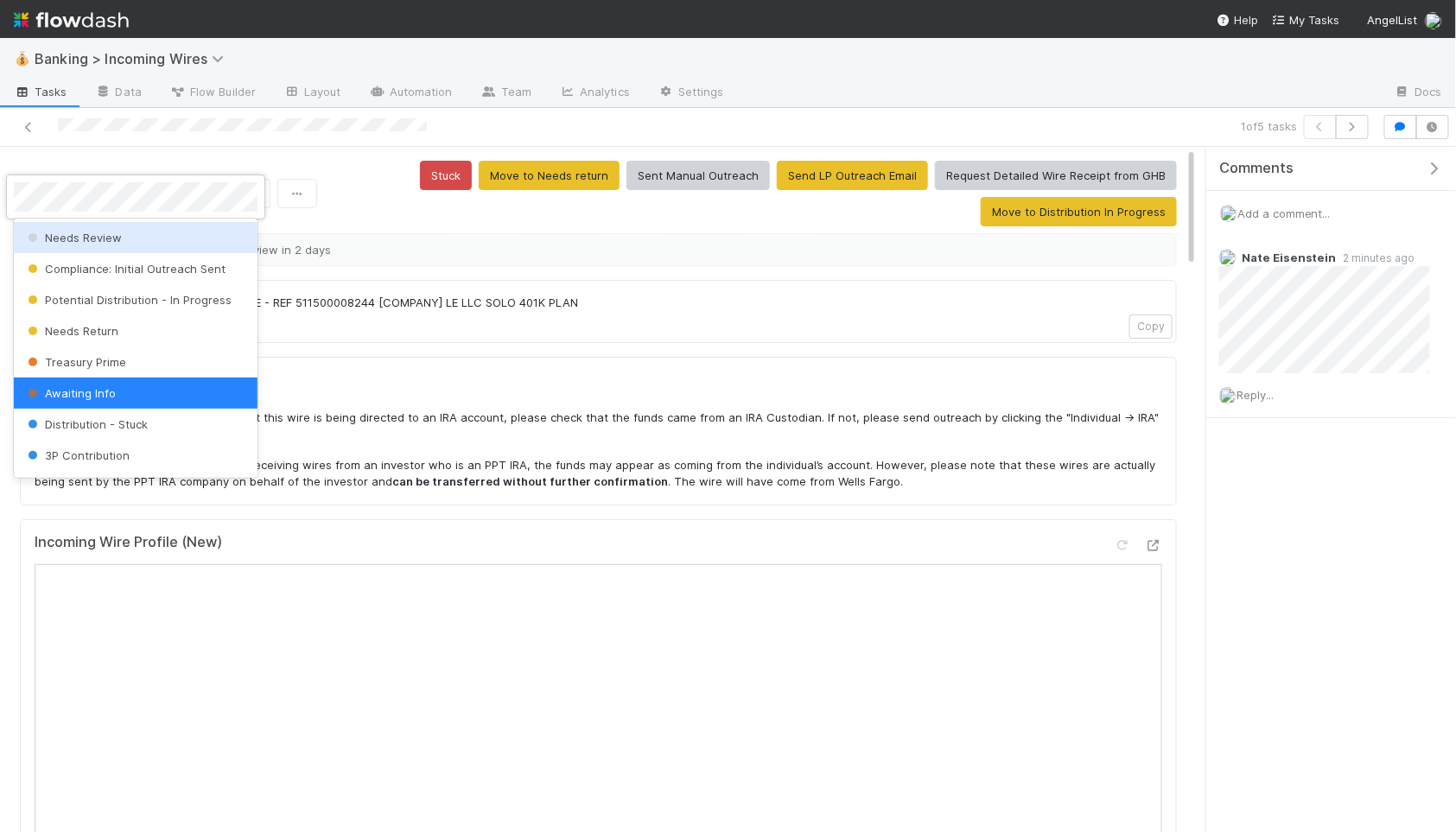 click on "Needs Review" at bounding box center [136, 238] 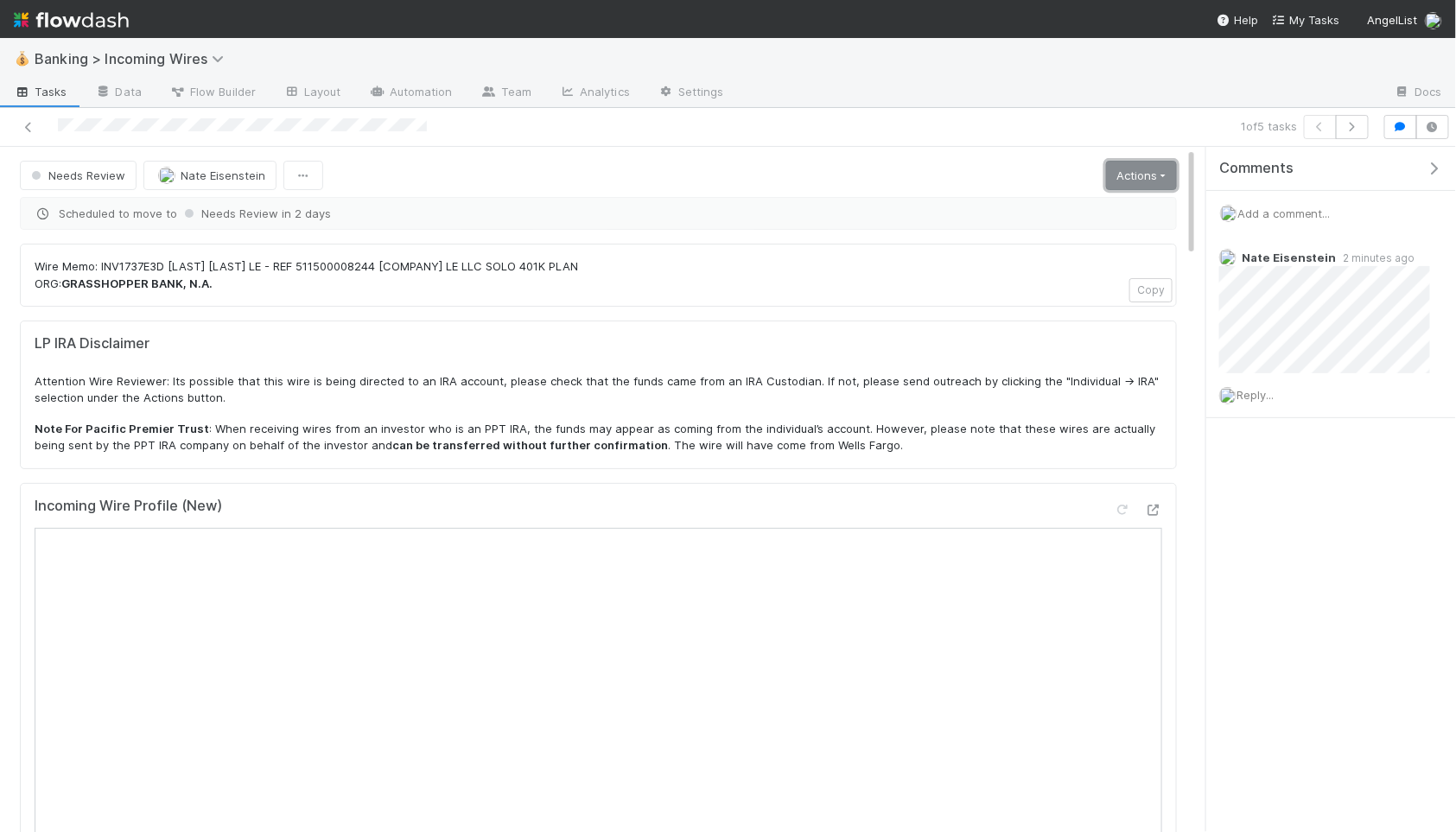 drag, startPoint x: 1172, startPoint y: 175, endPoint x: 1164, endPoint y: 181, distance: 10 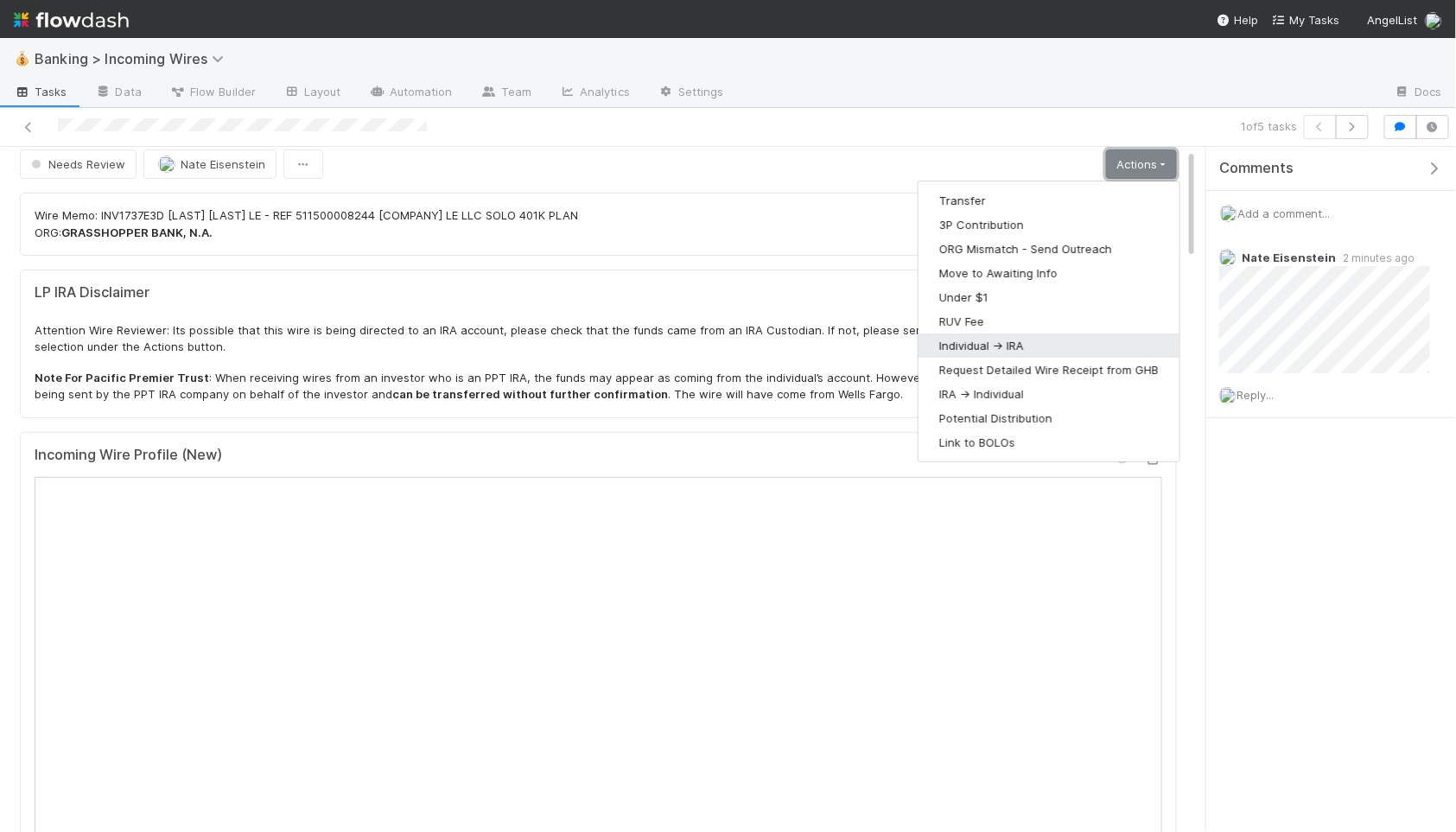 scroll, scrollTop: 7, scrollLeft: 0, axis: vertical 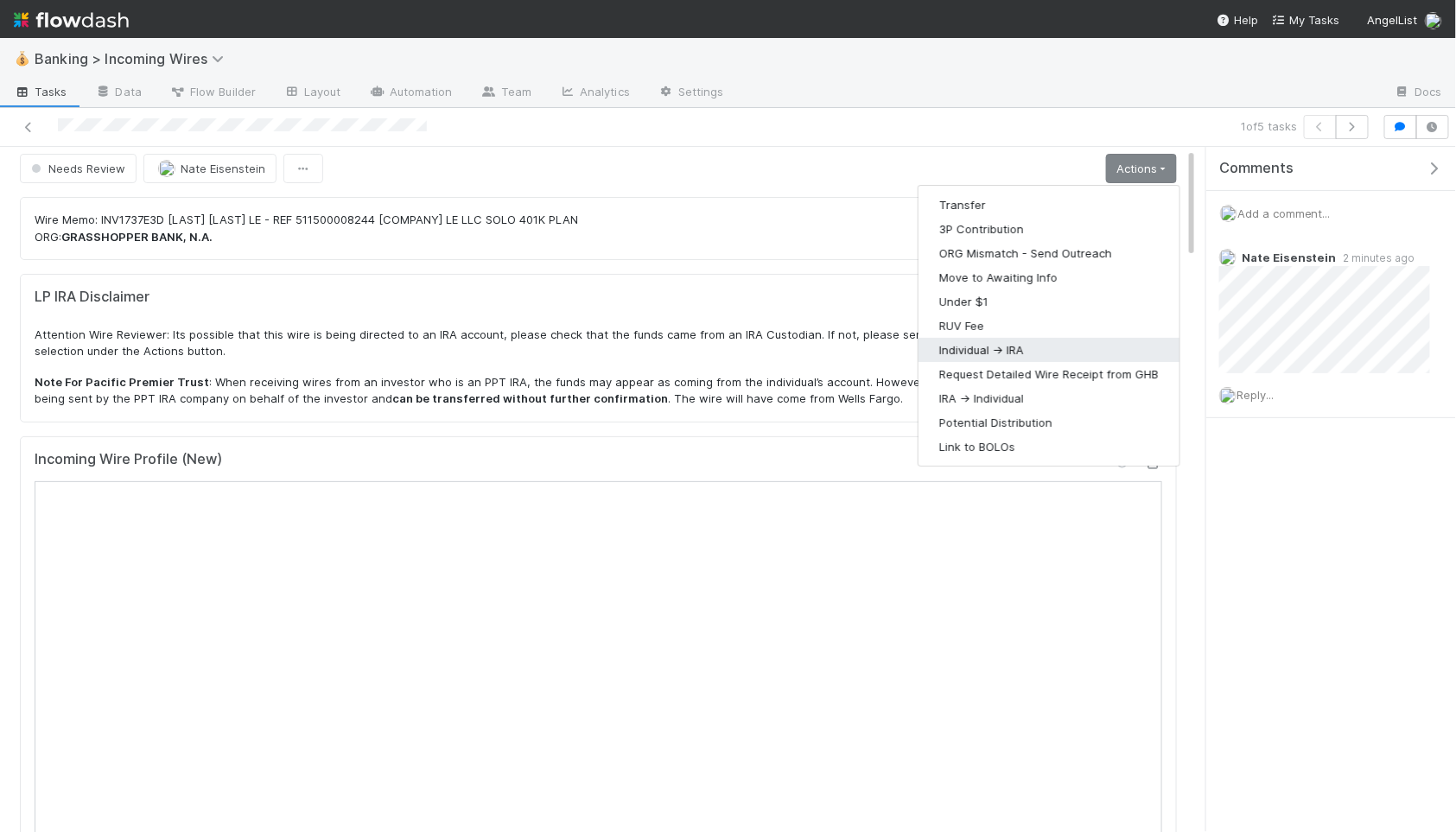 click on "Individual -> IRA" at bounding box center (1049, 350) 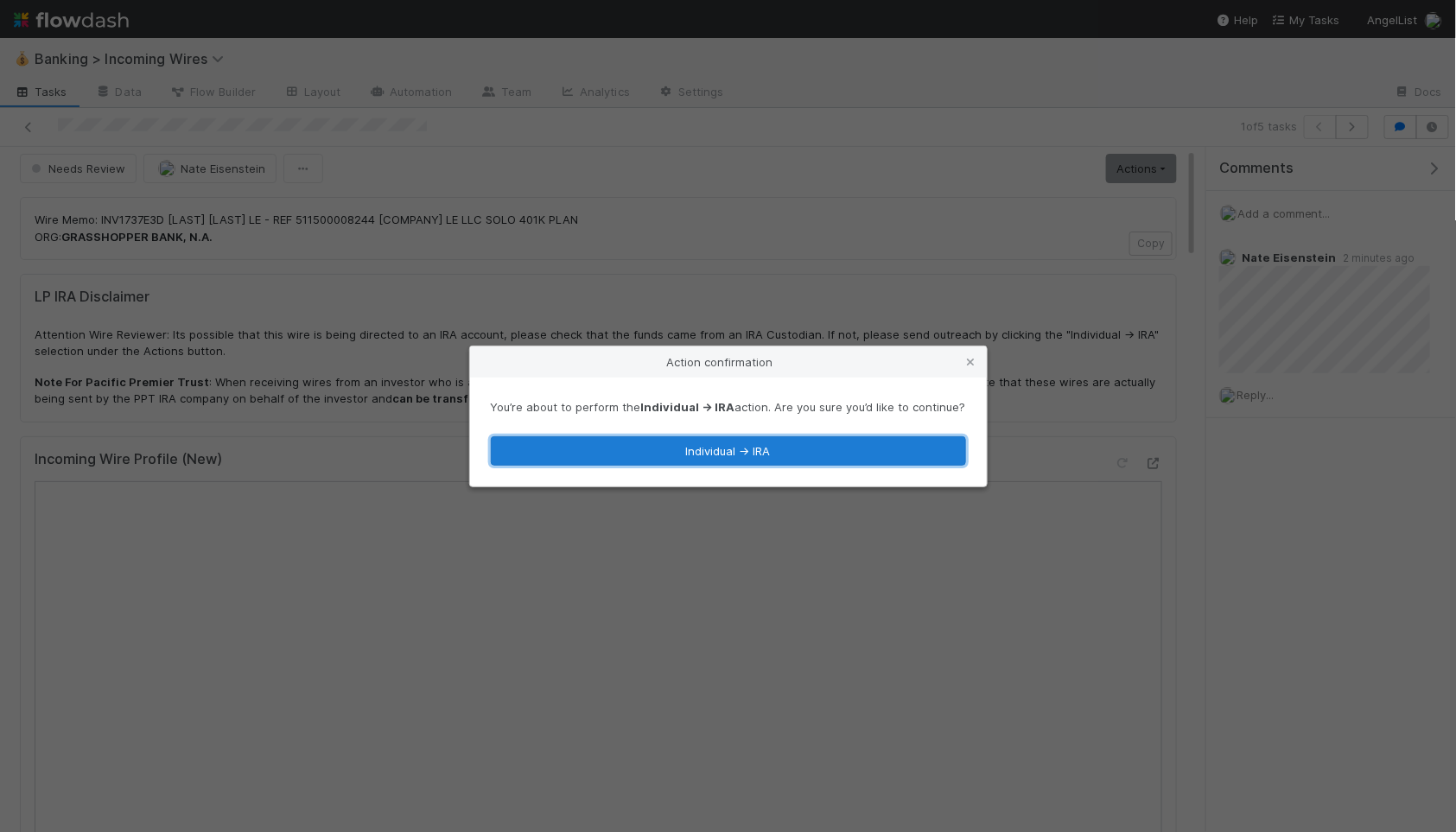 click on "Individual -> IRA" at bounding box center [728, 451] 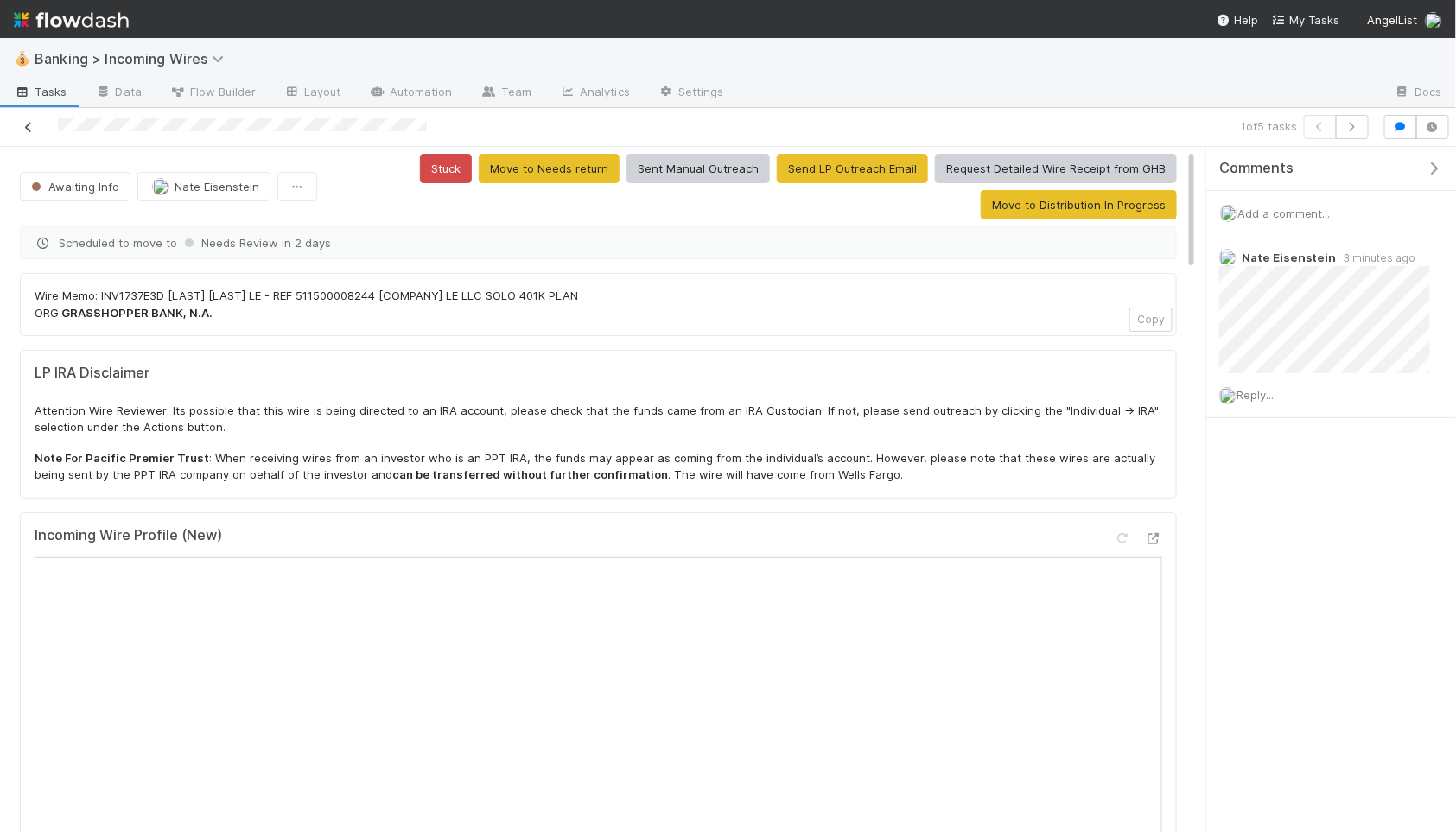 click at bounding box center (29, 127) 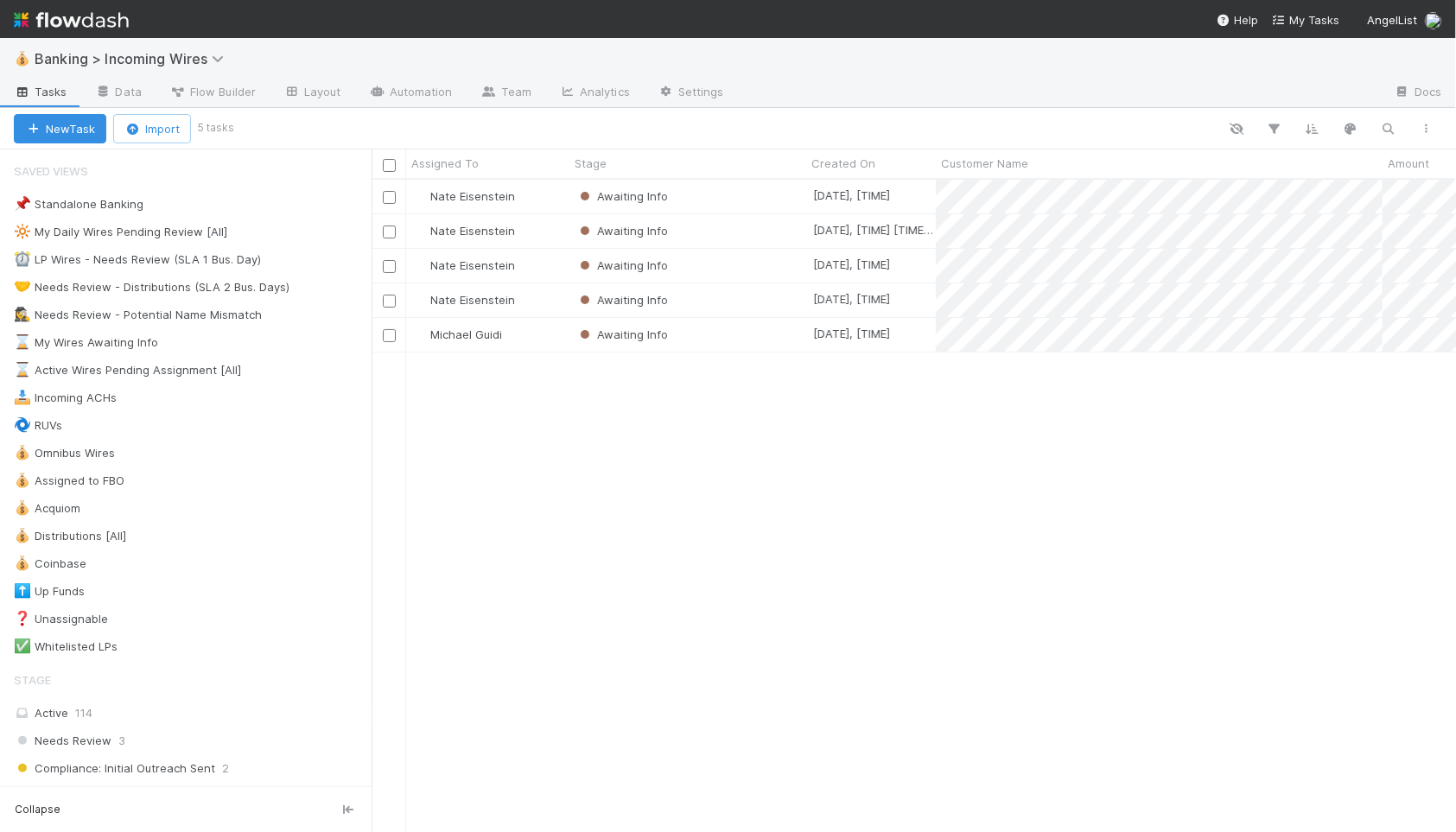 scroll, scrollTop: 0, scrollLeft: 1, axis: horizontal 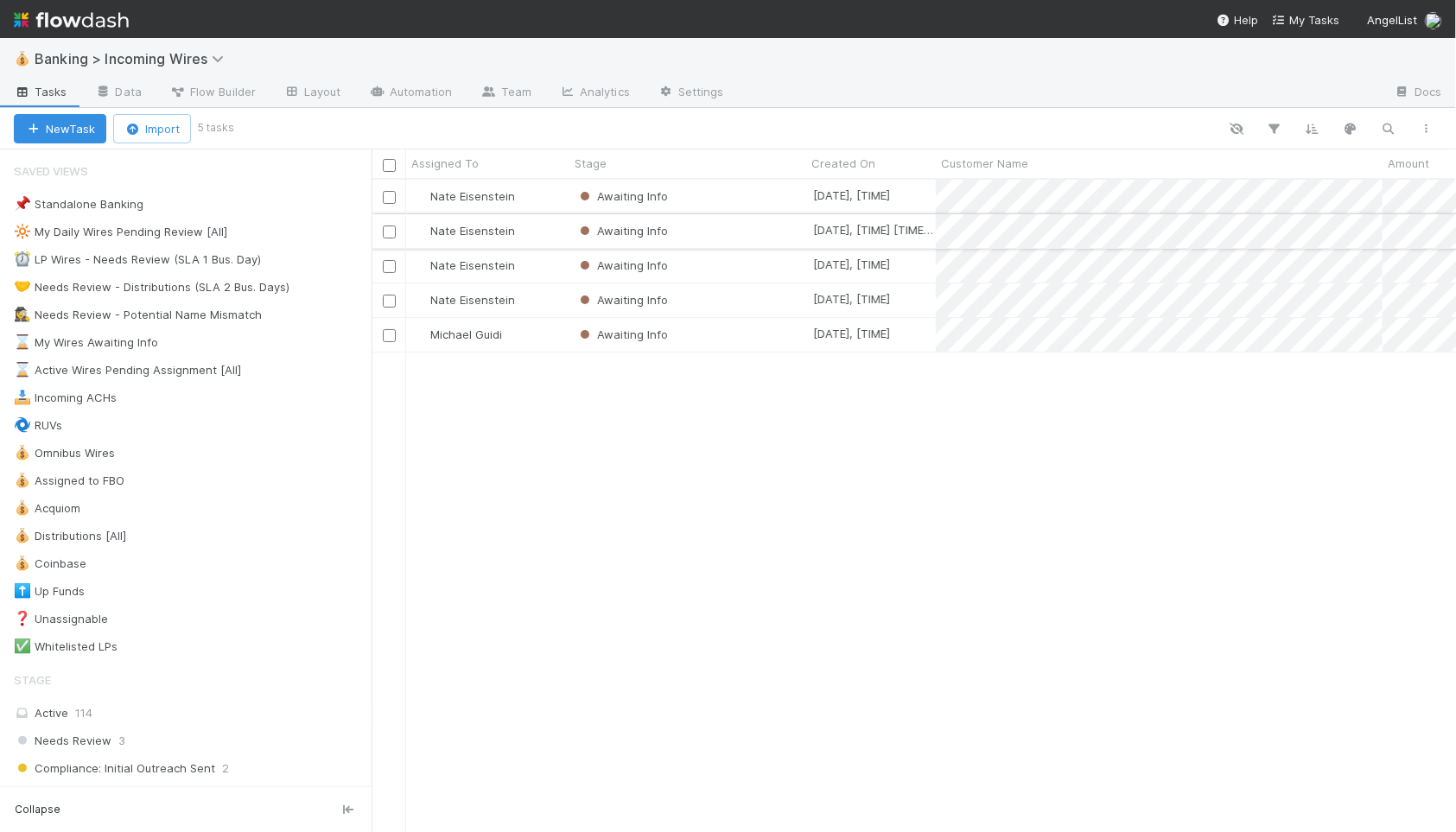 click on "Awaiting Info" at bounding box center [688, 231] 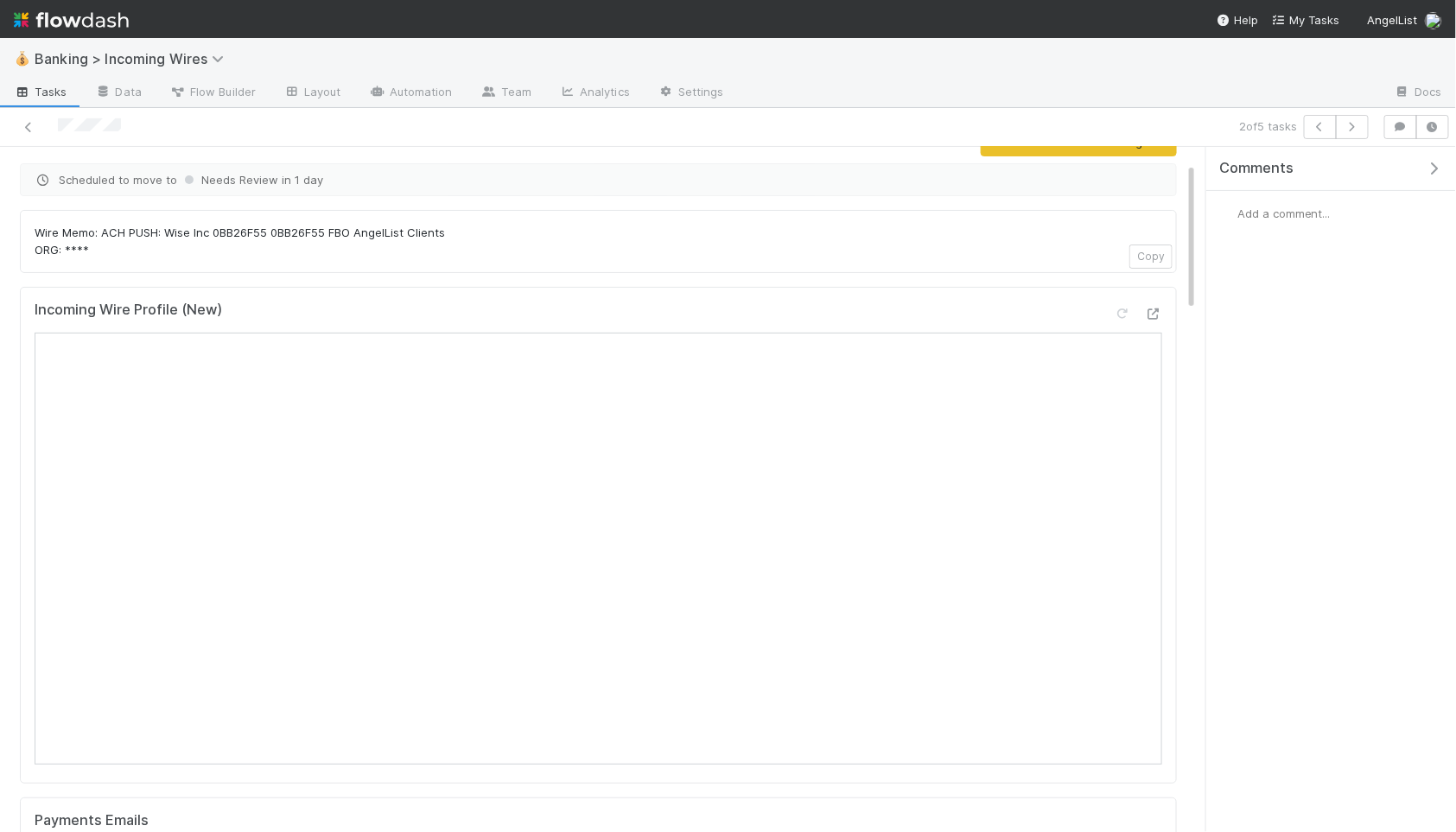scroll, scrollTop: 0, scrollLeft: 0, axis: both 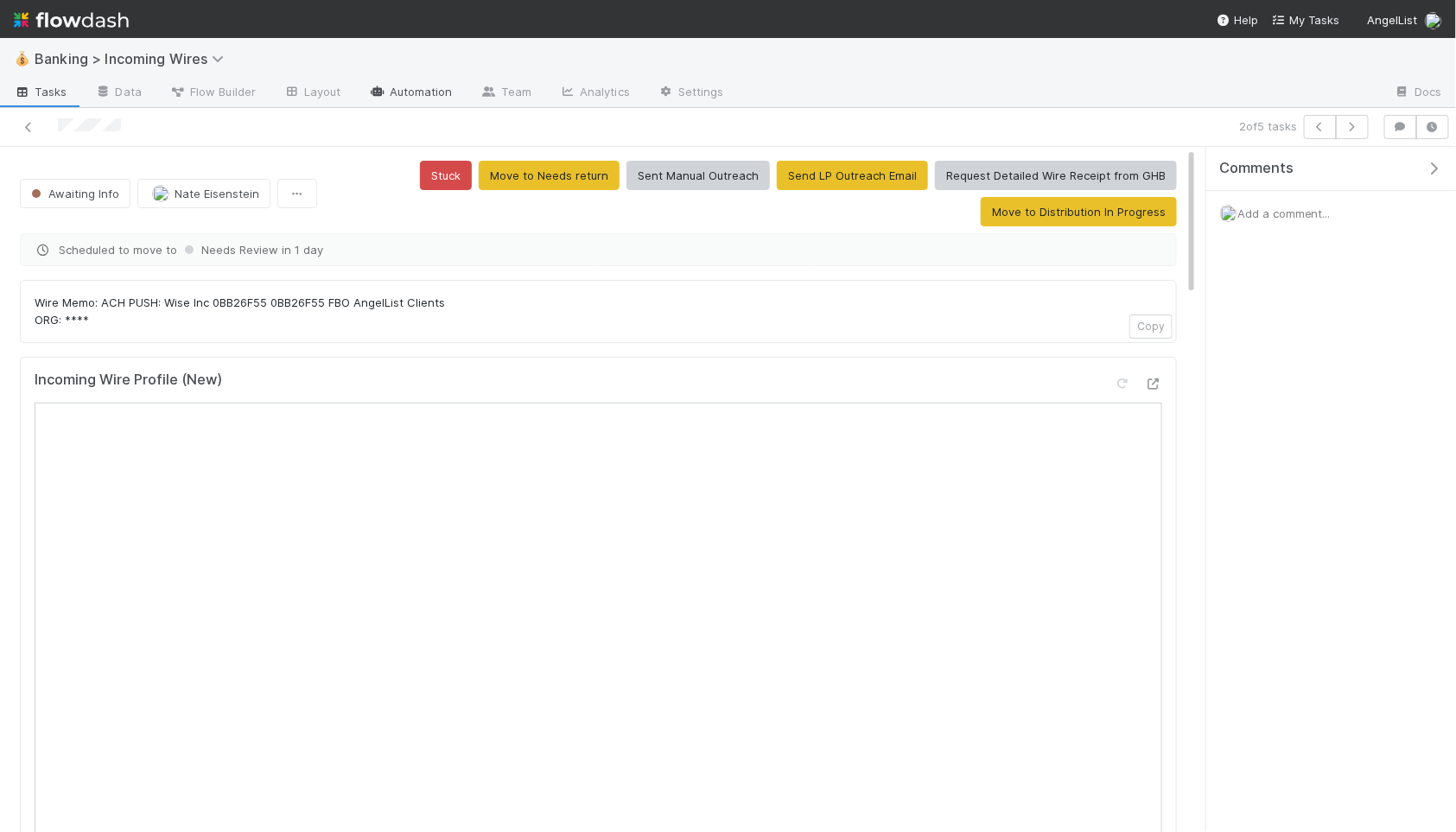 click on "Automation" at bounding box center [410, 93] 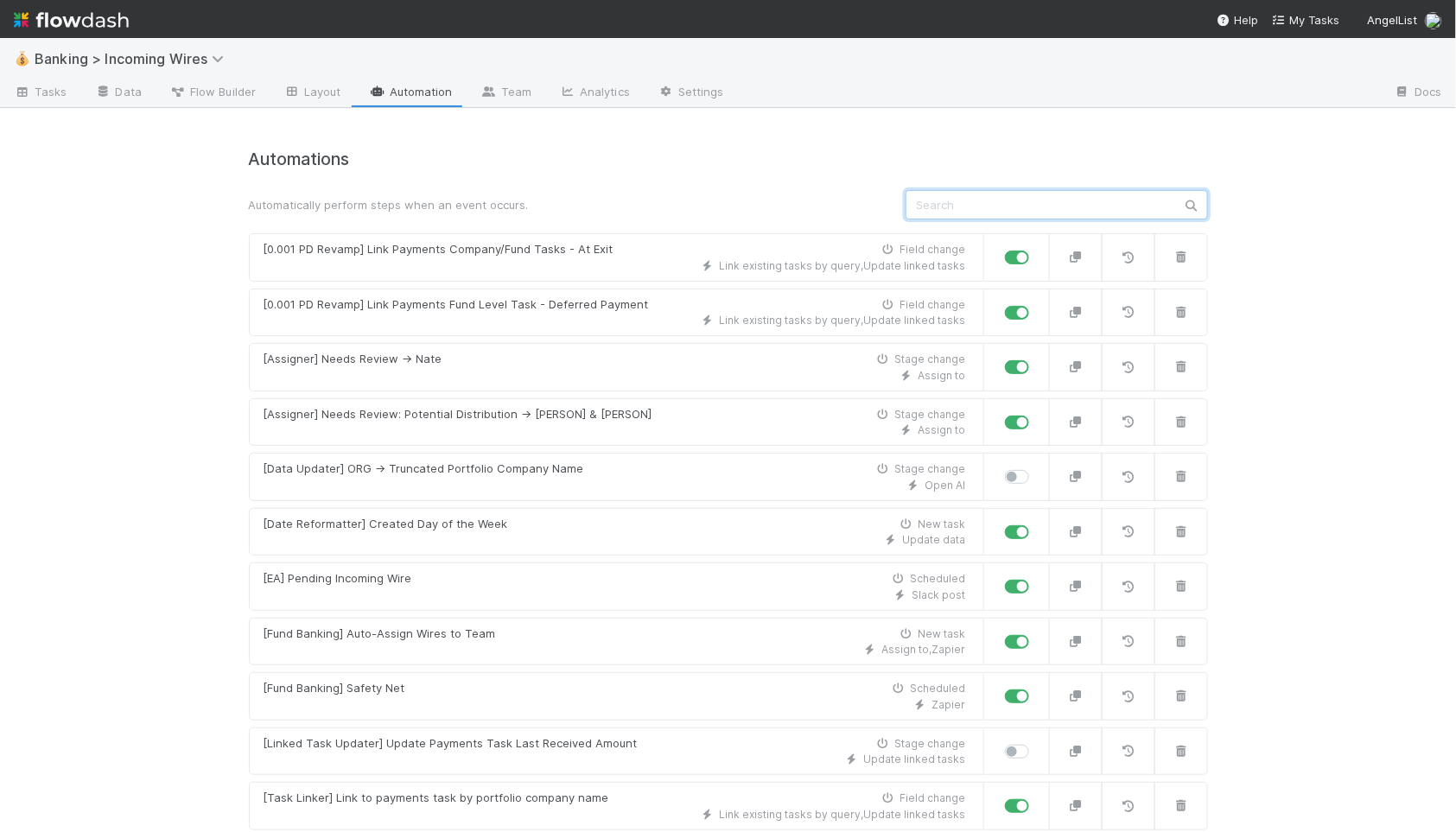 click at bounding box center (1057, 205) 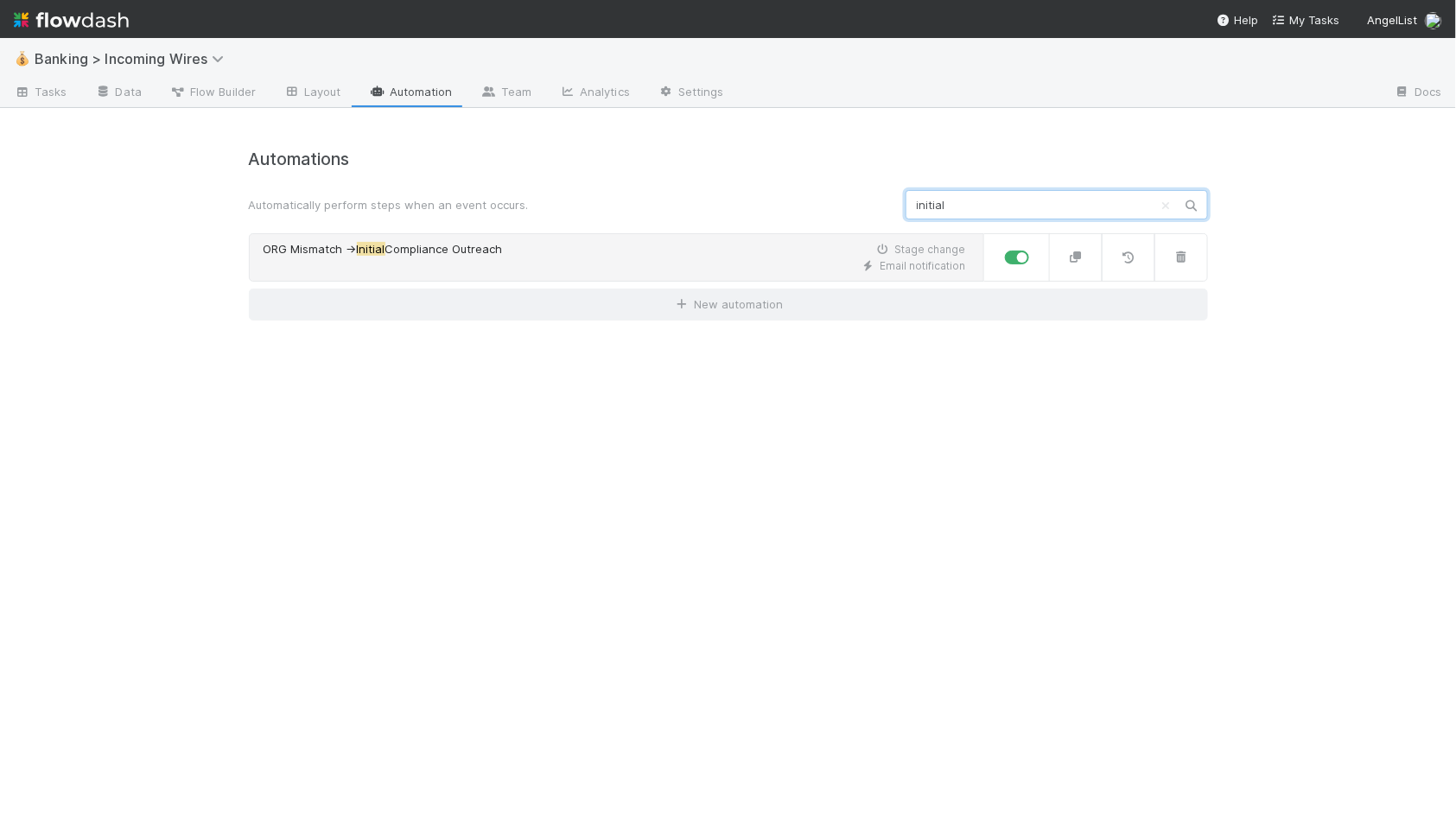 type on "initial" 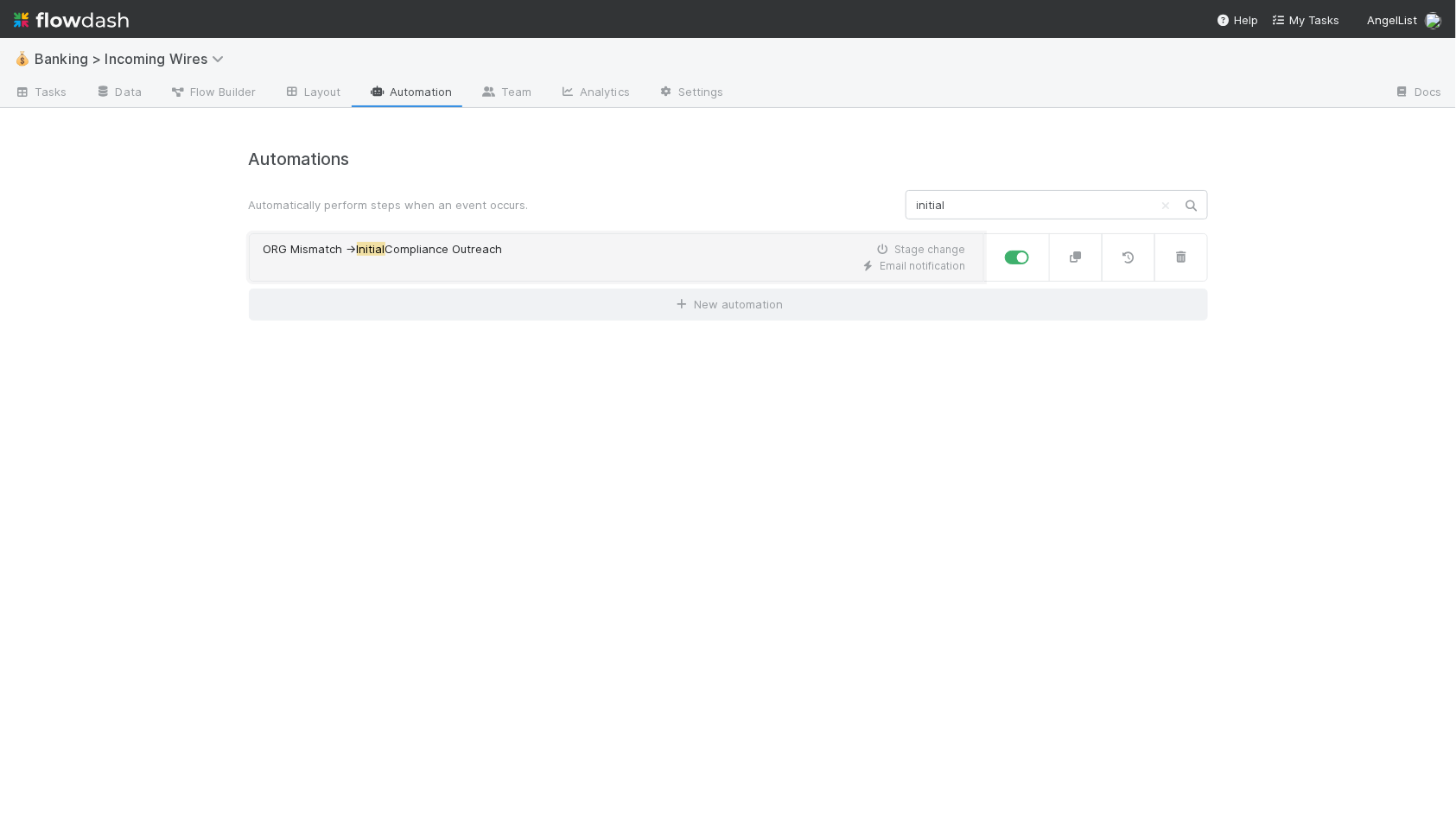 click on "Email notification" at bounding box center [614, 266] 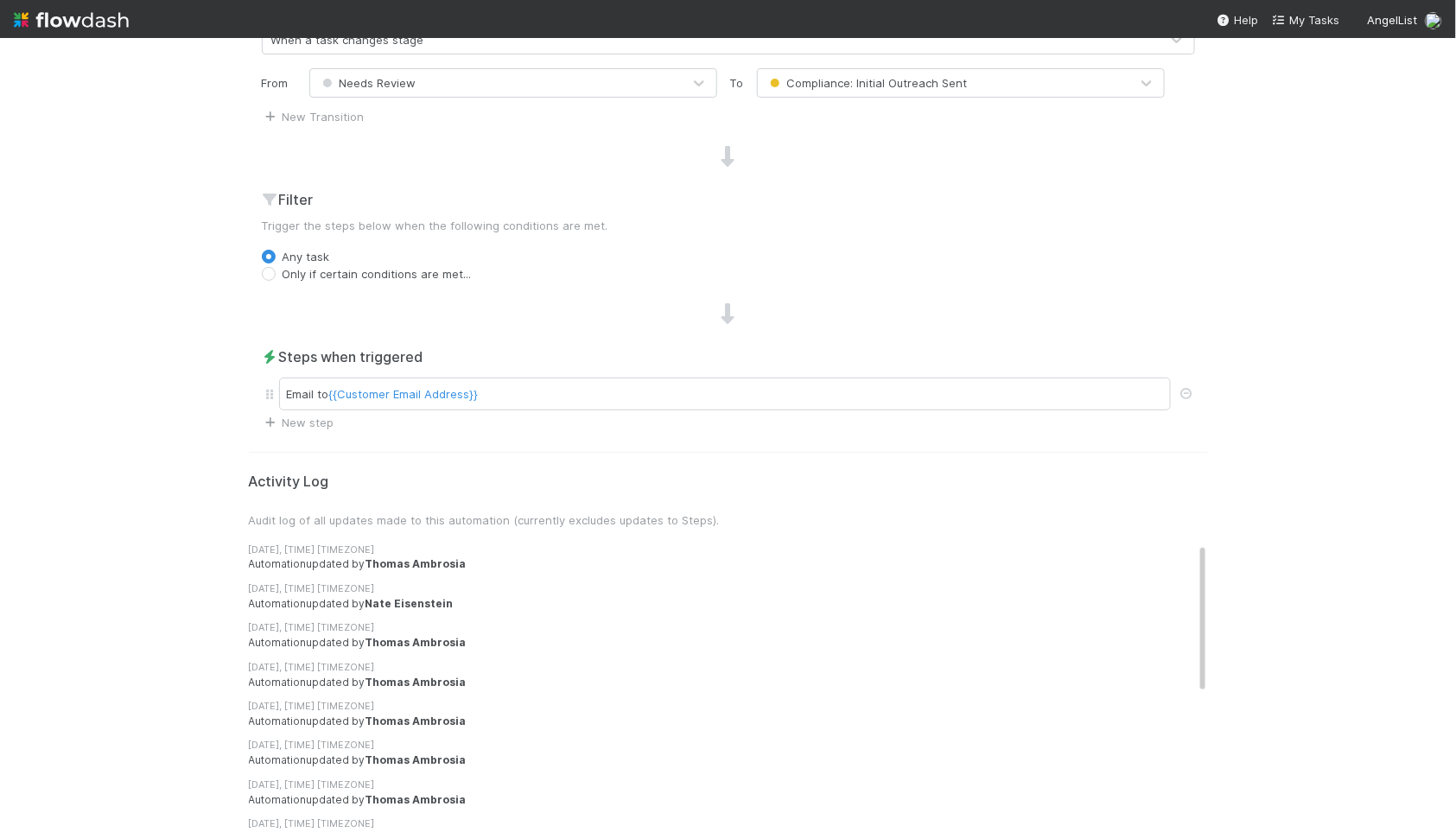 scroll, scrollTop: 521, scrollLeft: 0, axis: vertical 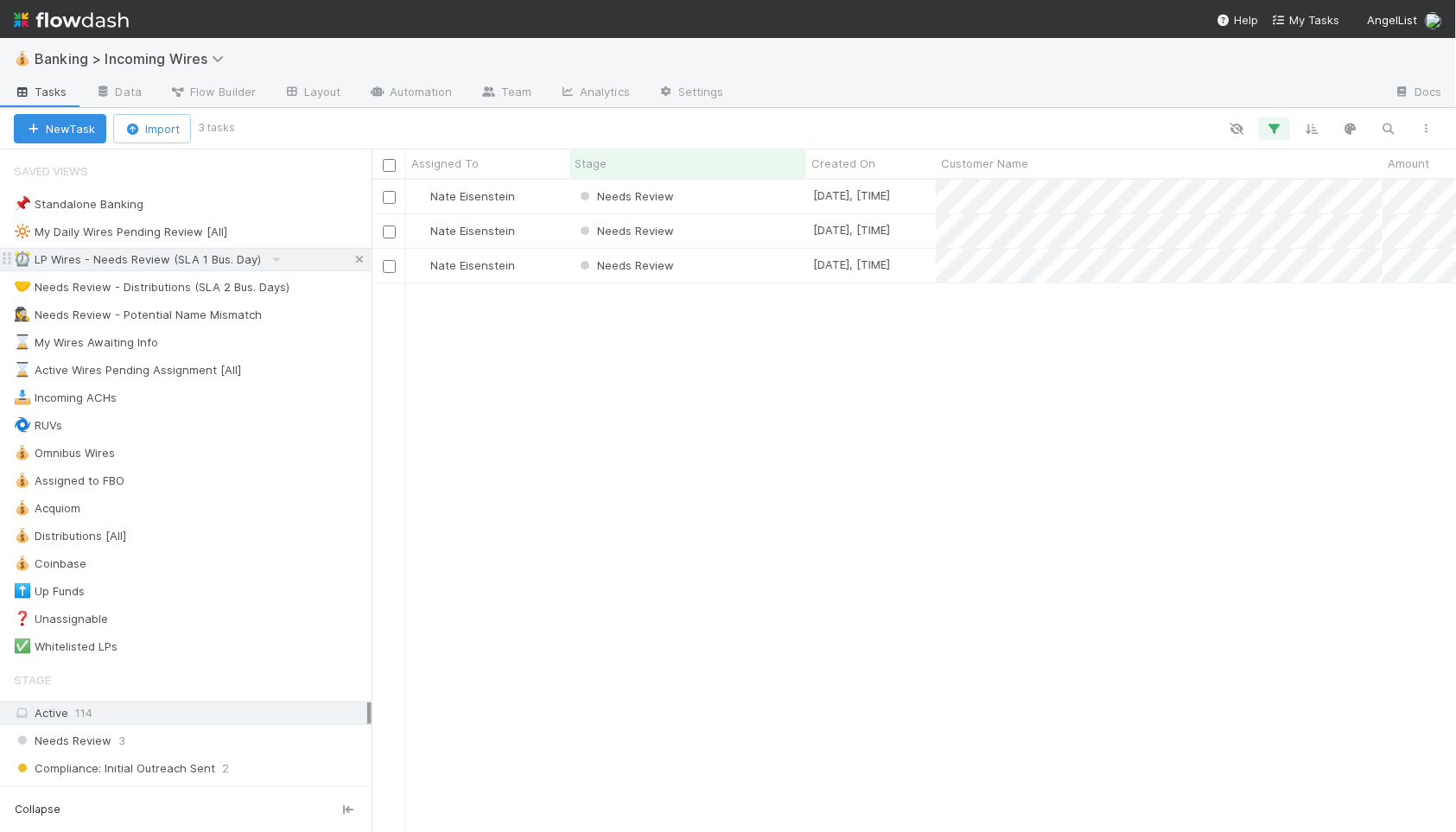 click at bounding box center [359, 259] 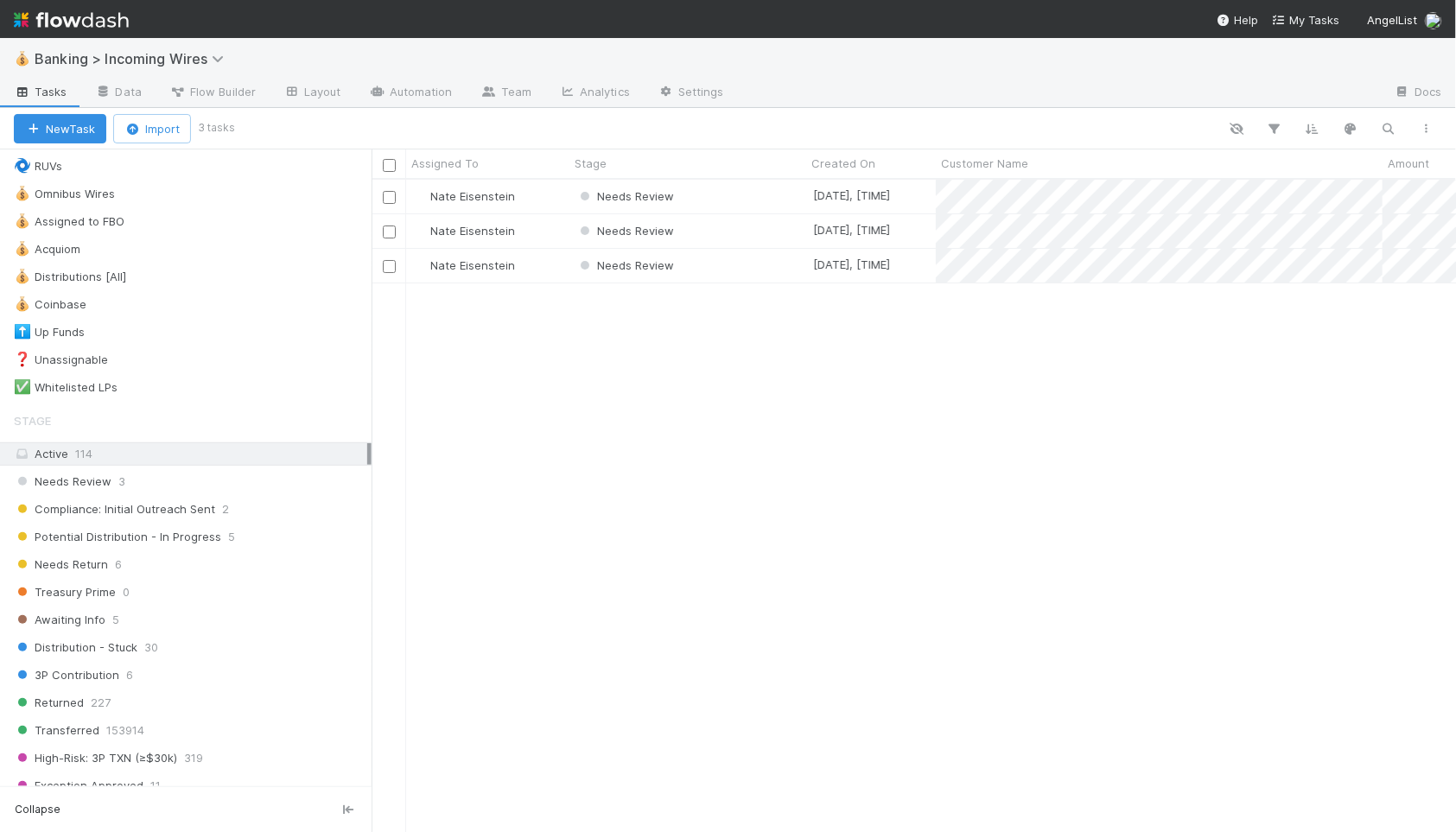 scroll, scrollTop: 323, scrollLeft: 0, axis: vertical 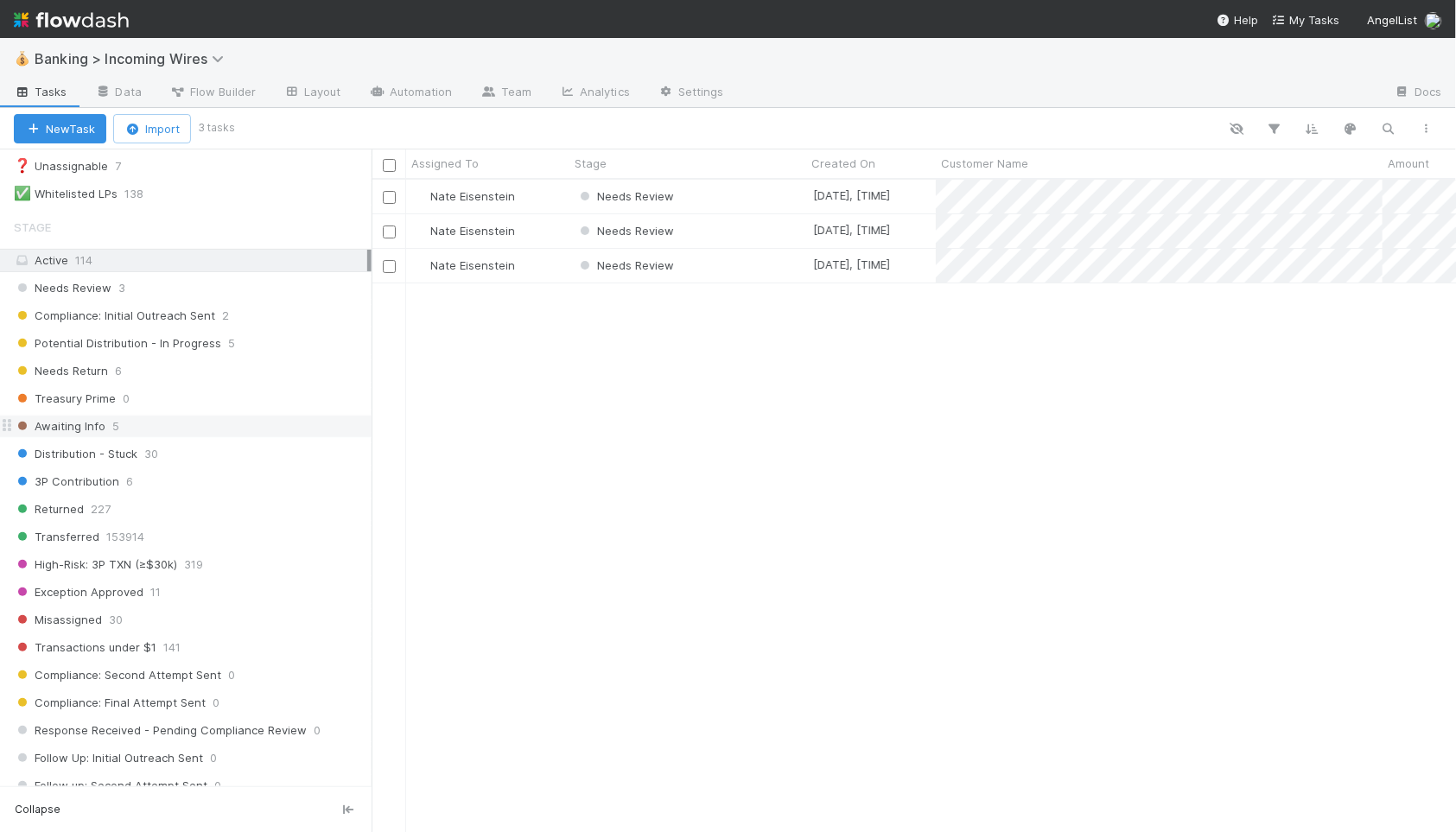 click on "Awaiting Info   5" at bounding box center (193, 426) 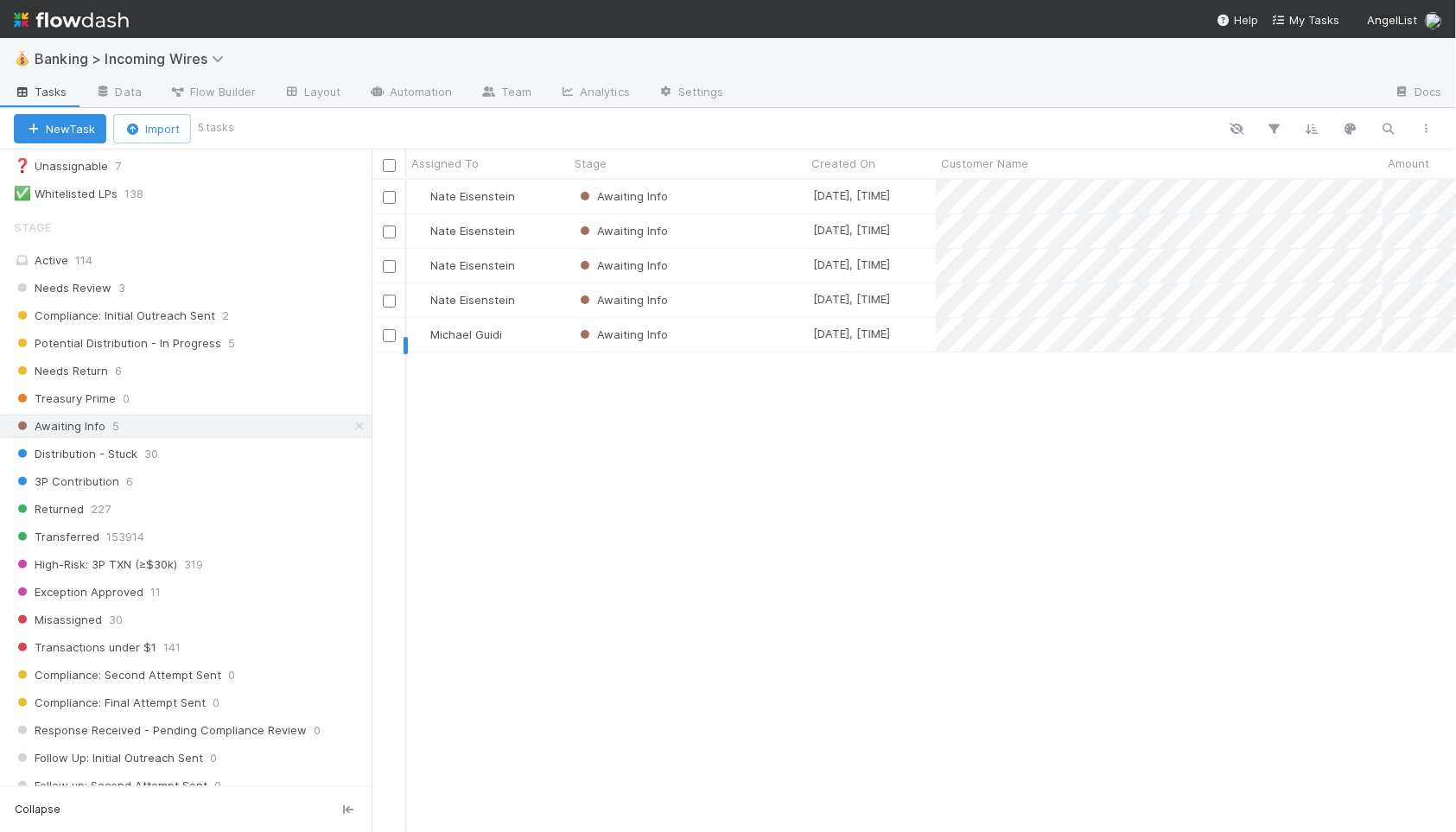 scroll, scrollTop: 0, scrollLeft: 1, axis: horizontal 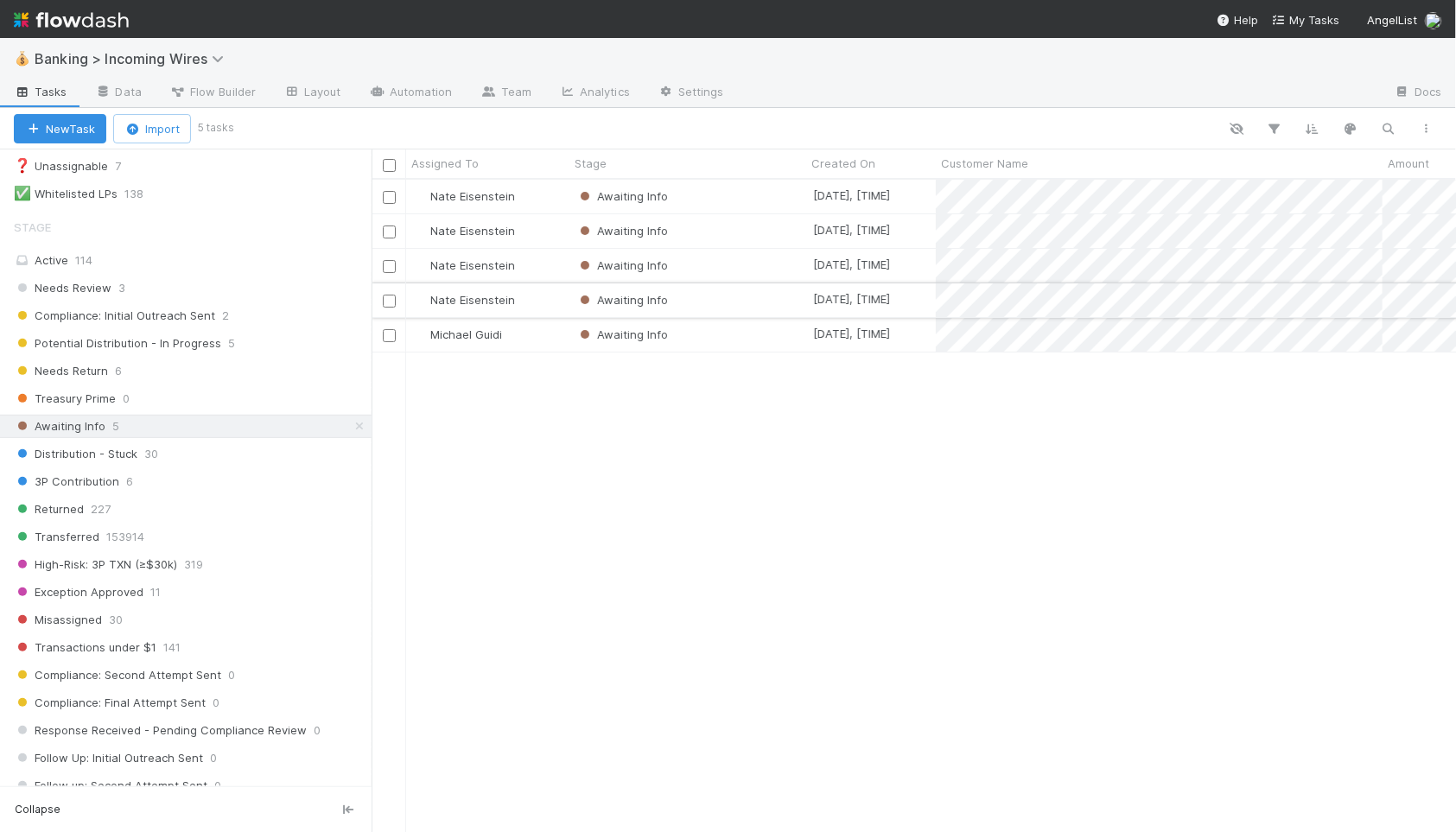 click on "Awaiting Info" at bounding box center [688, 300] 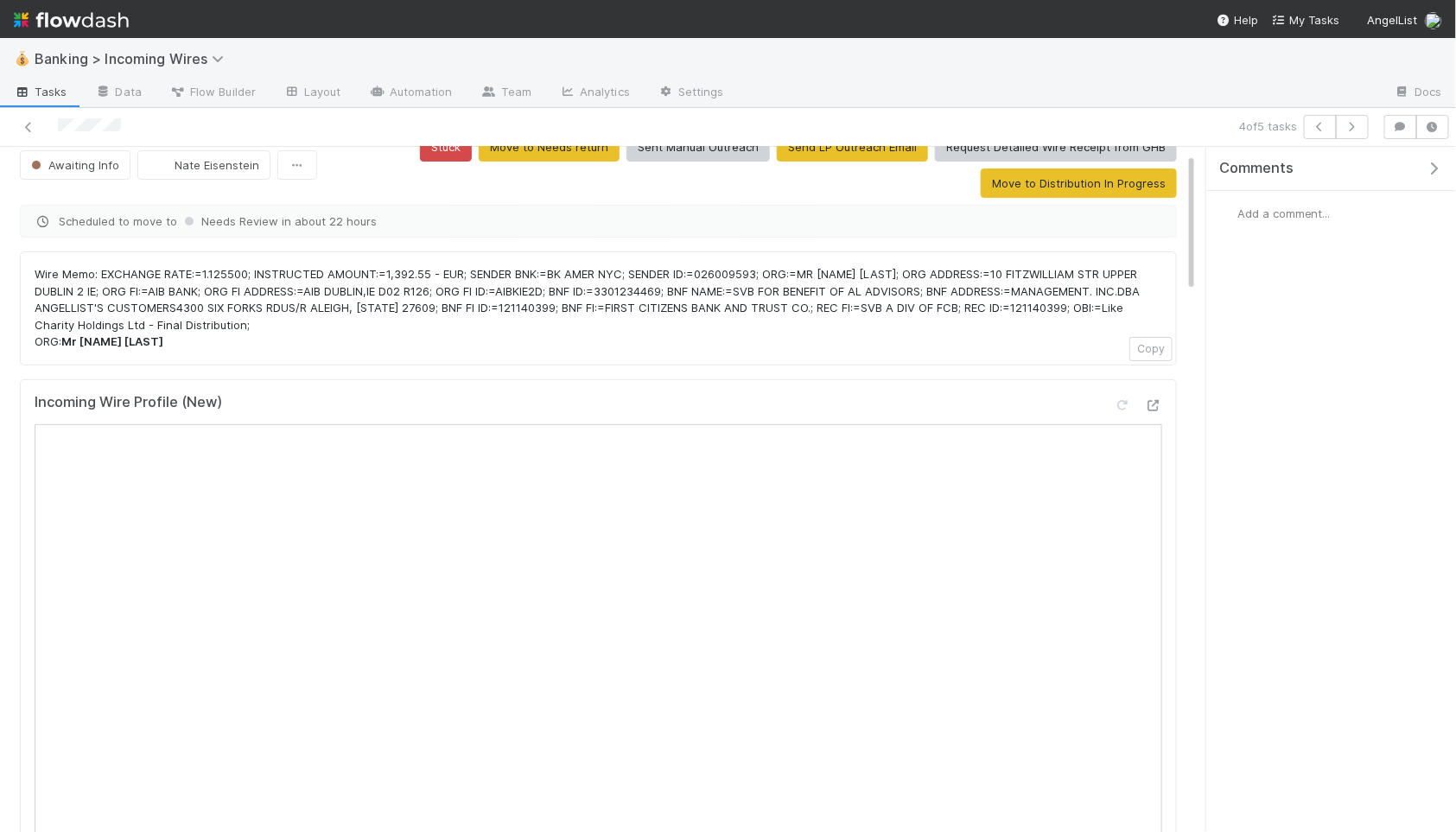 scroll, scrollTop: 0, scrollLeft: 0, axis: both 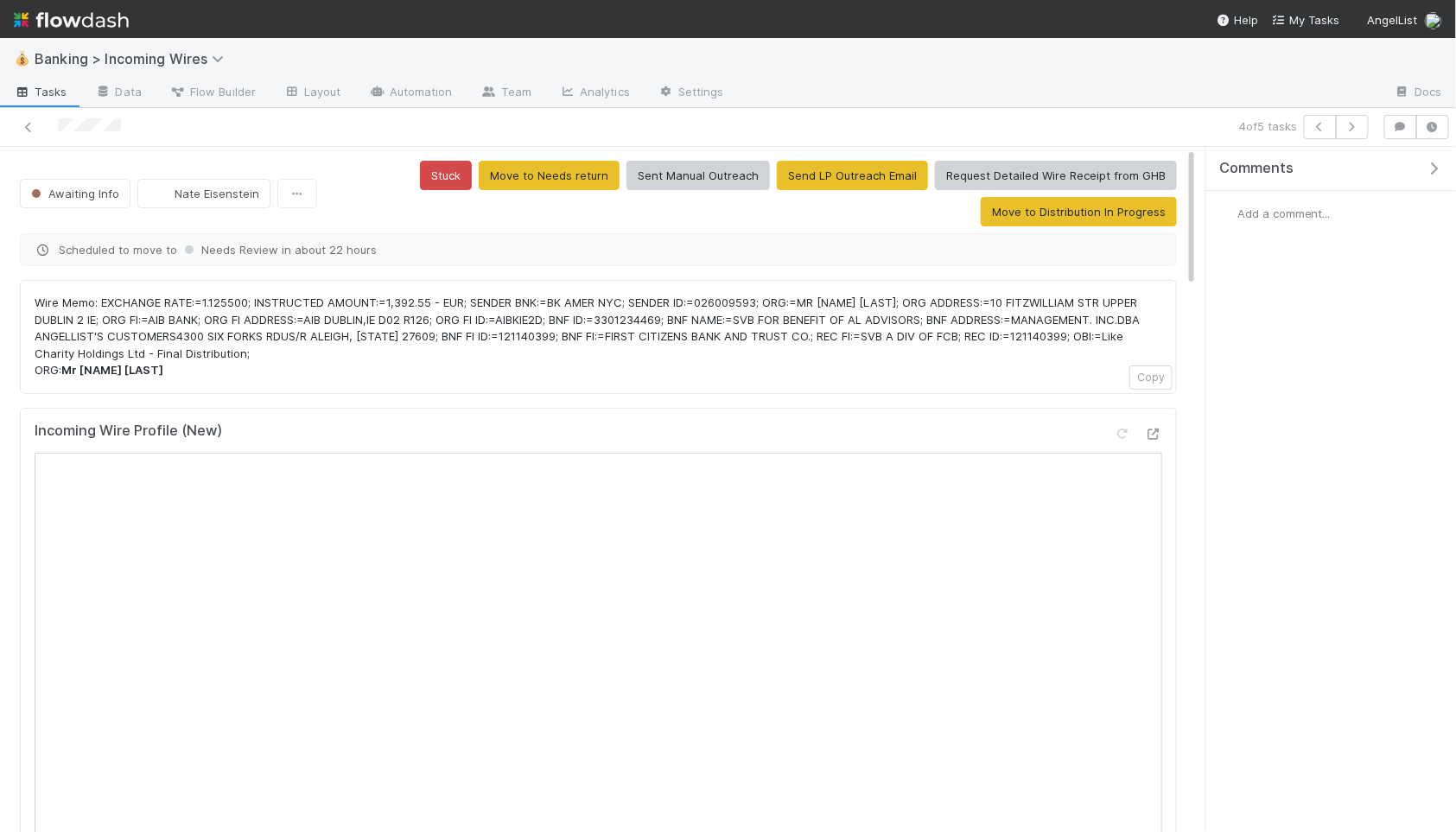 click on "Add a comment..." at bounding box center (1284, 213) 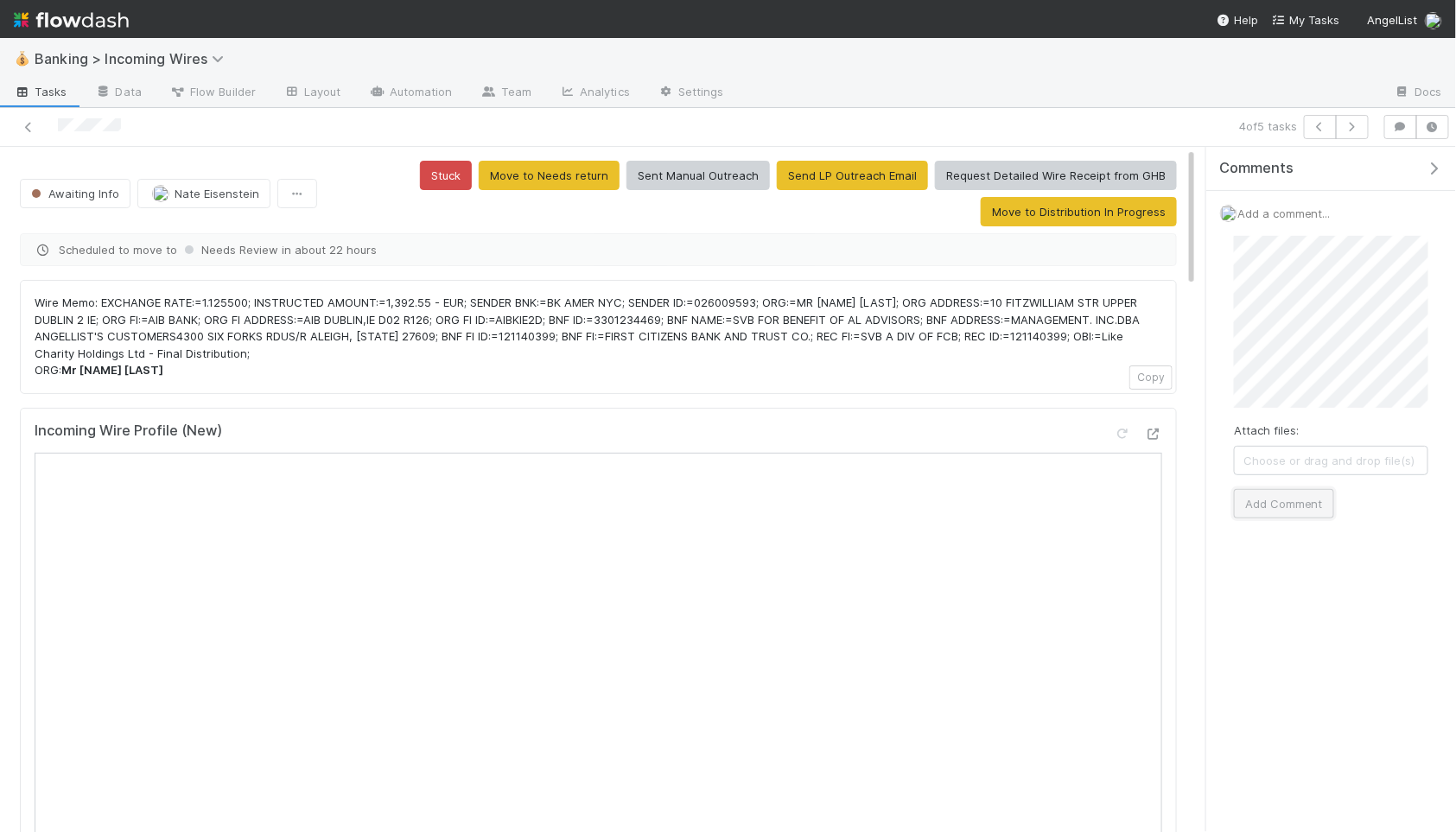 click on "Add Comment" at bounding box center [1284, 504] 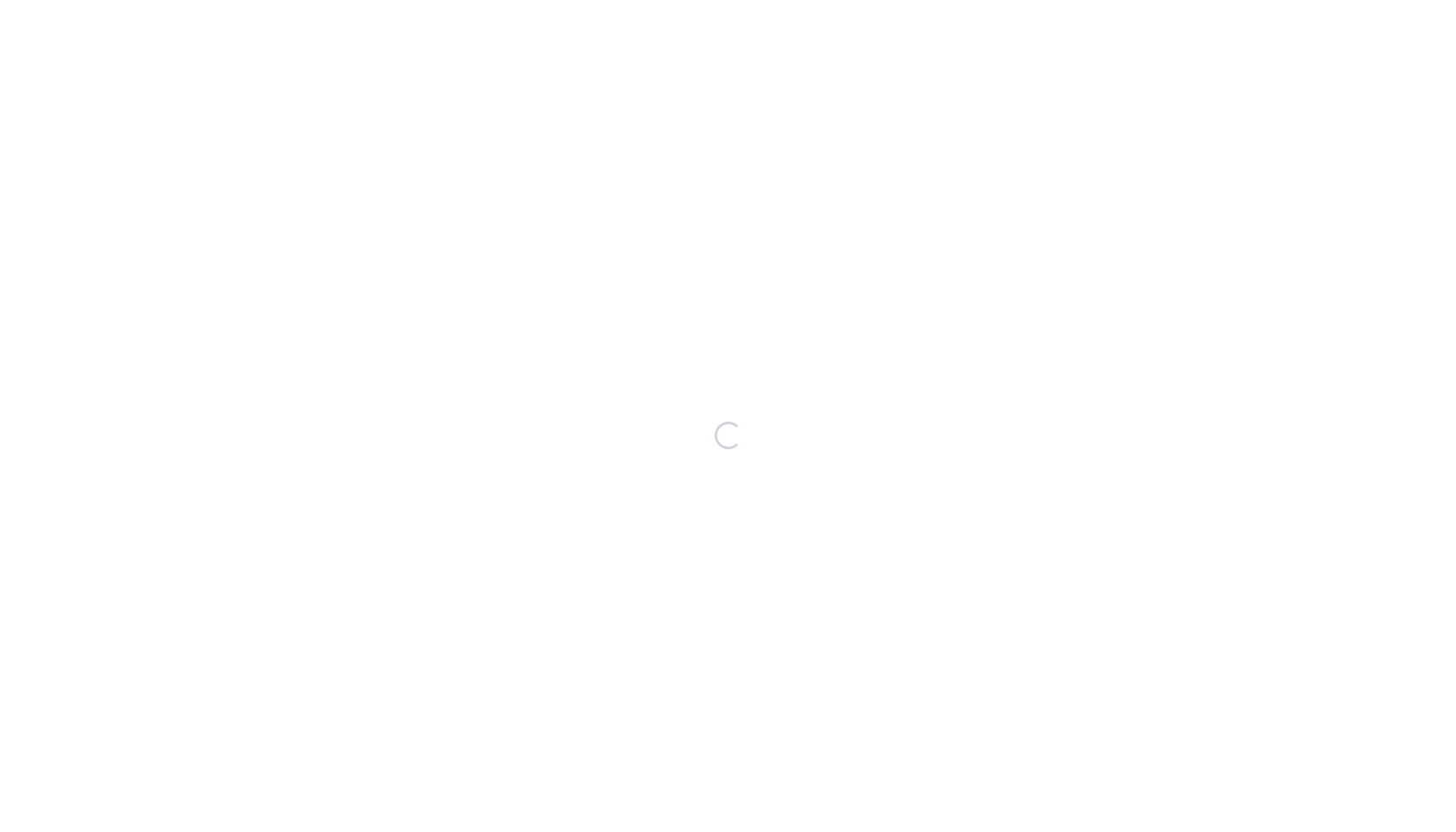 scroll, scrollTop: 0, scrollLeft: 0, axis: both 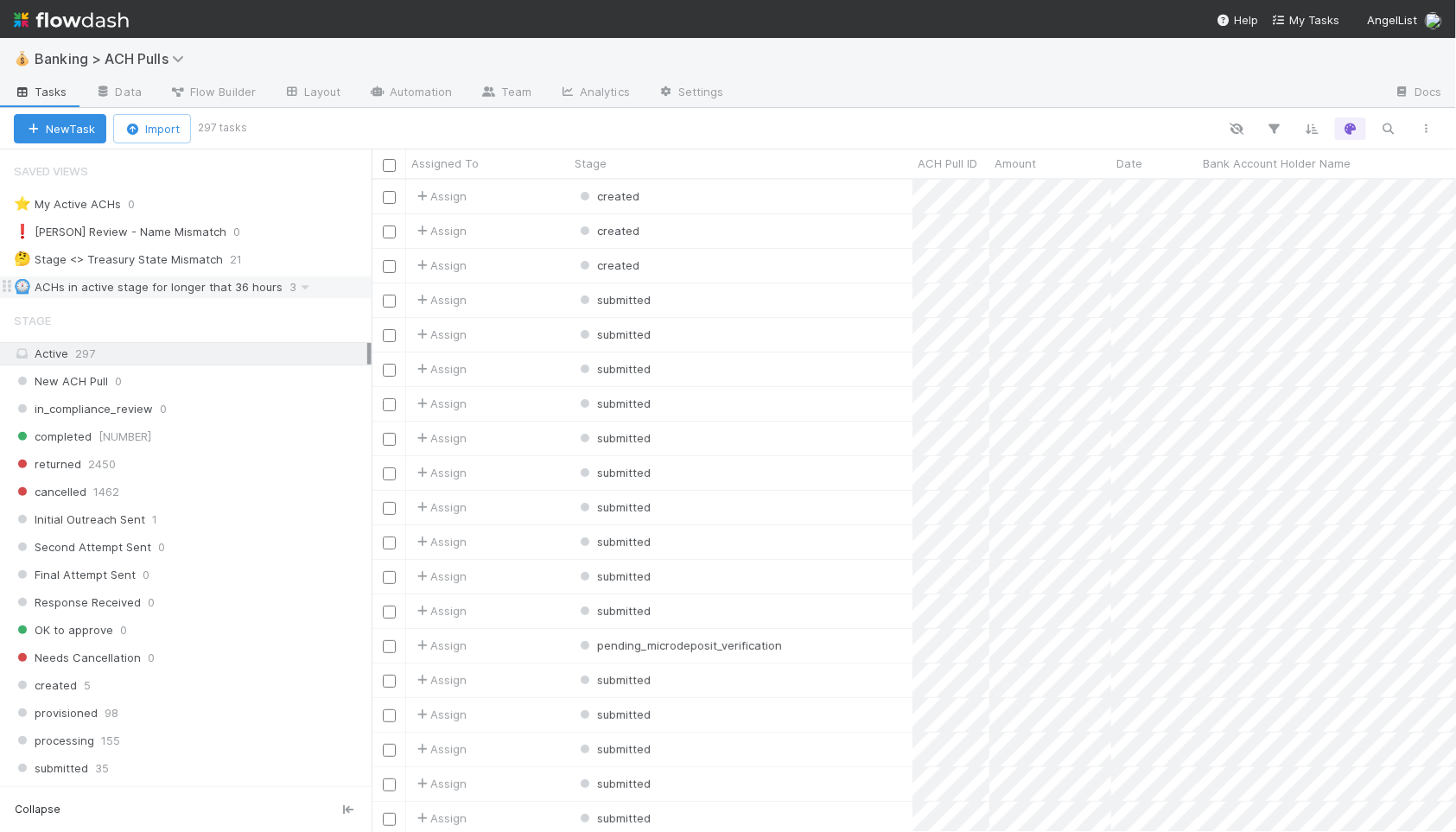 drag, startPoint x: 207, startPoint y: 287, endPoint x: 227, endPoint y: 292, distance: 20.615528 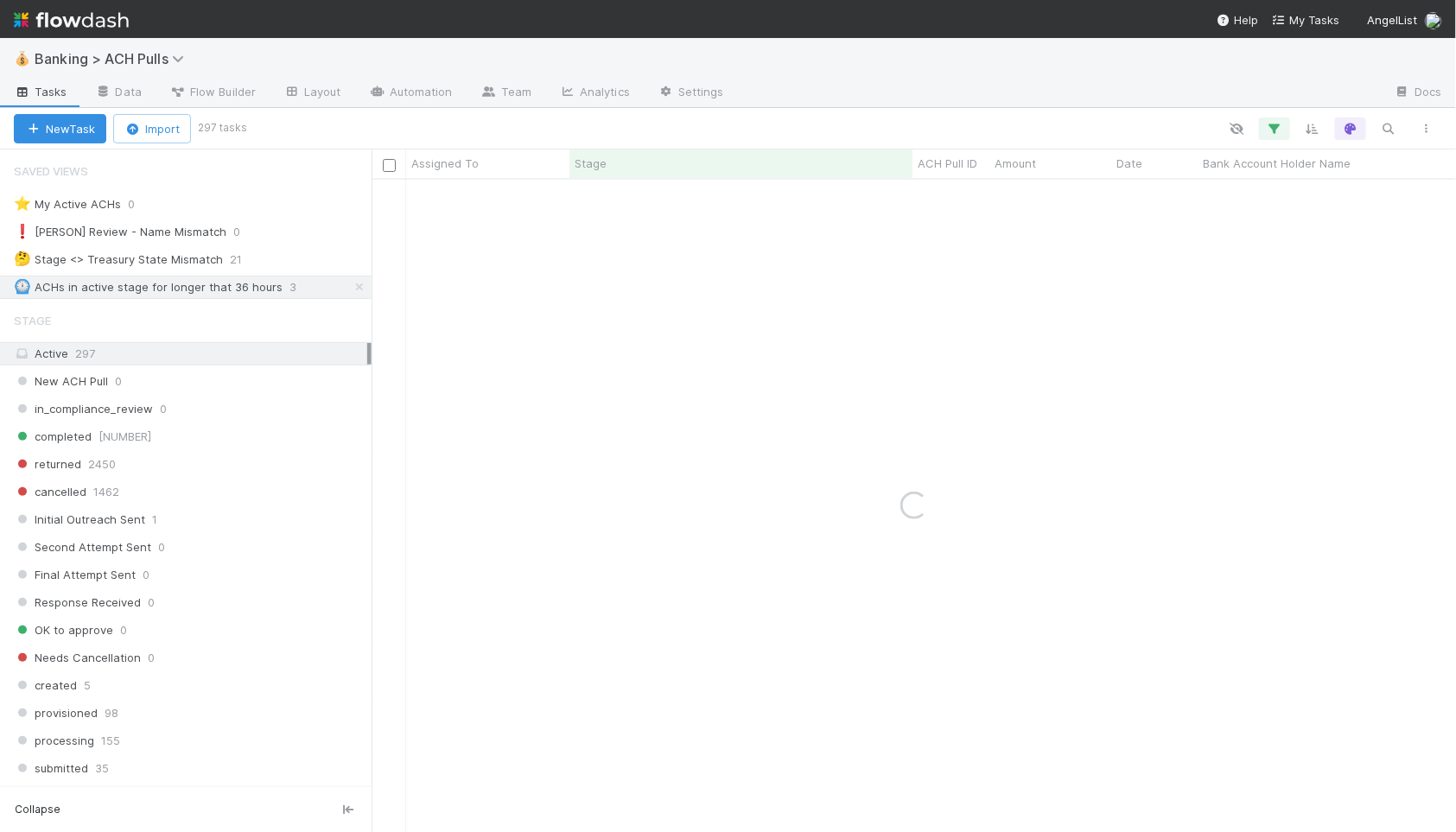 click on "Active 297" at bounding box center (190, 353) 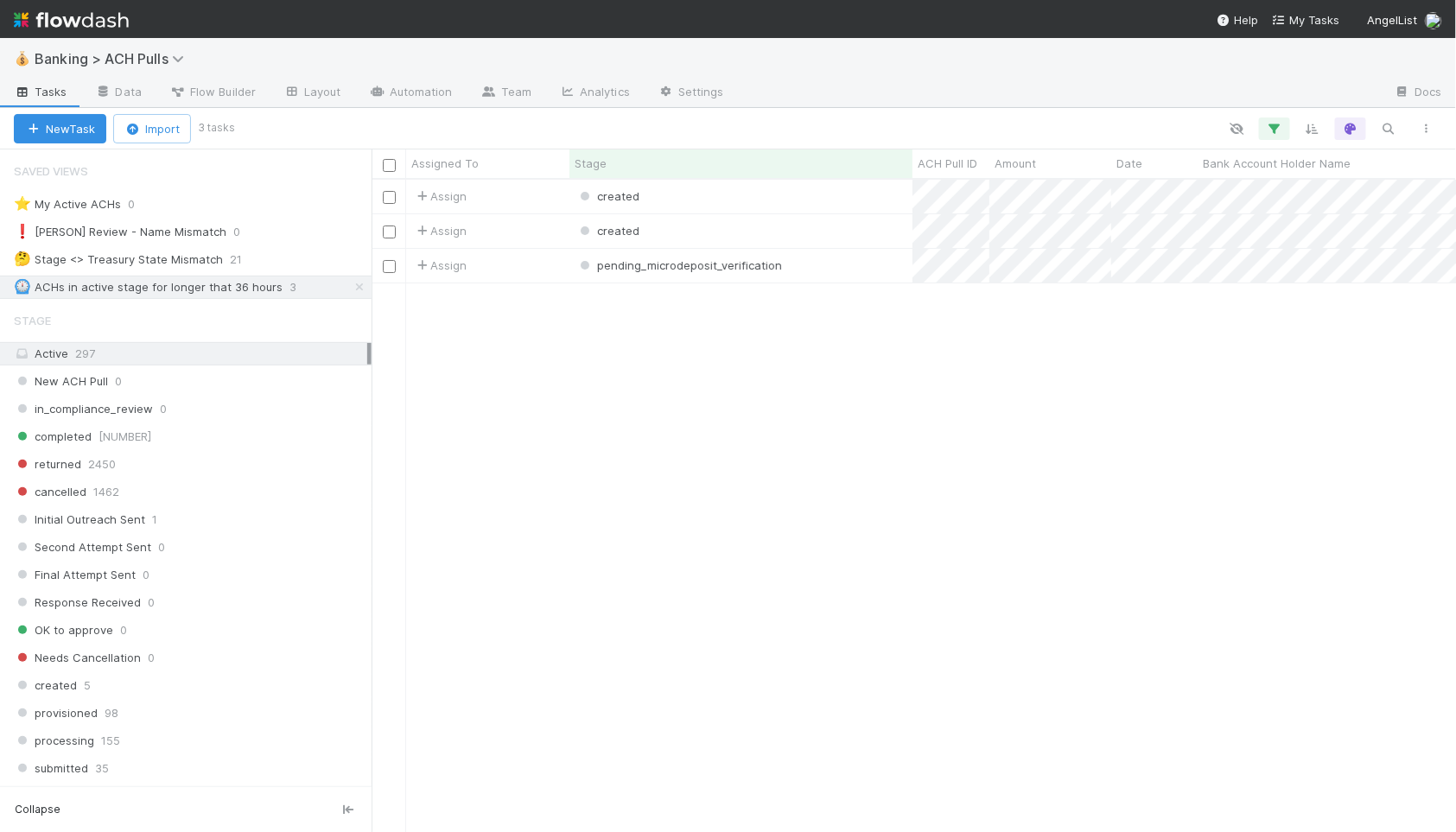 scroll, scrollTop: 0, scrollLeft: 1, axis: horizontal 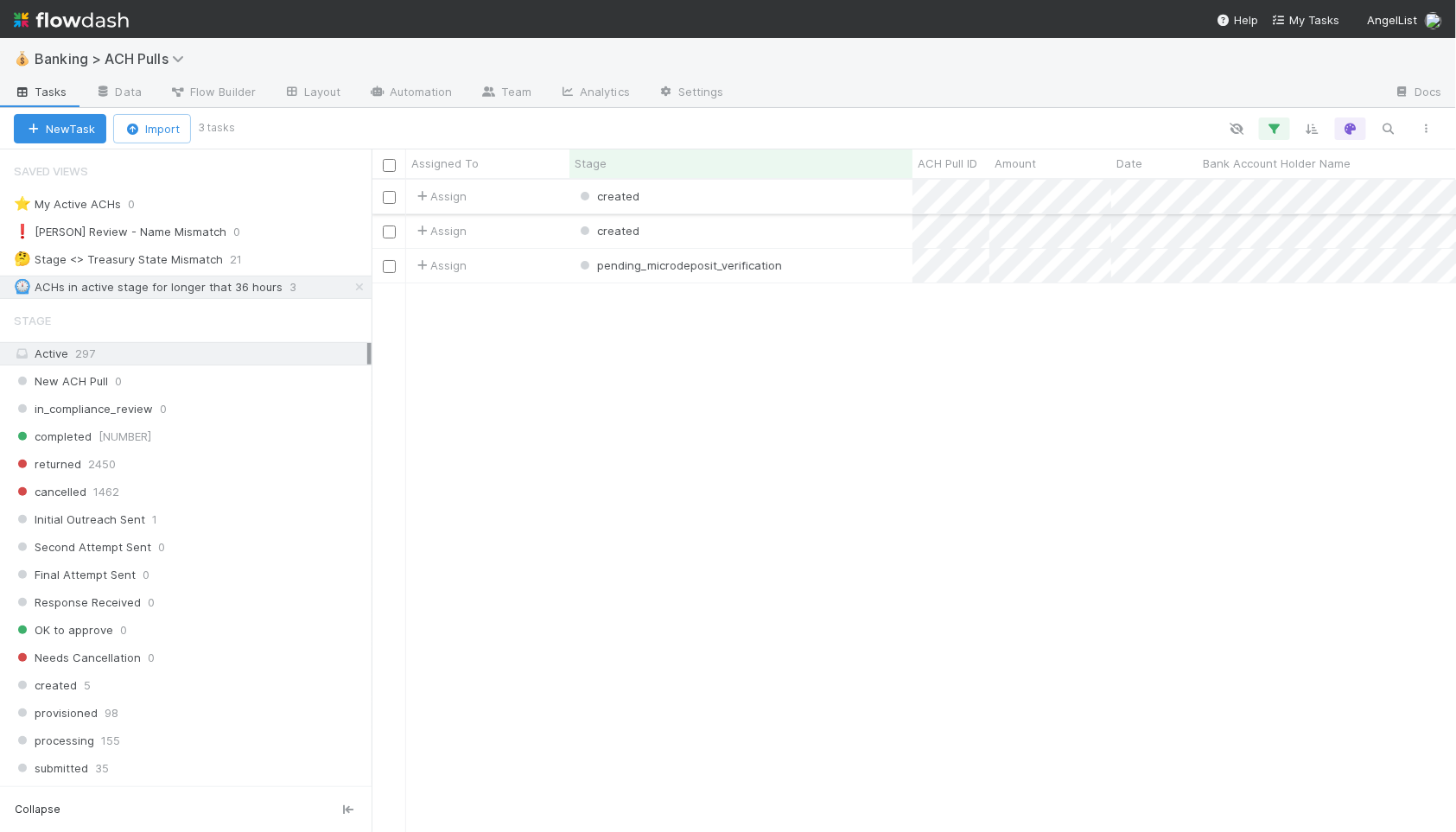 click on "created" at bounding box center (741, 196) 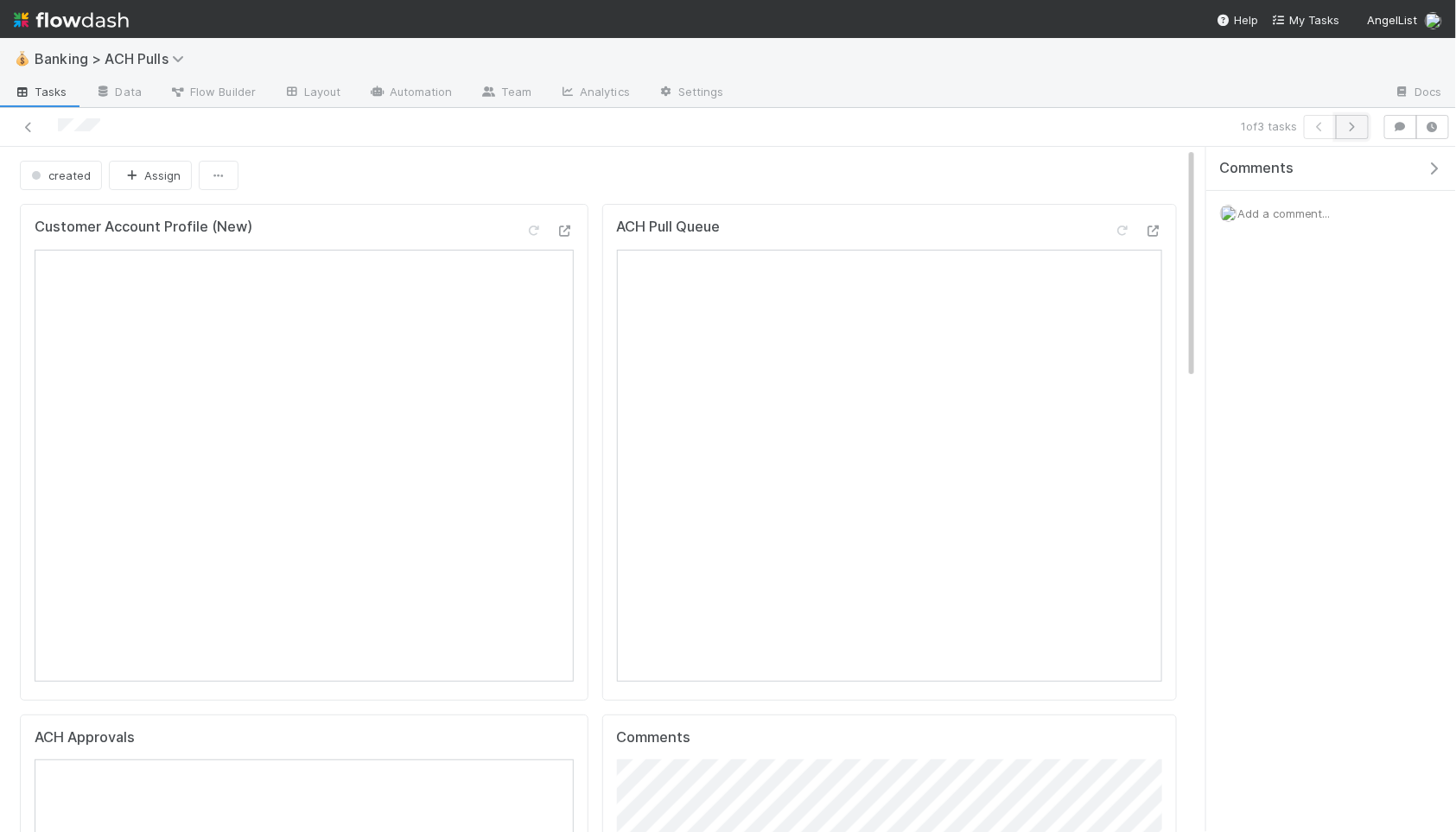 click at bounding box center (1352, 127) 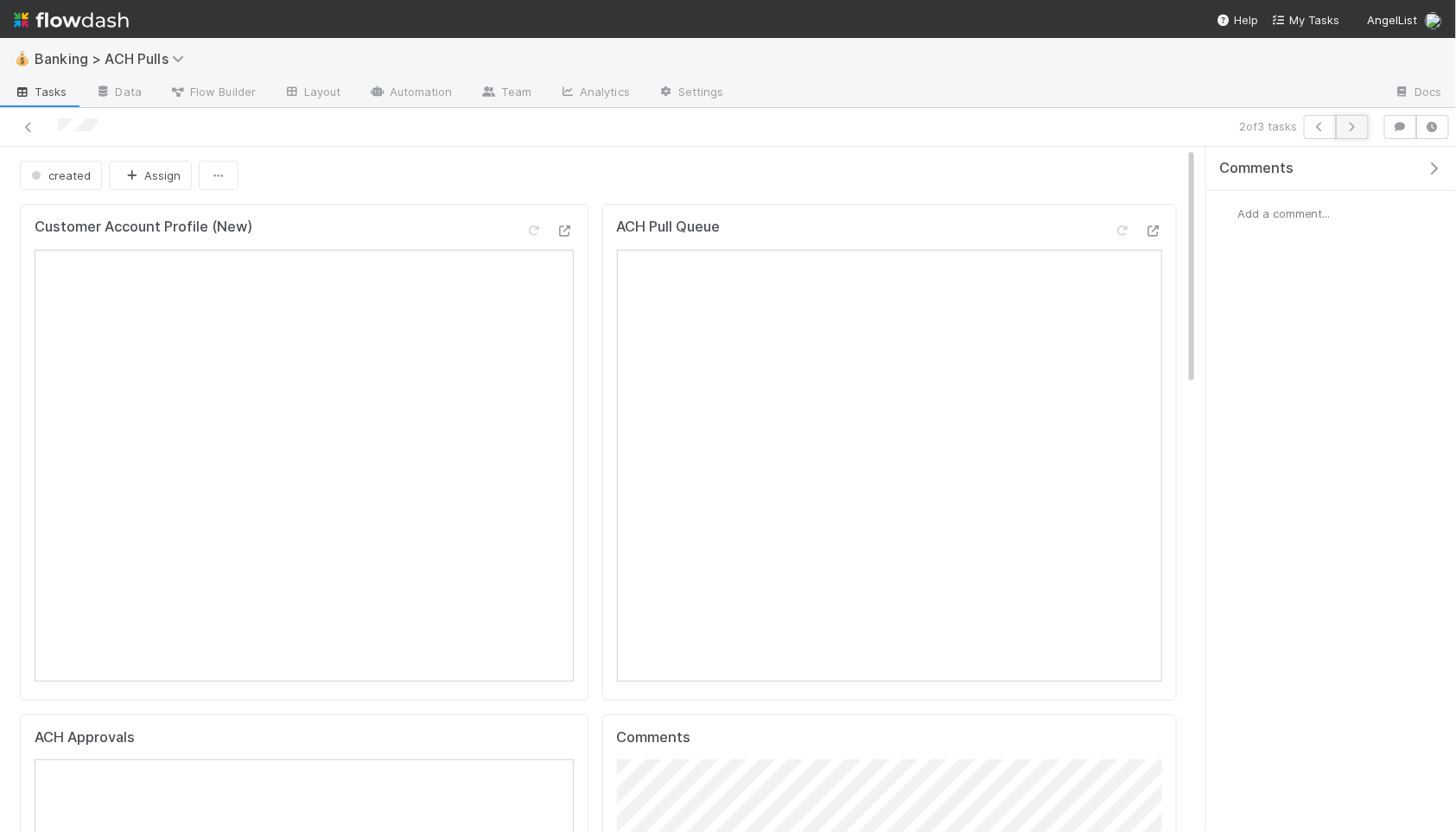 click at bounding box center [1352, 127] 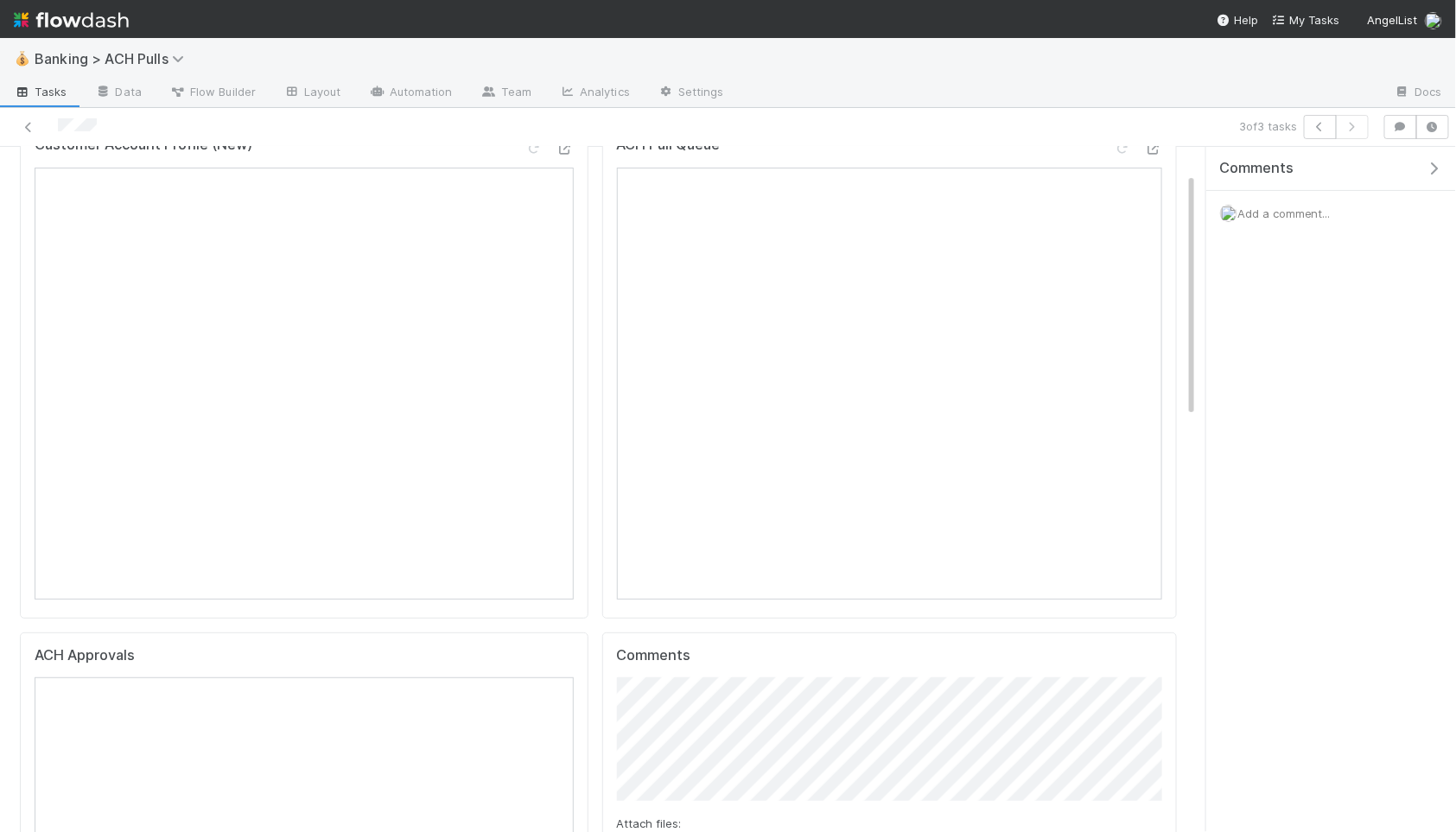 scroll, scrollTop: 0, scrollLeft: 0, axis: both 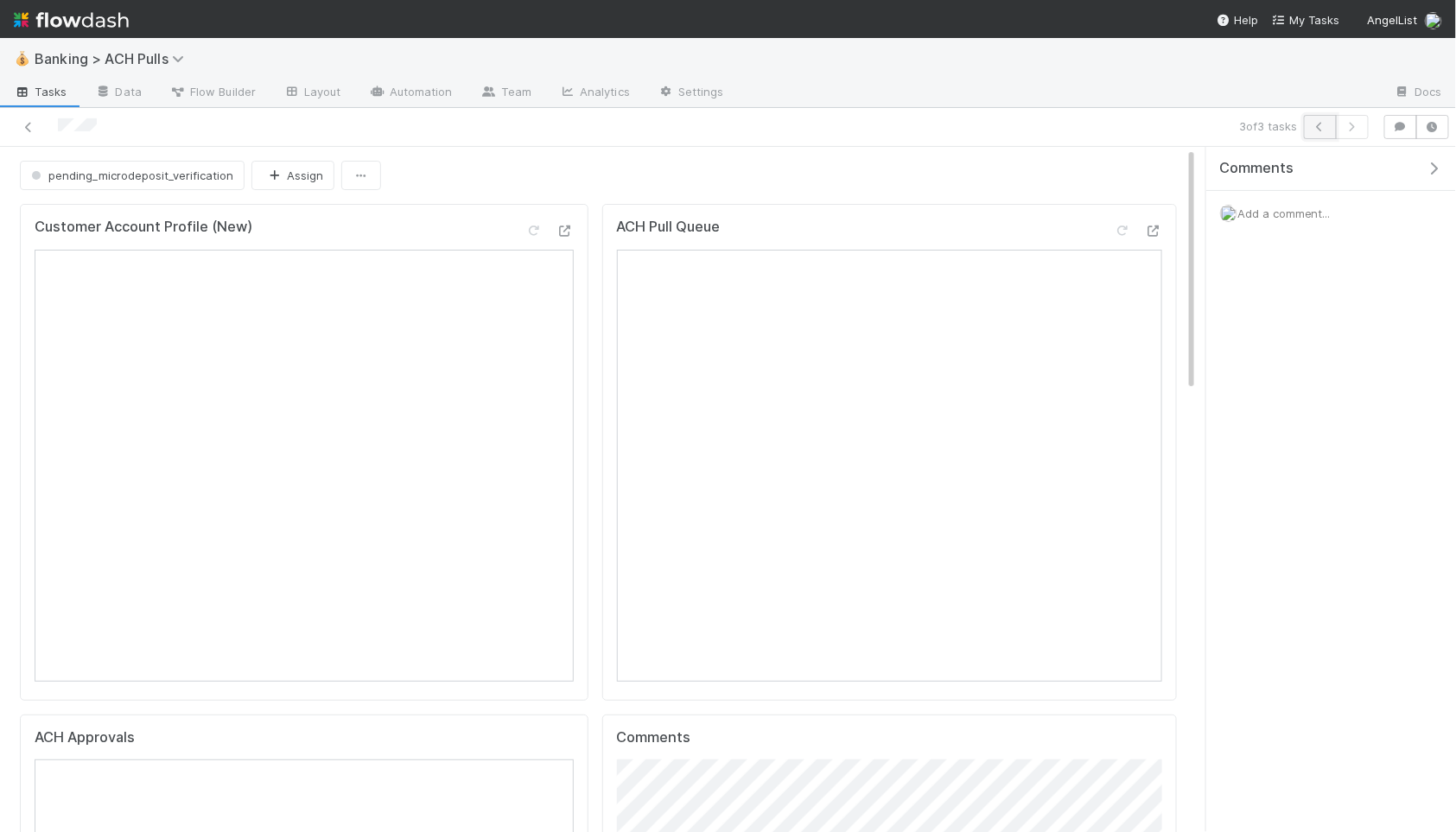 click at bounding box center (1320, 127) 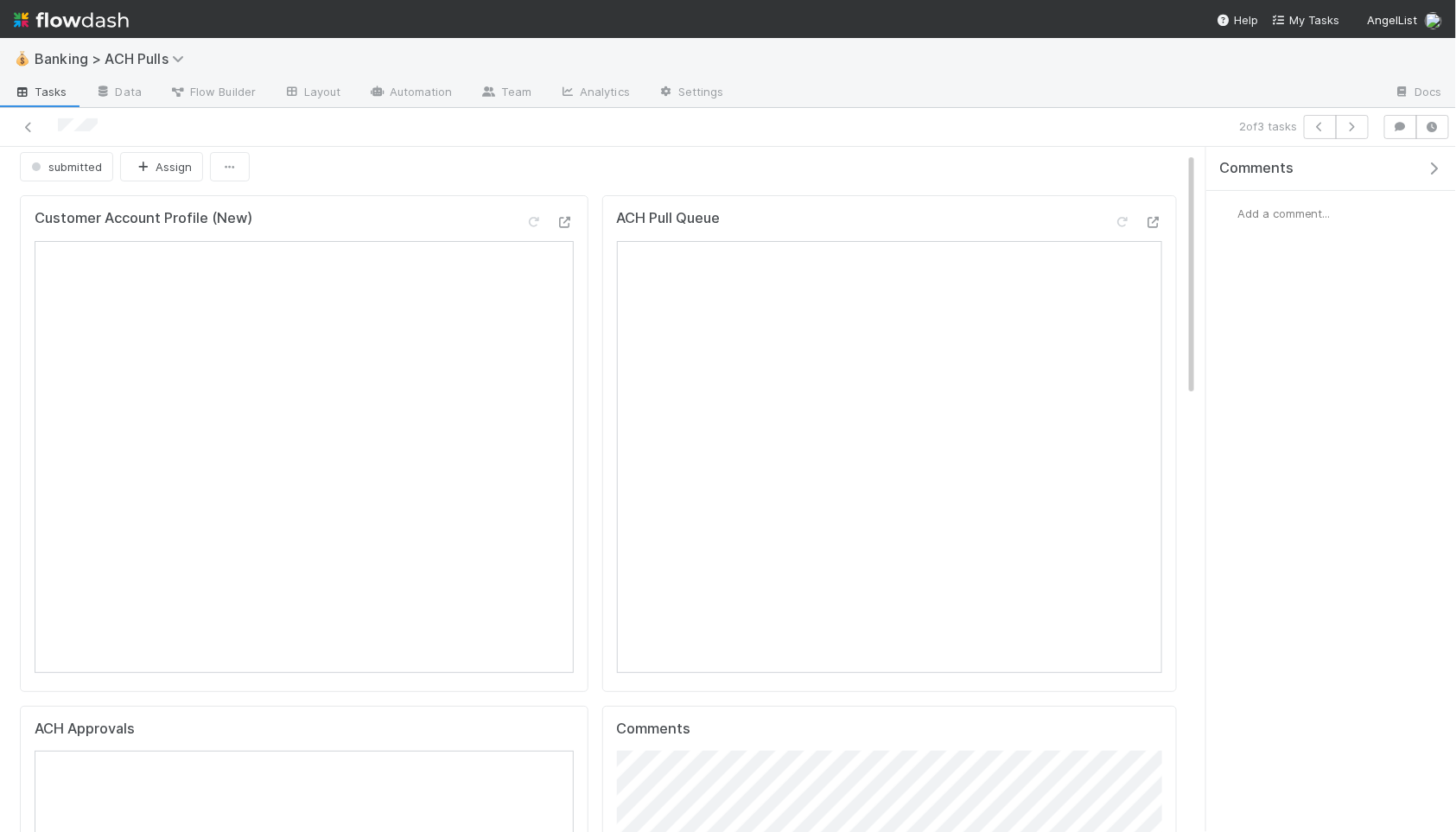 scroll, scrollTop: 13, scrollLeft: 0, axis: vertical 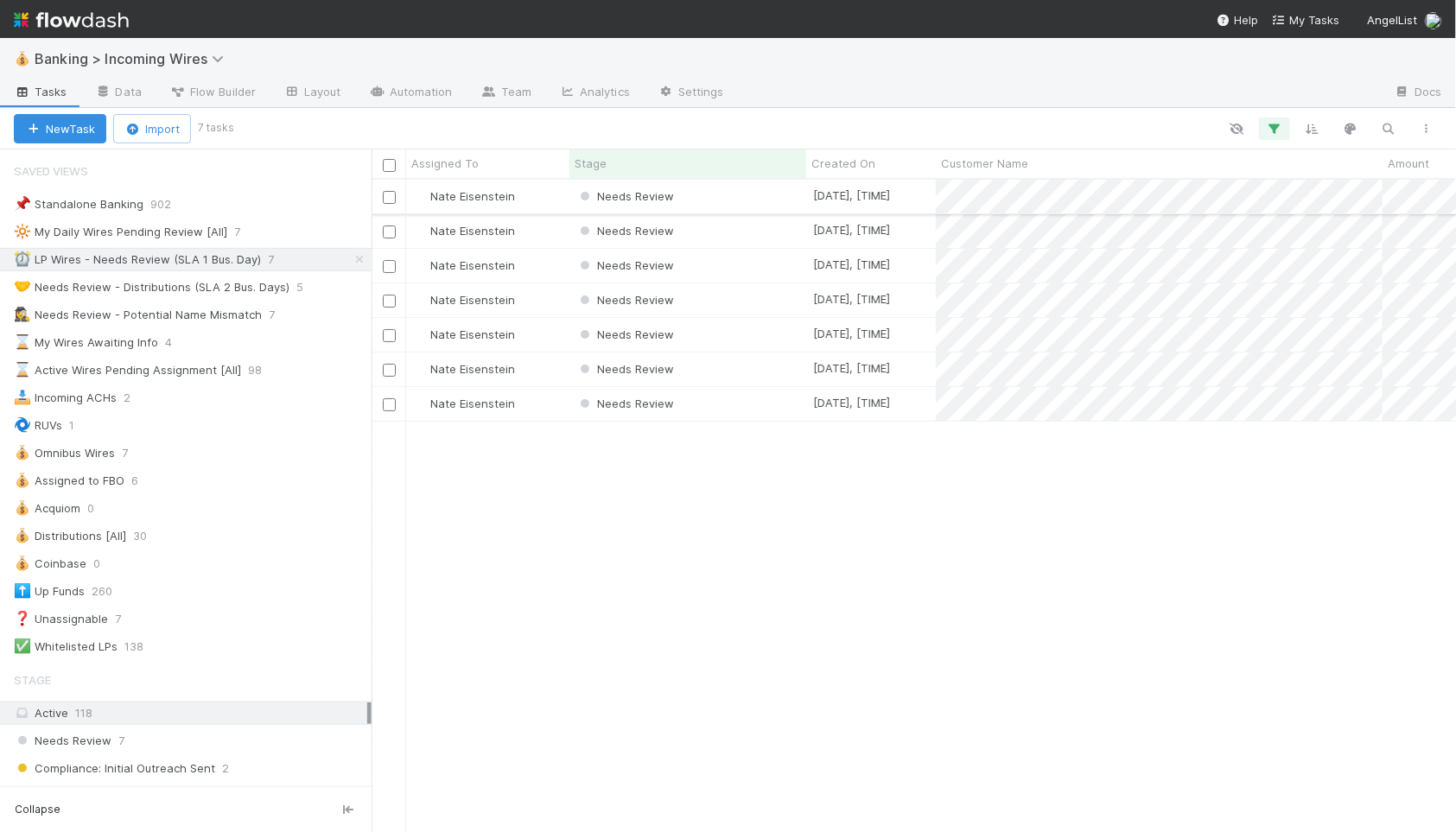 click on "Needs Review" at bounding box center (688, 196) 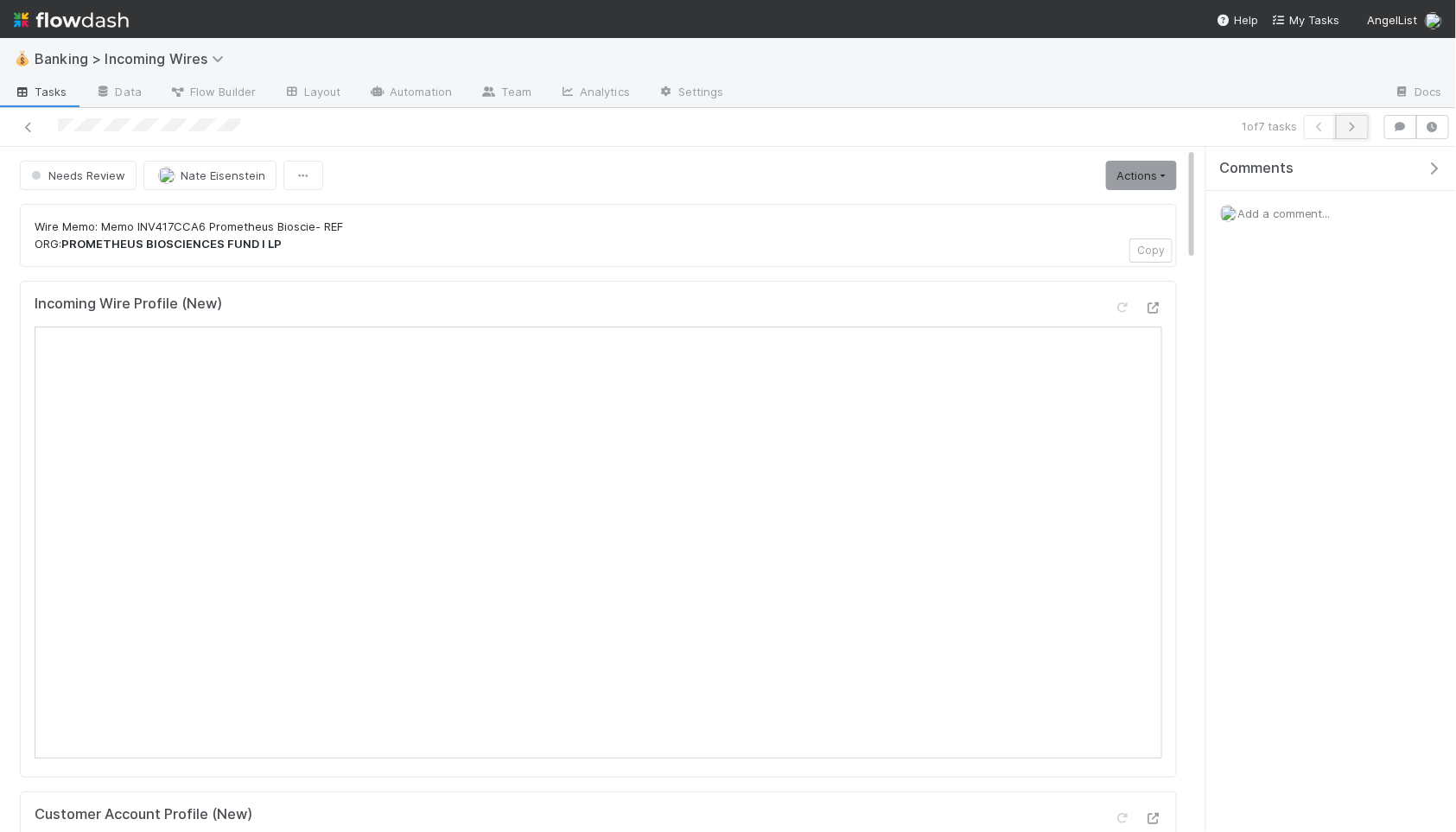 click at bounding box center (1352, 127) 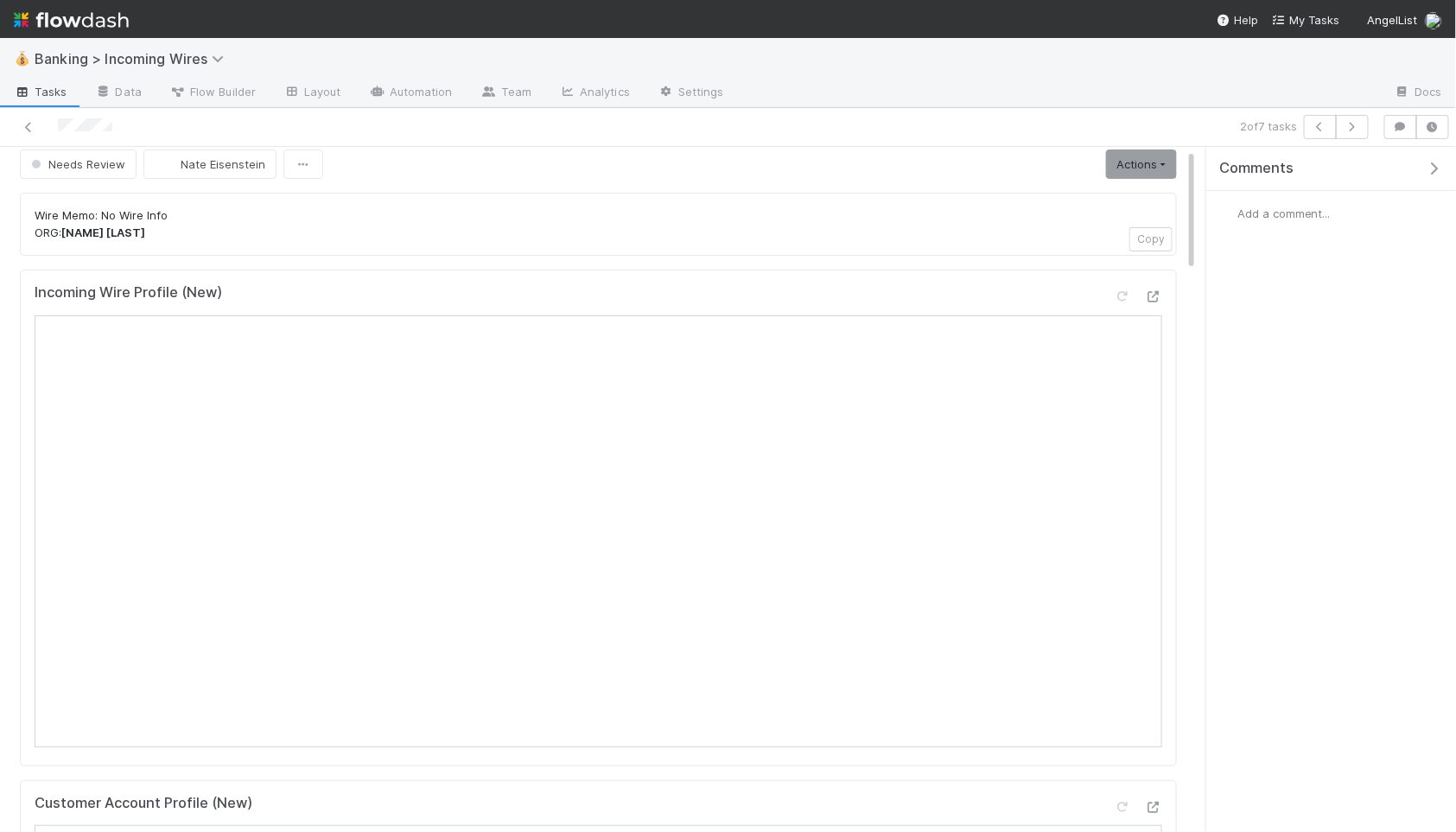 scroll, scrollTop: 0, scrollLeft: 0, axis: both 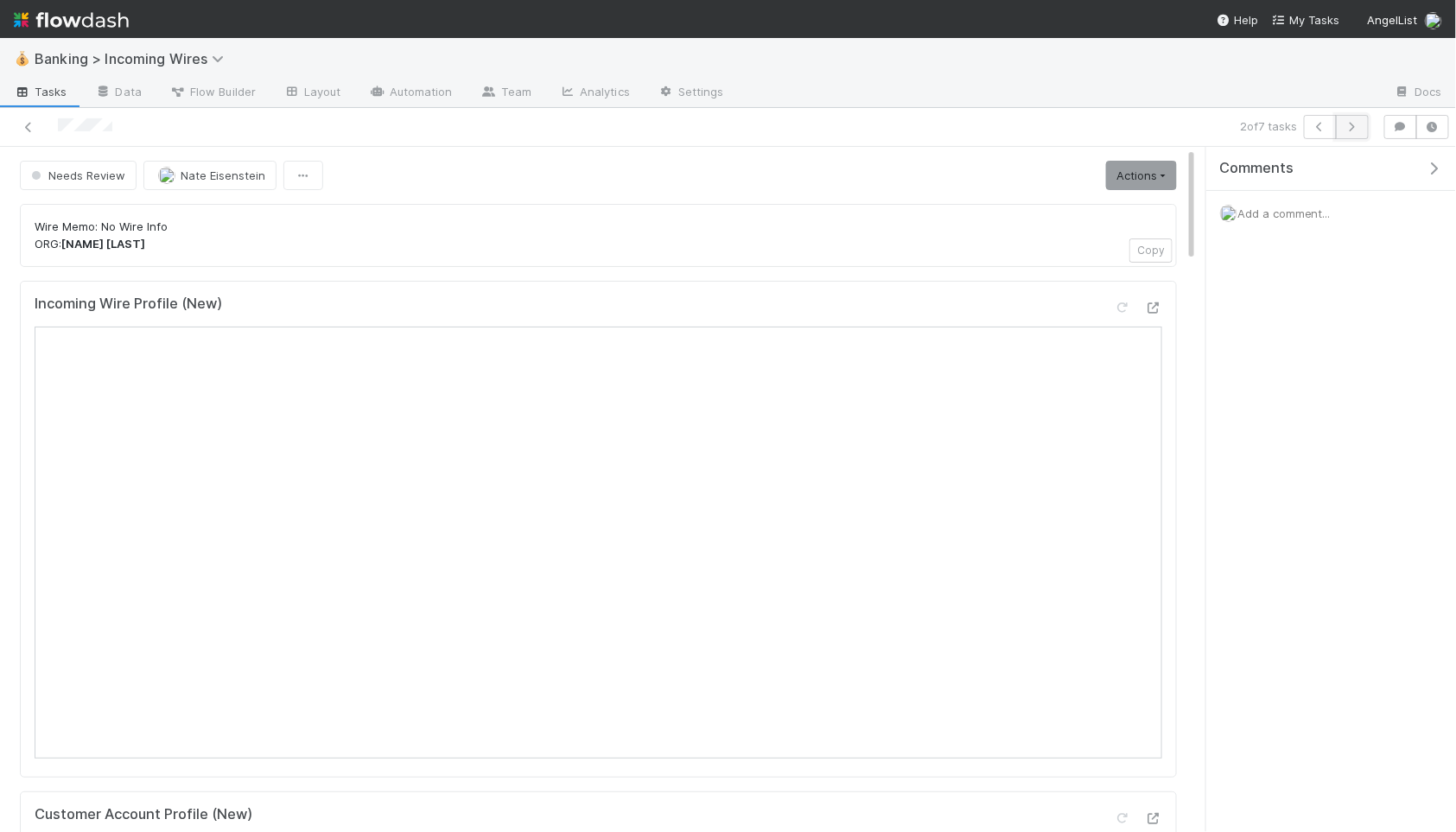click at bounding box center [1352, 127] 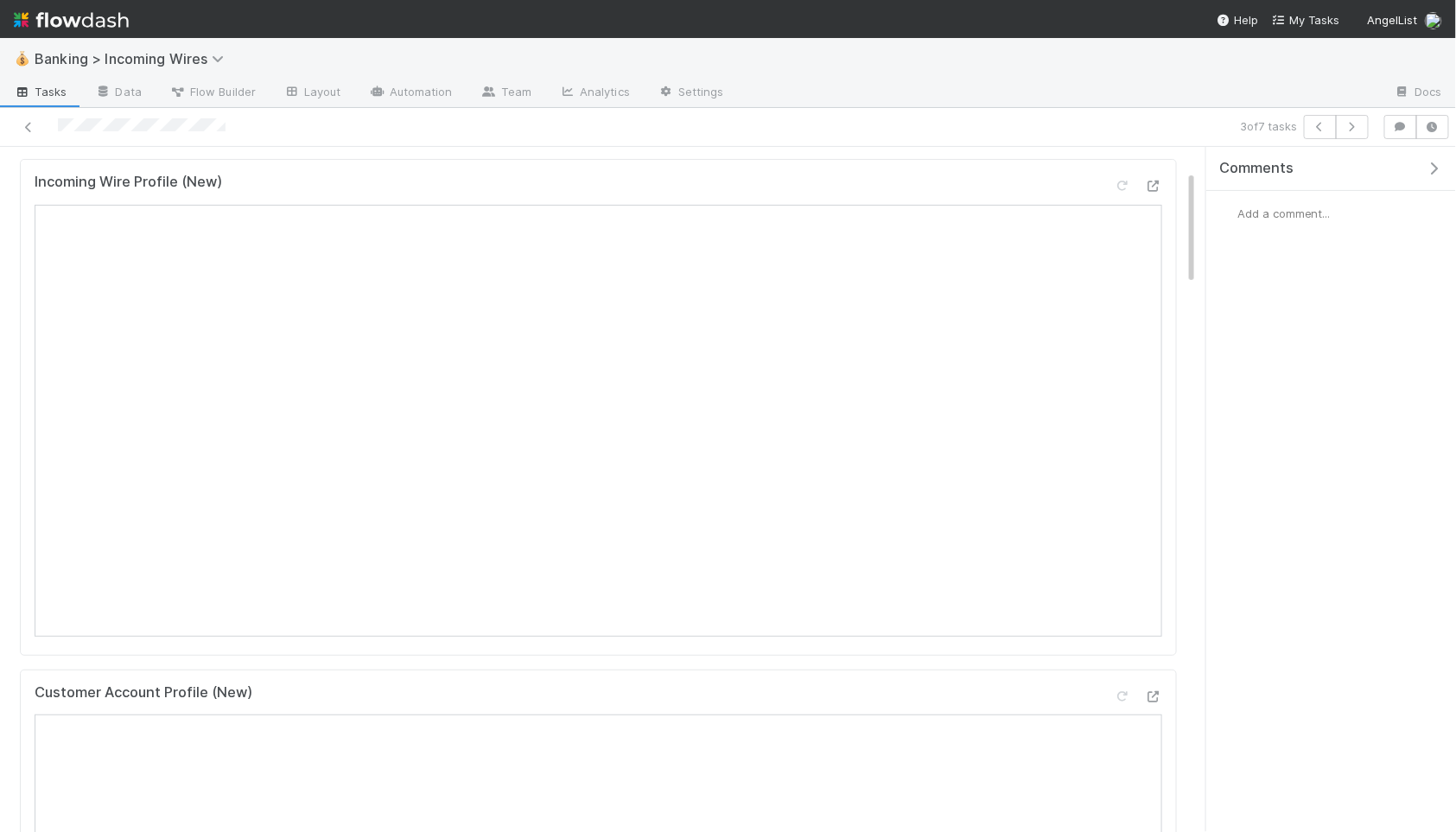 scroll, scrollTop: 0, scrollLeft: 0, axis: both 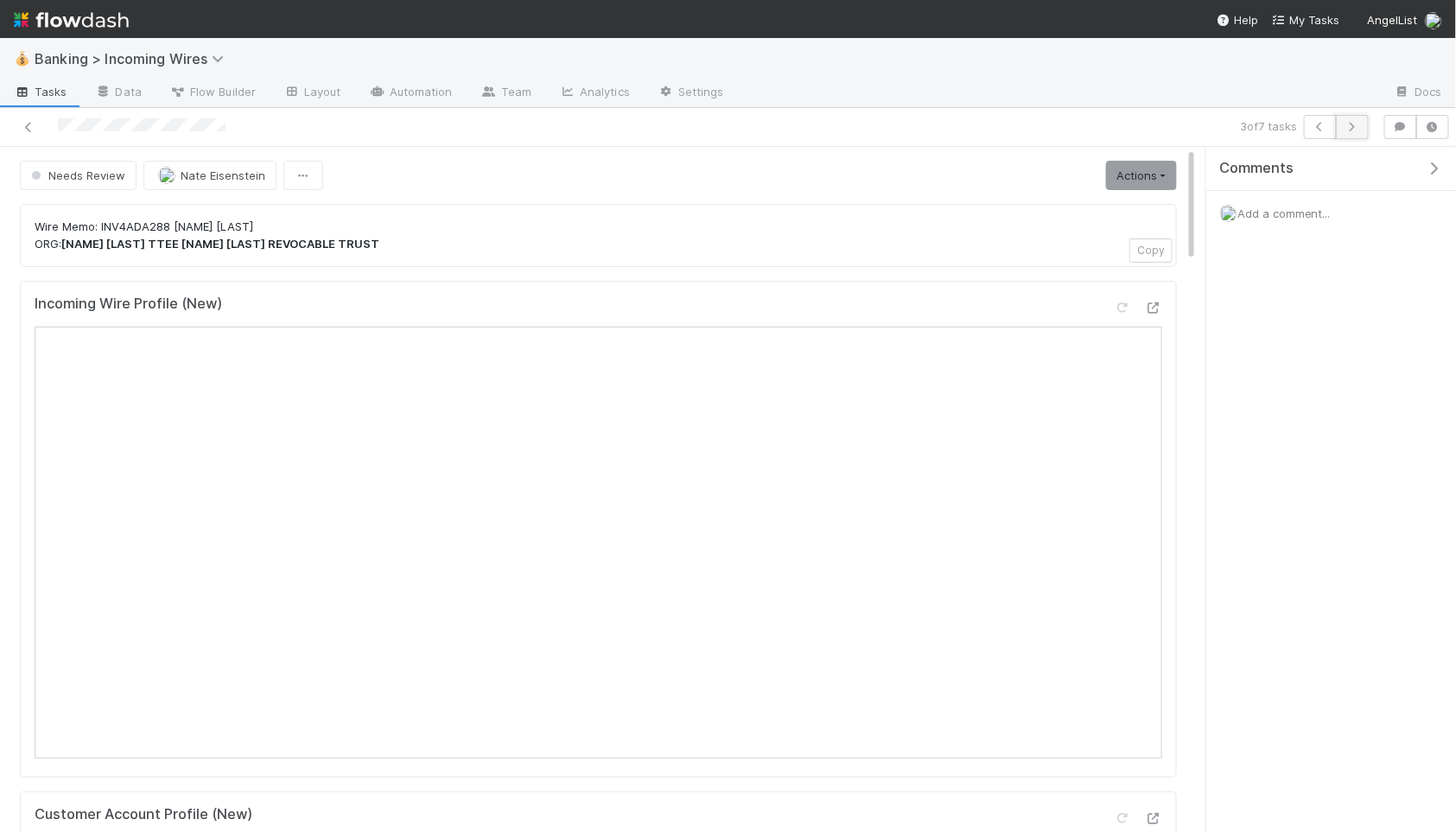 click at bounding box center [1352, 127] 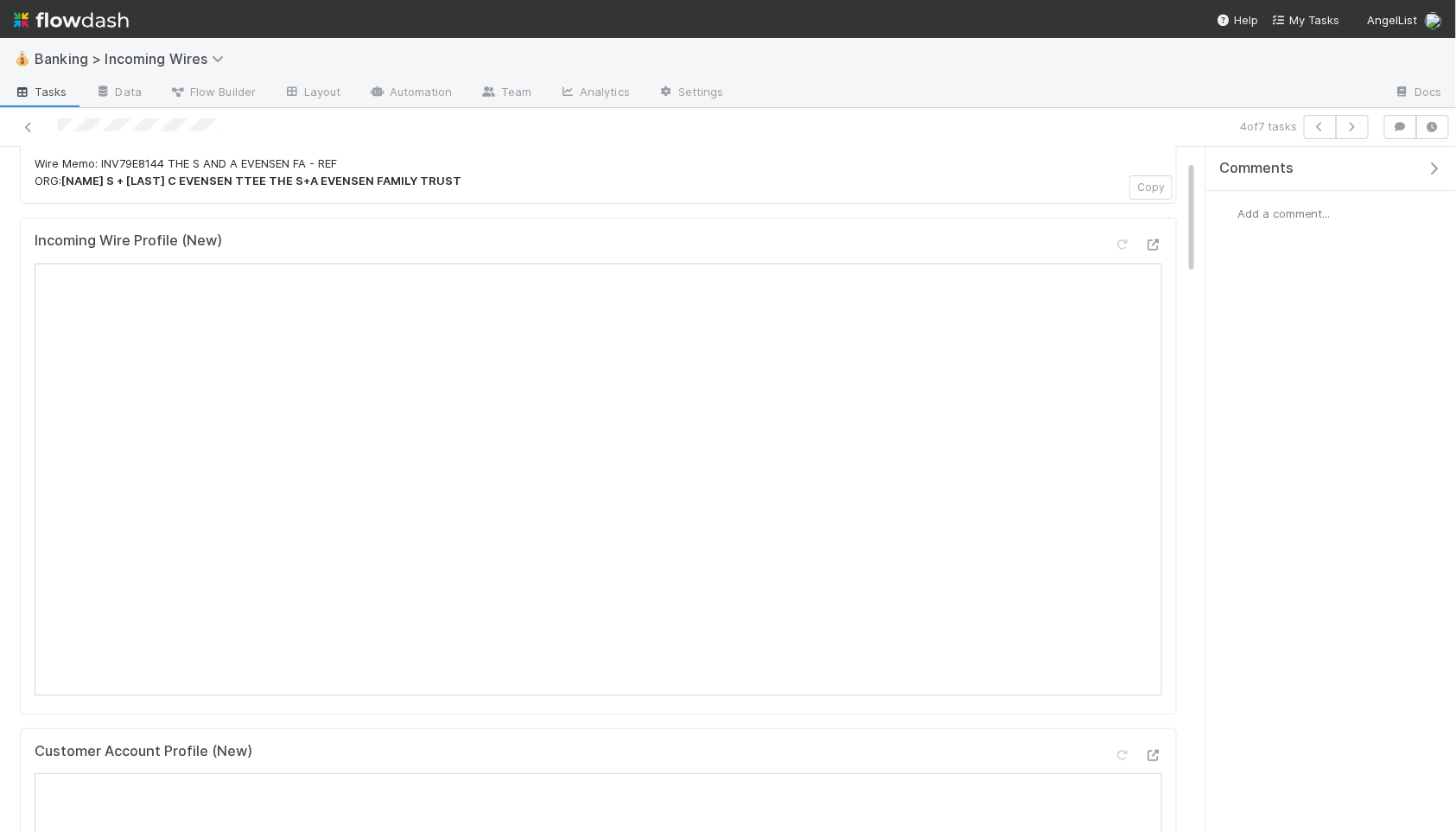 scroll, scrollTop: 0, scrollLeft: 0, axis: both 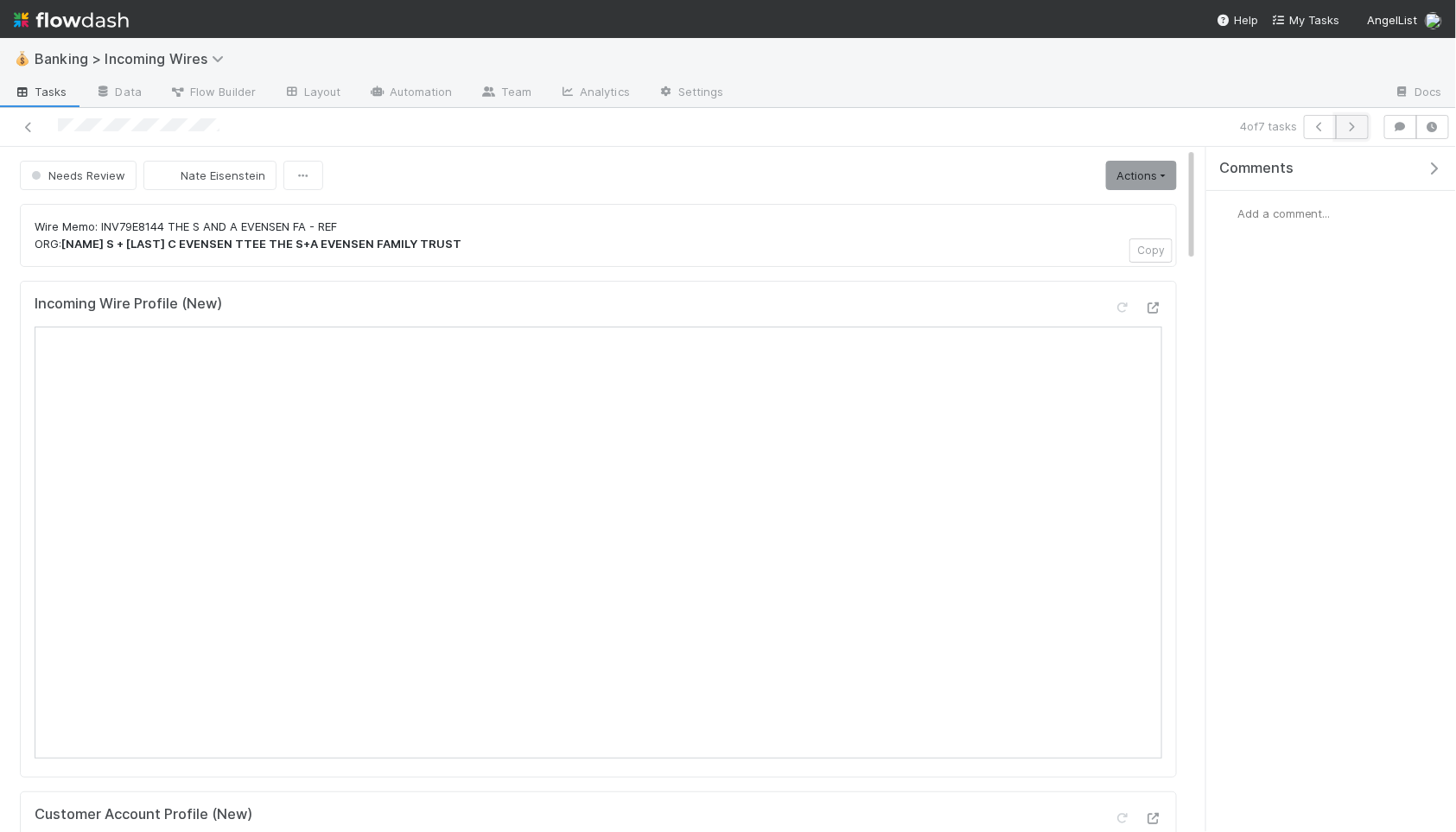 click at bounding box center (1352, 127) 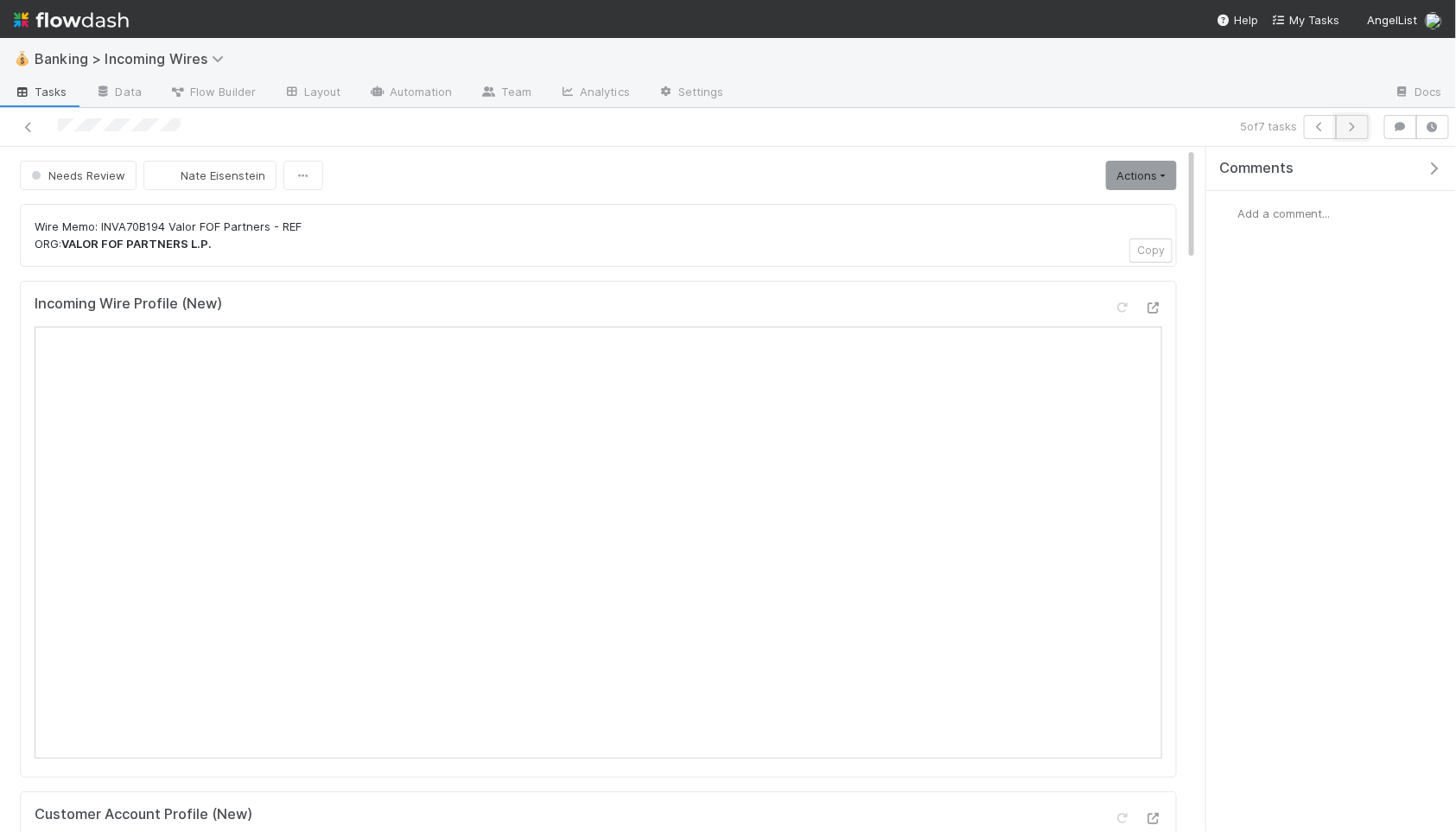 click at bounding box center (1352, 127) 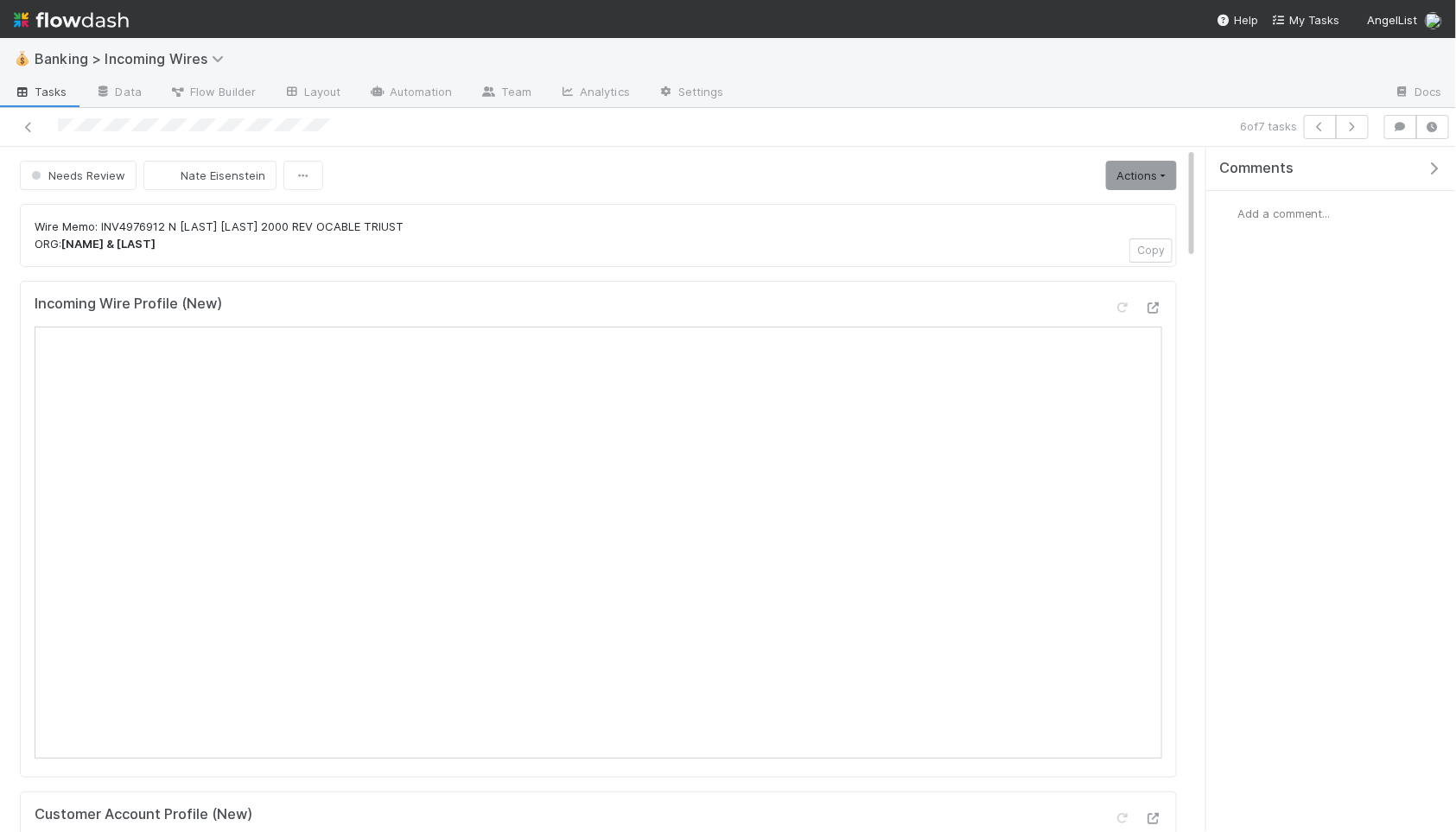 scroll, scrollTop: 180, scrollLeft: 0, axis: vertical 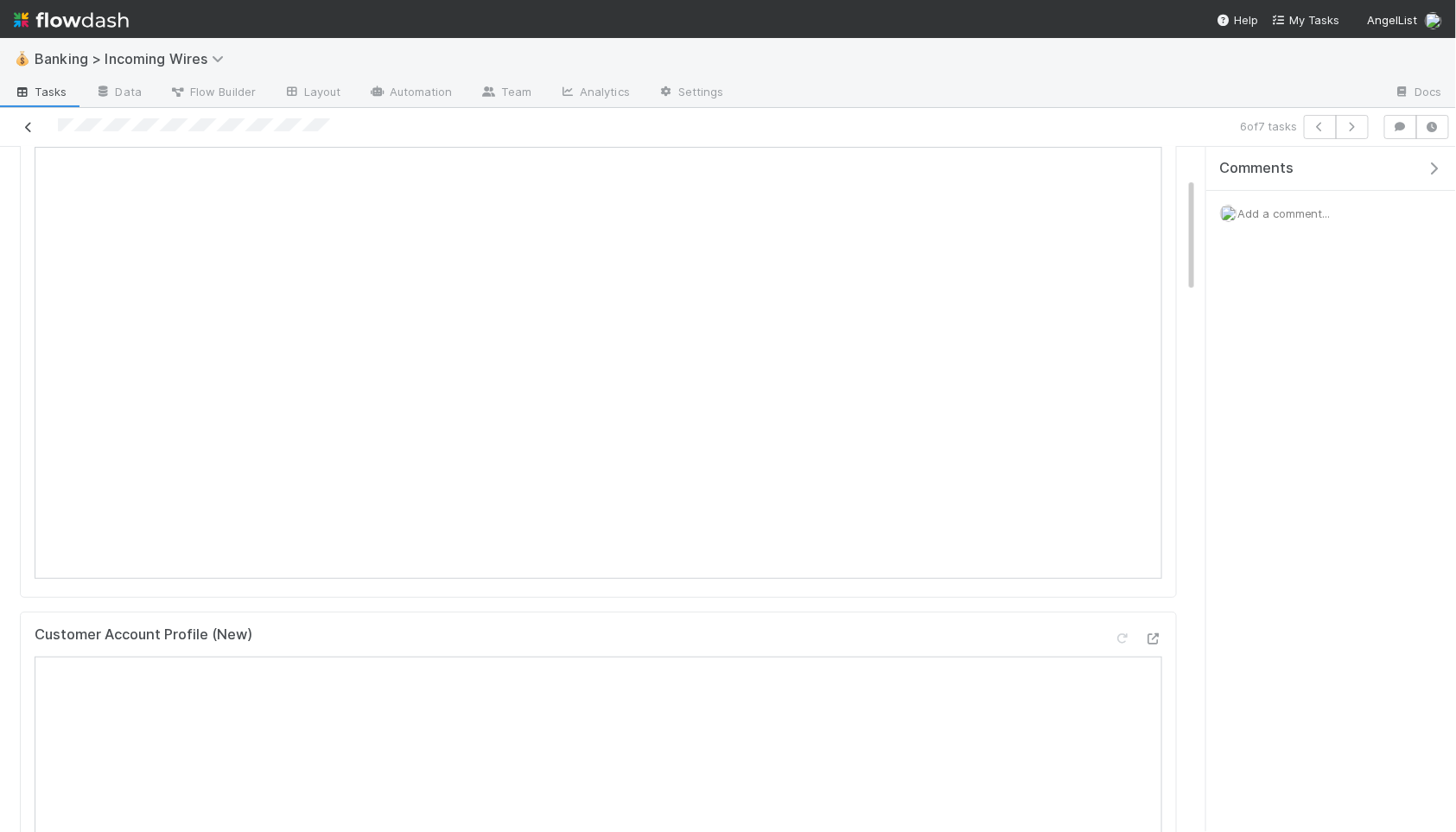 click at bounding box center [29, 127] 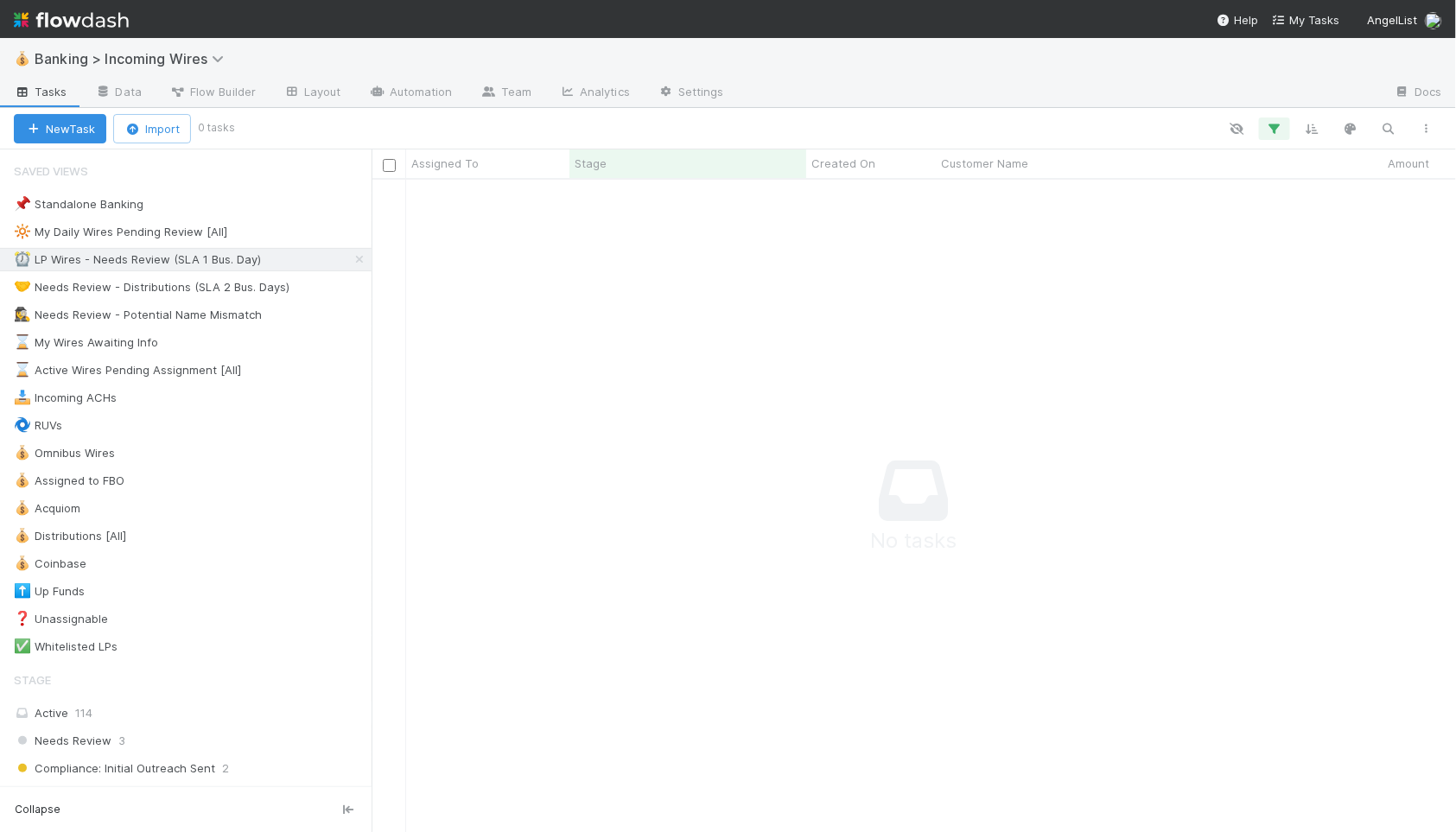 scroll, scrollTop: 0, scrollLeft: 1, axis: horizontal 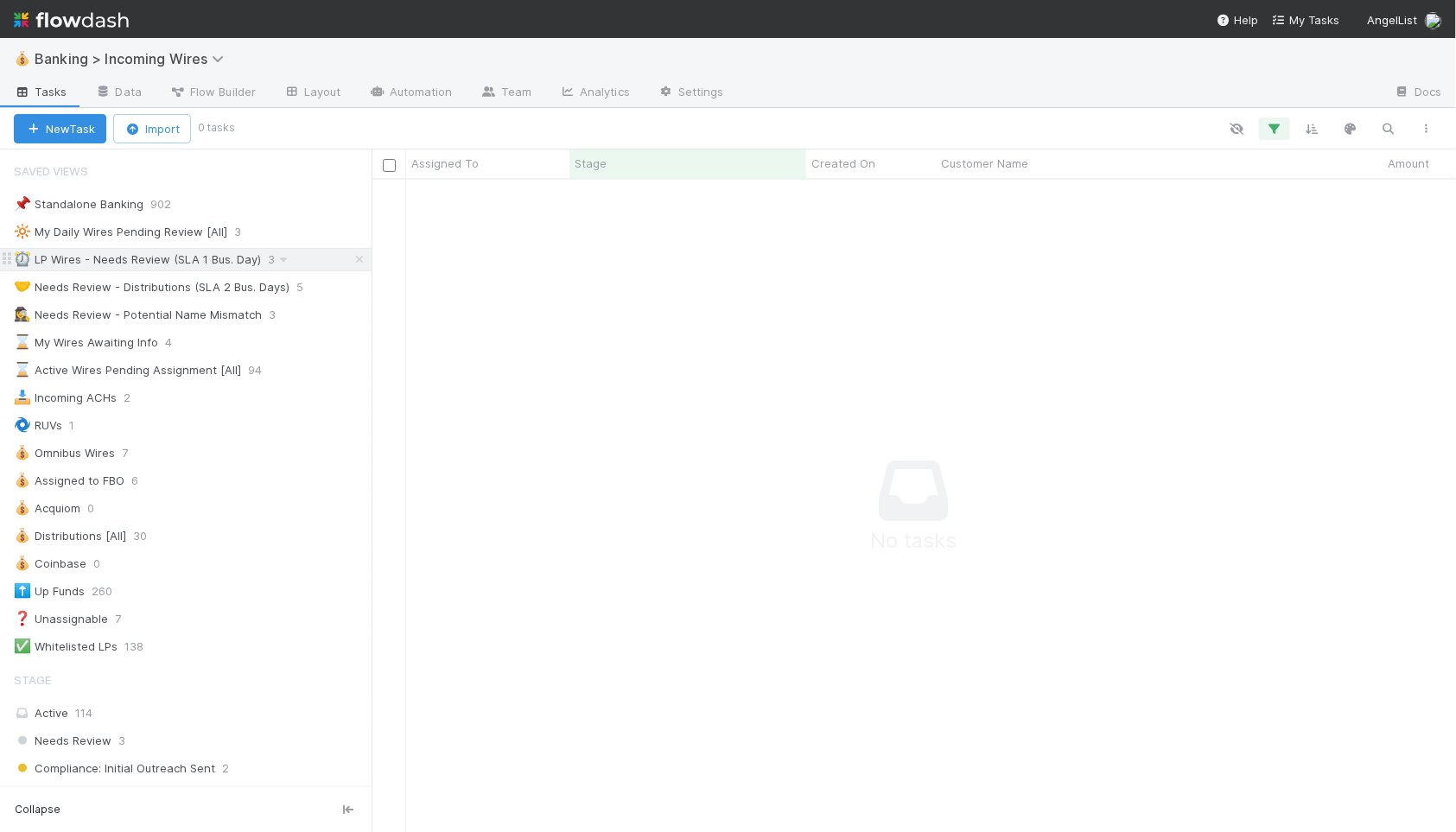 click on "⏰ LP Wires - Needs Review (SLA 1 Bus. Day)" at bounding box center [137, 259] 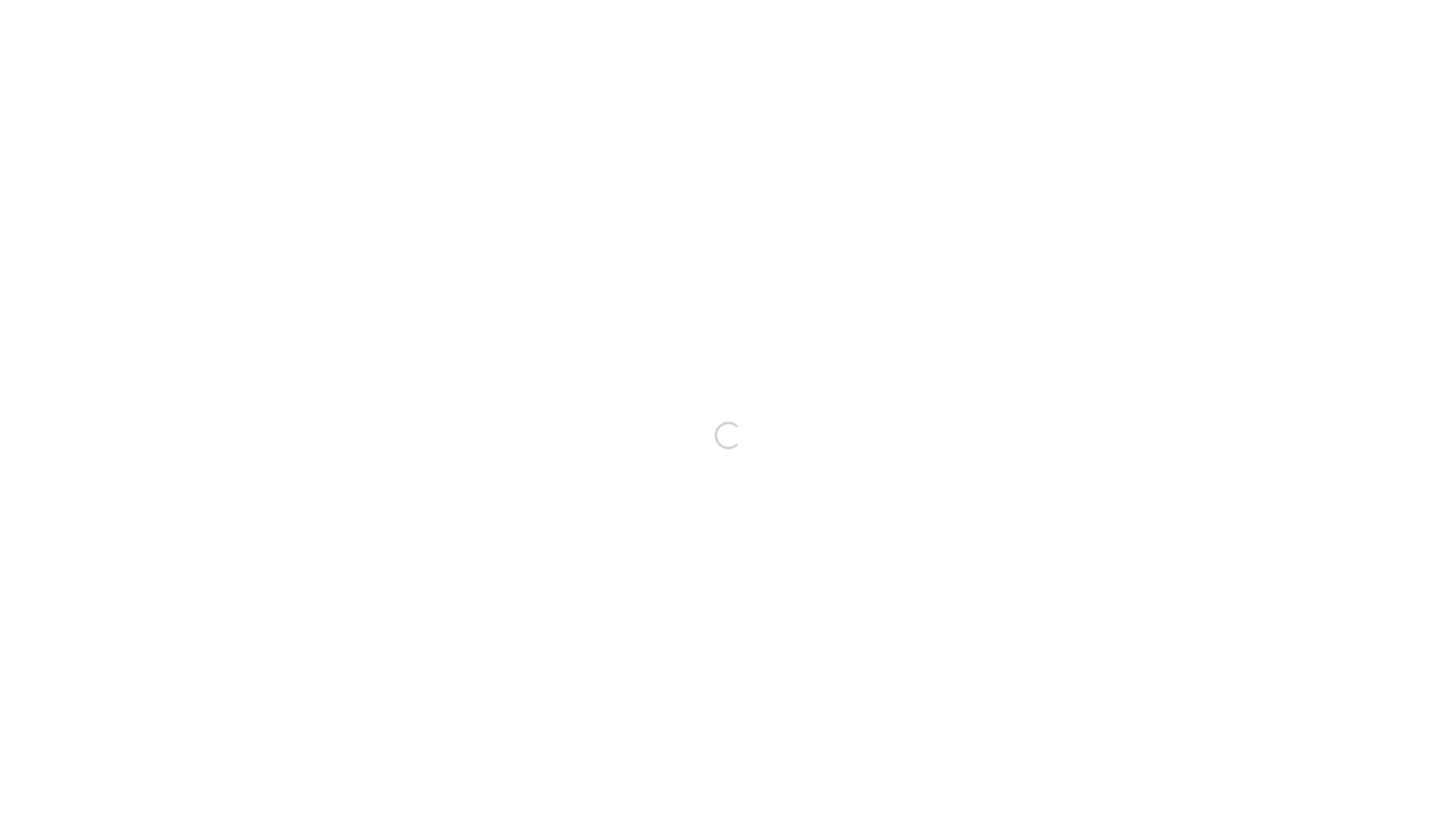 scroll, scrollTop: 0, scrollLeft: 0, axis: both 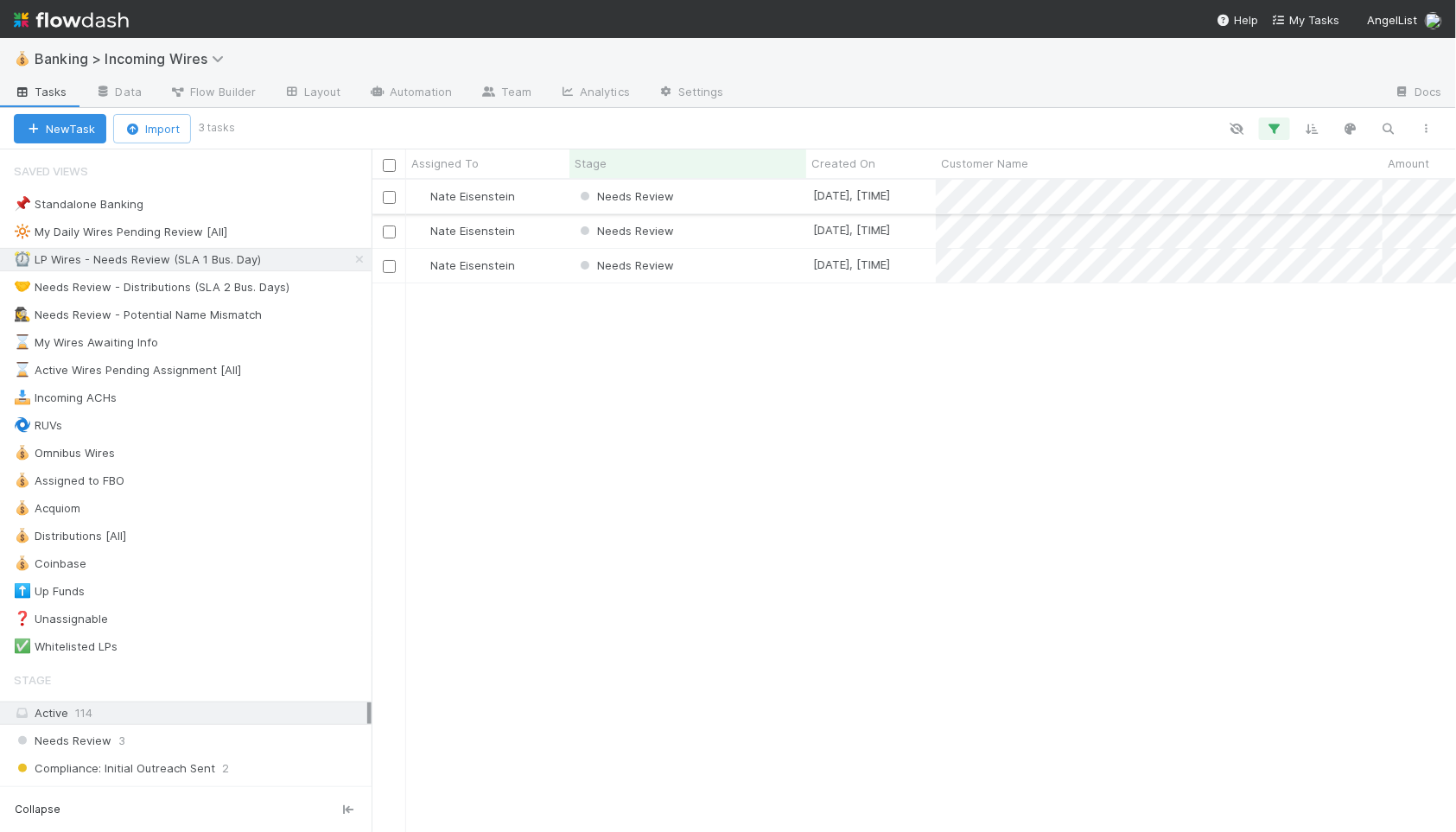 click on "Needs Review" at bounding box center (688, 196) 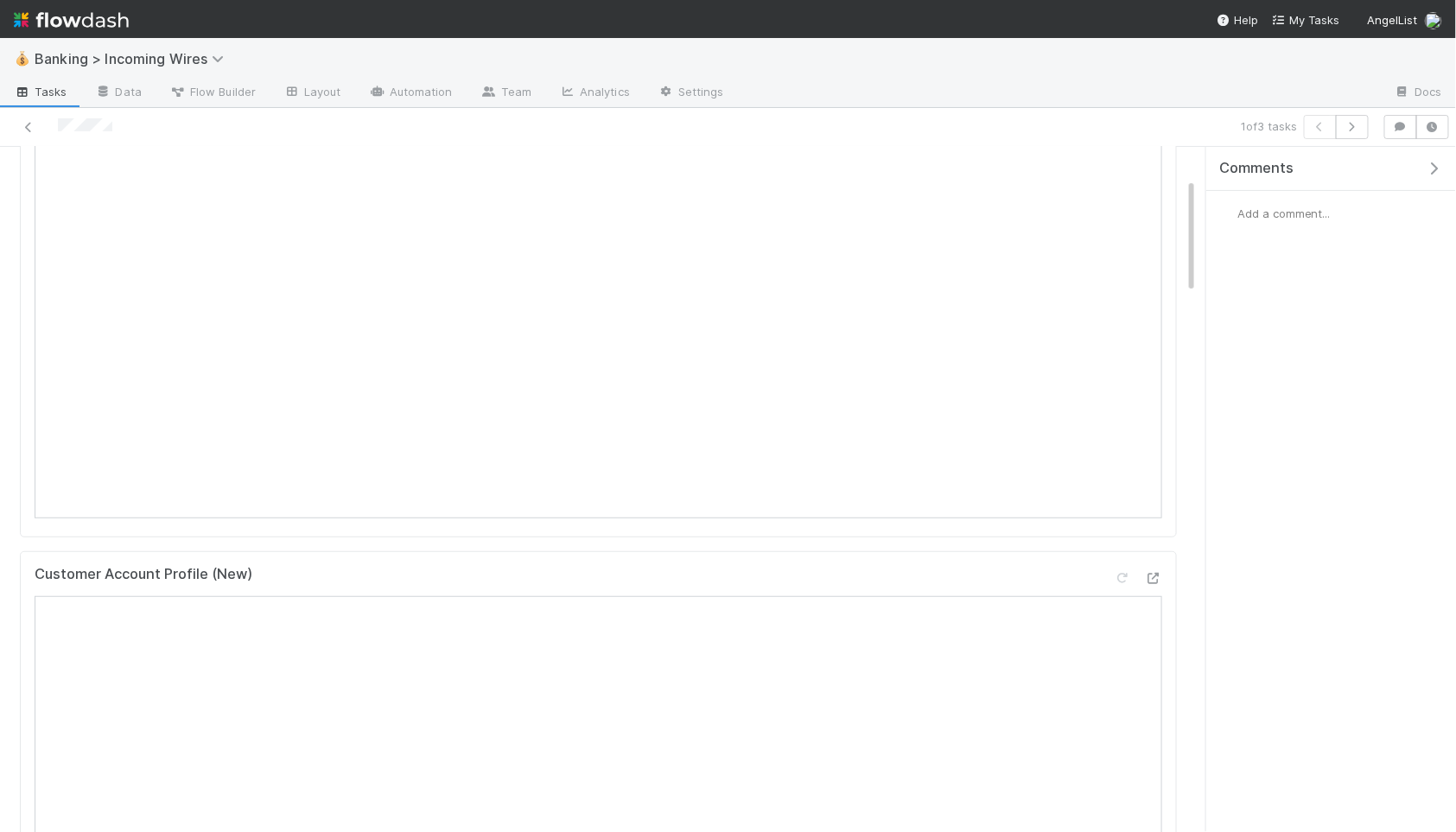 scroll, scrollTop: 0, scrollLeft: 0, axis: both 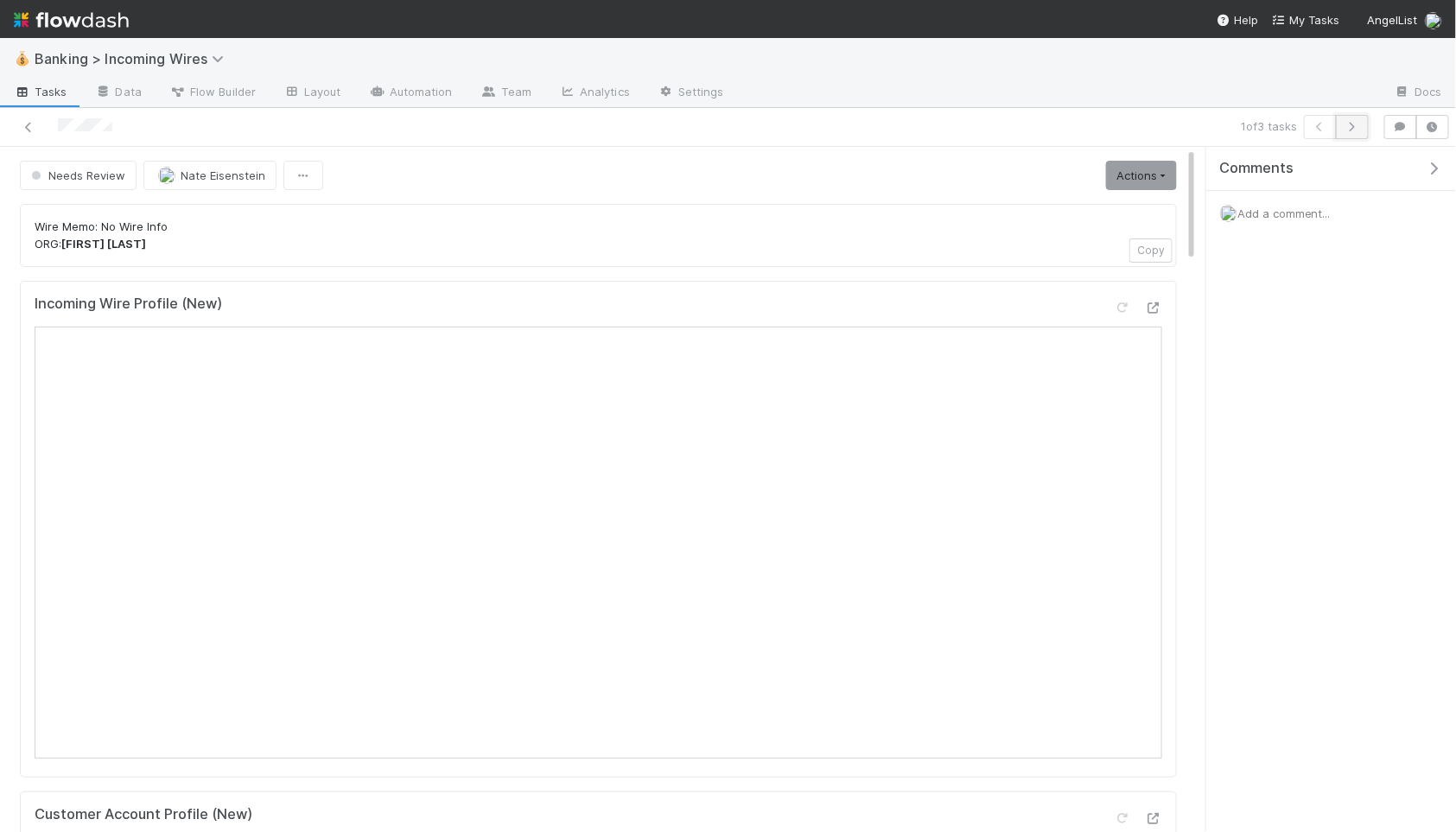 click at bounding box center (1352, 127) 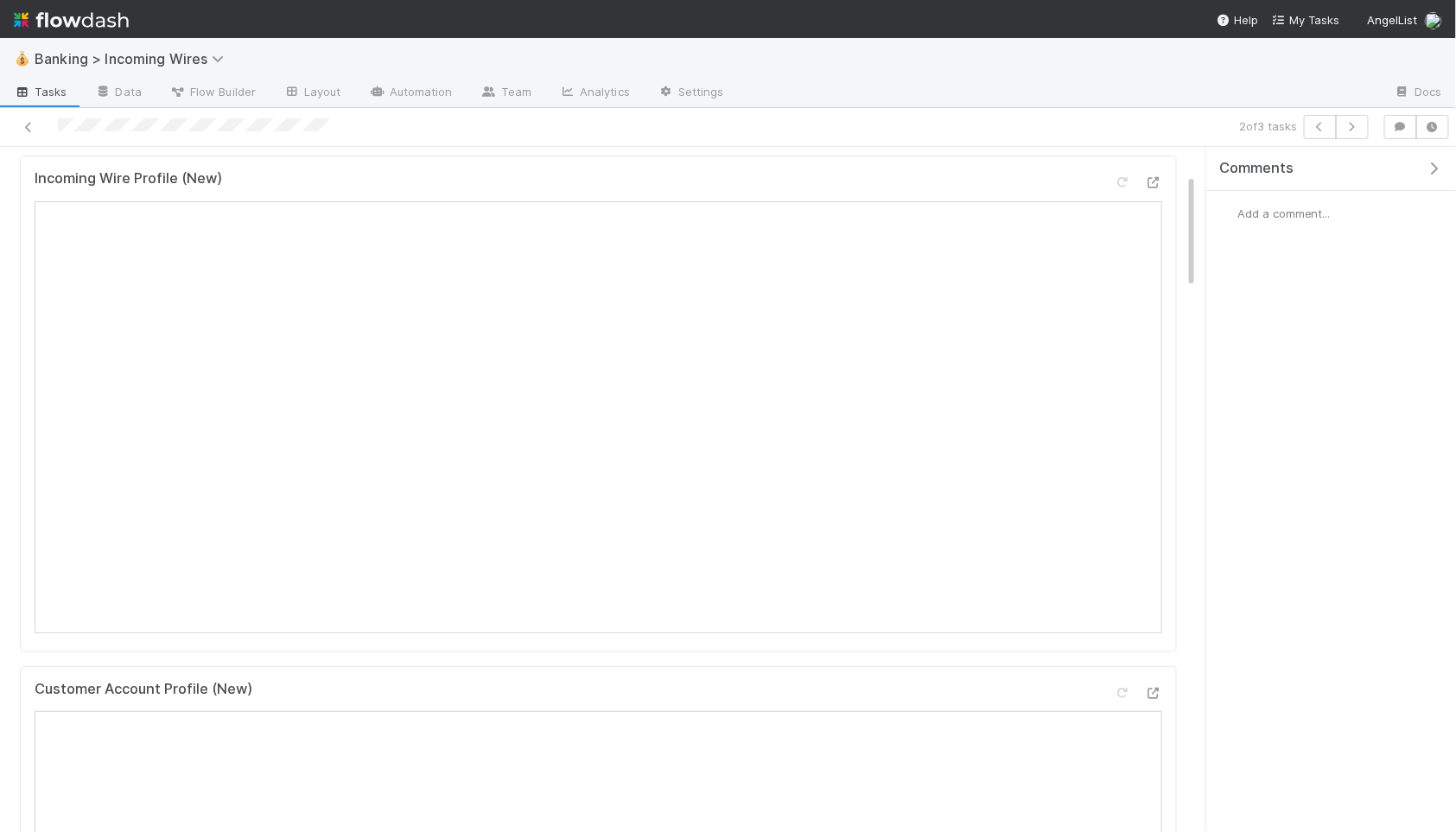 scroll, scrollTop: 252, scrollLeft: 0, axis: vertical 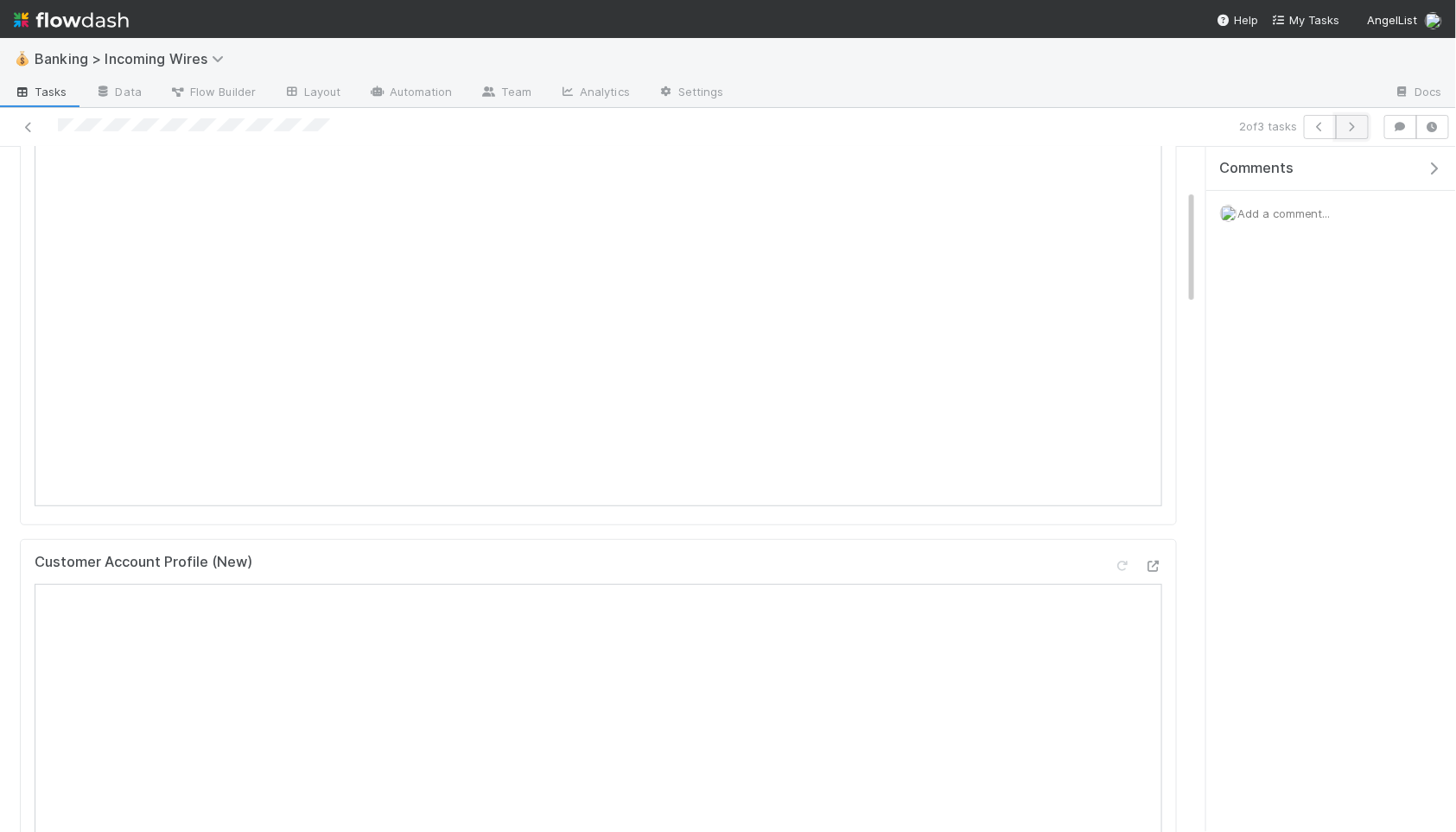 click at bounding box center [1352, 127] 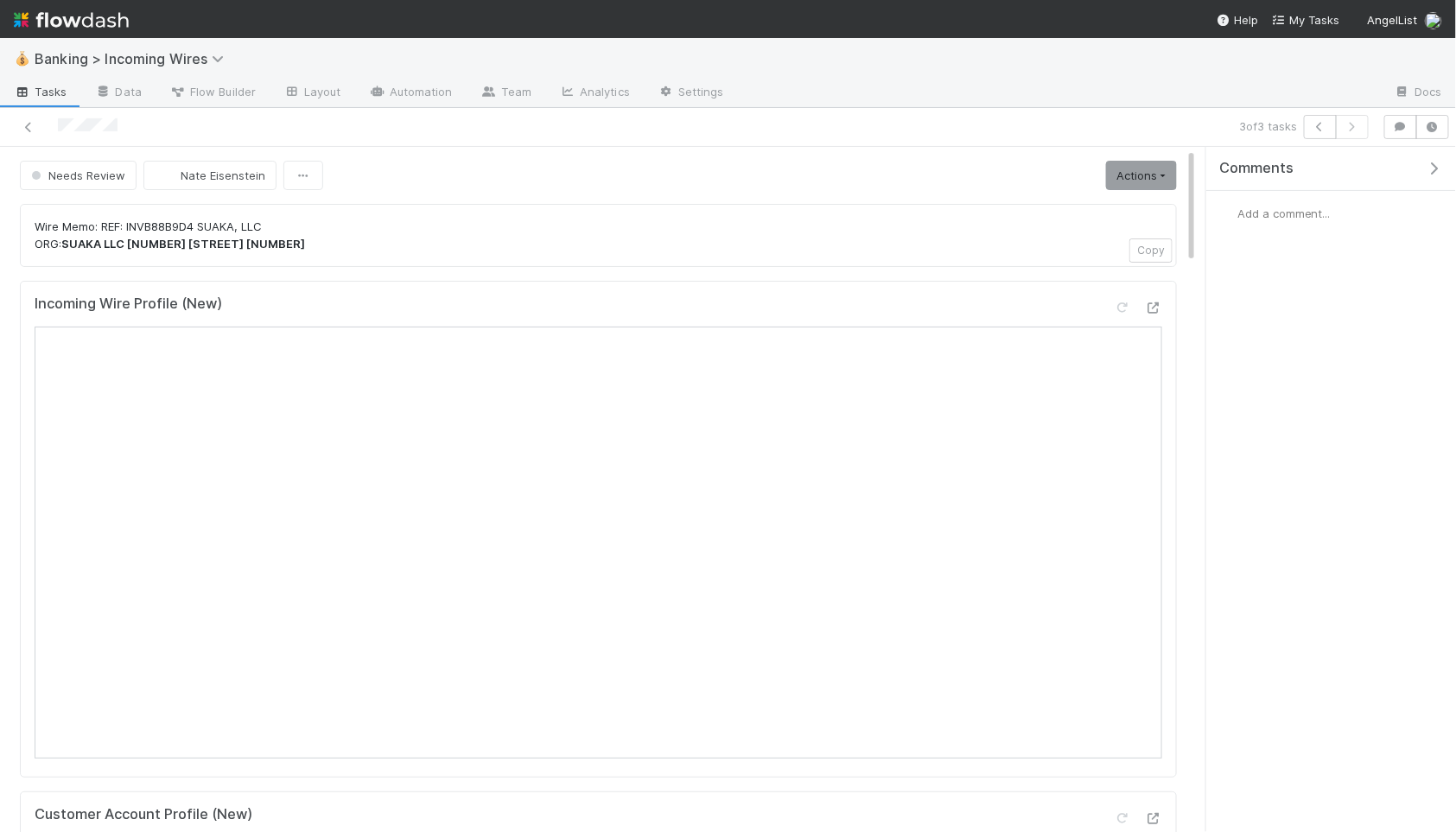 scroll, scrollTop: 9, scrollLeft: 0, axis: vertical 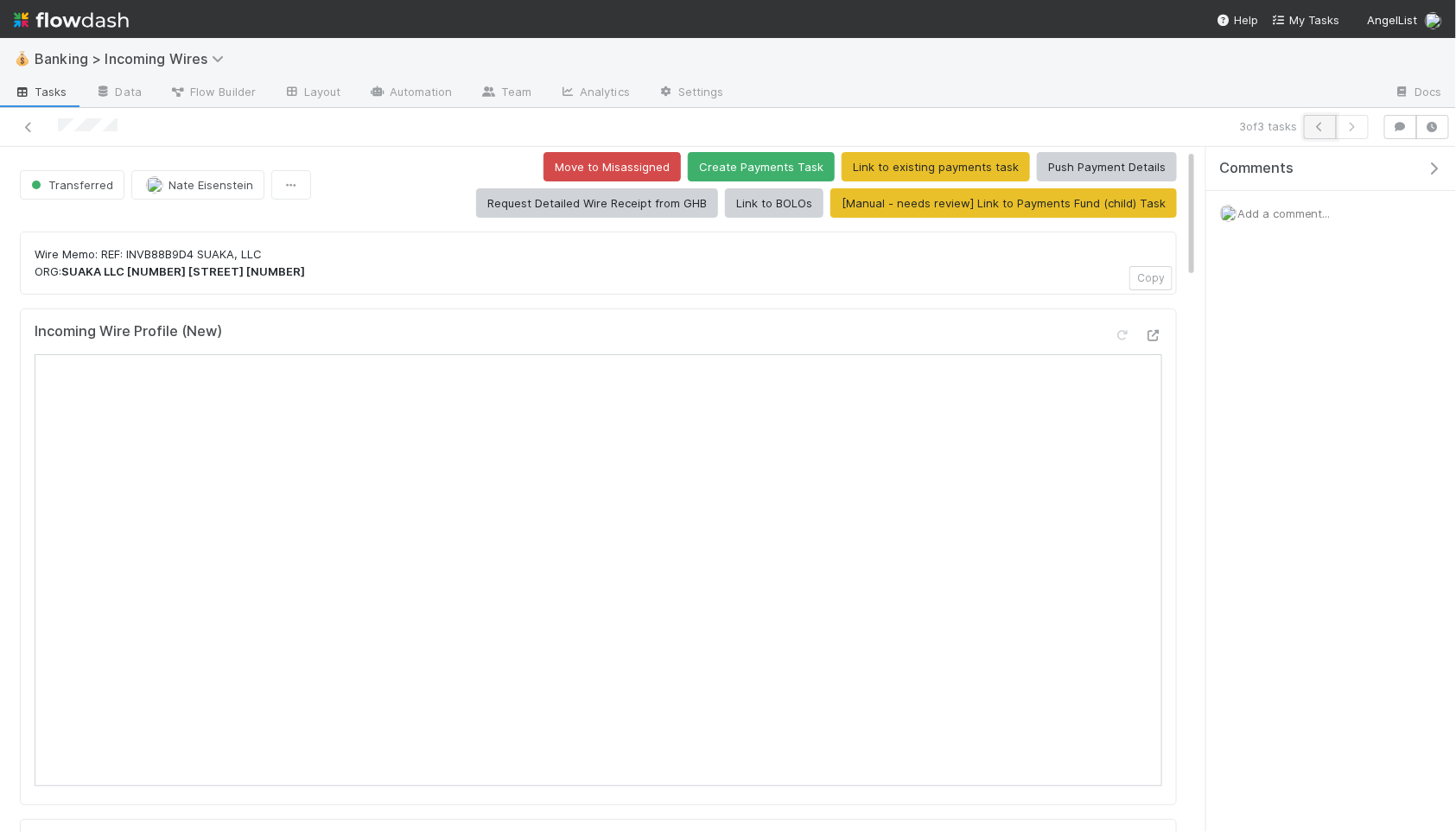 click at bounding box center (1320, 127) 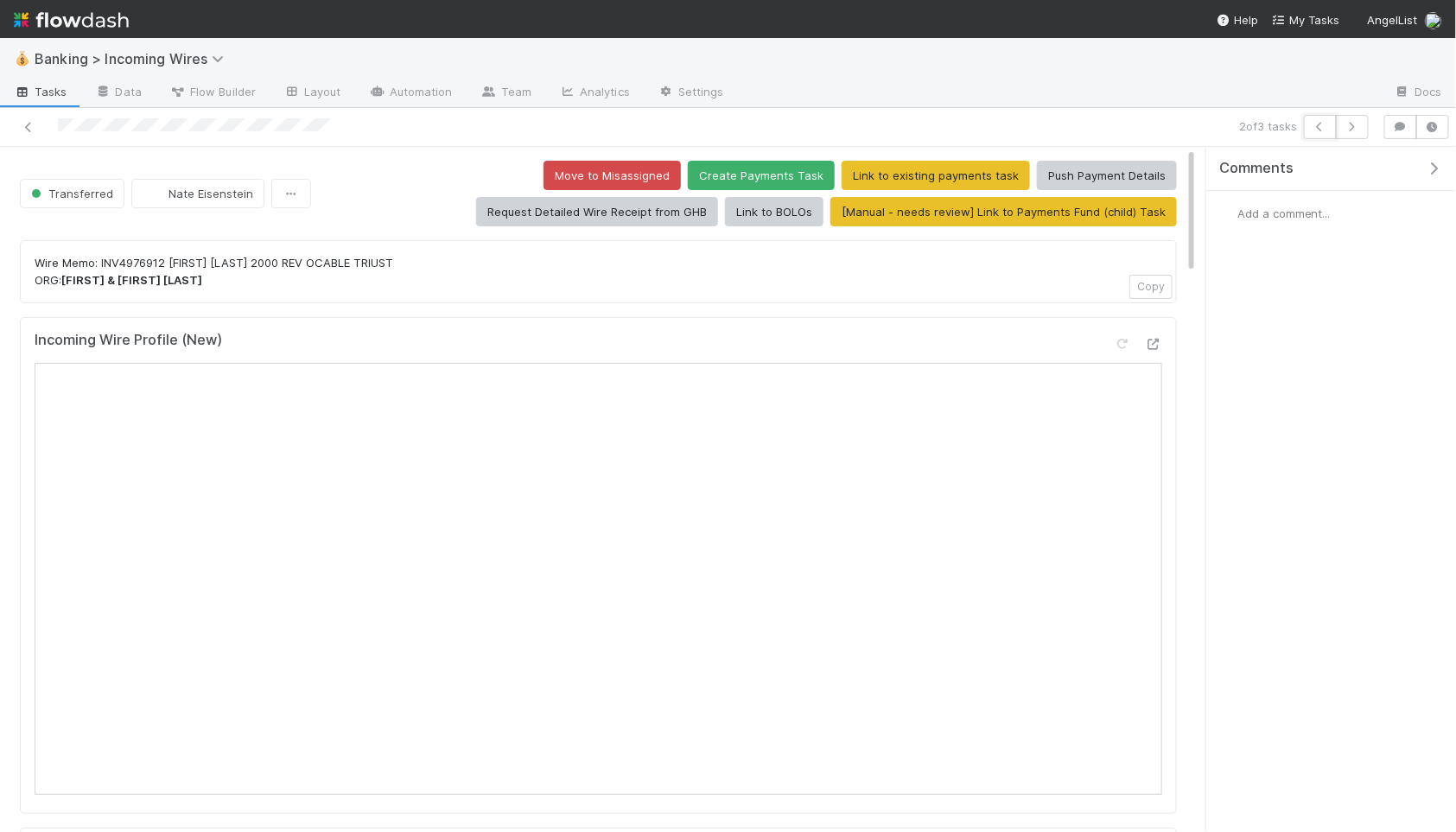 click at bounding box center [1320, 127] 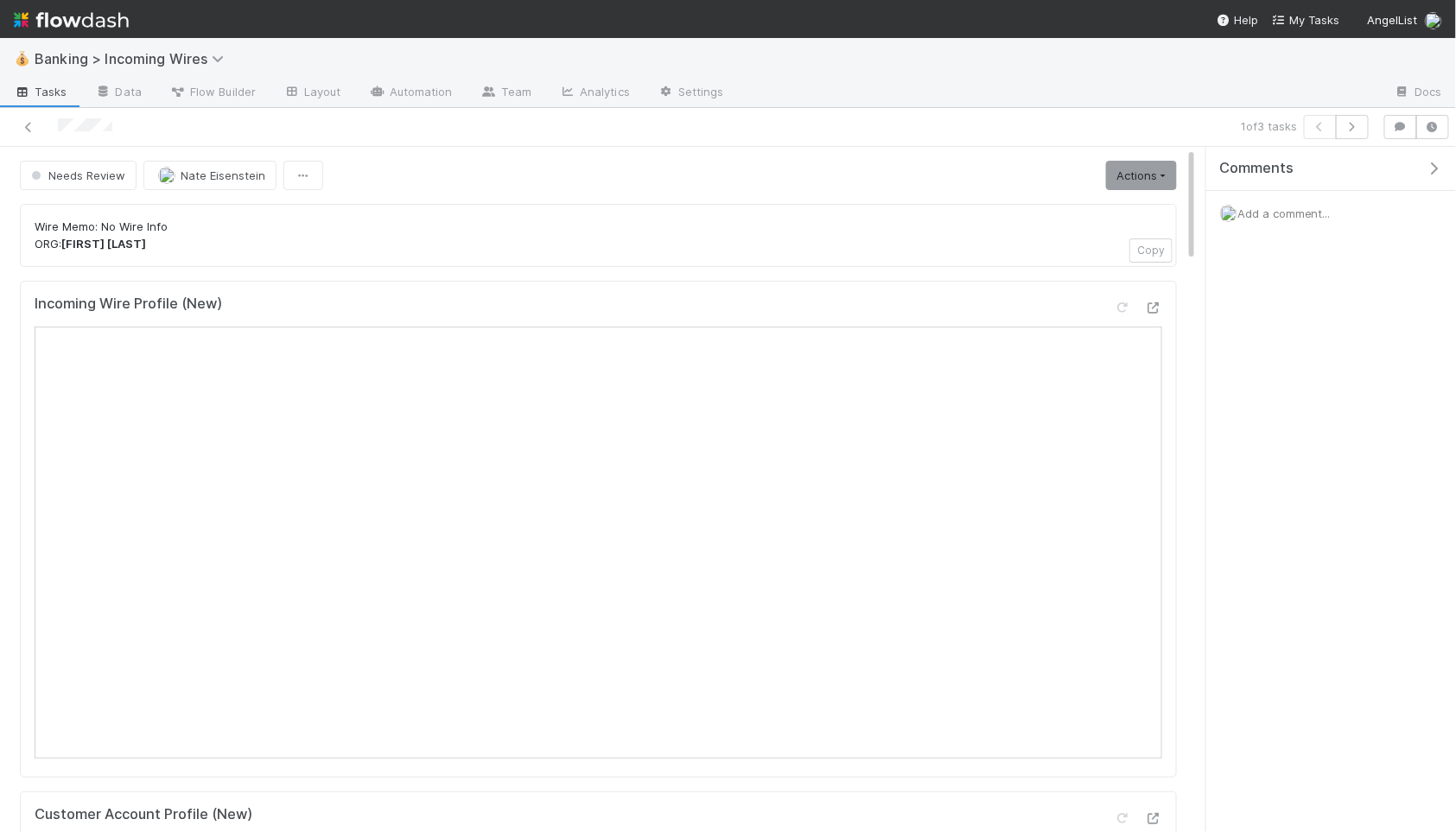 scroll, scrollTop: 180, scrollLeft: 0, axis: vertical 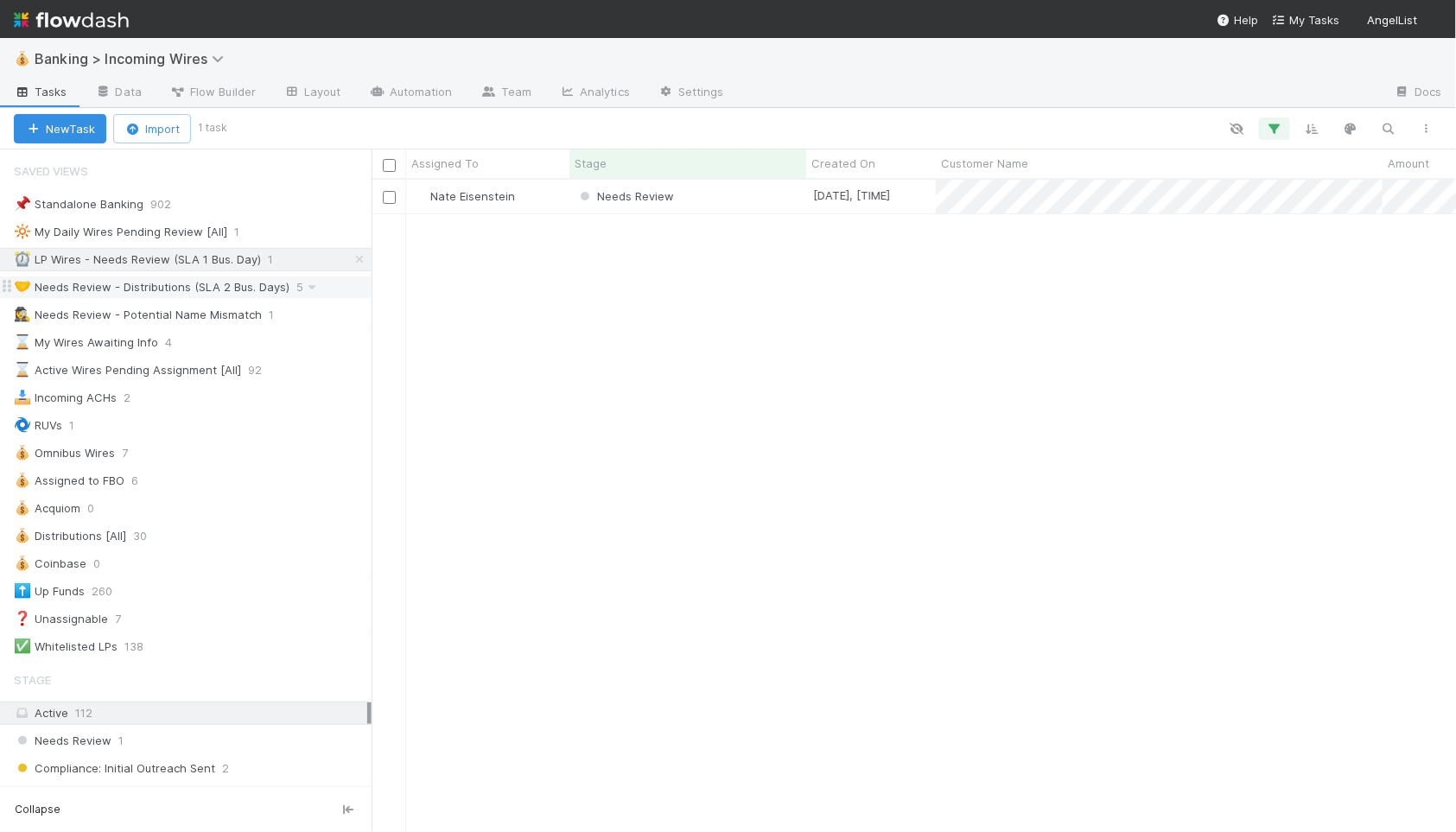 click on "🤝 Needs Review - Distributions (SLA 2 Bus. Days)" at bounding box center [151, 287] 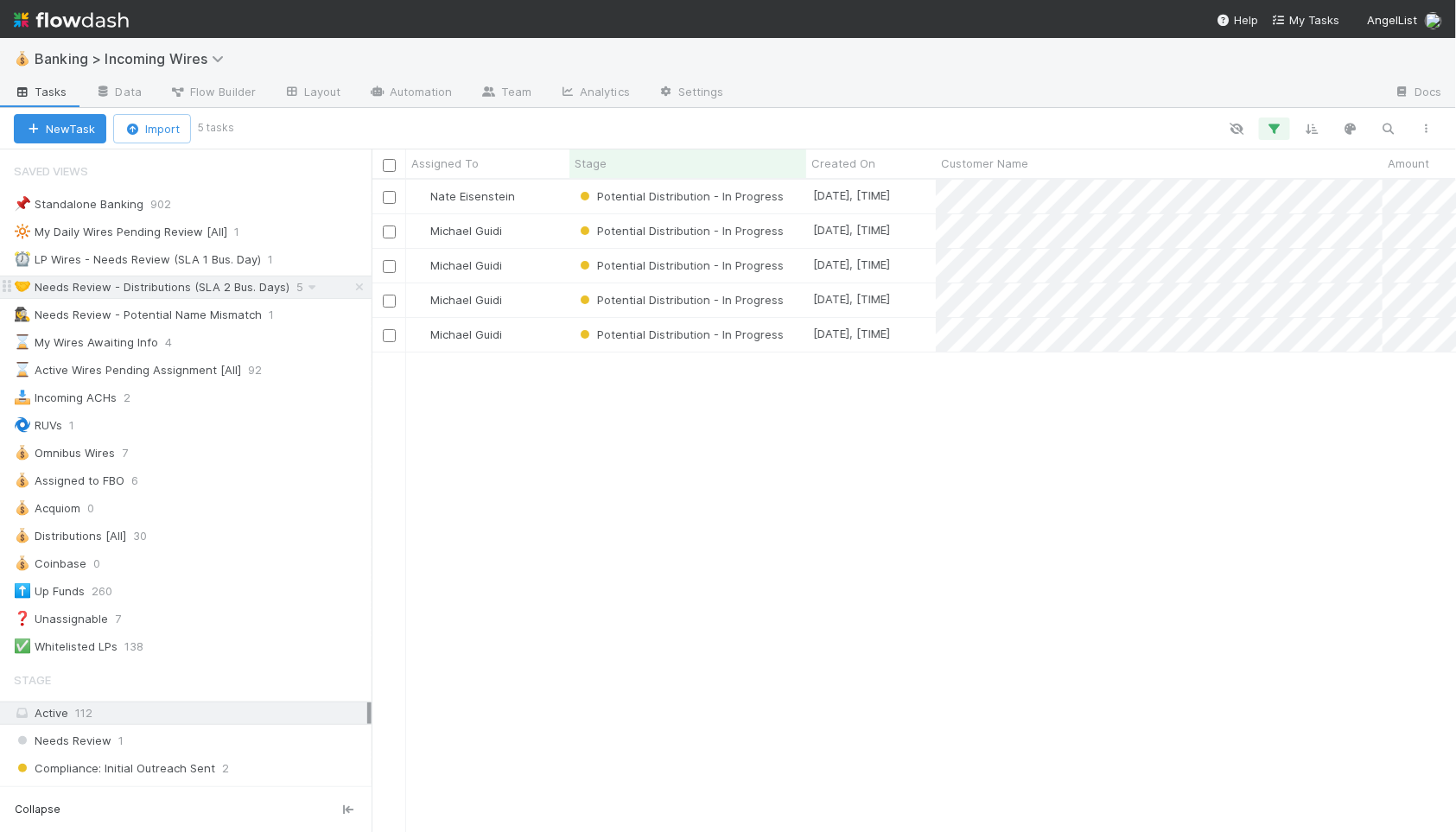 scroll, scrollTop: 0, scrollLeft: 1, axis: horizontal 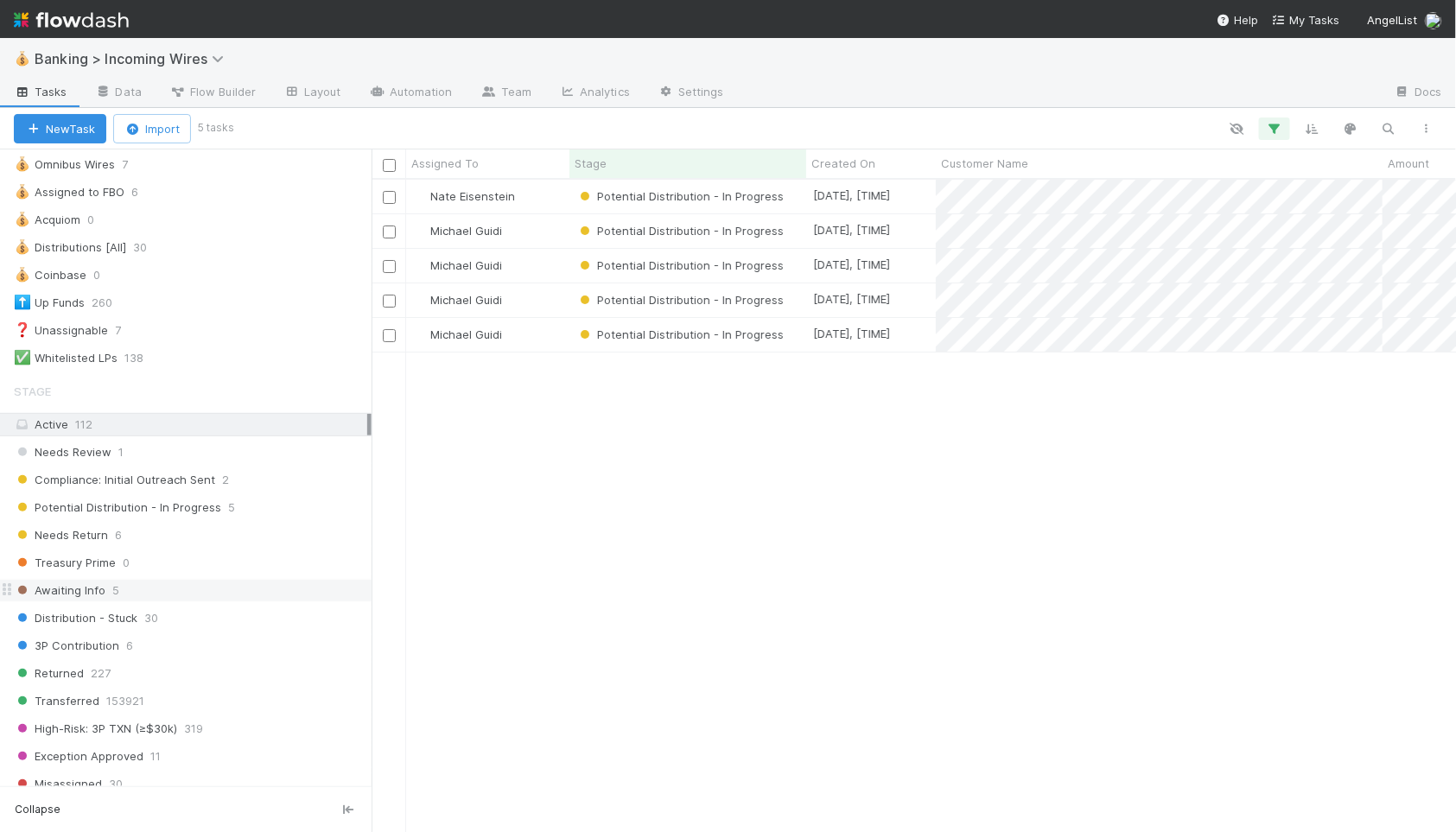 click on "Awaiting Info   5" at bounding box center (186, 590) 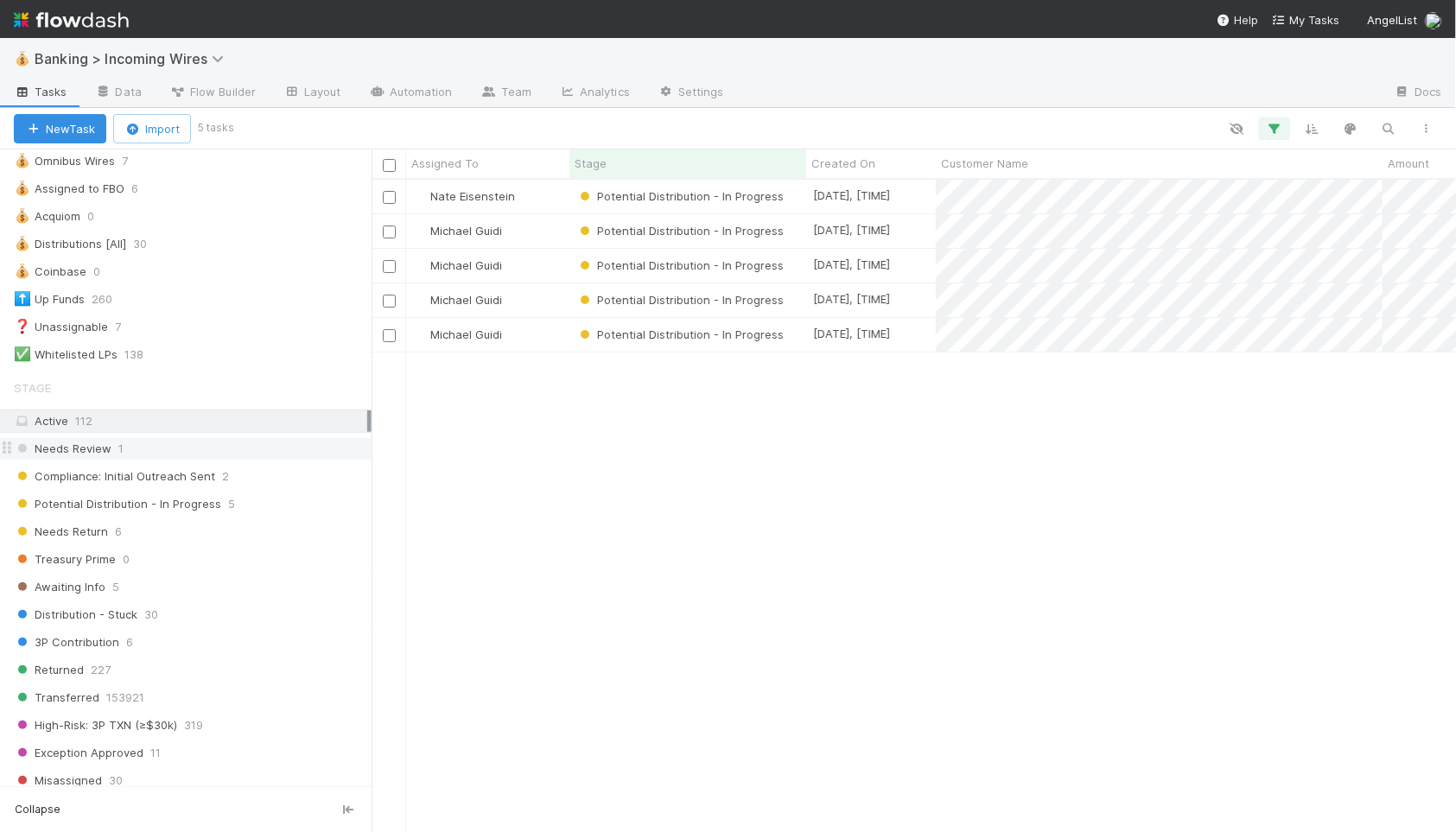 scroll, scrollTop: 305, scrollLeft: 0, axis: vertical 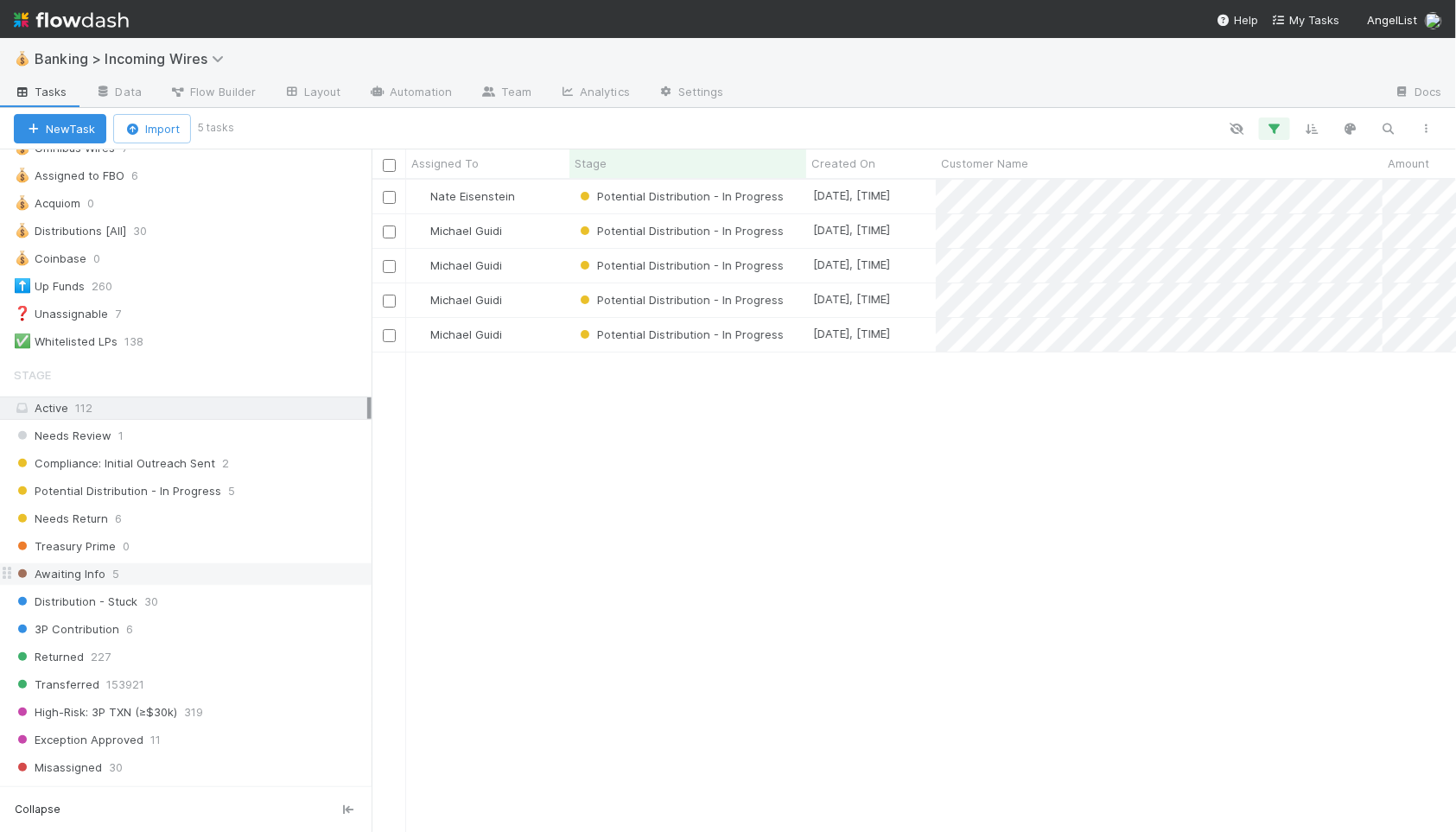 click on "Awaiting Info" at bounding box center (60, 574) 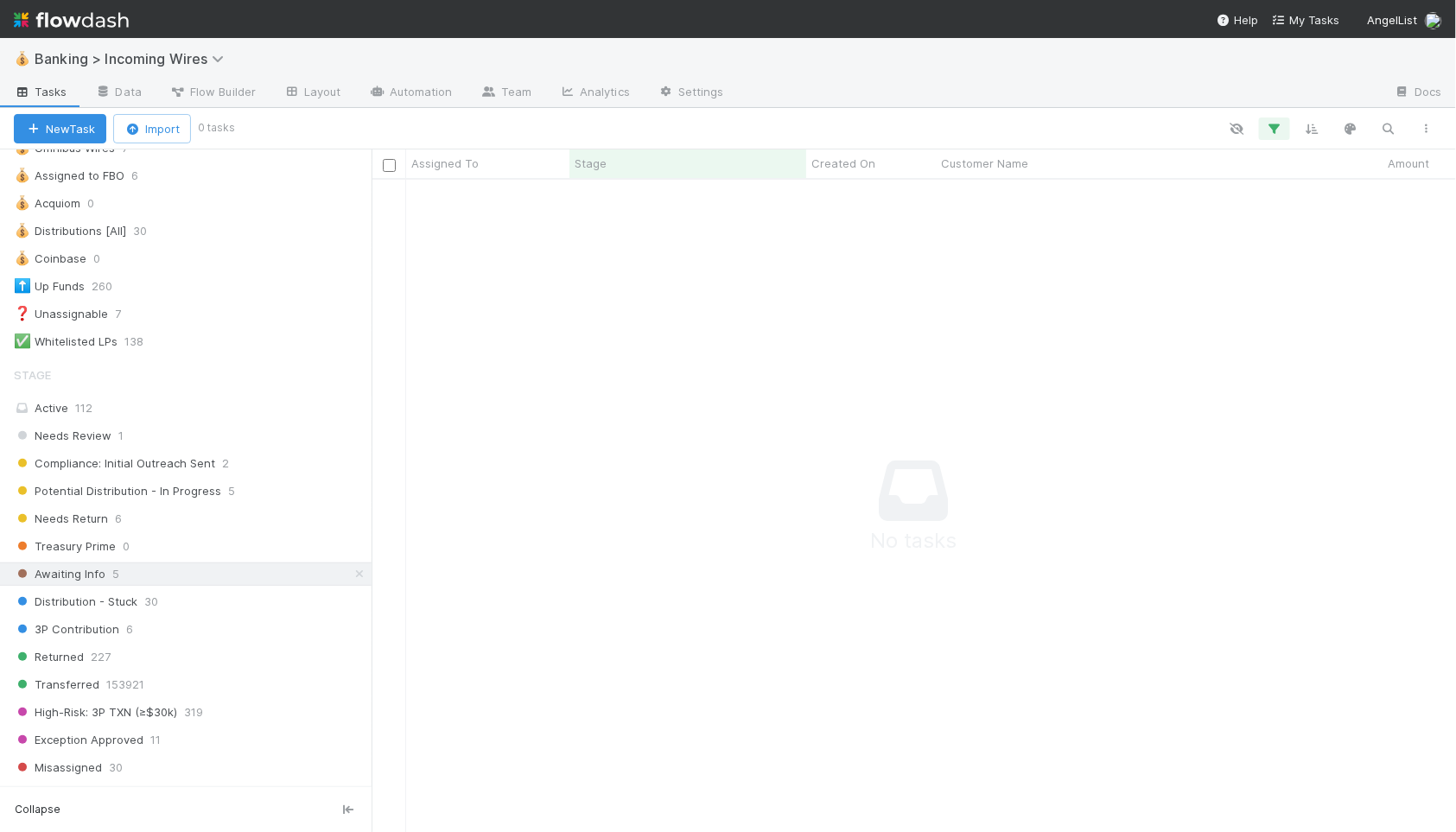 scroll, scrollTop: 0, scrollLeft: 1, axis: horizontal 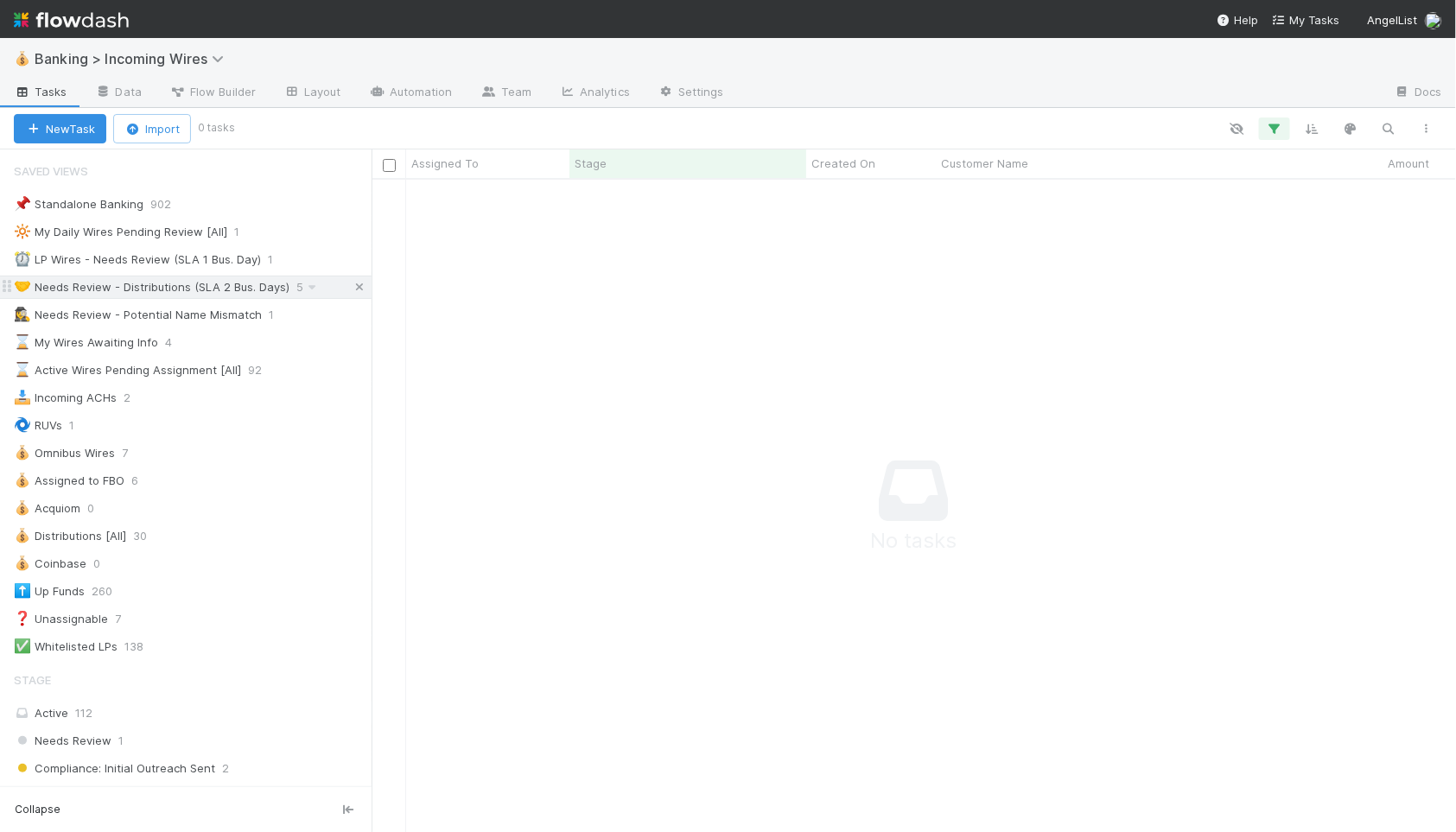 click at bounding box center [359, 287] 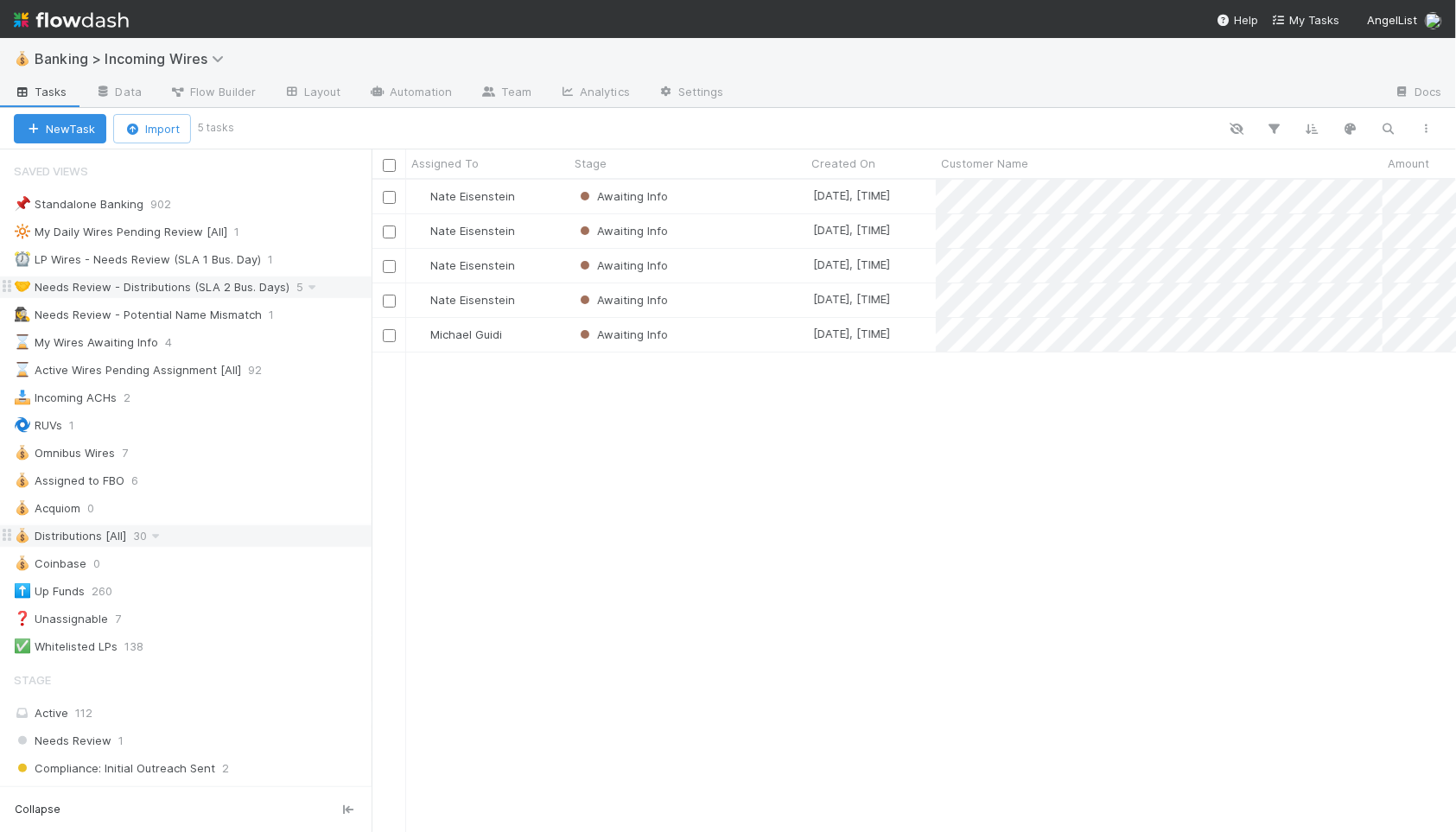 scroll, scrollTop: 79, scrollLeft: 0, axis: vertical 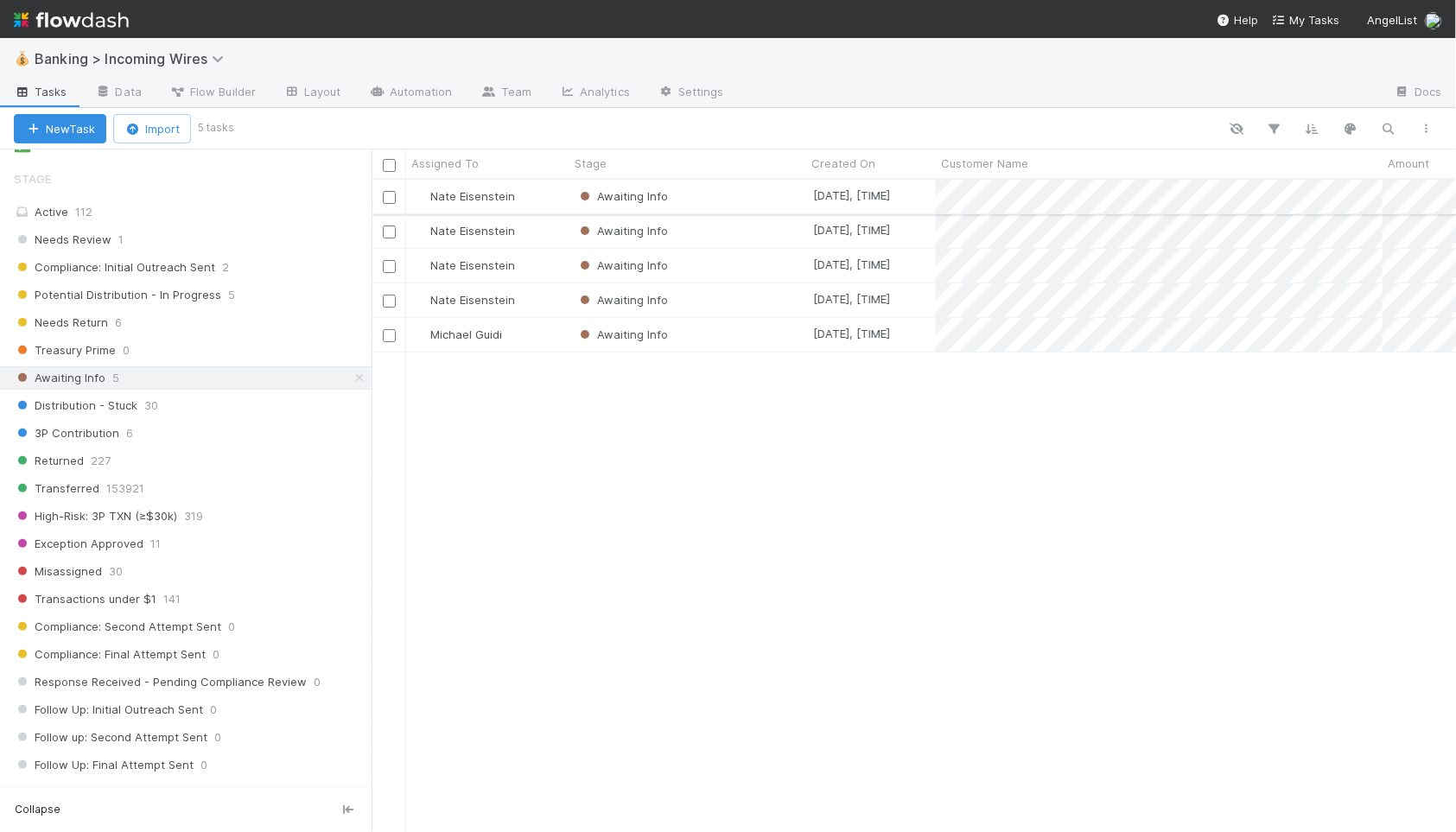 click on "Awaiting Info" at bounding box center [688, 196] 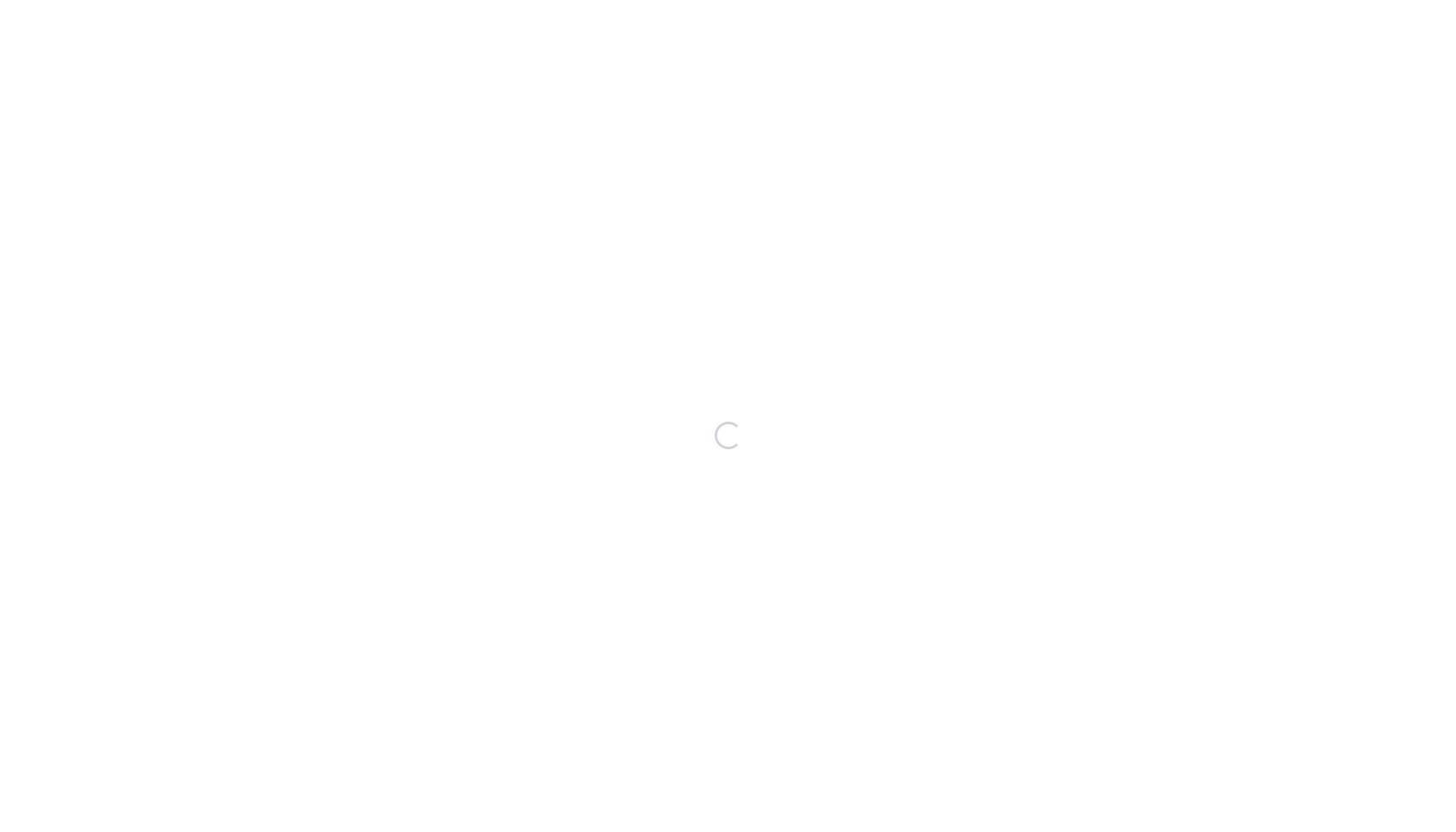 scroll, scrollTop: 0, scrollLeft: 0, axis: both 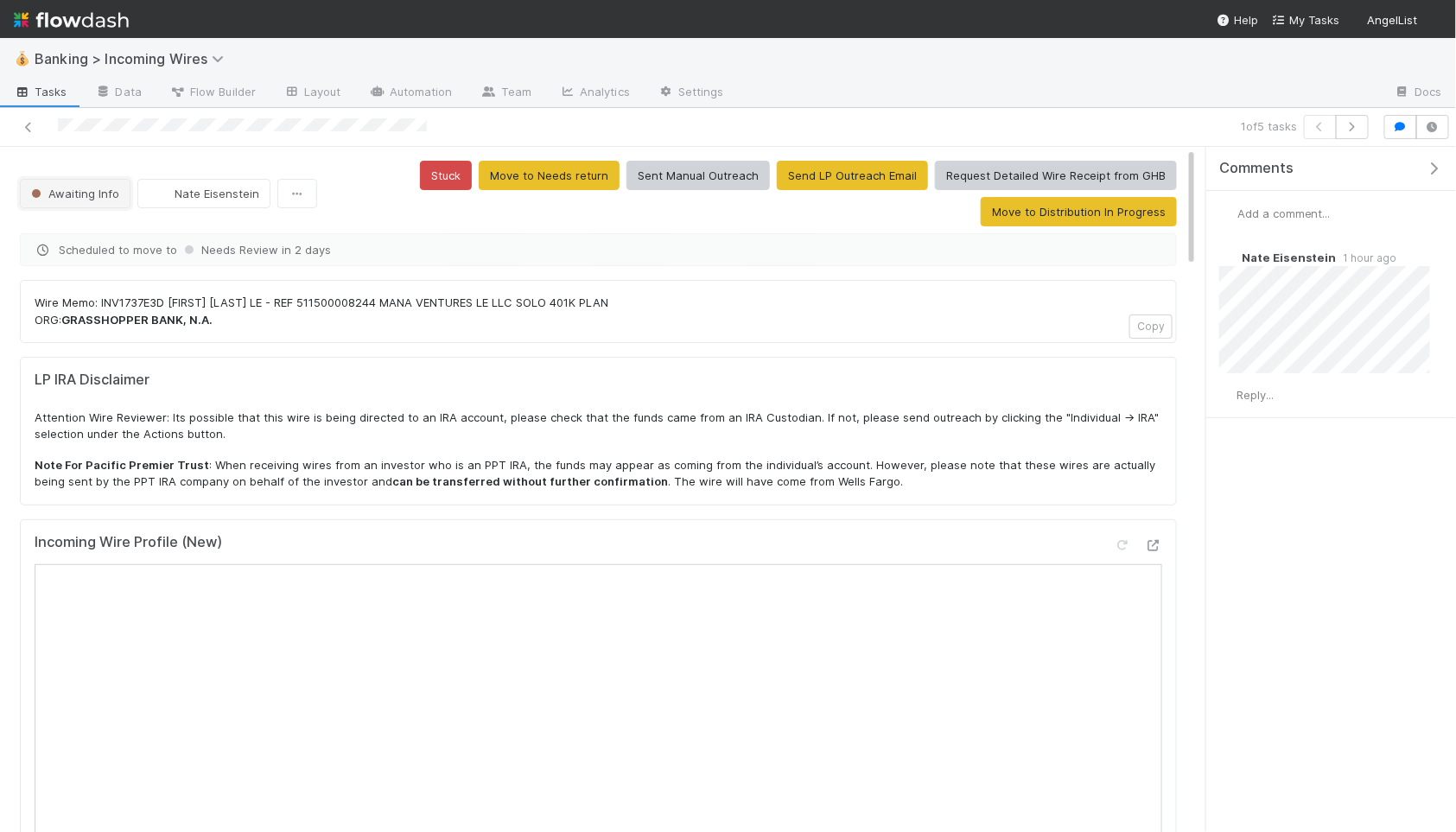 click on "Awaiting Info" at bounding box center (75, 194) 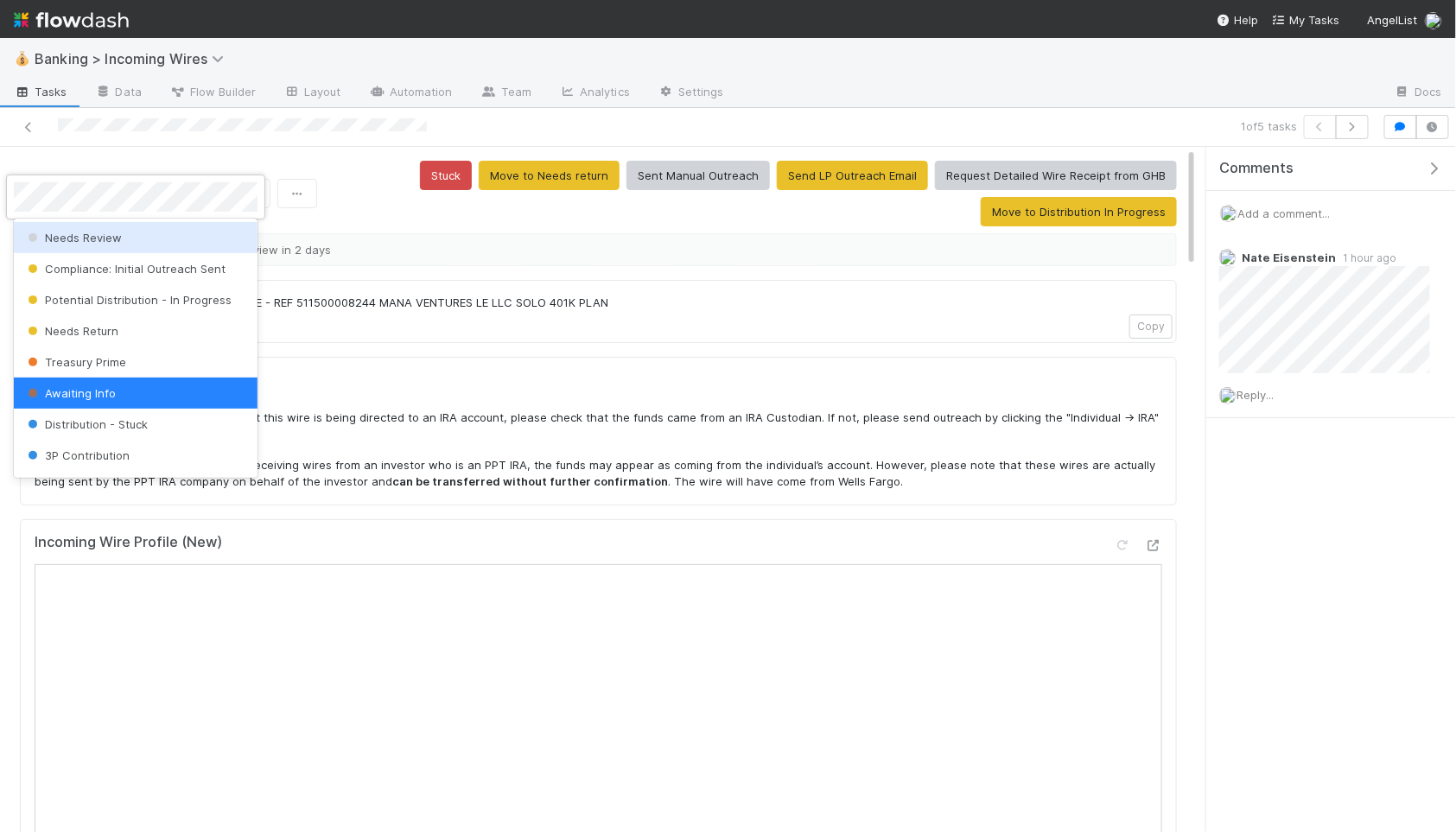click on "Needs Review" at bounding box center [73, 238] 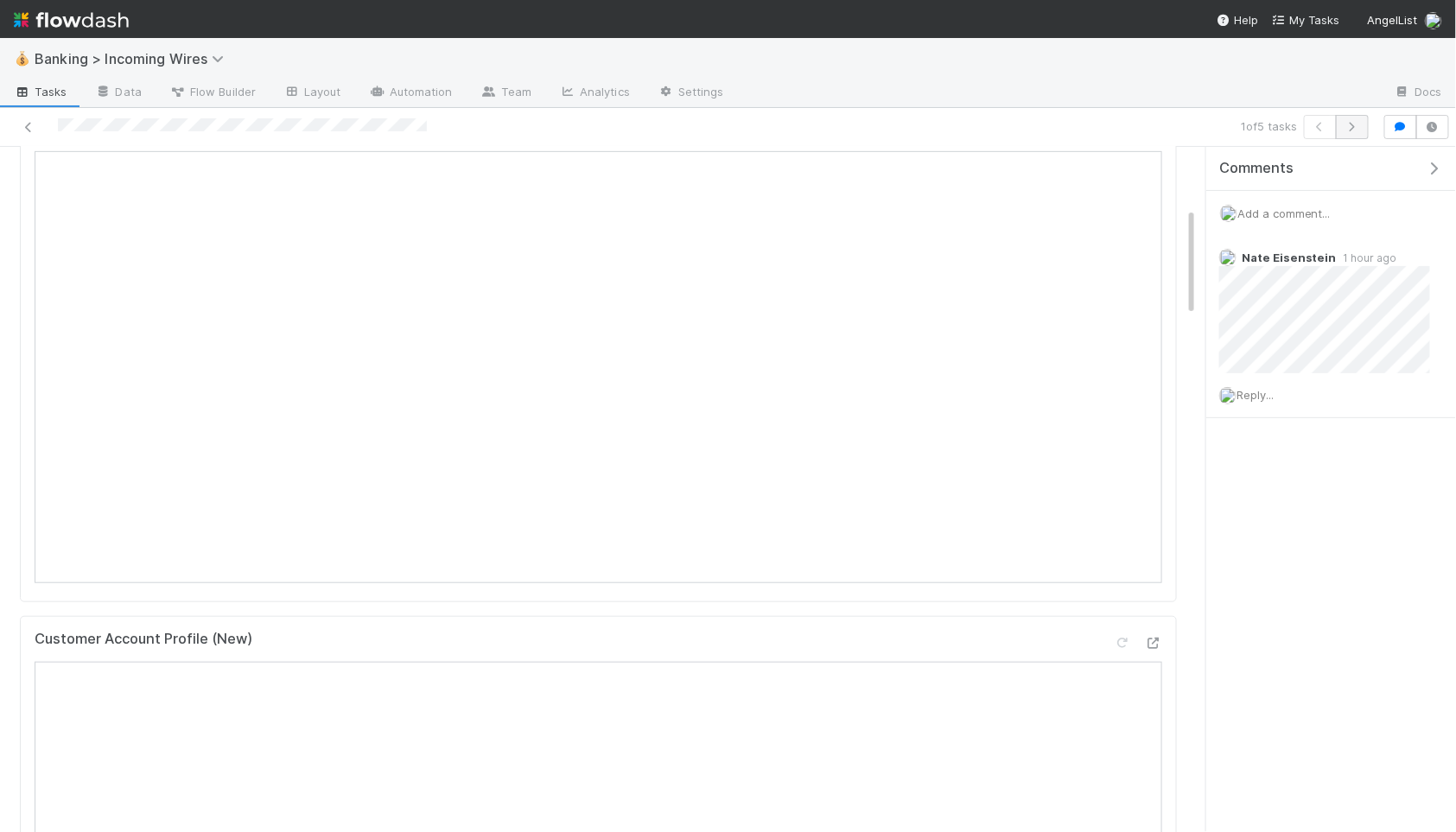 scroll, scrollTop: 337, scrollLeft: 0, axis: vertical 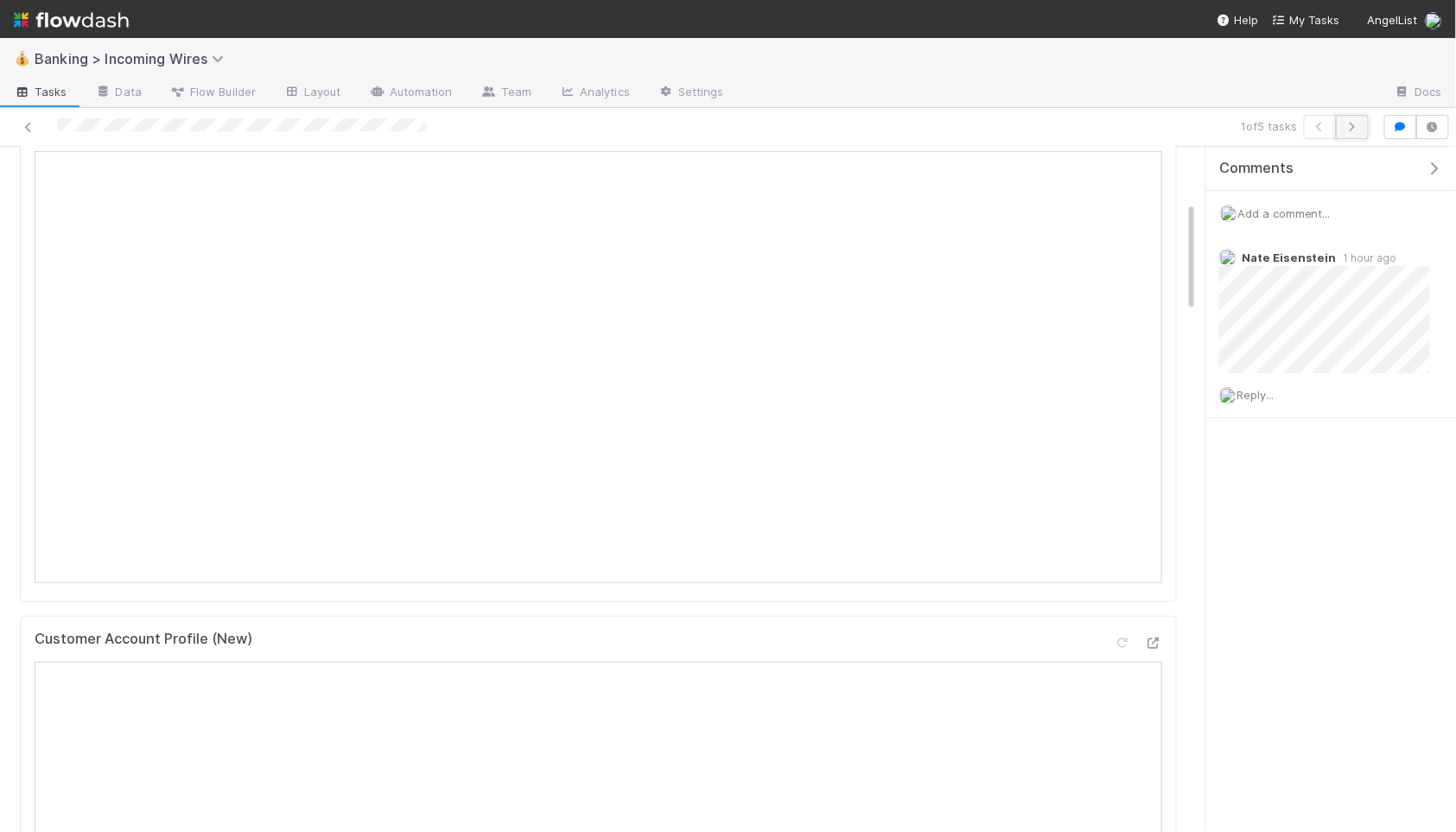 click at bounding box center [1352, 127] 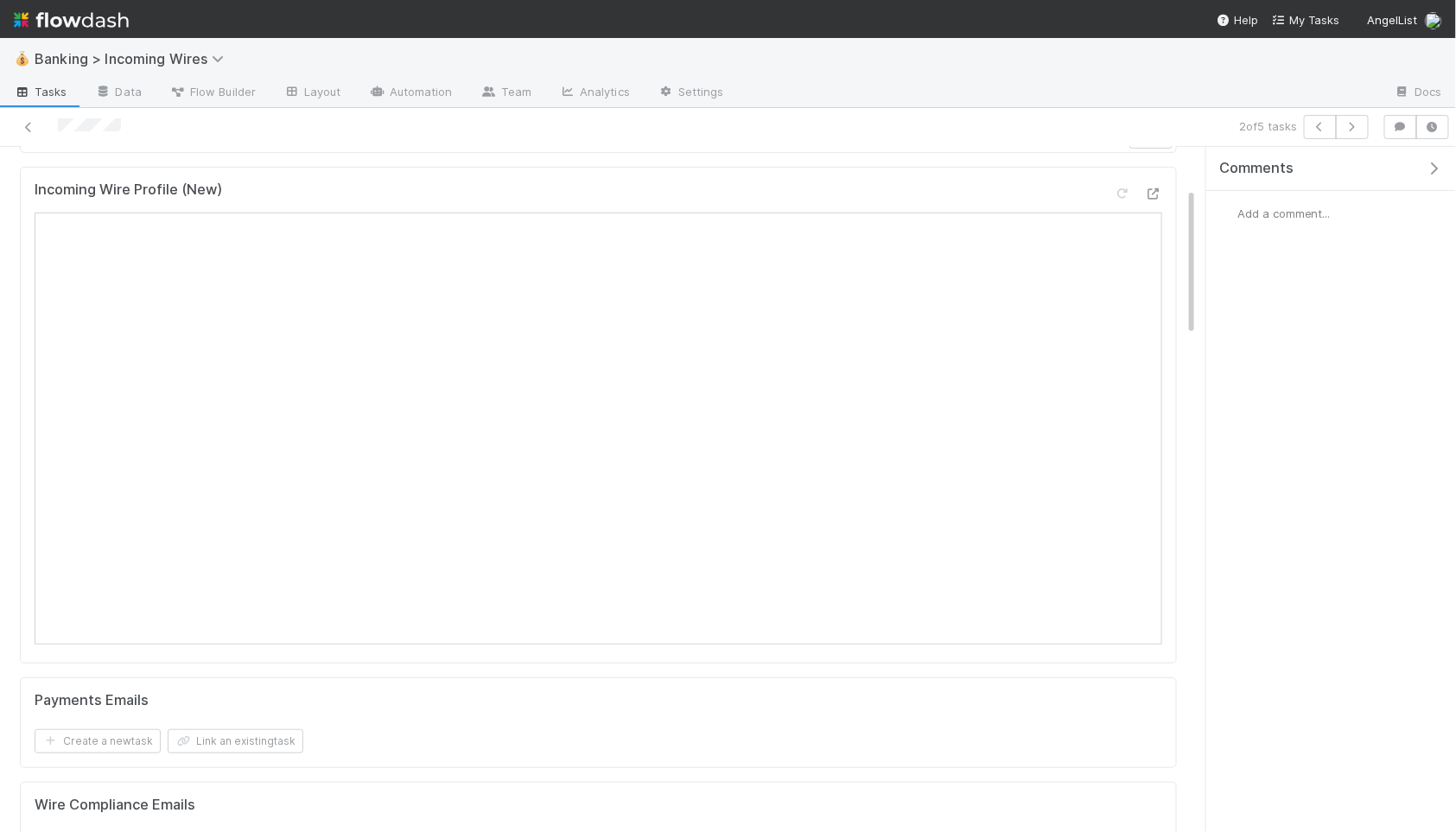 scroll, scrollTop: 192, scrollLeft: 0, axis: vertical 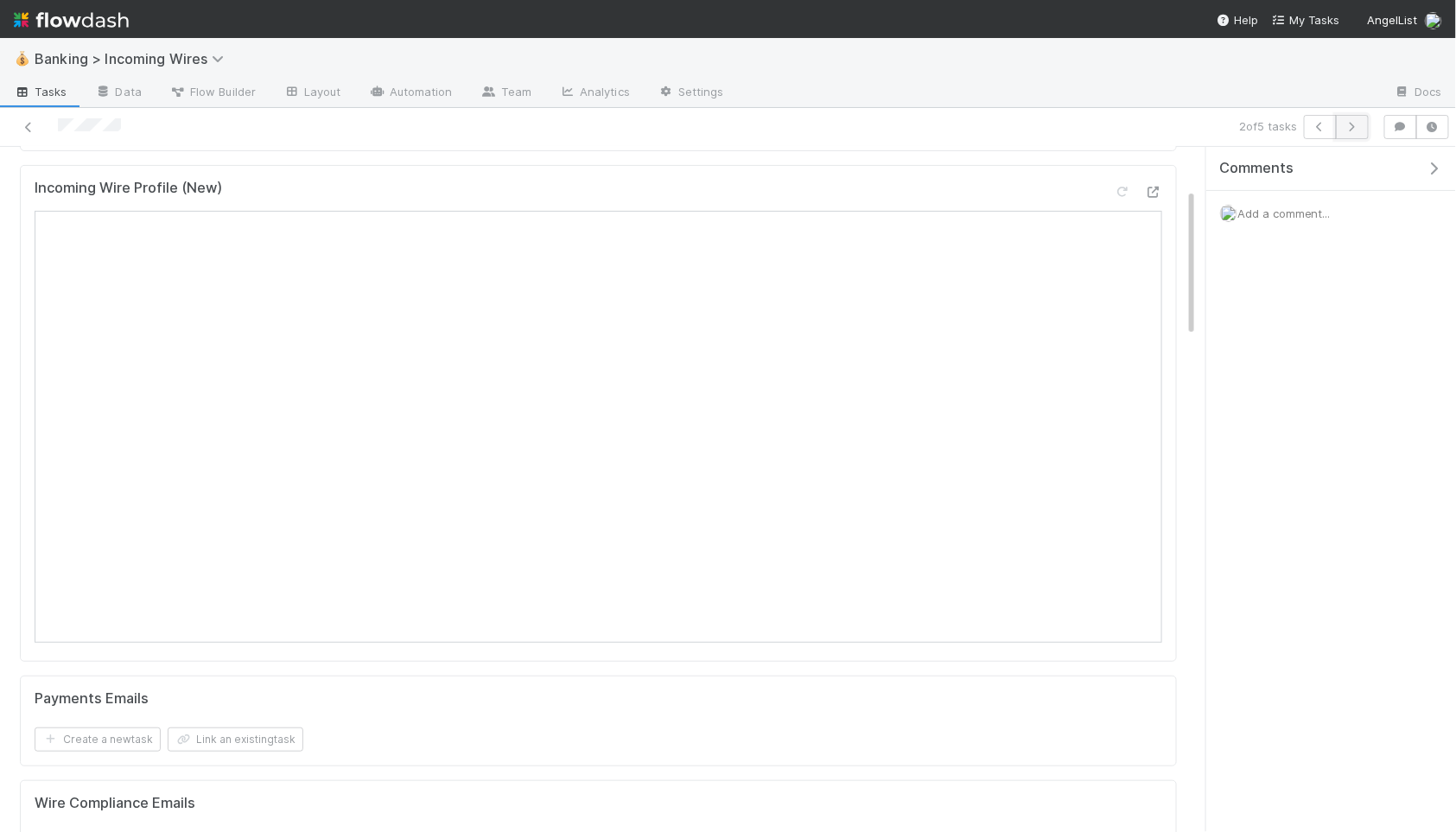 click at bounding box center [1352, 127] 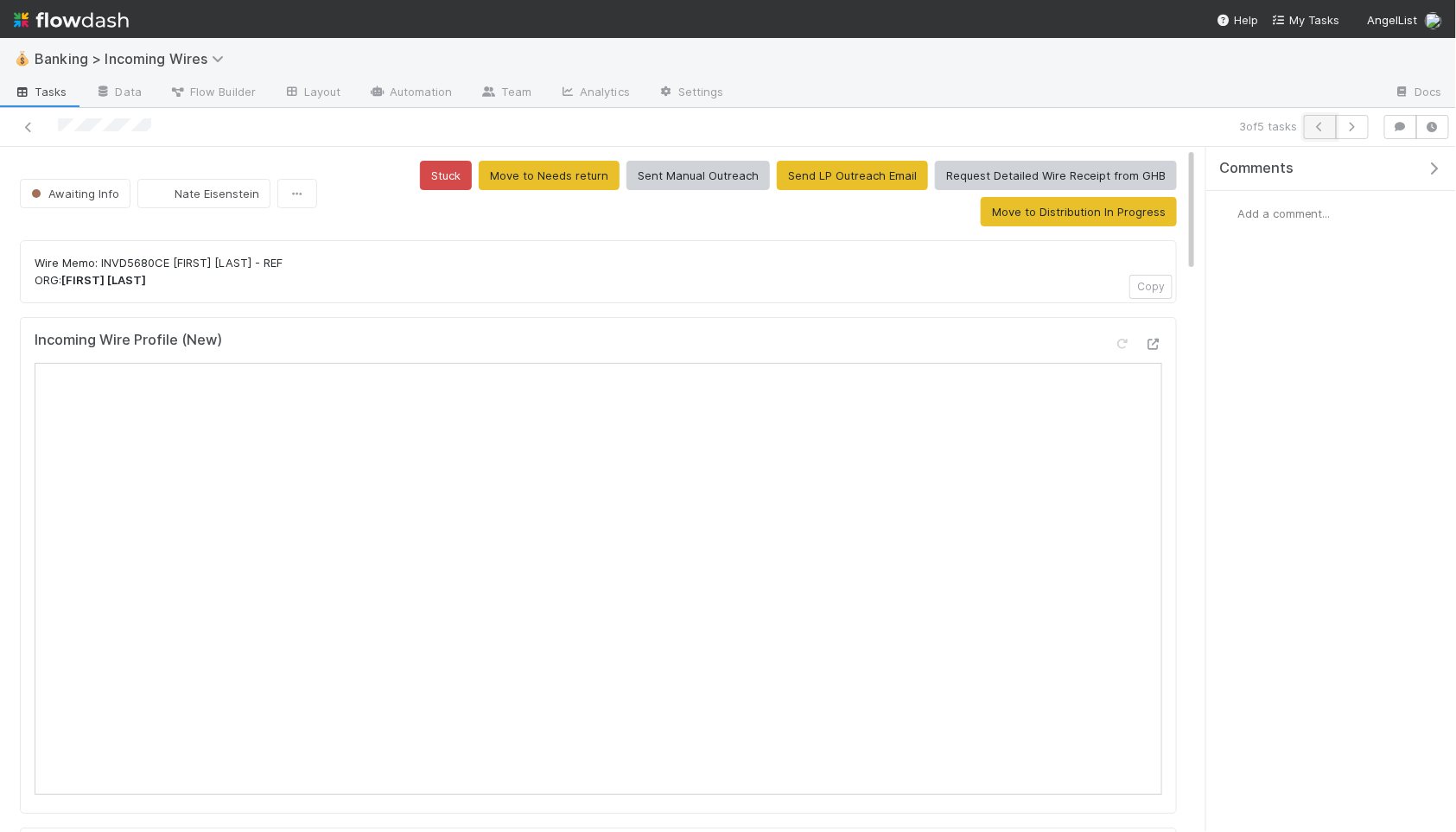 click at bounding box center [1320, 127] 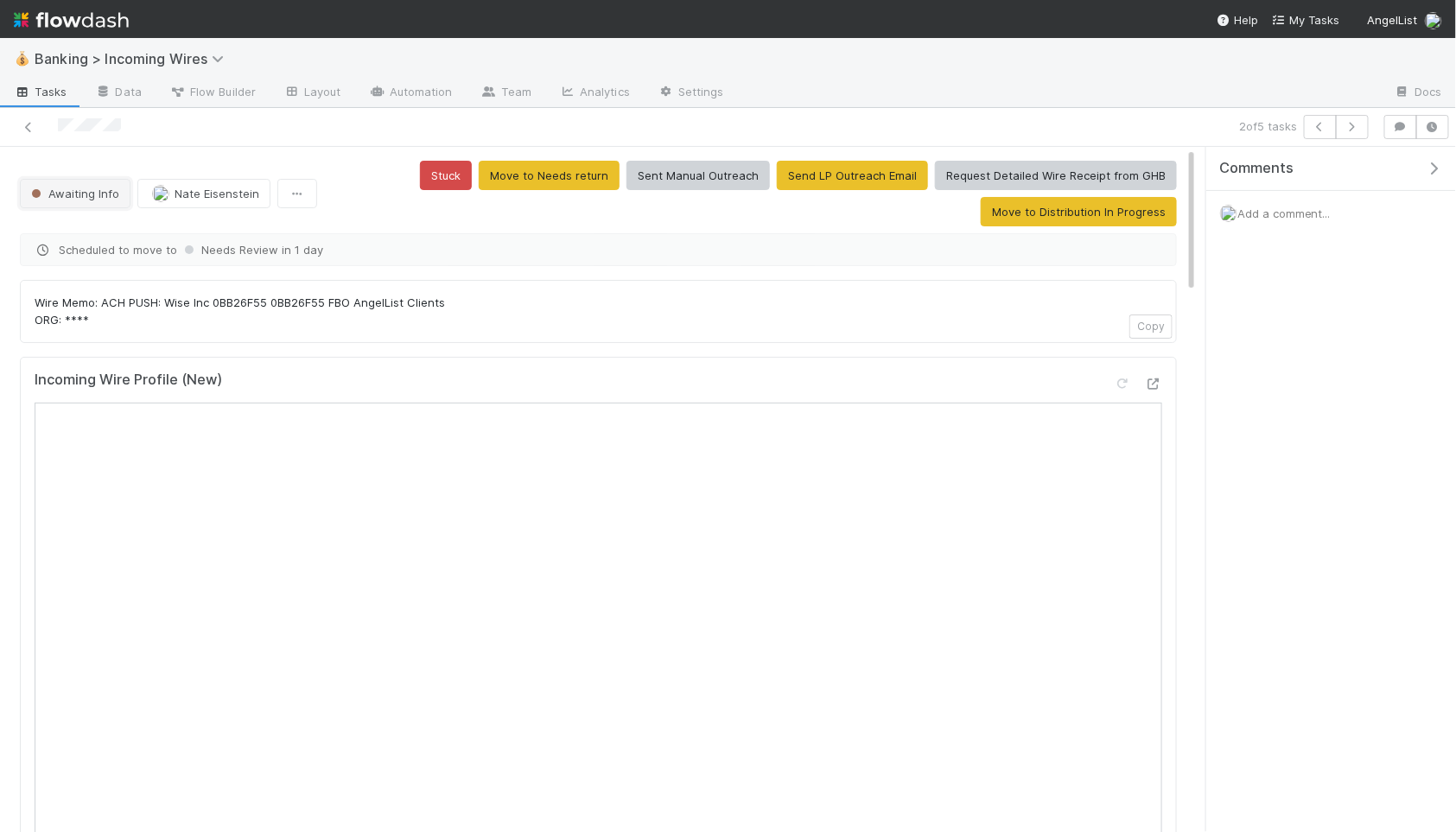 click on "Awaiting Info" at bounding box center (73, 194) 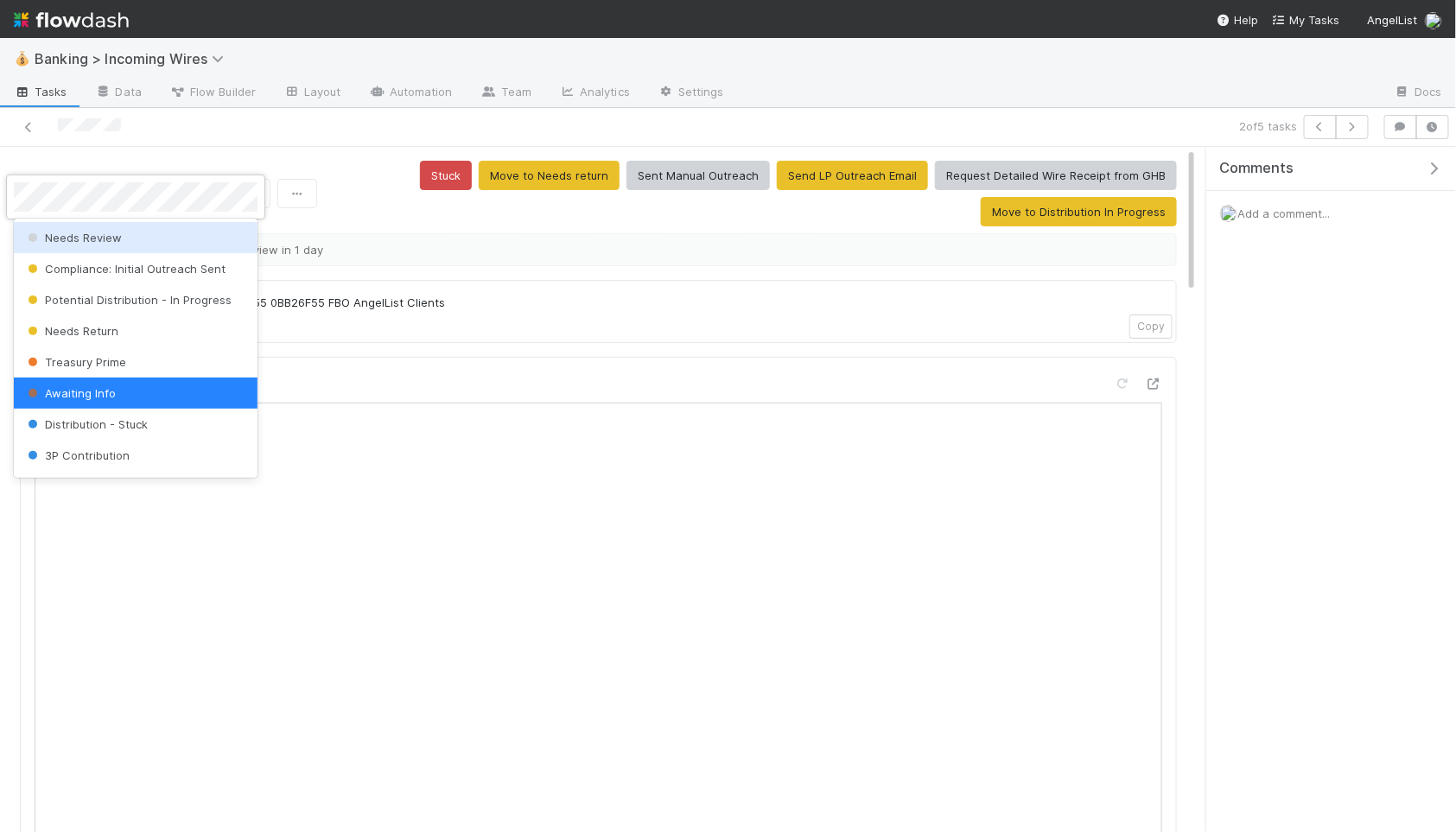 click on "Needs Review" at bounding box center [136, 238] 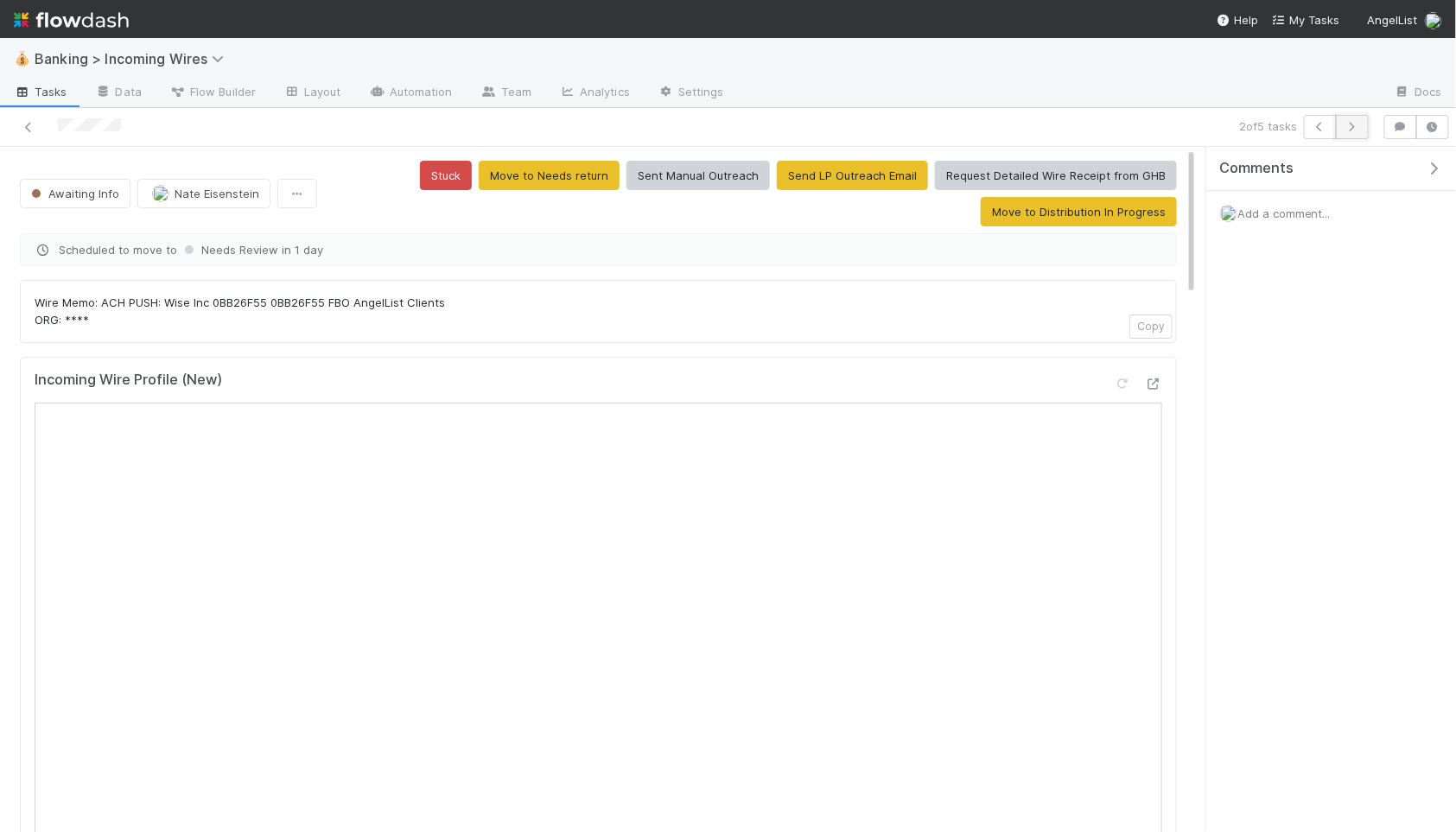 click at bounding box center [1352, 127] 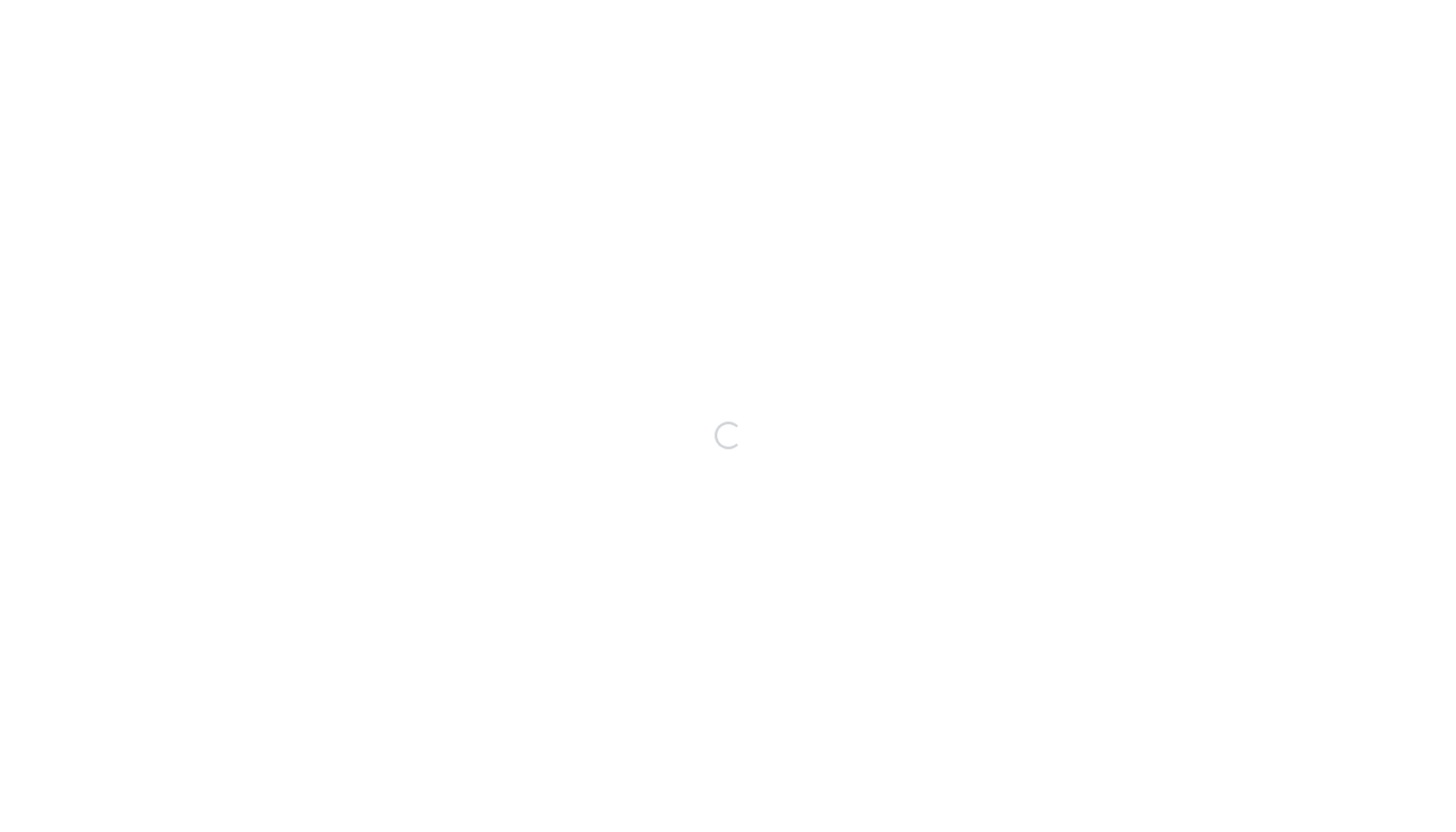 scroll, scrollTop: 0, scrollLeft: 0, axis: both 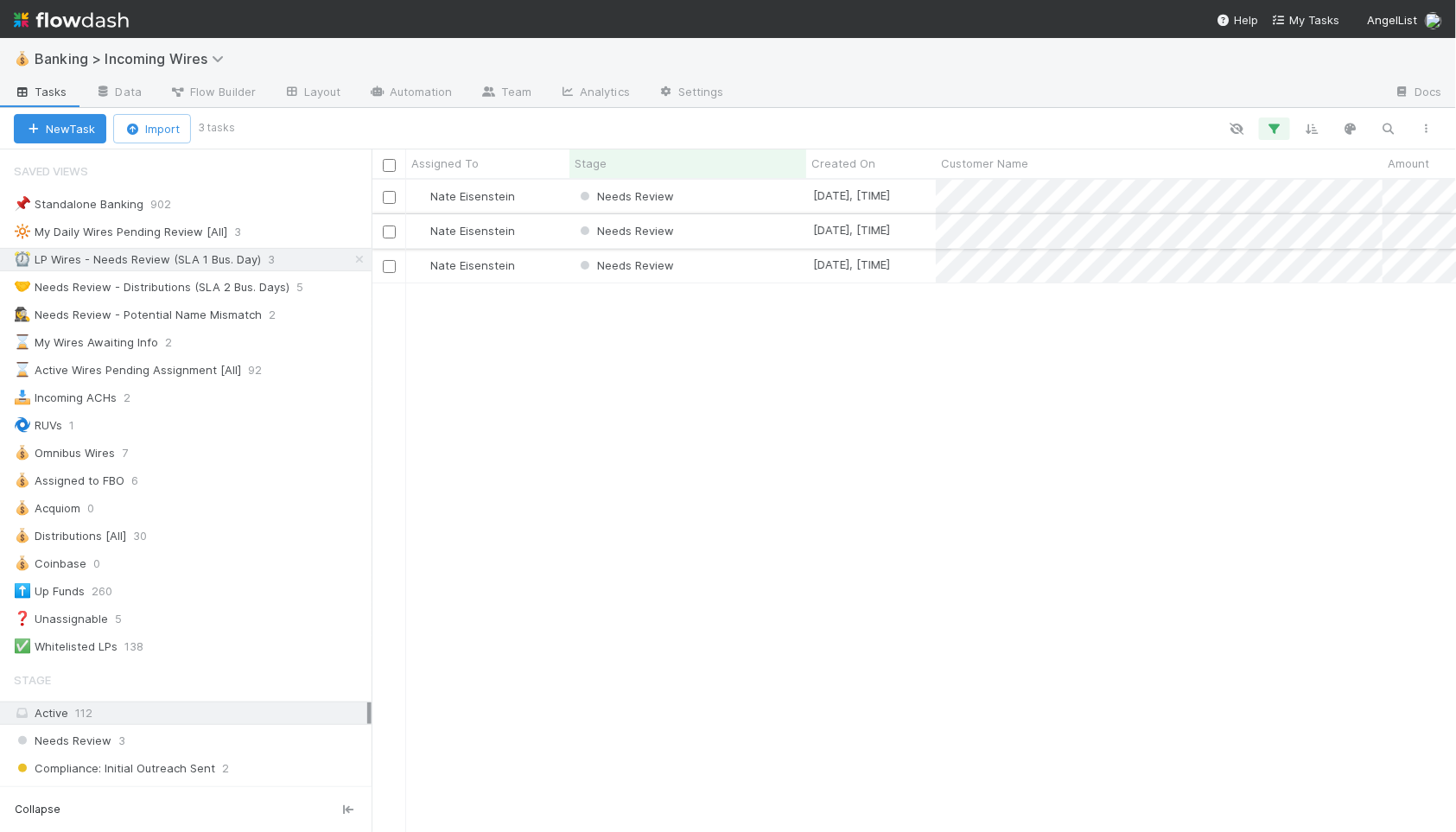 click on "Needs Review" at bounding box center [688, 231] 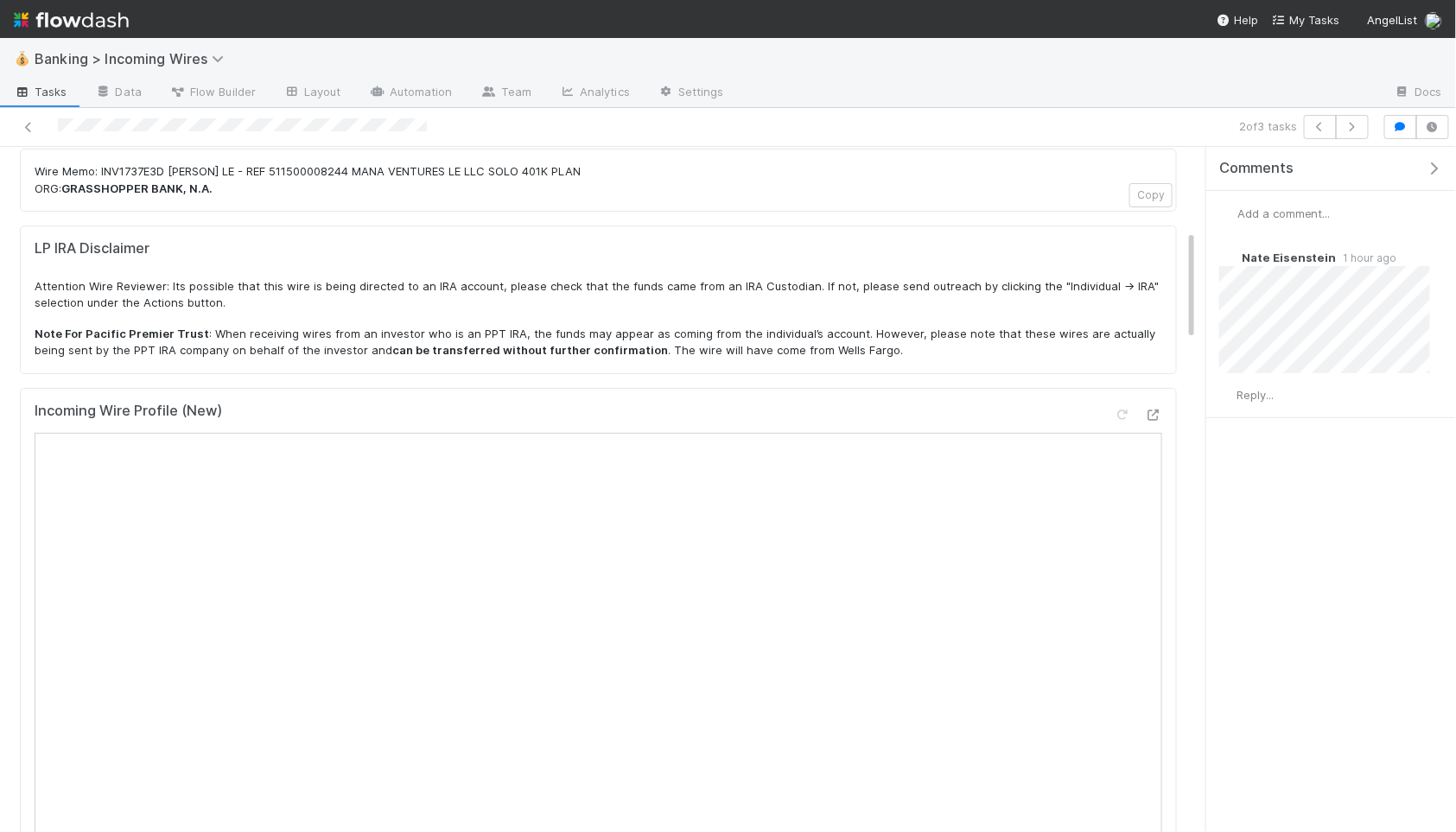 scroll, scrollTop: 0, scrollLeft: 0, axis: both 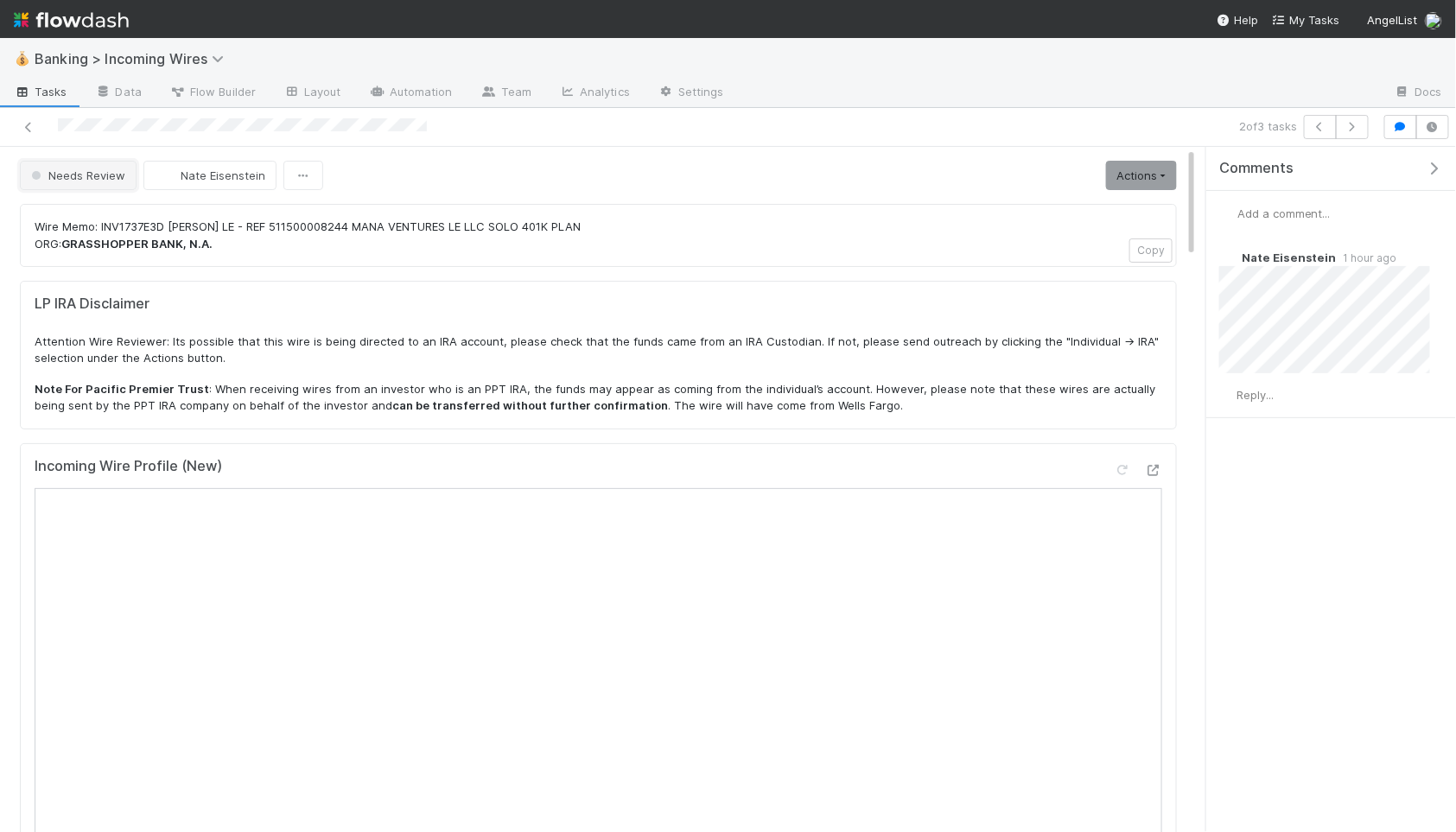 click on "Needs Review" at bounding box center [78, 175] 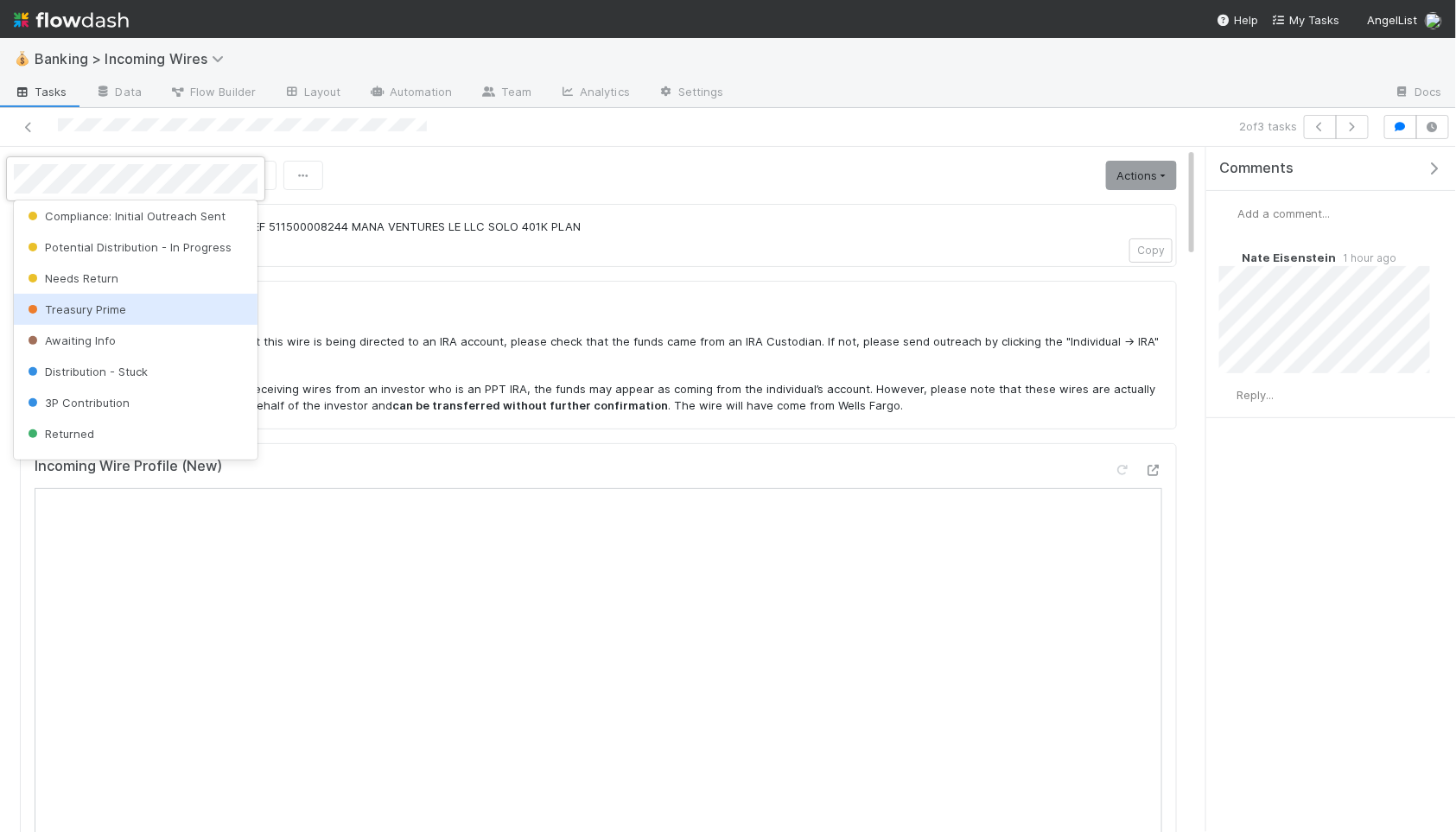 scroll, scrollTop: 0, scrollLeft: 0, axis: both 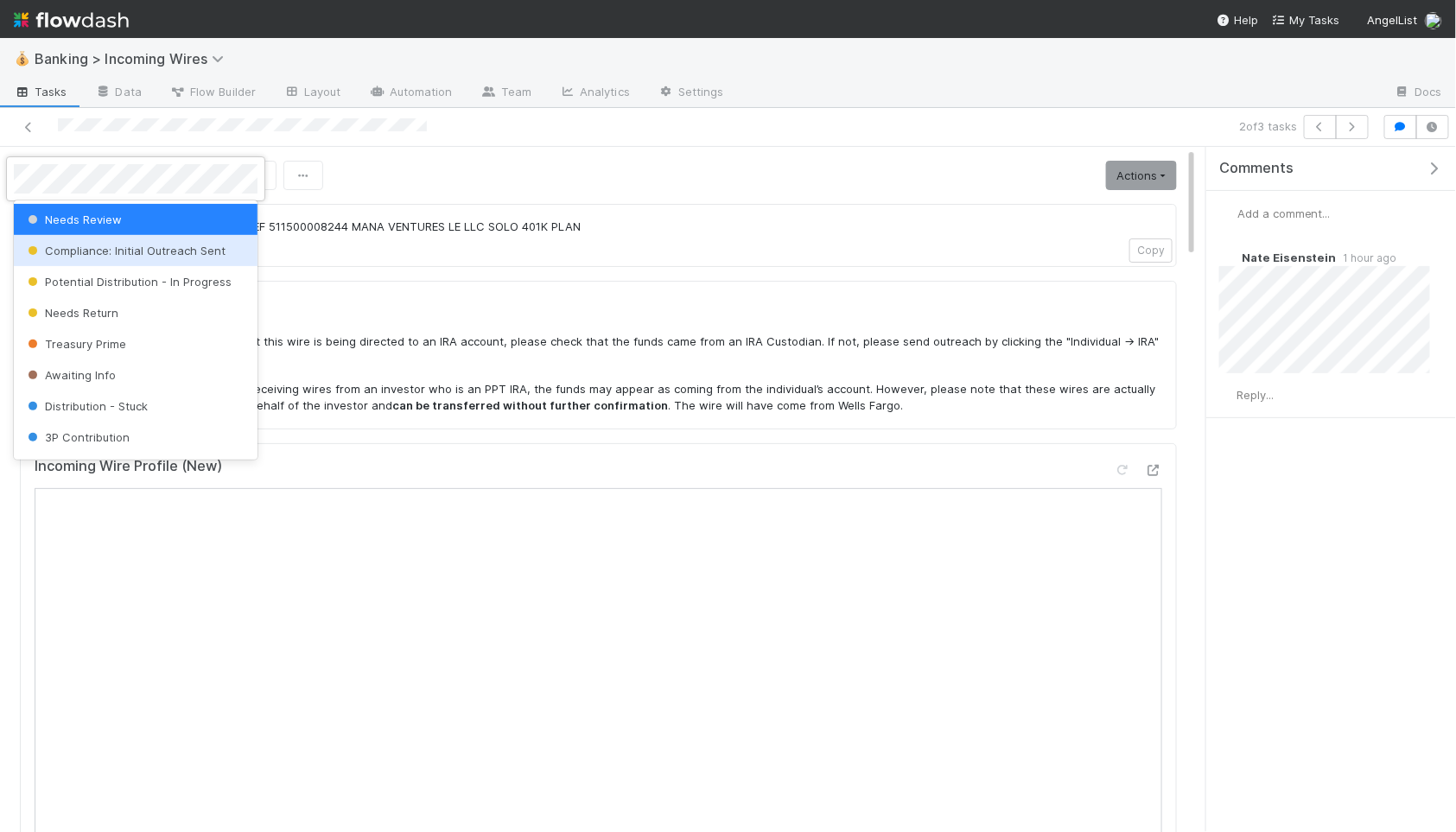 click on "Compliance: Initial Outreach Sent" at bounding box center (124, 251) 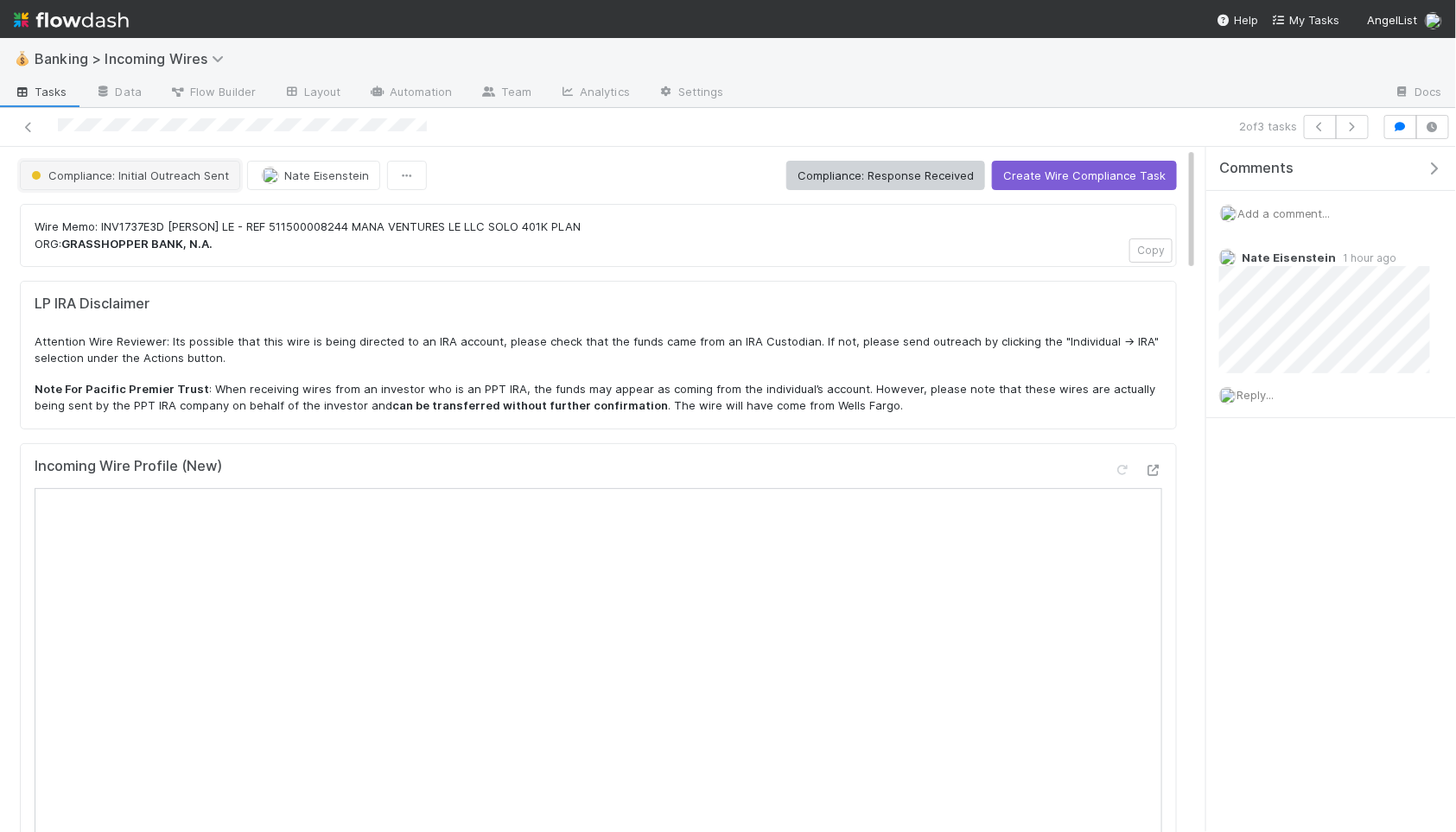 click on "Compliance: Initial Outreach Sent" at bounding box center [128, 175] 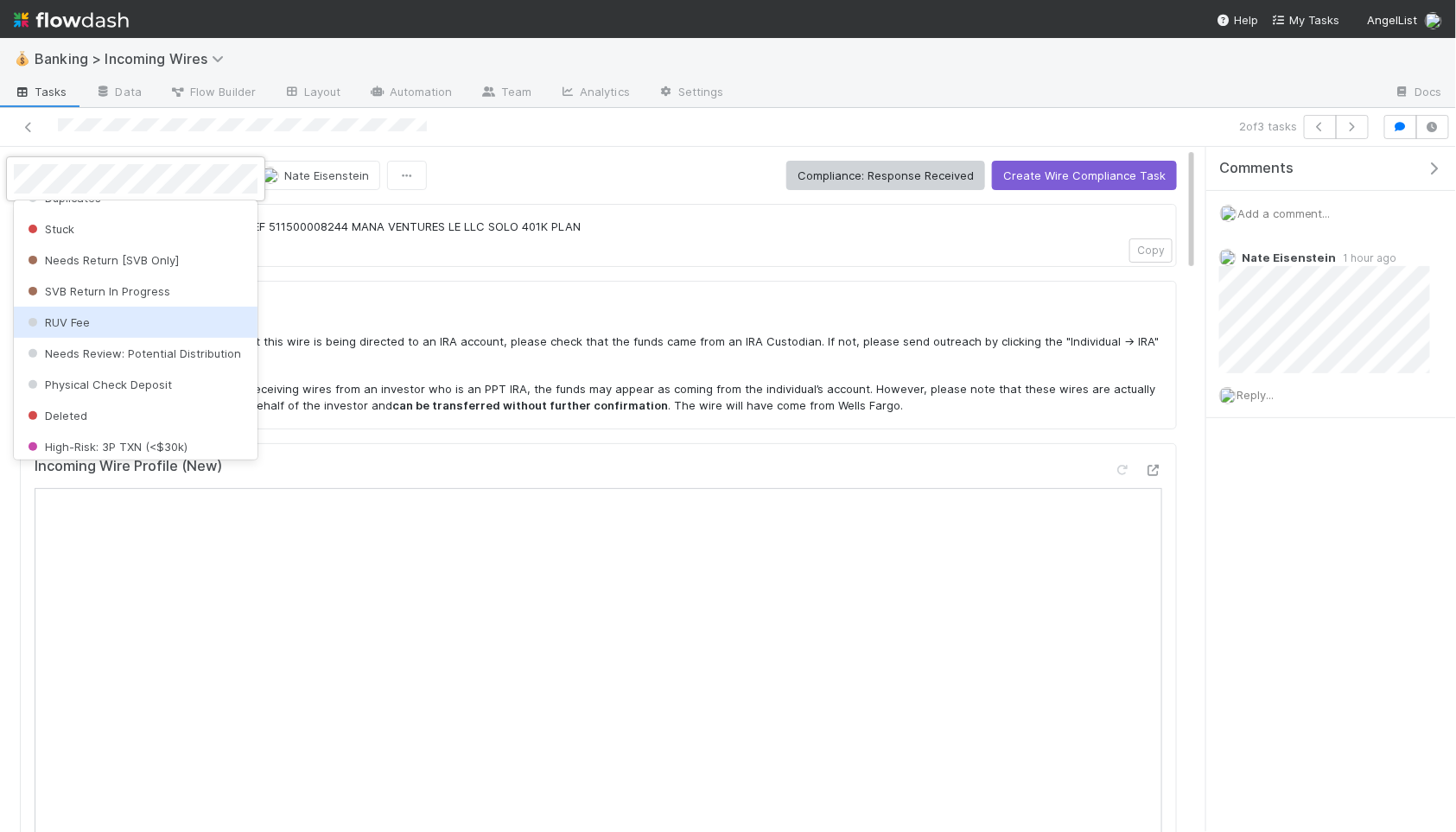 scroll, scrollTop: 696, scrollLeft: 0, axis: vertical 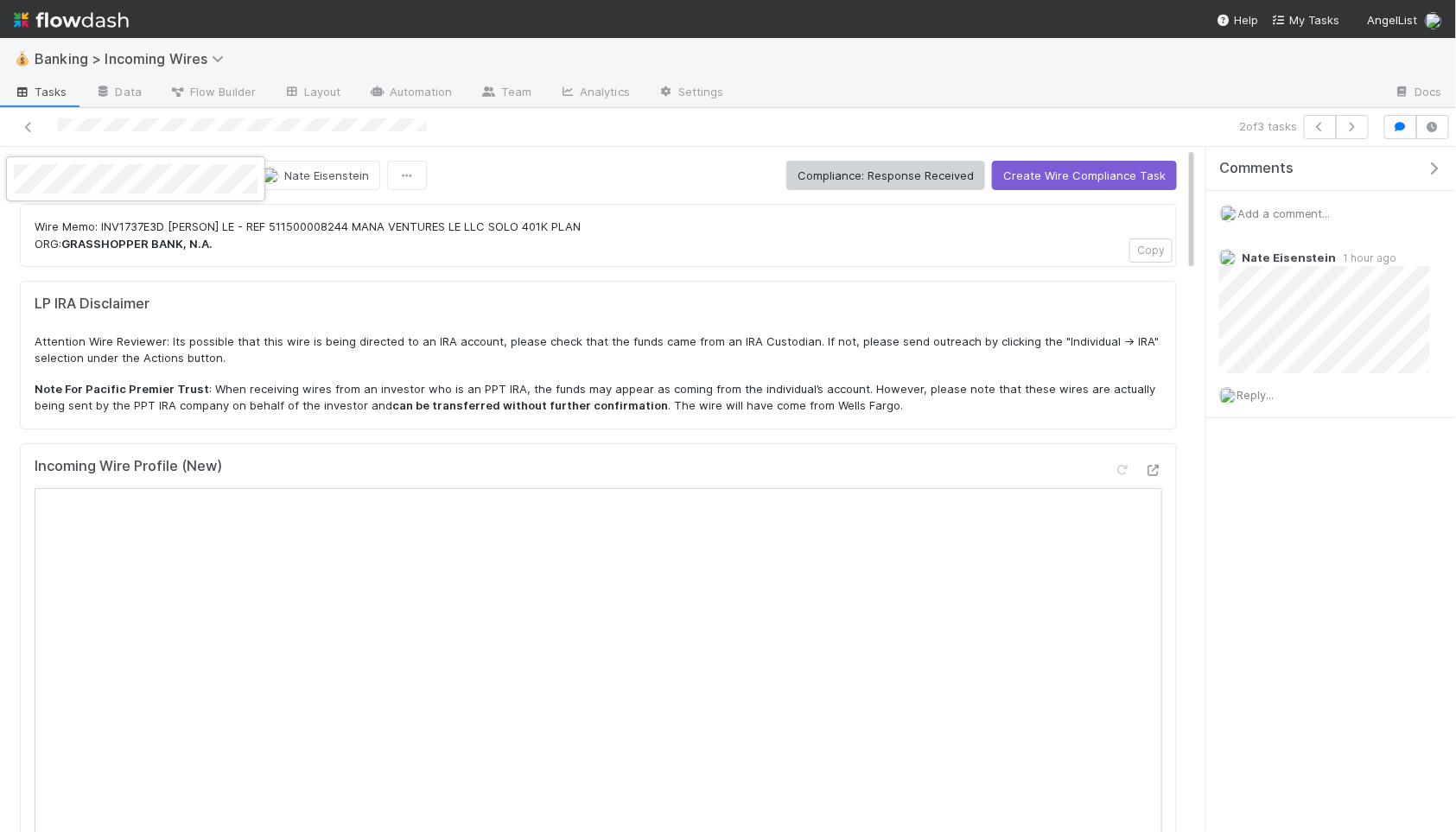 click at bounding box center [728, 416] 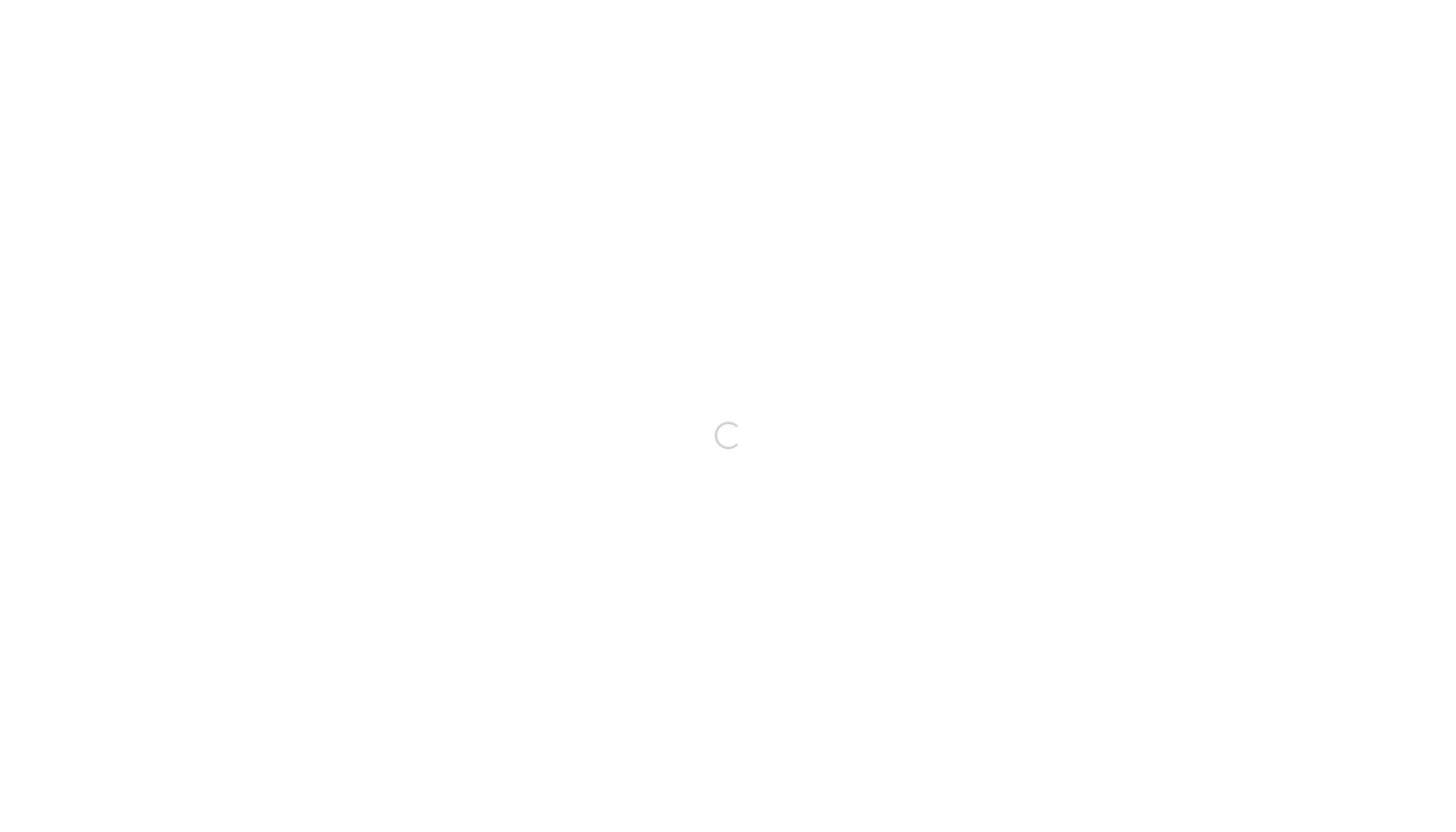 scroll, scrollTop: 0, scrollLeft: 0, axis: both 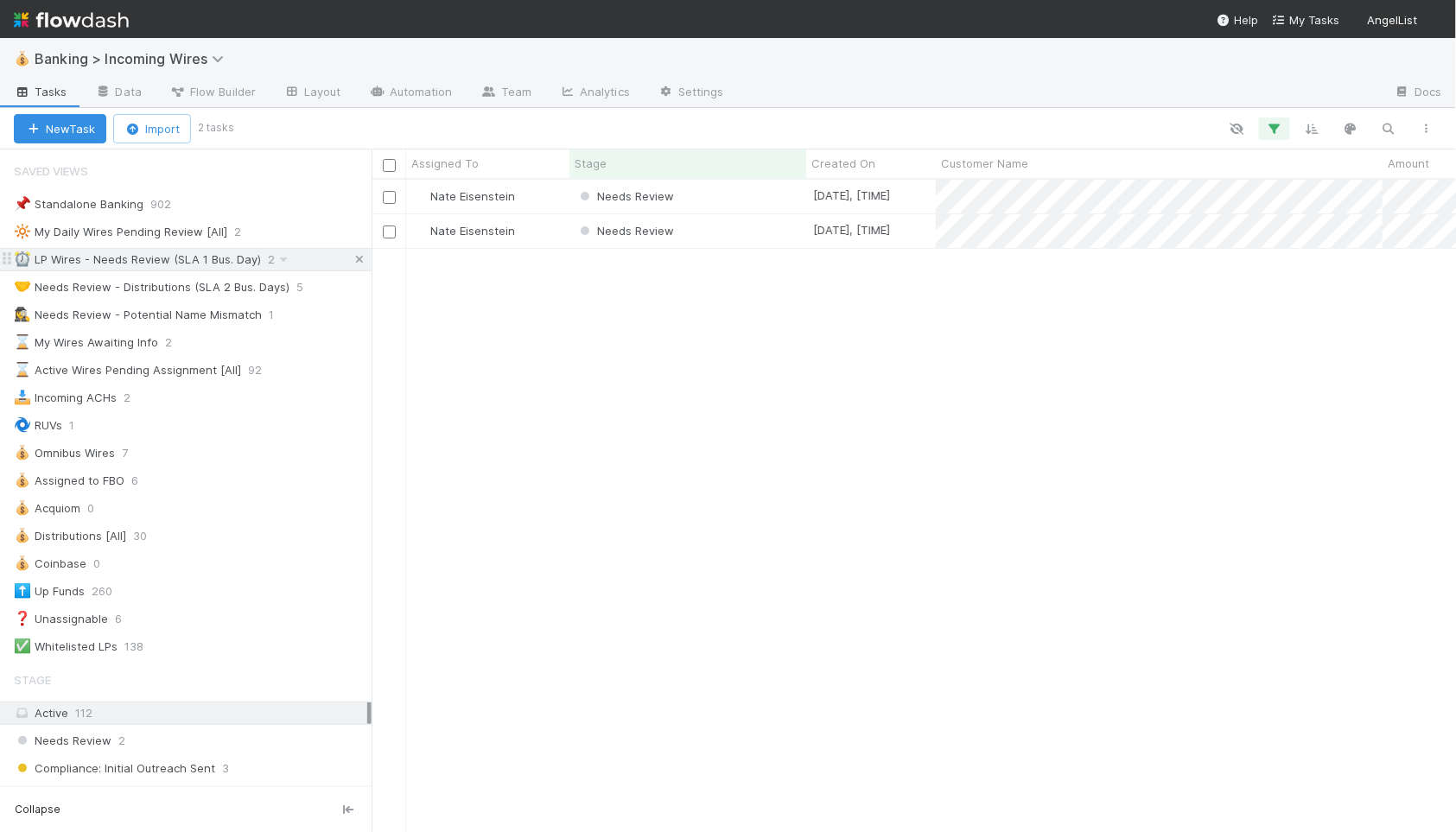 click at bounding box center [359, 259] 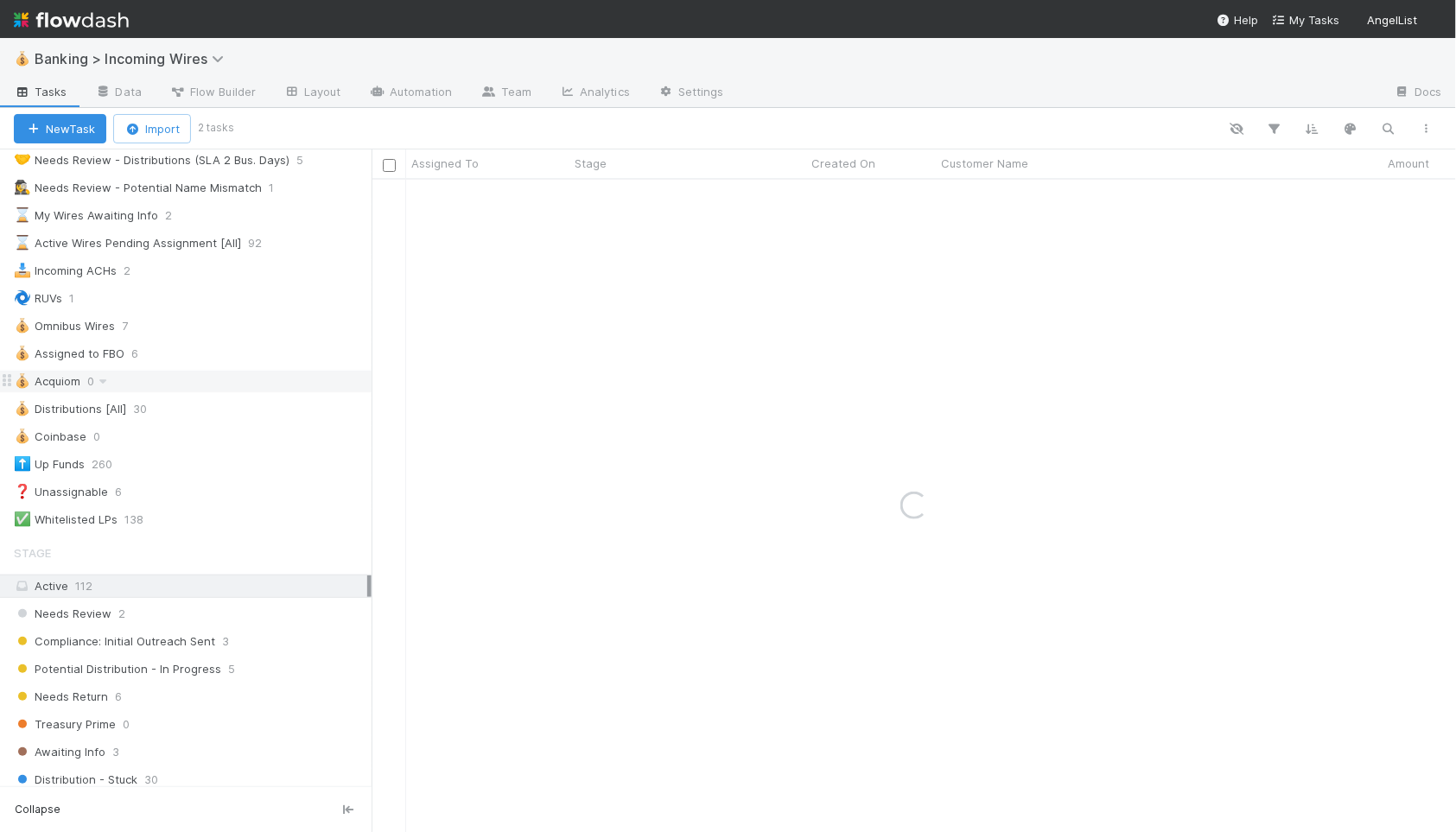 scroll, scrollTop: 0, scrollLeft: 0, axis: both 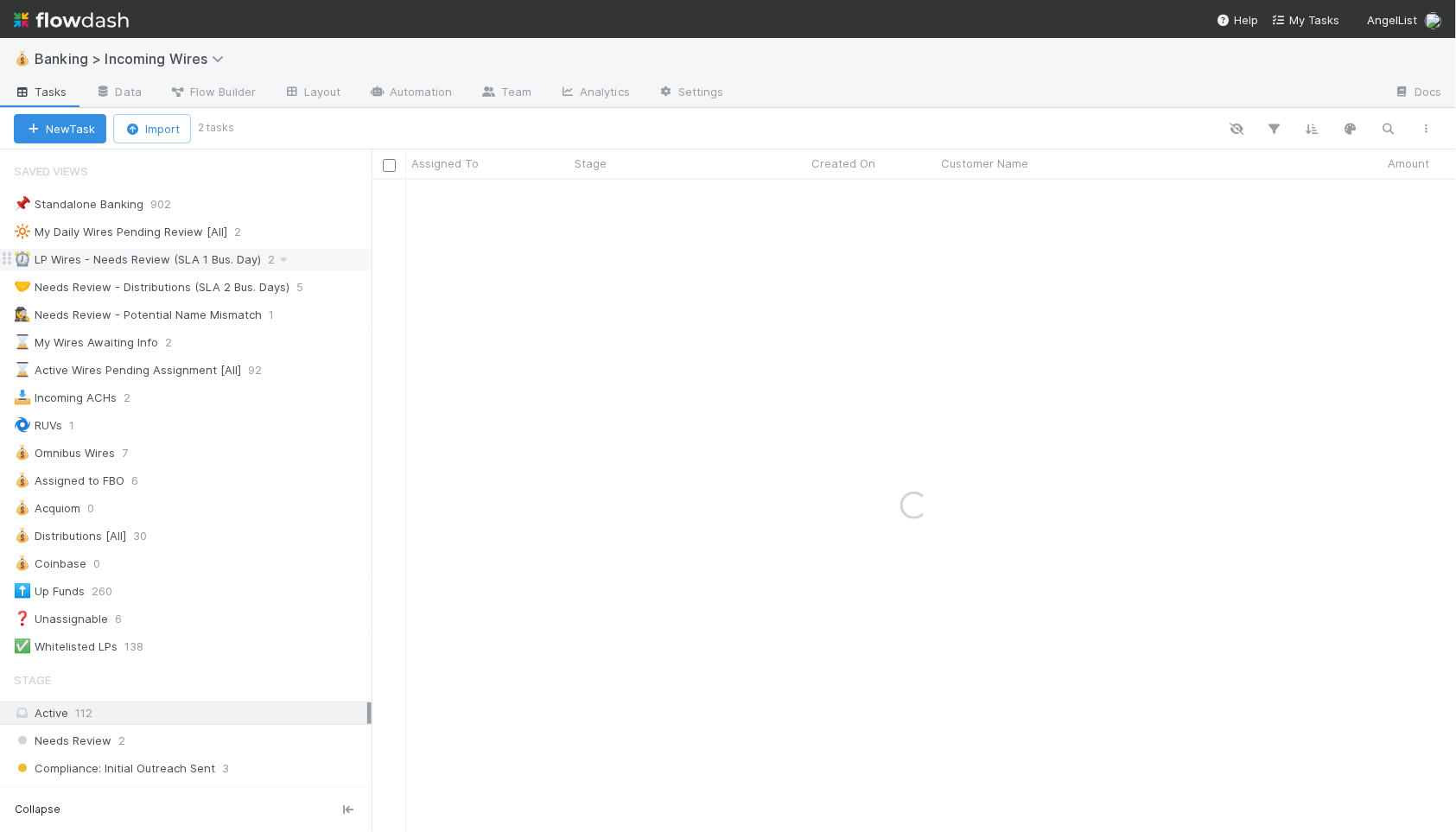click on "⏰ LP Wires - Needs Review (SLA 1 Bus. Day)" at bounding box center (137, 259) 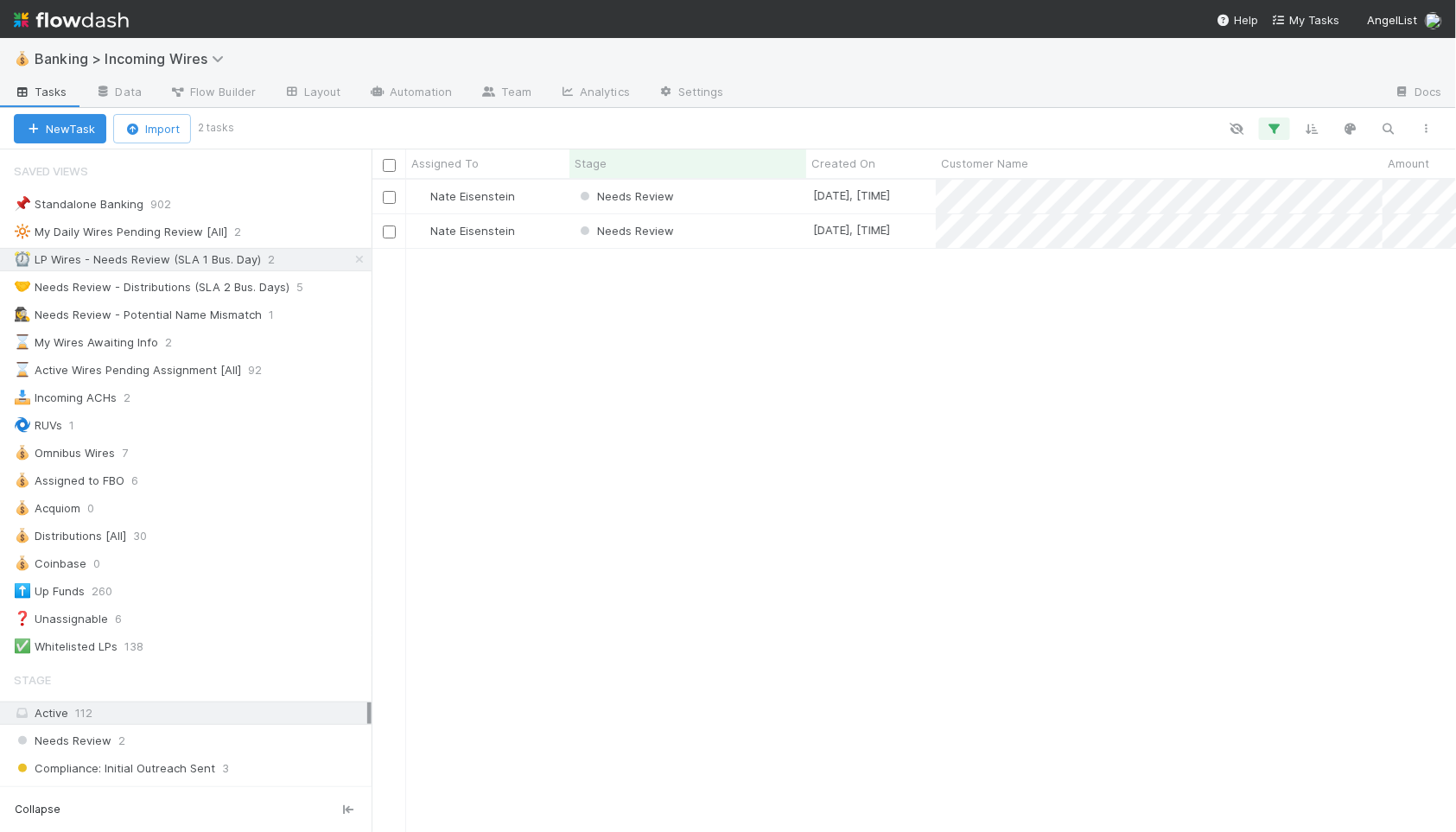 scroll, scrollTop: 0, scrollLeft: 1, axis: horizontal 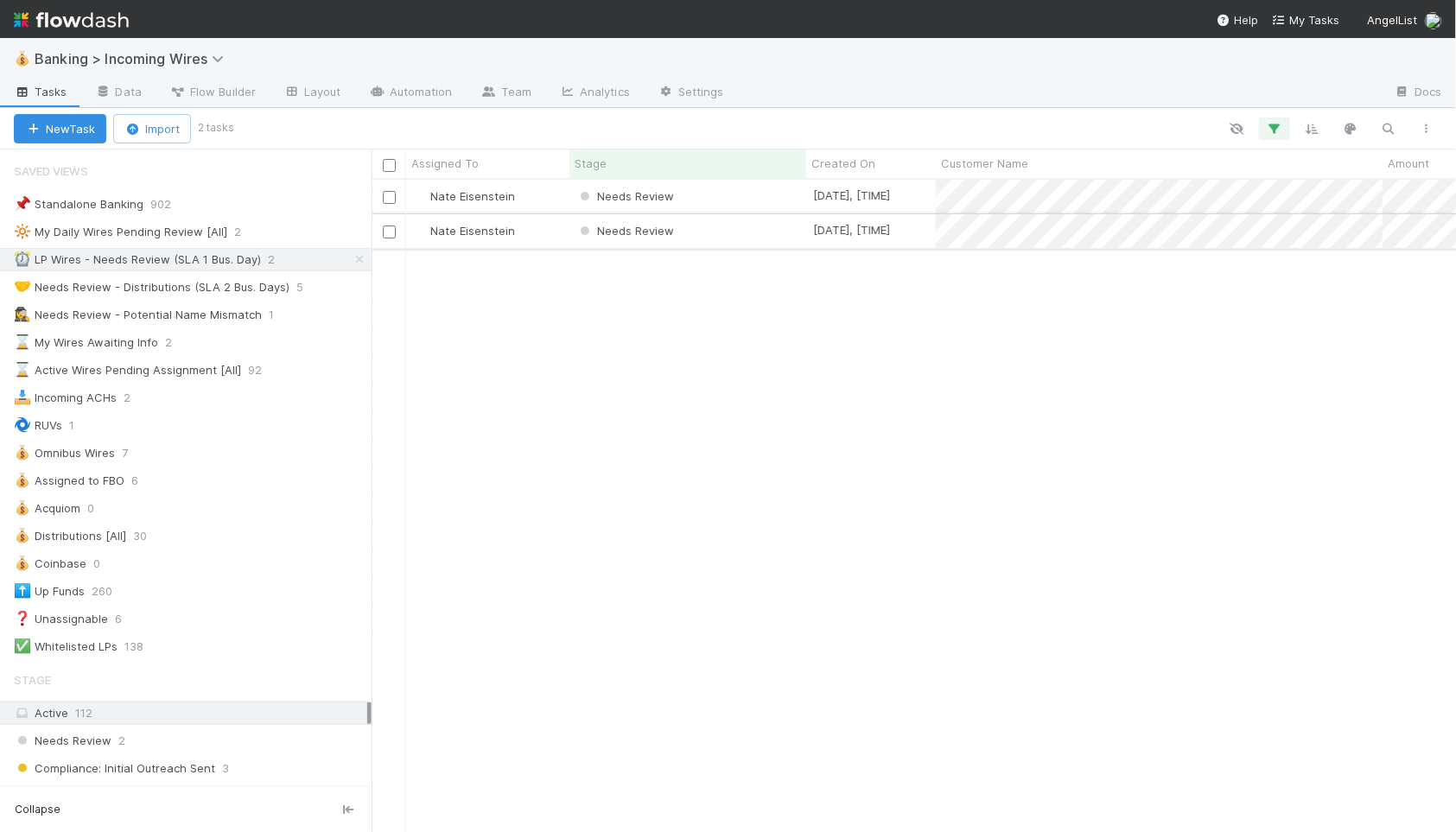 click on "Needs Review" at bounding box center [688, 231] 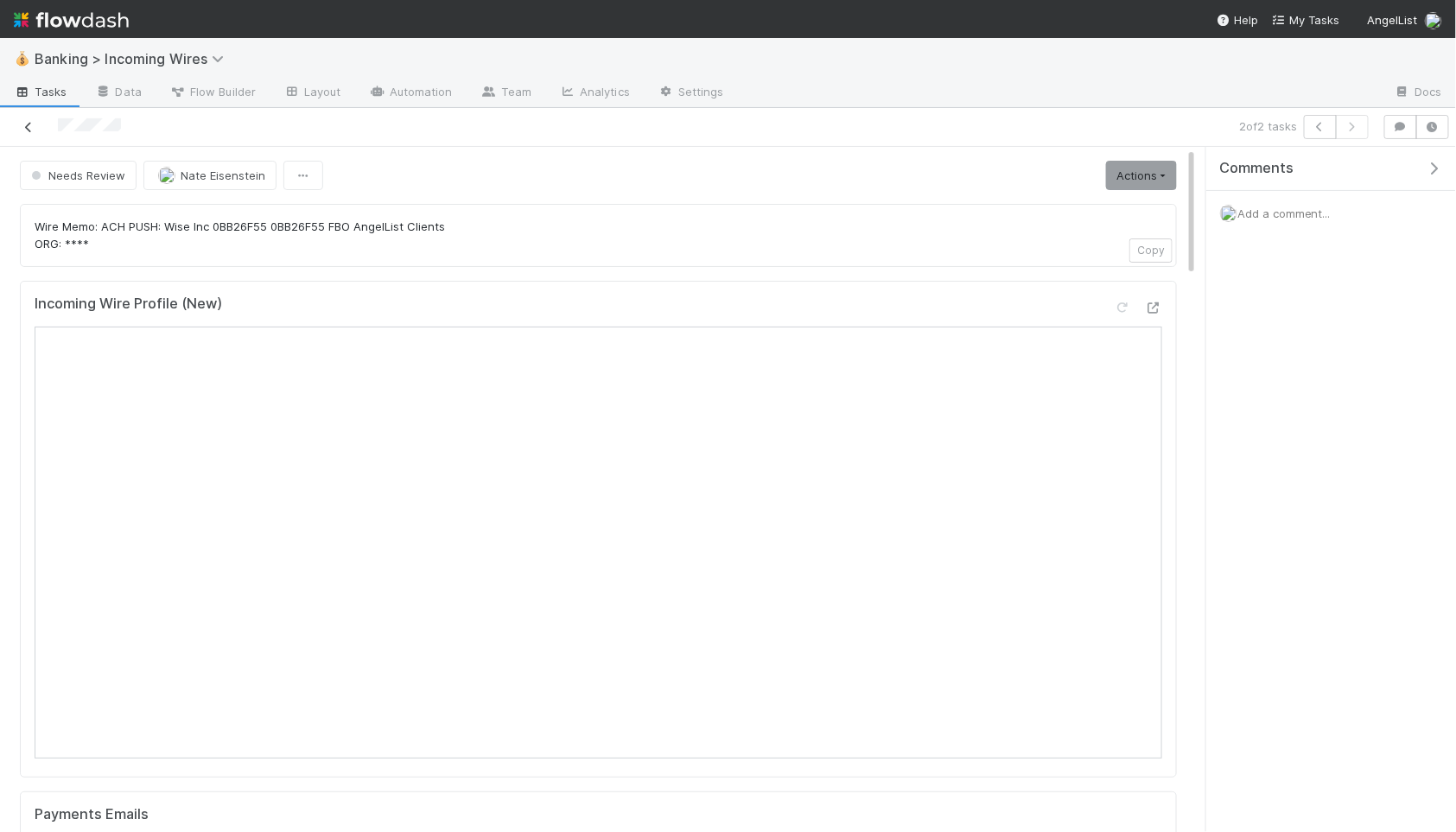 click at bounding box center (29, 127) 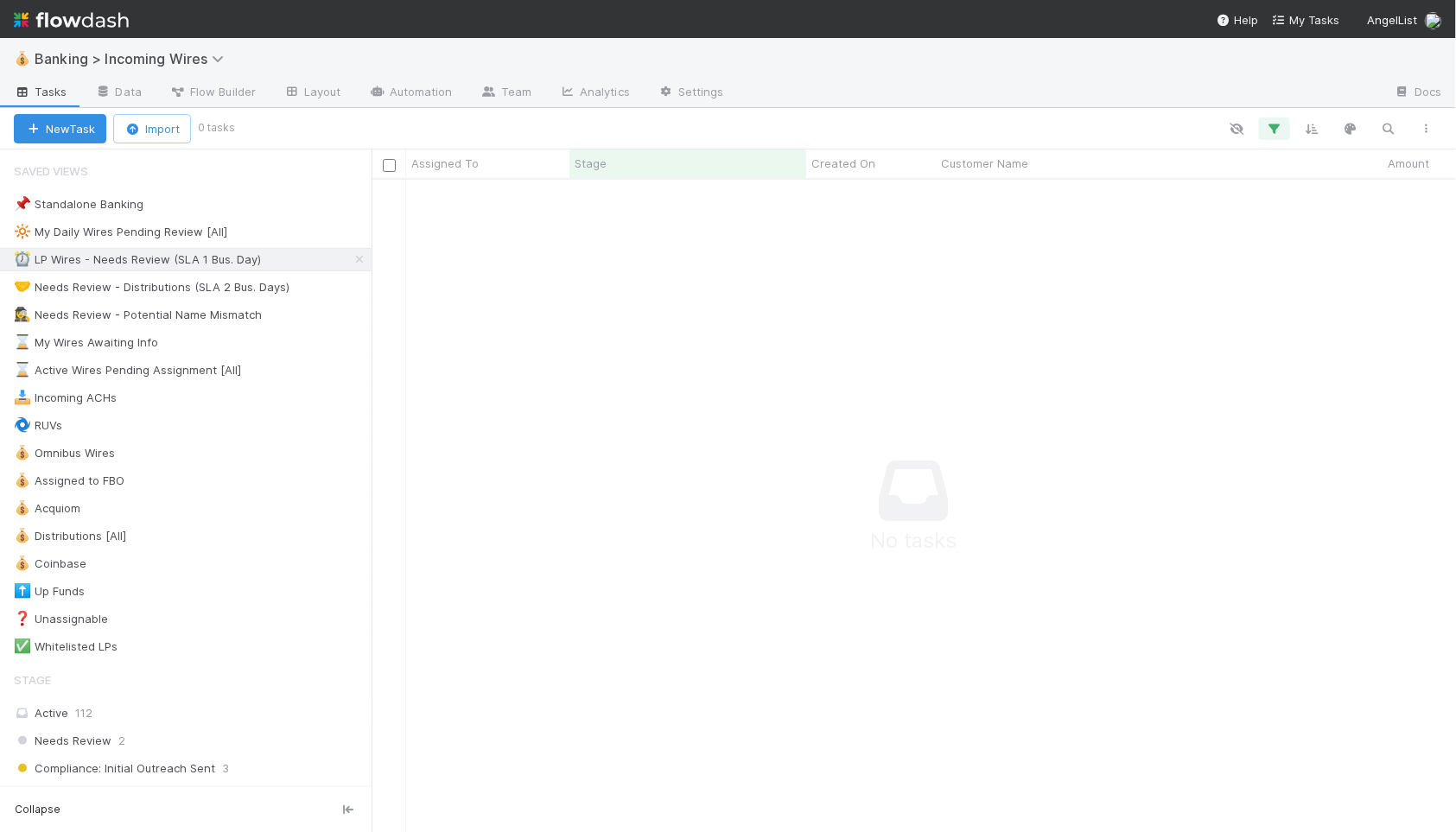 scroll, scrollTop: 0, scrollLeft: 1, axis: horizontal 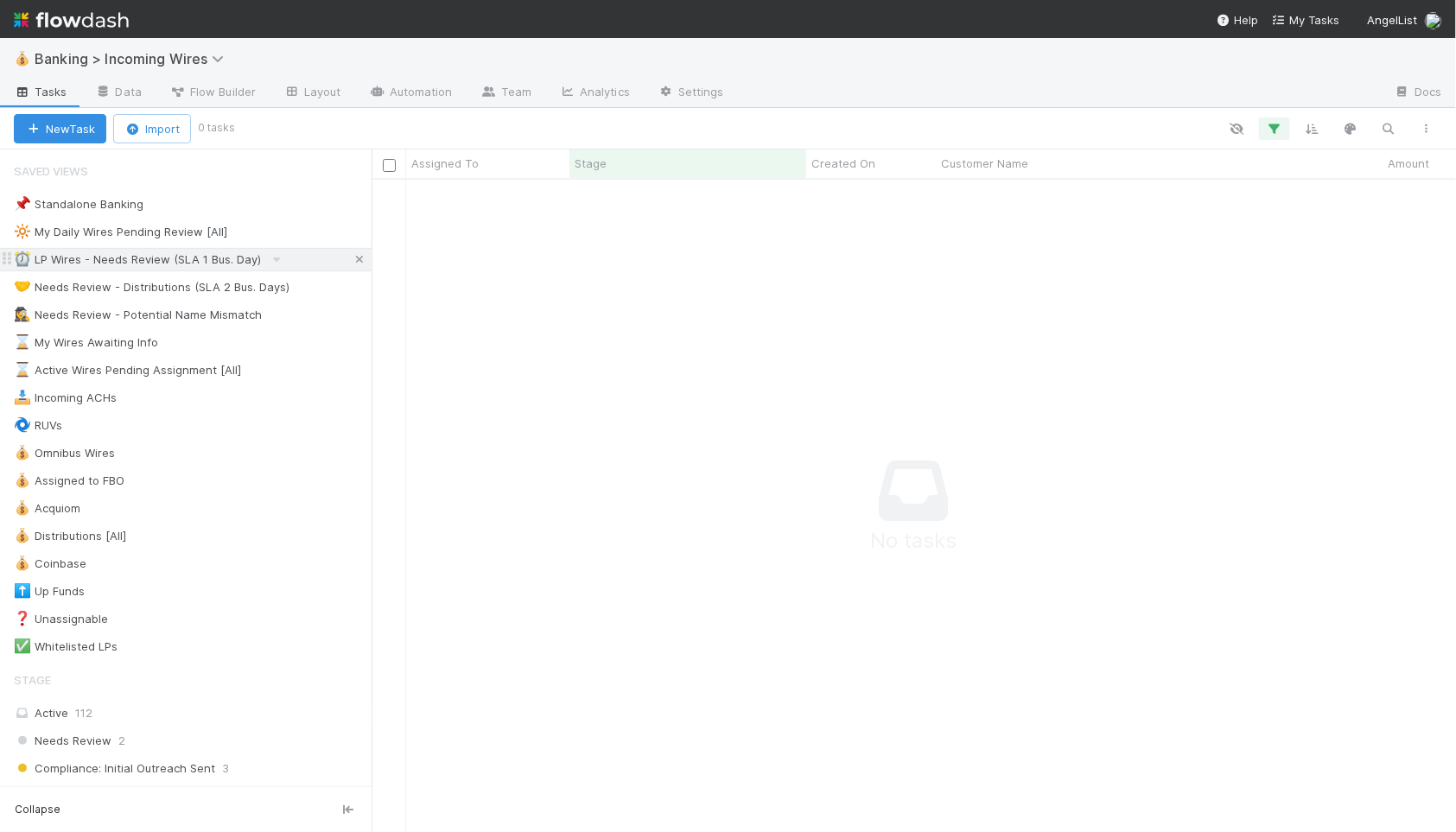 click at bounding box center [359, 259] 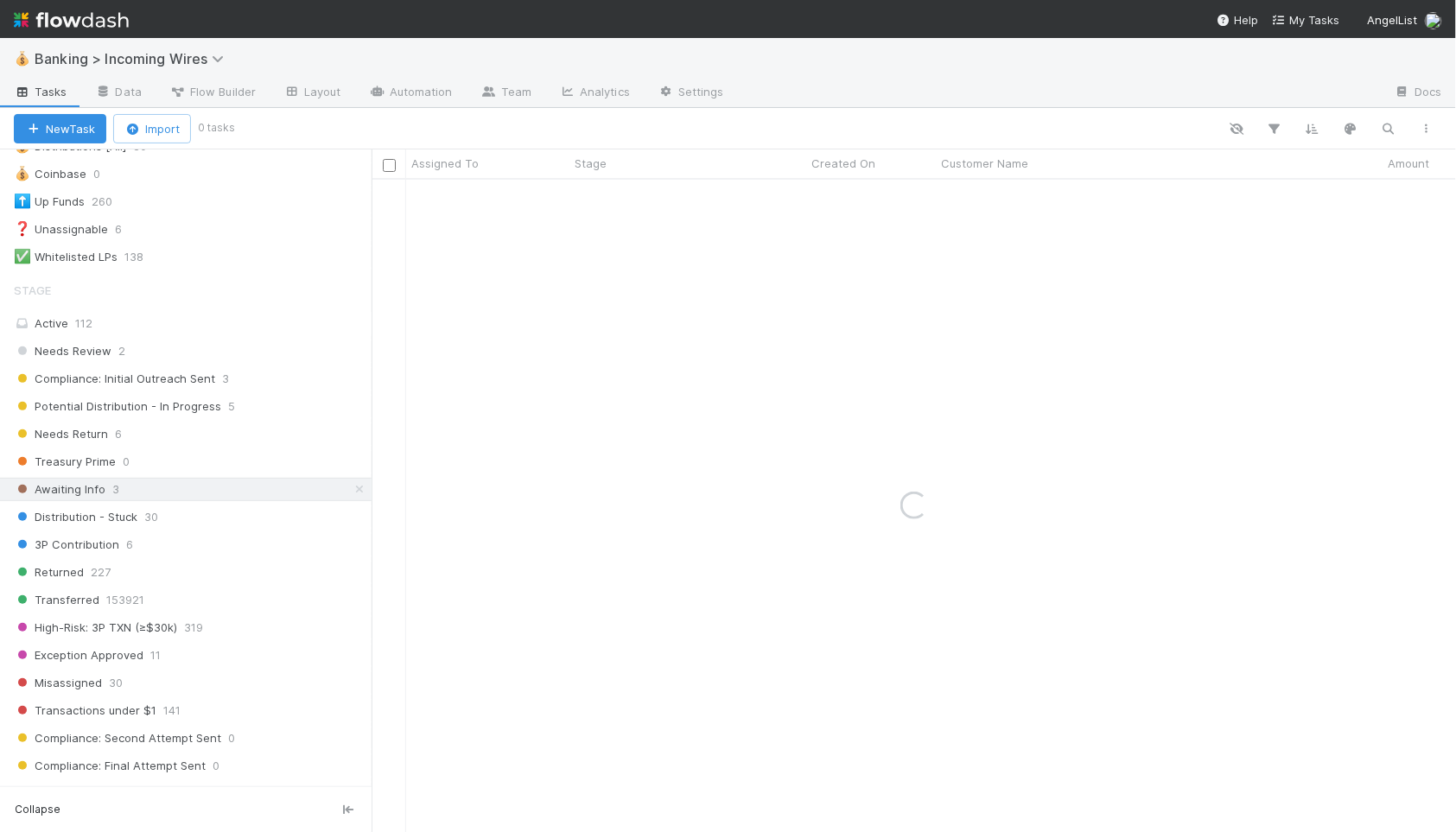 scroll, scrollTop: 530, scrollLeft: 0, axis: vertical 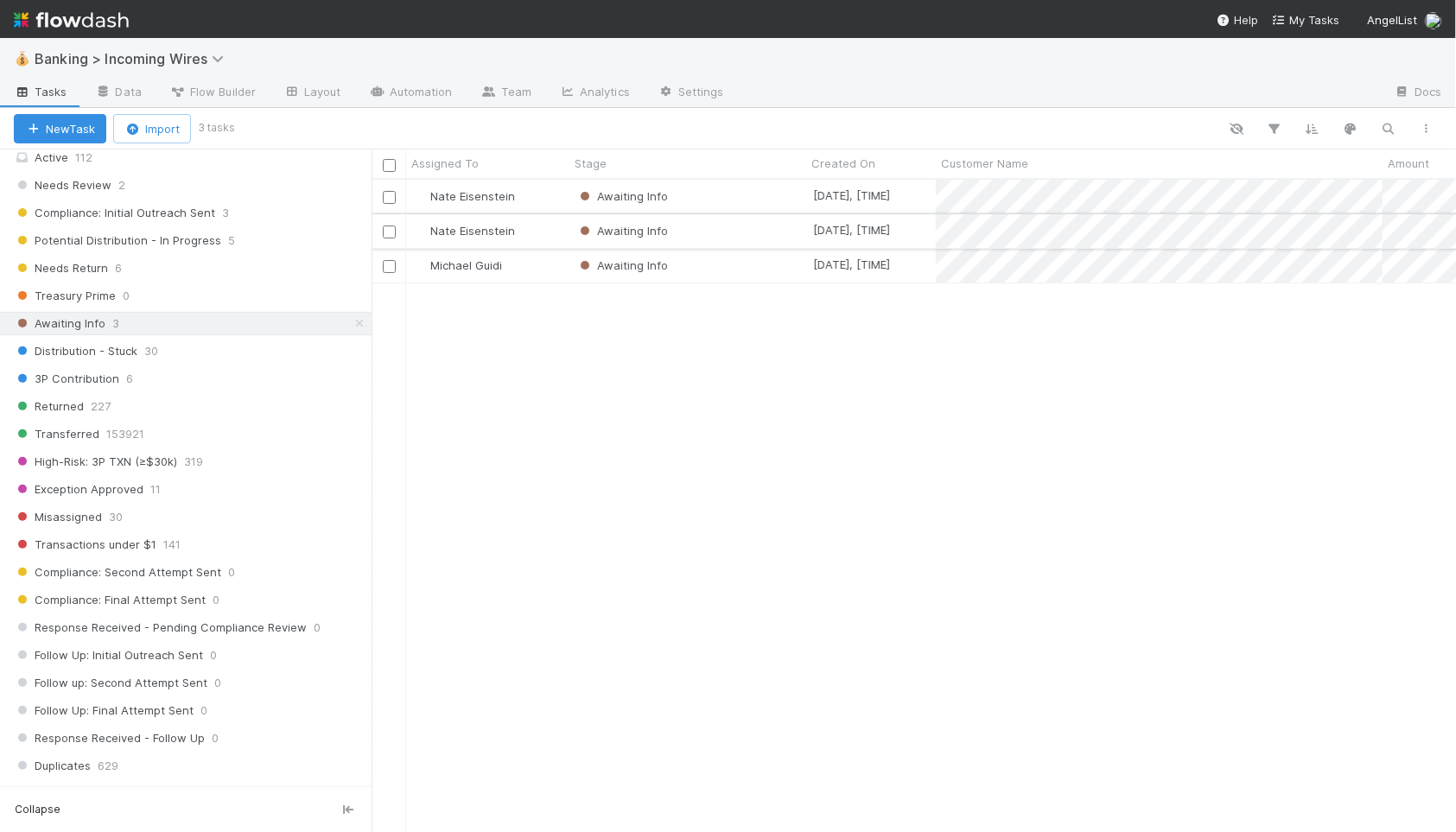 click on "Awaiting Info" at bounding box center (688, 231) 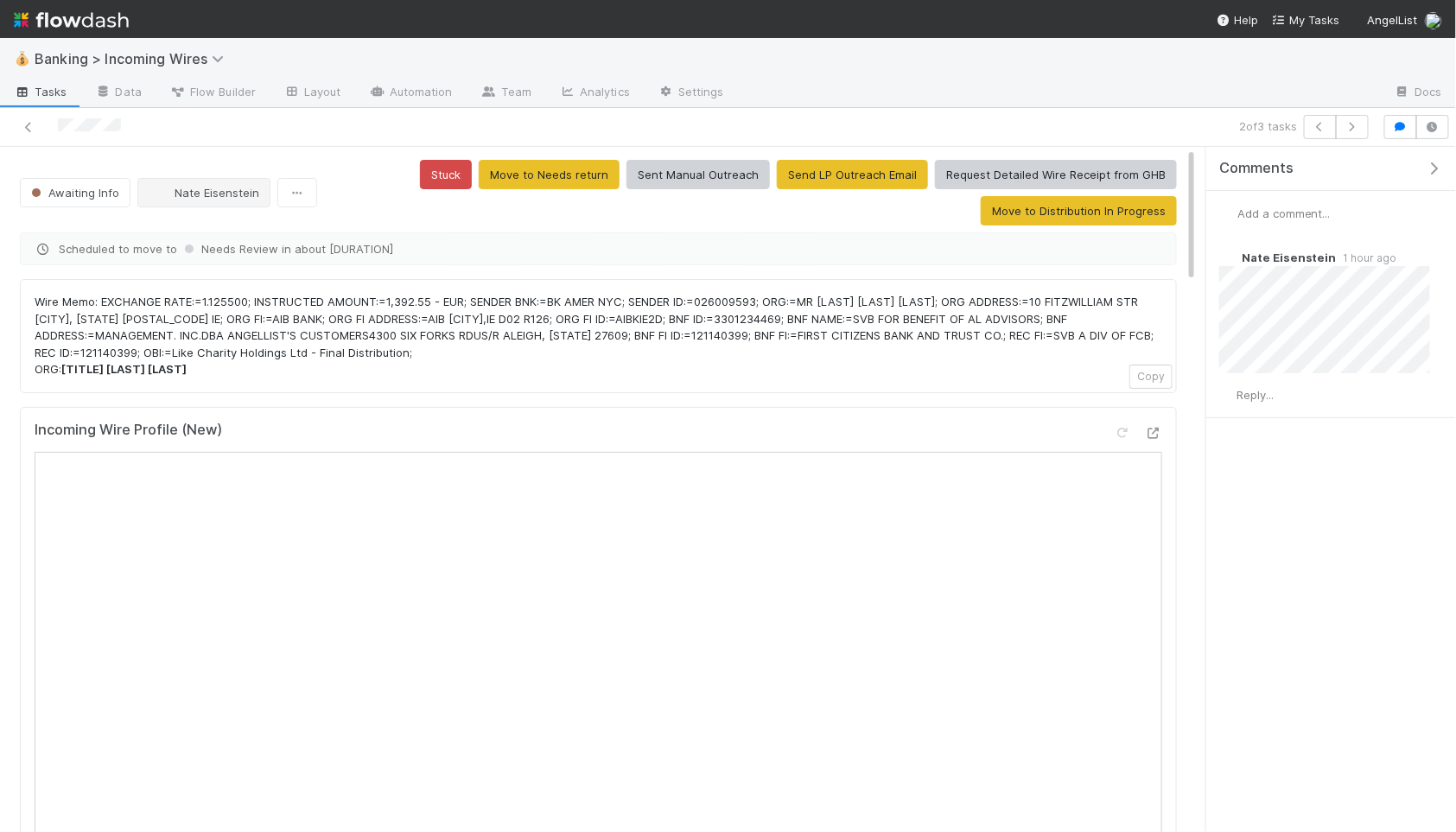 scroll, scrollTop: 0, scrollLeft: 0, axis: both 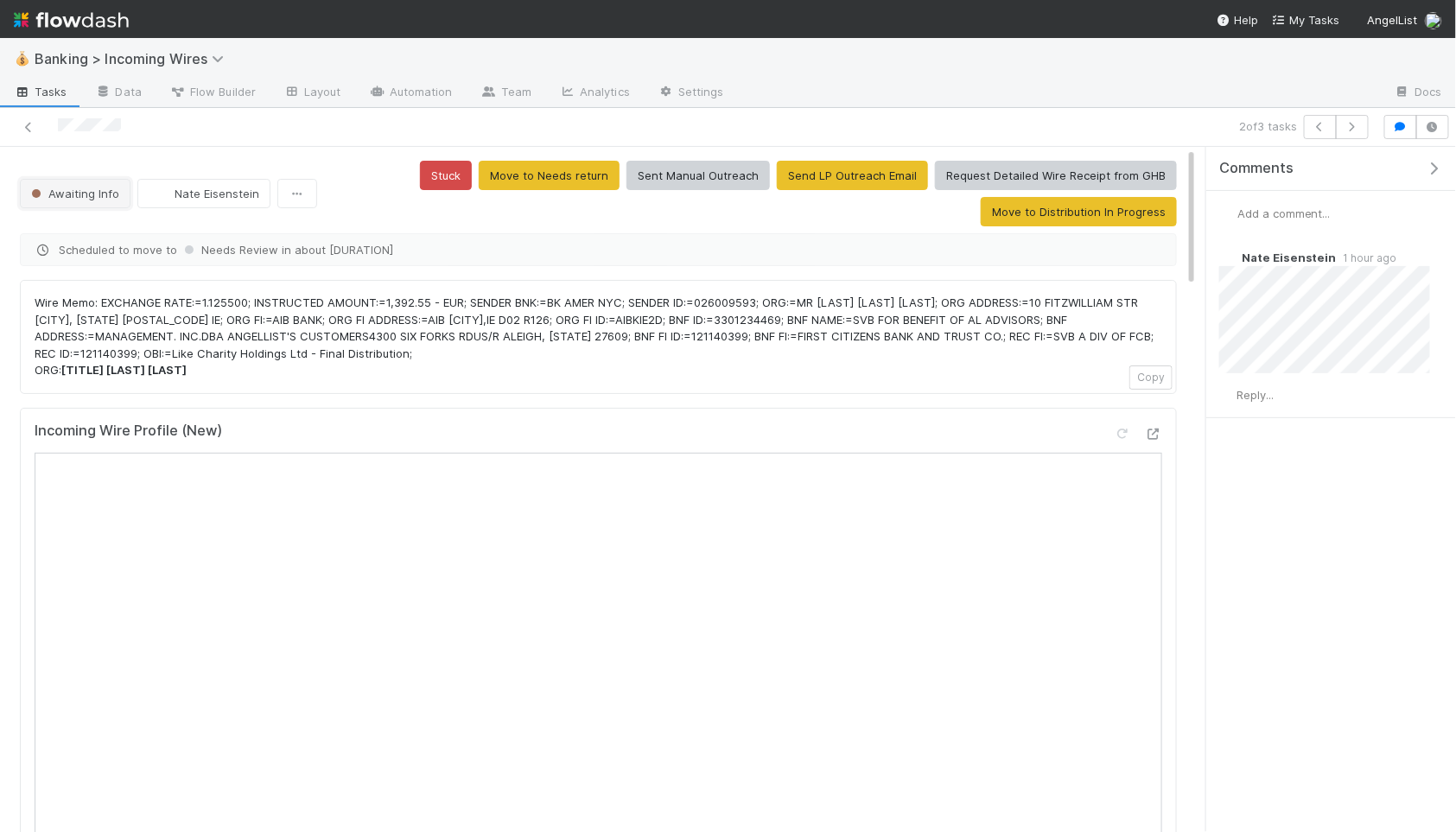 click on "Awaiting Info" at bounding box center [73, 194] 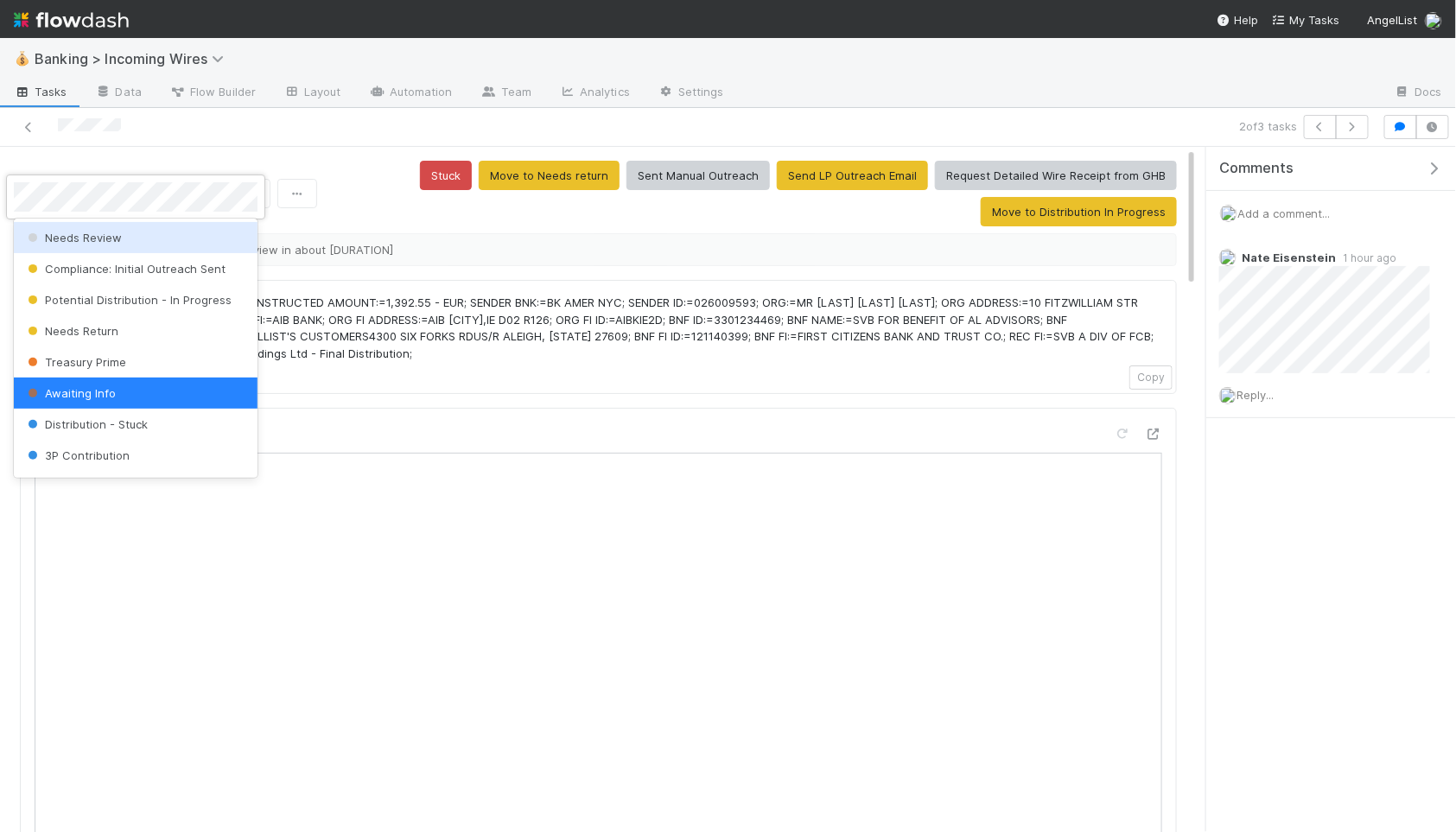 click on "Needs Review" at bounding box center (73, 238) 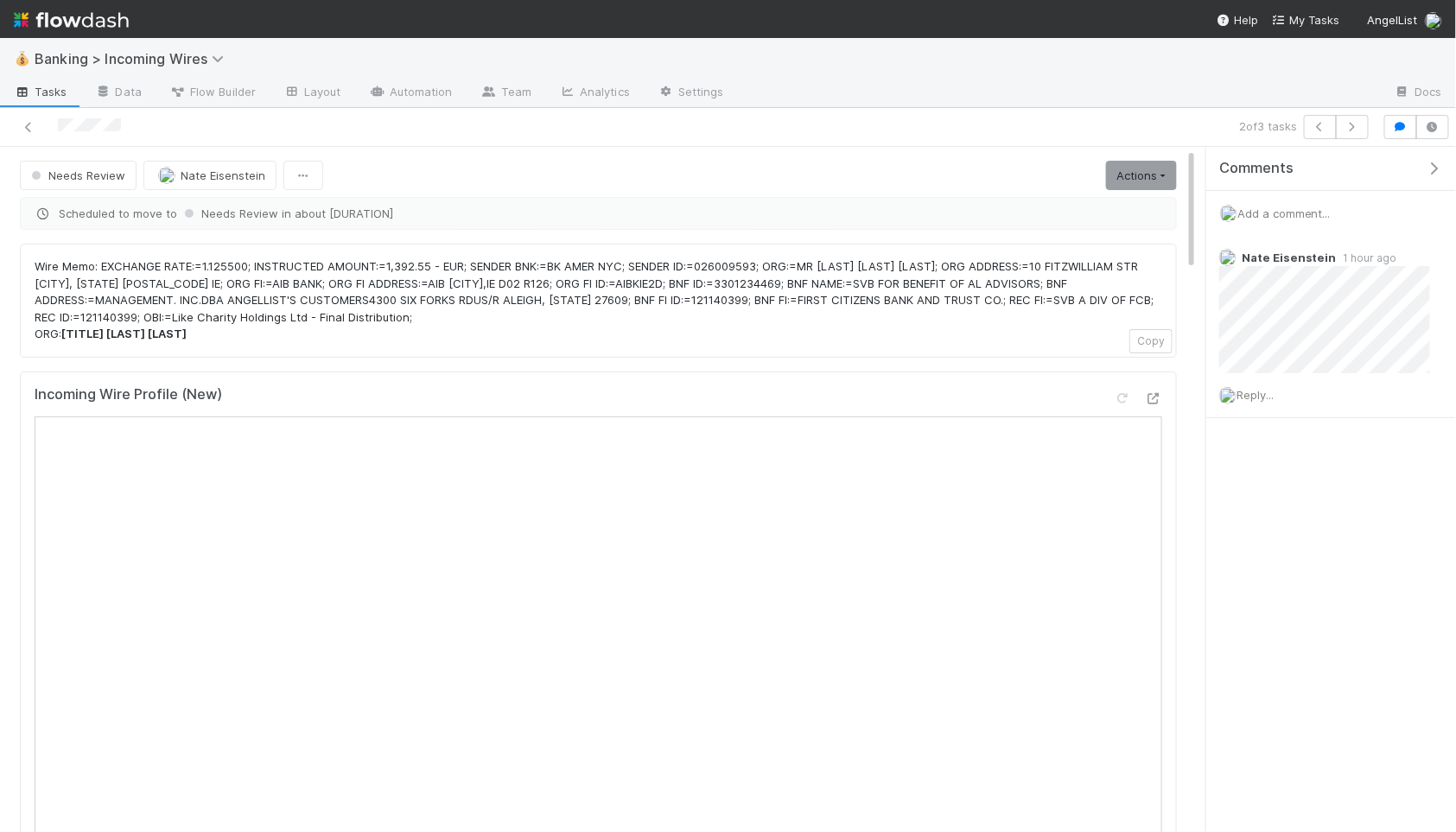 scroll, scrollTop: 3, scrollLeft: 0, axis: vertical 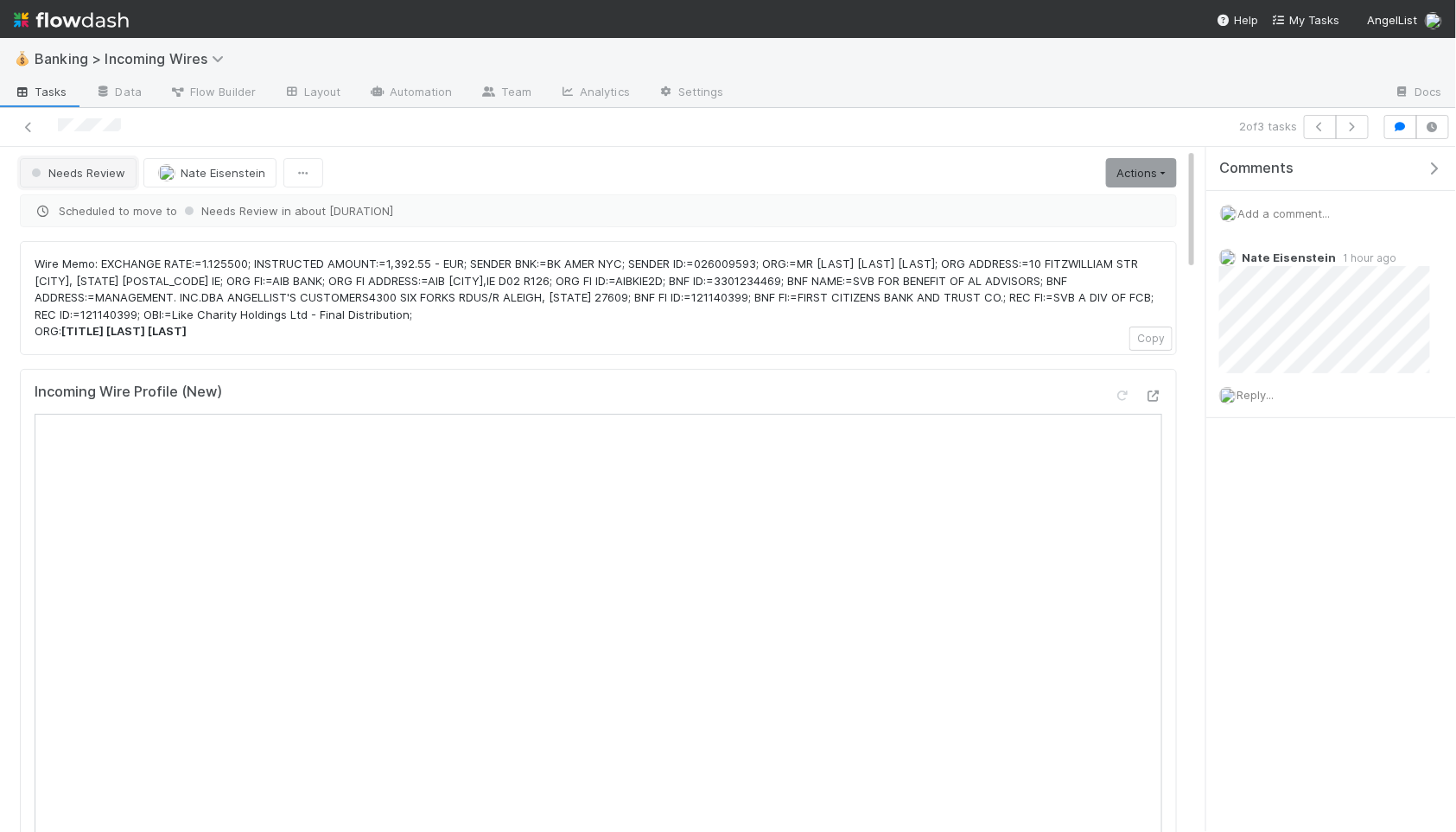 click on "Needs Review" at bounding box center [76, 173] 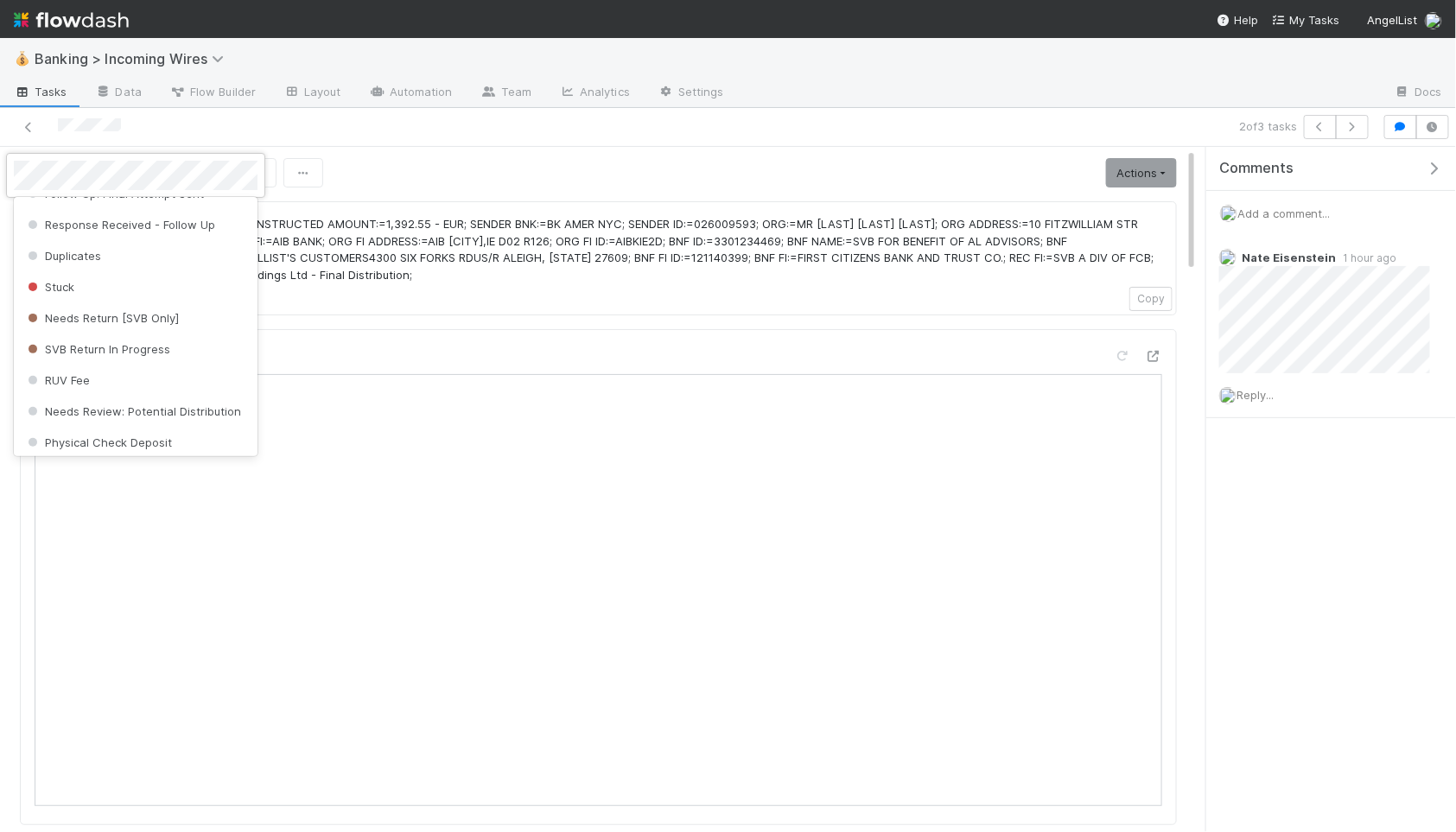 scroll, scrollTop: 696, scrollLeft: 0, axis: vertical 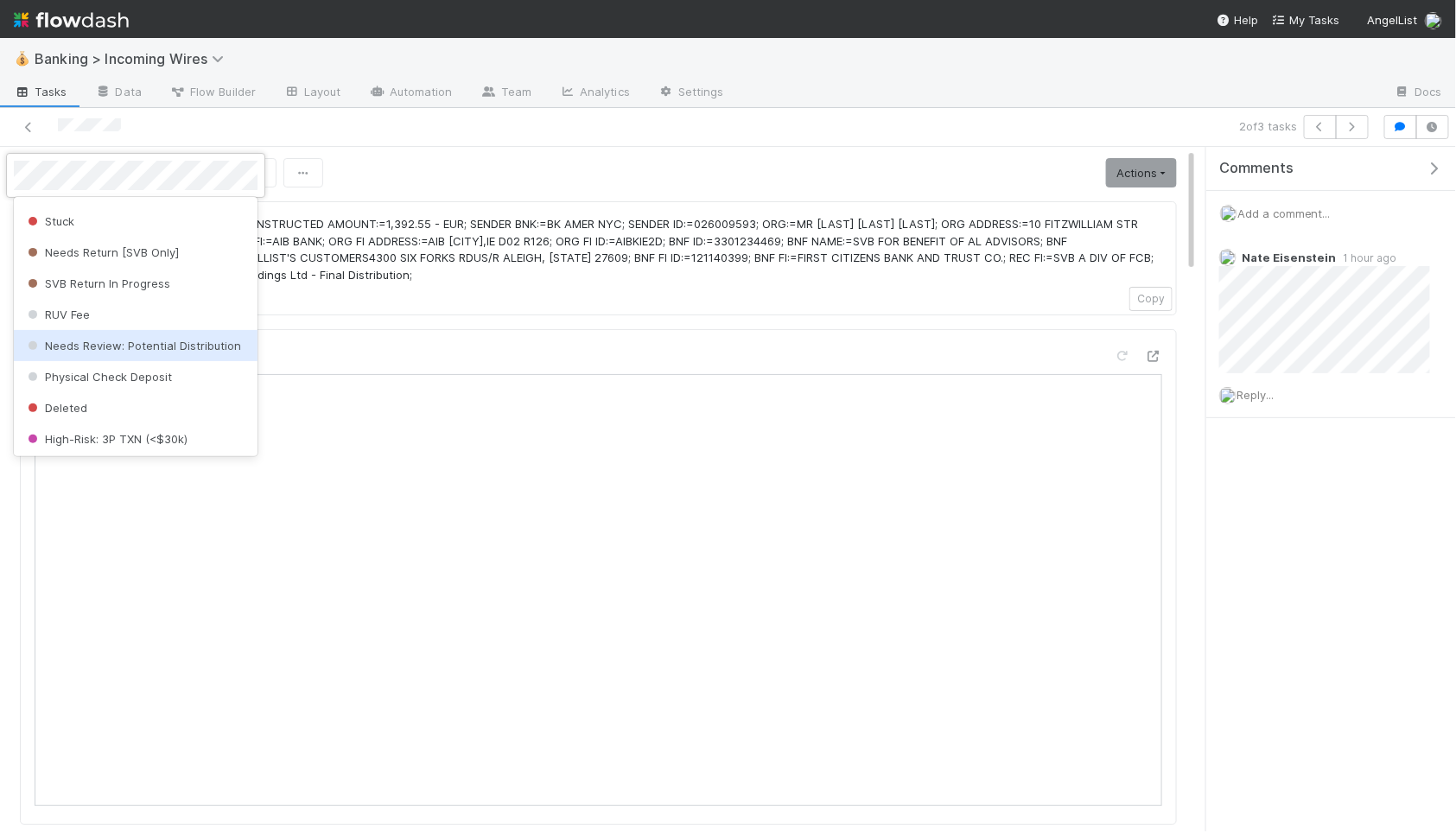 click on "Needs Review: Potential Distribution" at bounding box center (132, 346) 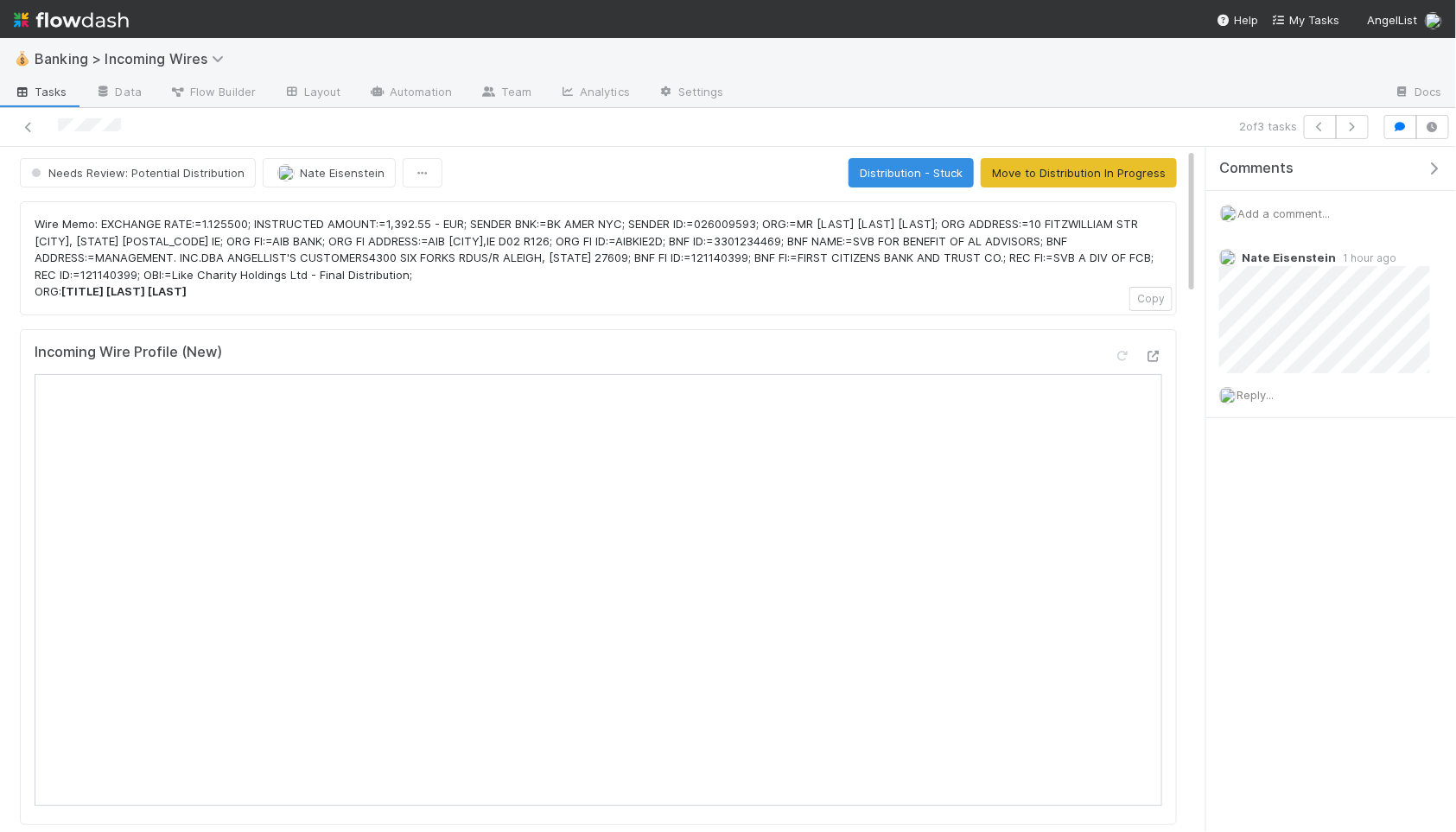 scroll, scrollTop: 0, scrollLeft: 0, axis: both 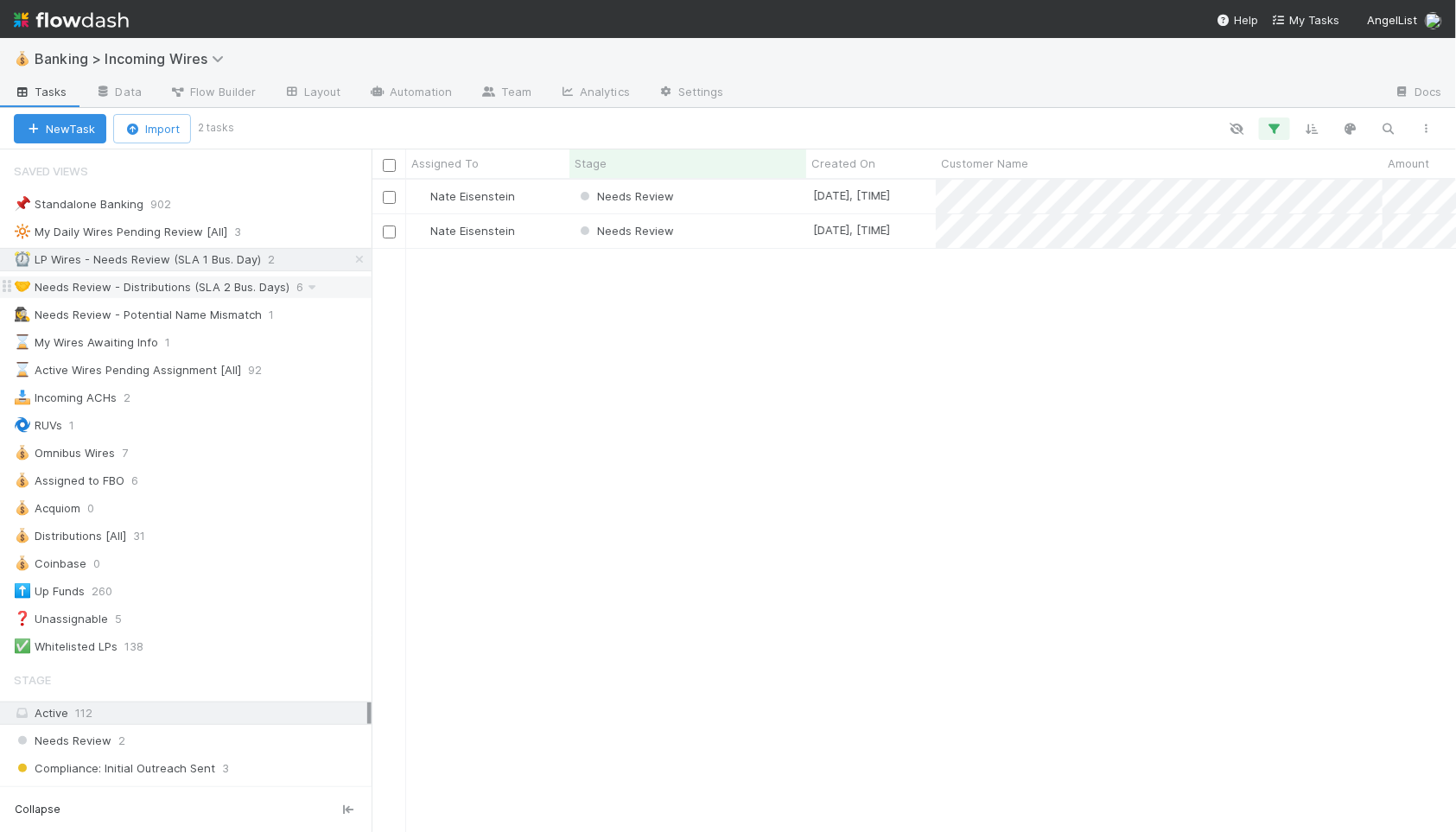 click on "🤝 Needs Review - Distributions (SLA 2 Bus. Days)" at bounding box center (151, 287) 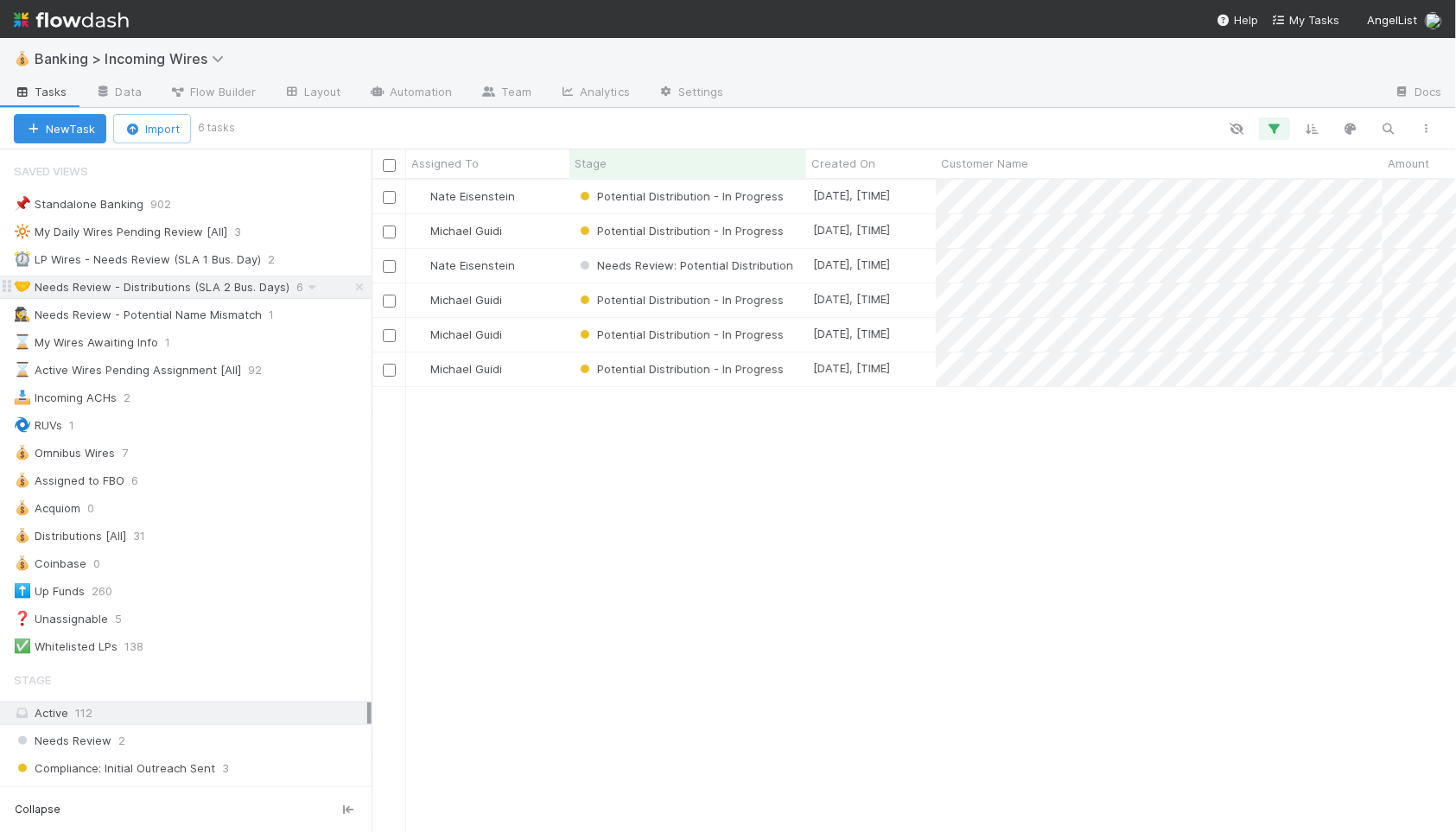 scroll, scrollTop: 0, scrollLeft: 1, axis: horizontal 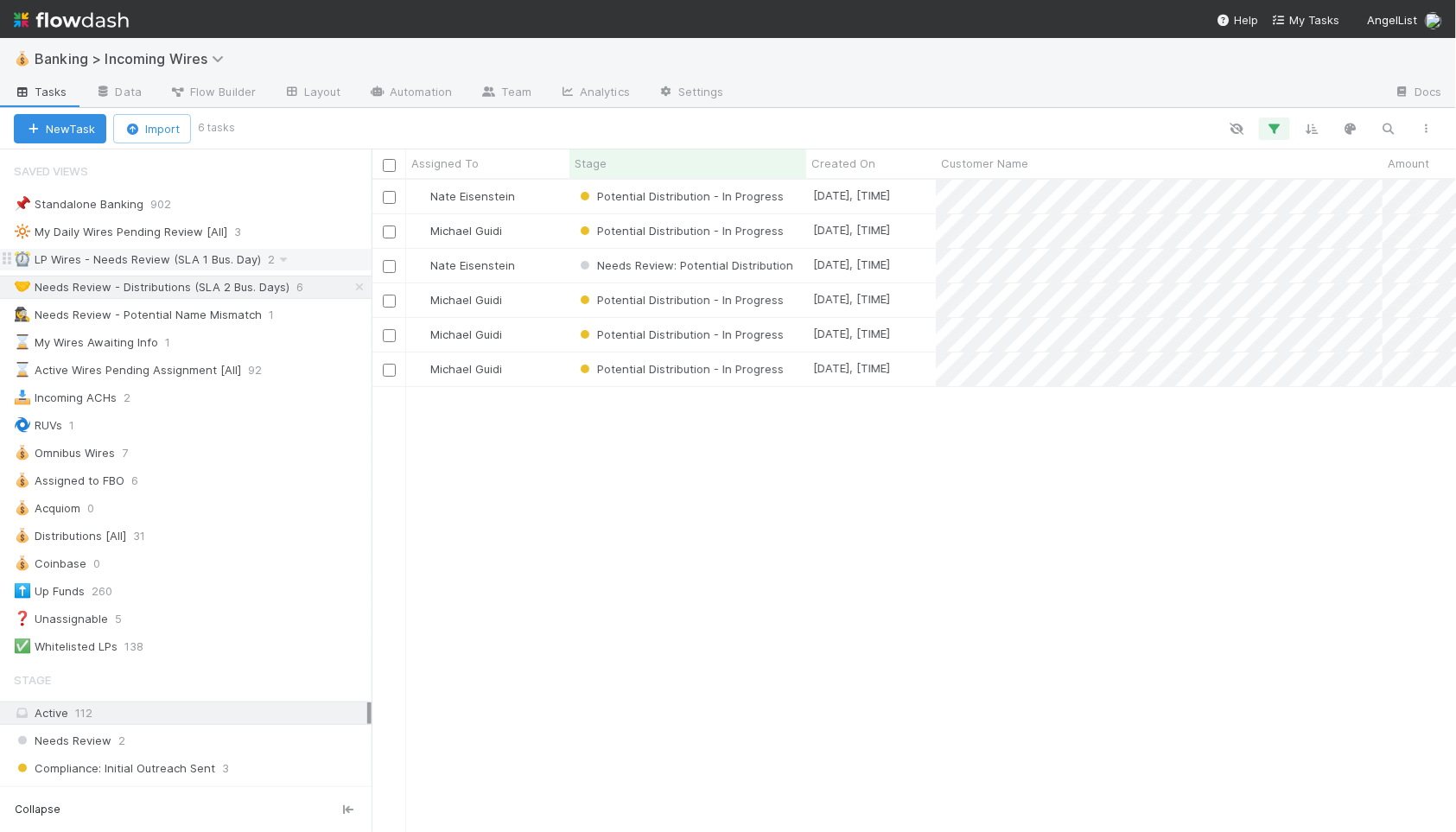 click on "⏰ LP Wires - Needs Review (SLA 1 Bus. Day)" at bounding box center [137, 259] 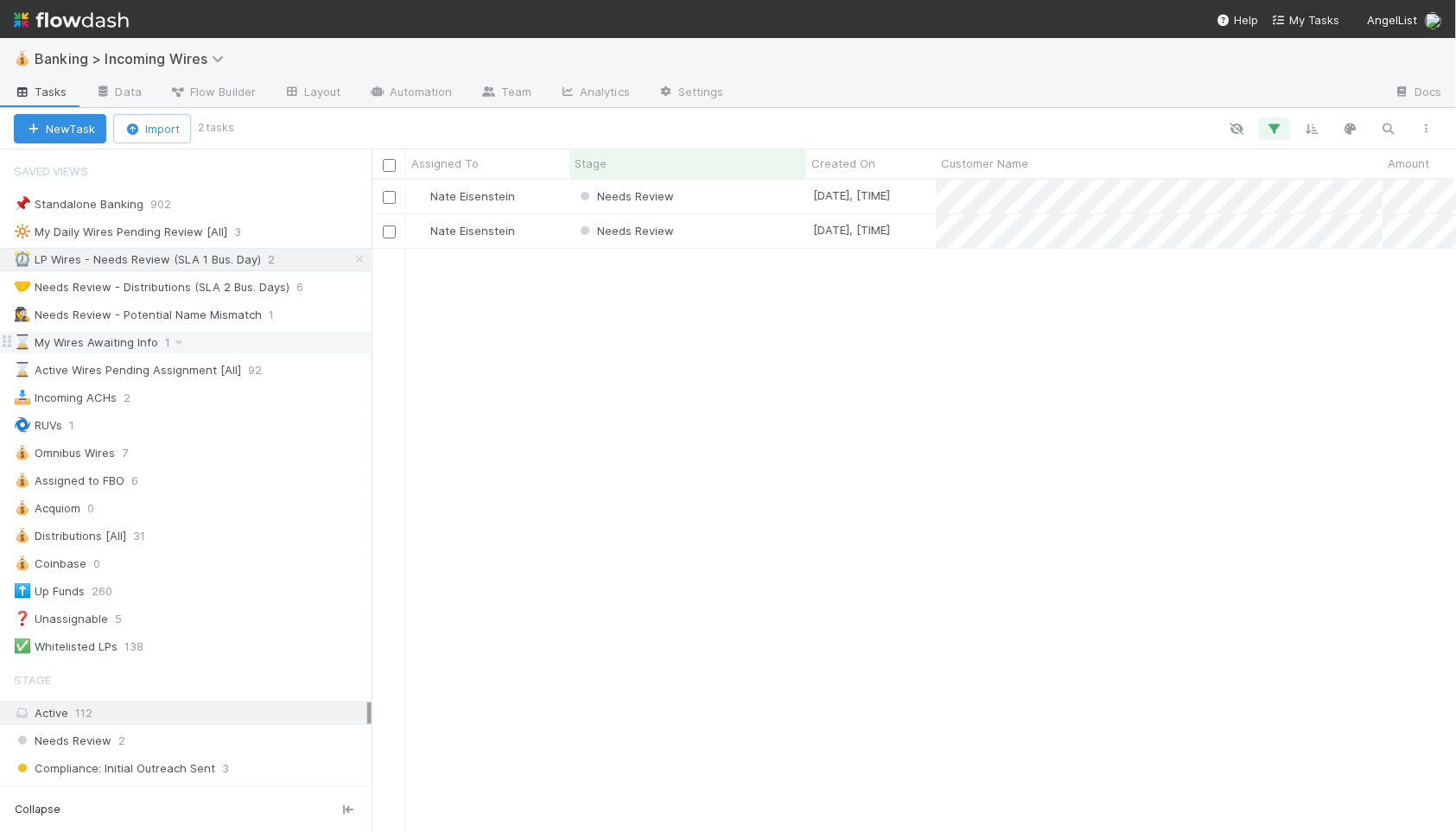 scroll, scrollTop: 0, scrollLeft: 1, axis: horizontal 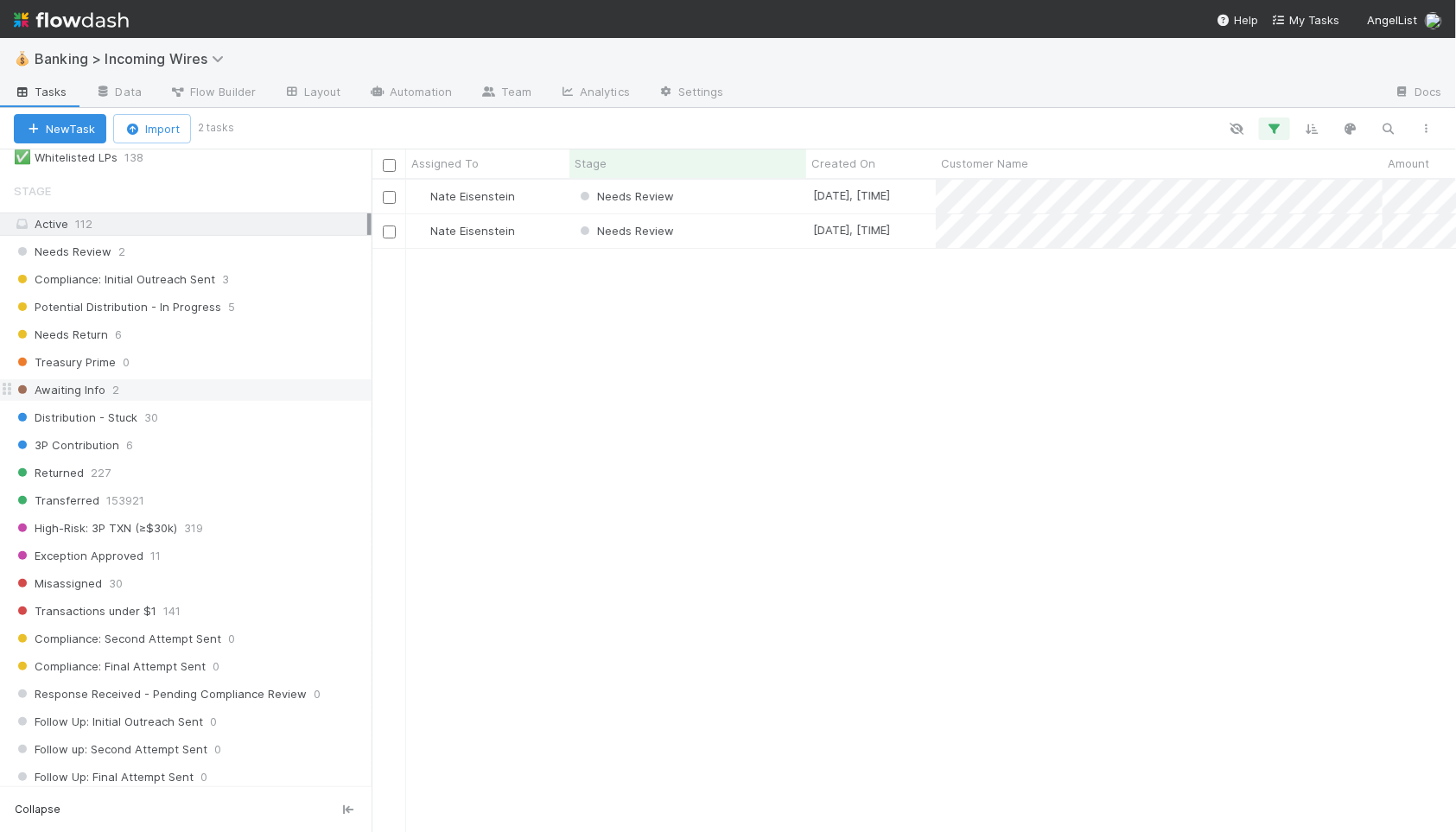 click on "Awaiting Info   2" at bounding box center [193, 390] 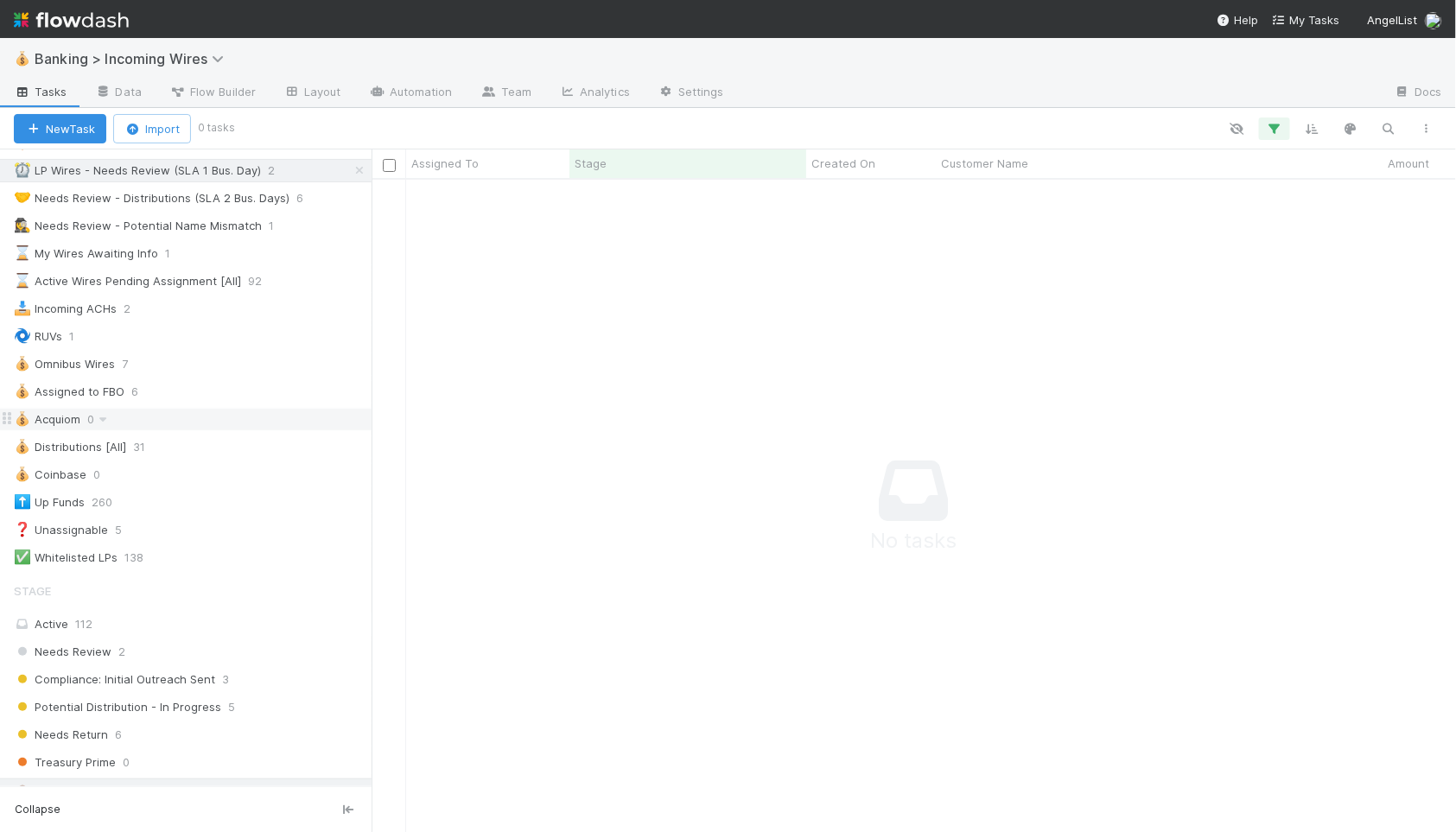 scroll, scrollTop: 0, scrollLeft: 0, axis: both 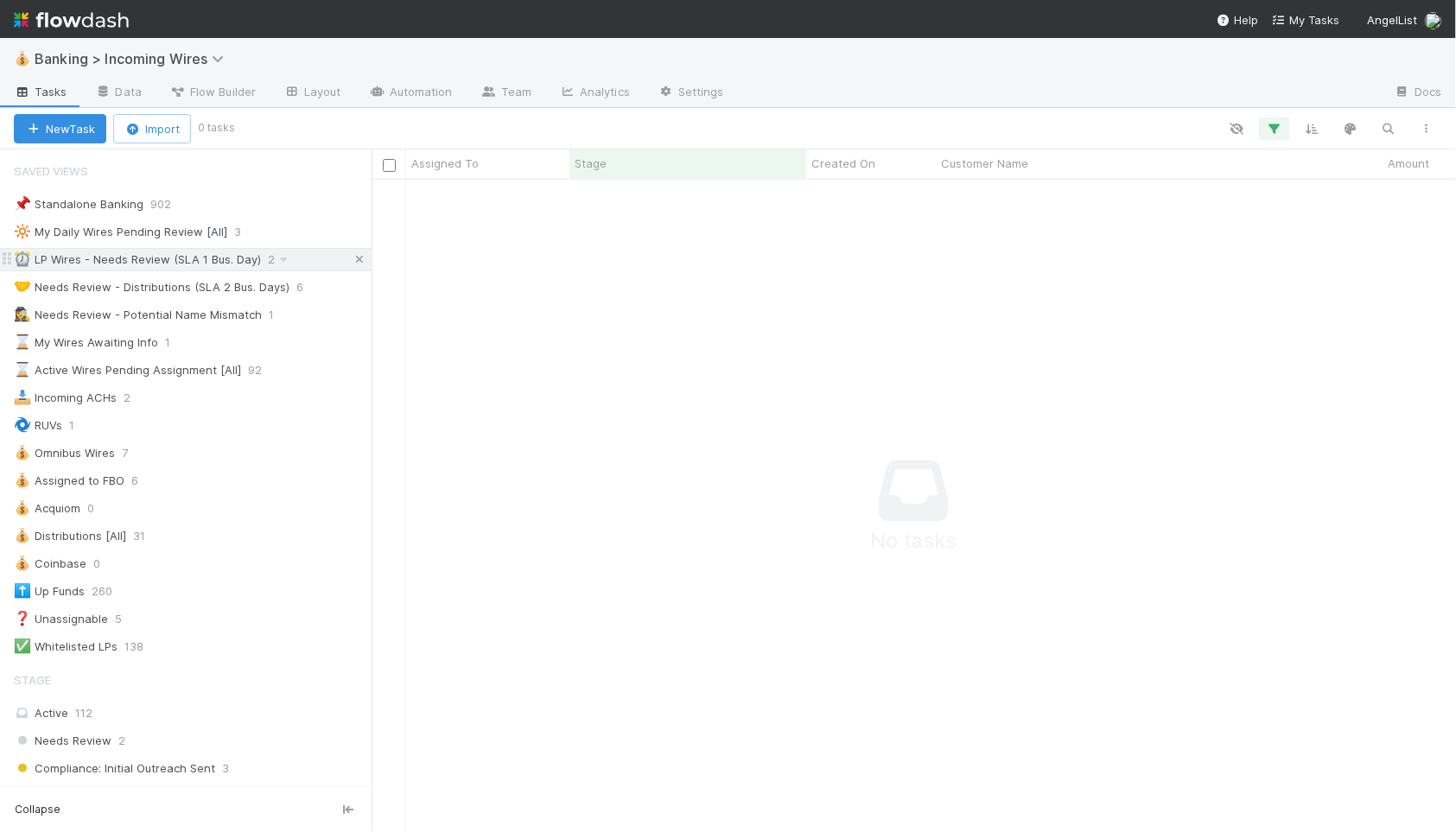 click at bounding box center (359, 259) 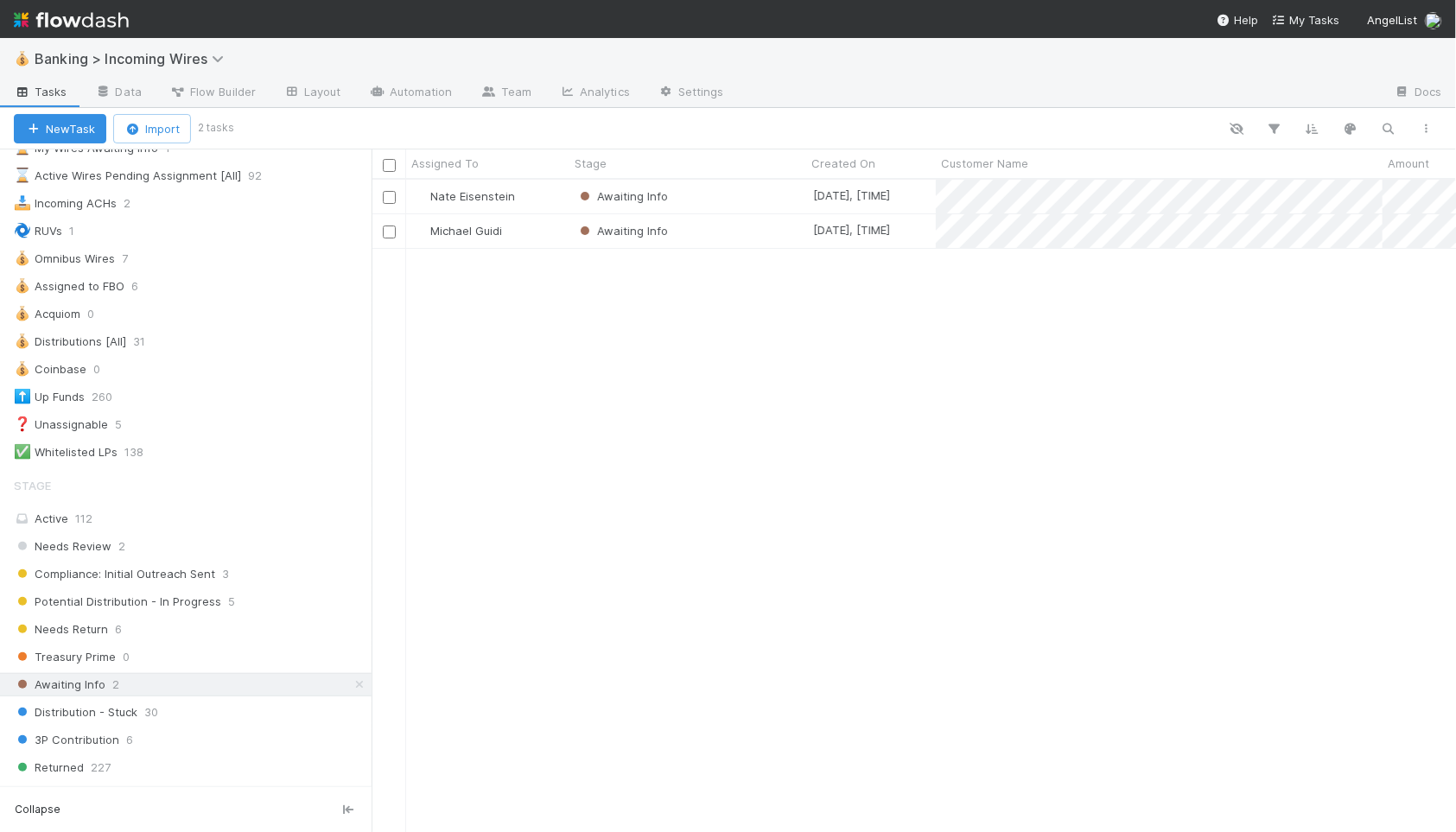 scroll, scrollTop: 291, scrollLeft: 0, axis: vertical 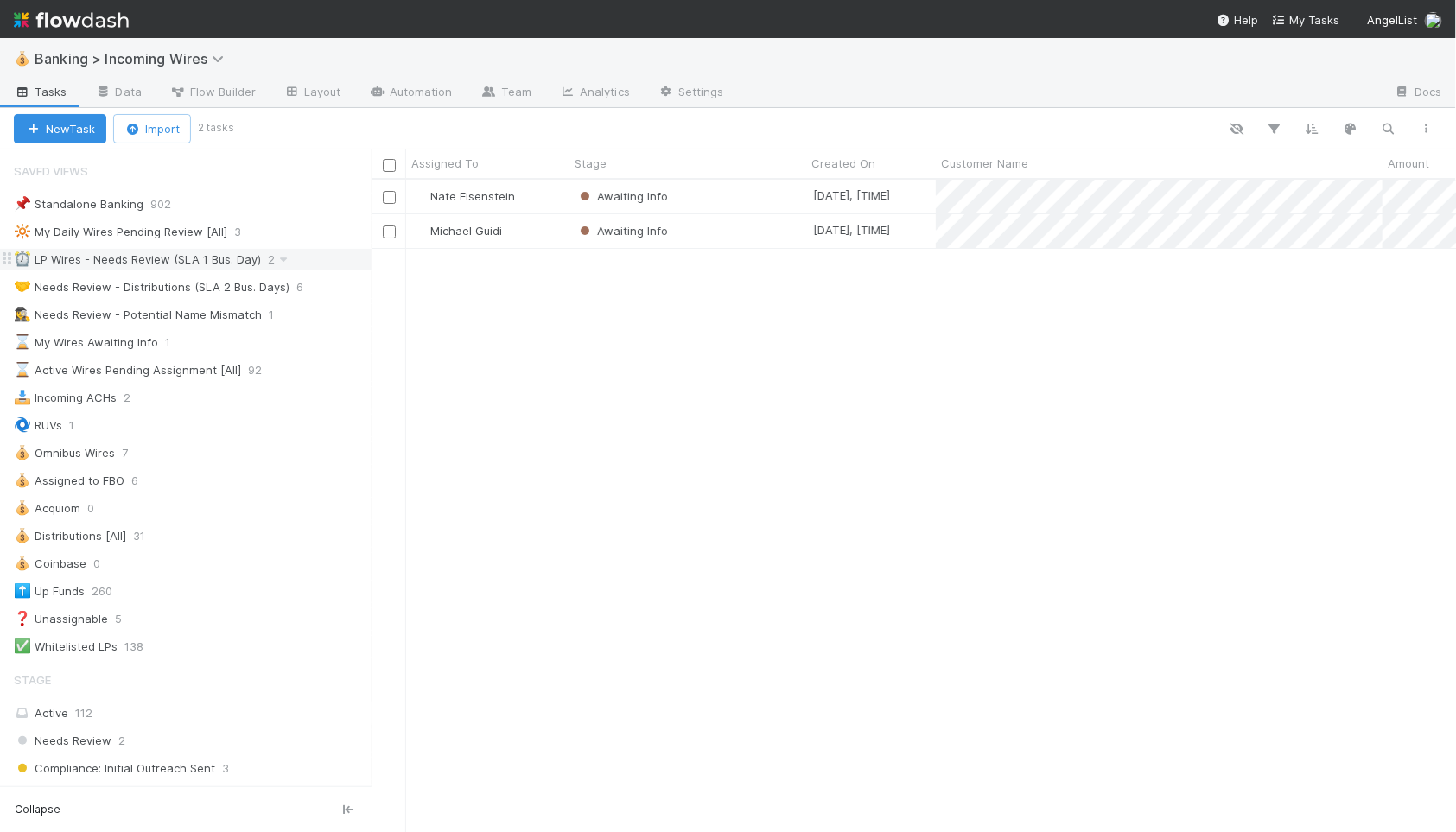 click on "⏰ LP Wires - Needs Review (SLA 1 Bus. Day)" at bounding box center (137, 259) 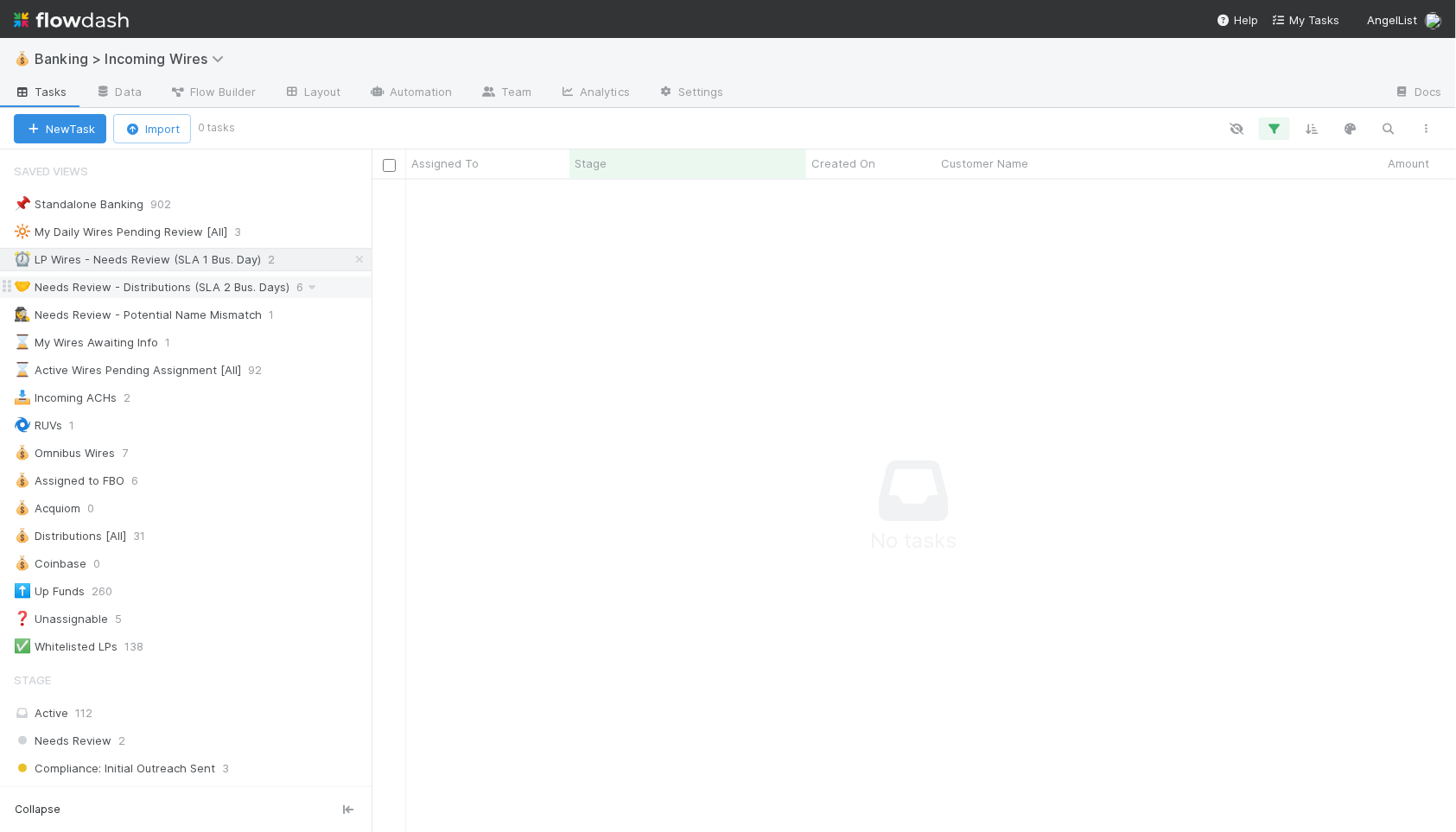scroll, scrollTop: 0, scrollLeft: 1, axis: horizontal 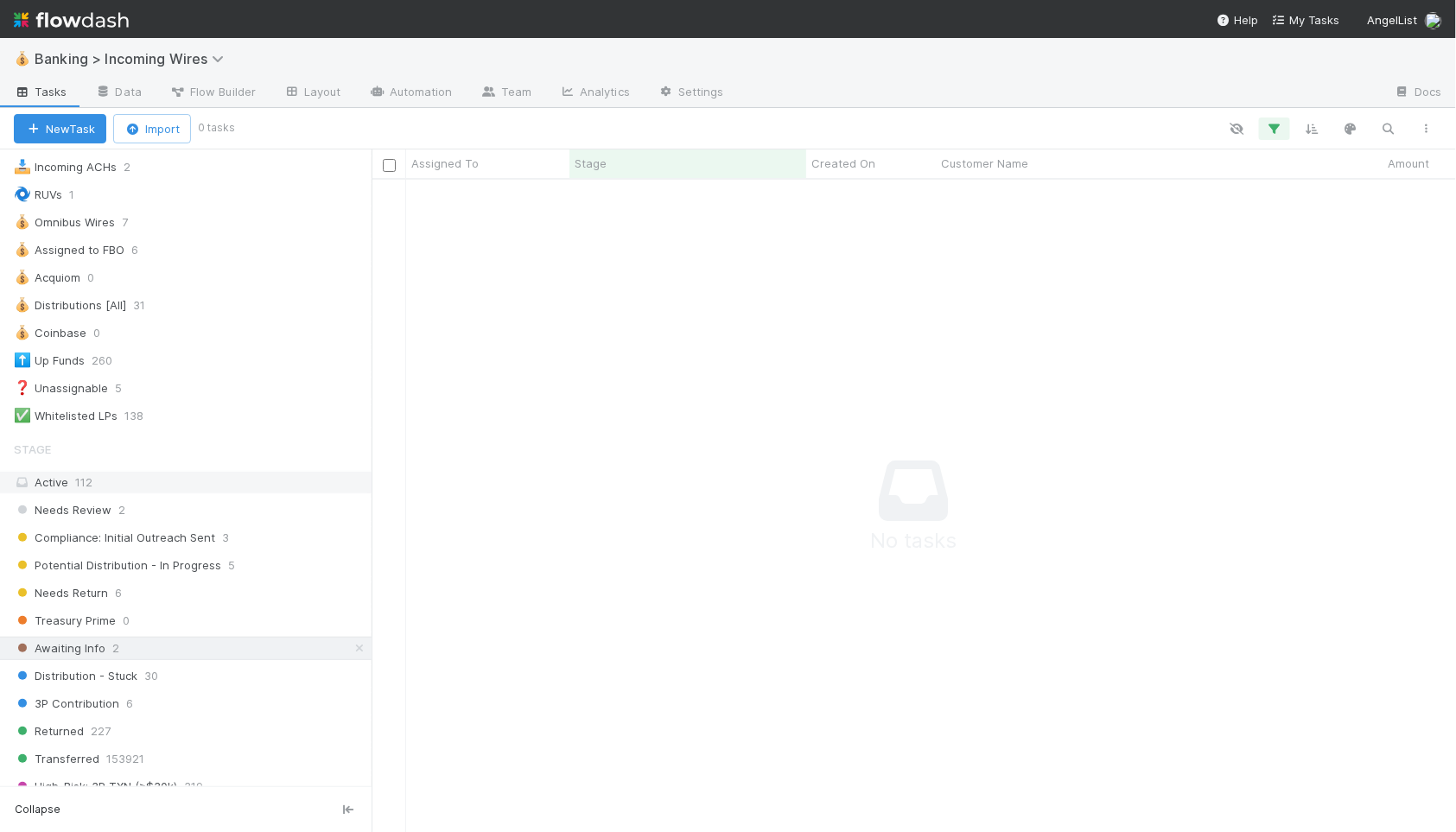 click on "Active 112" at bounding box center (190, 482) 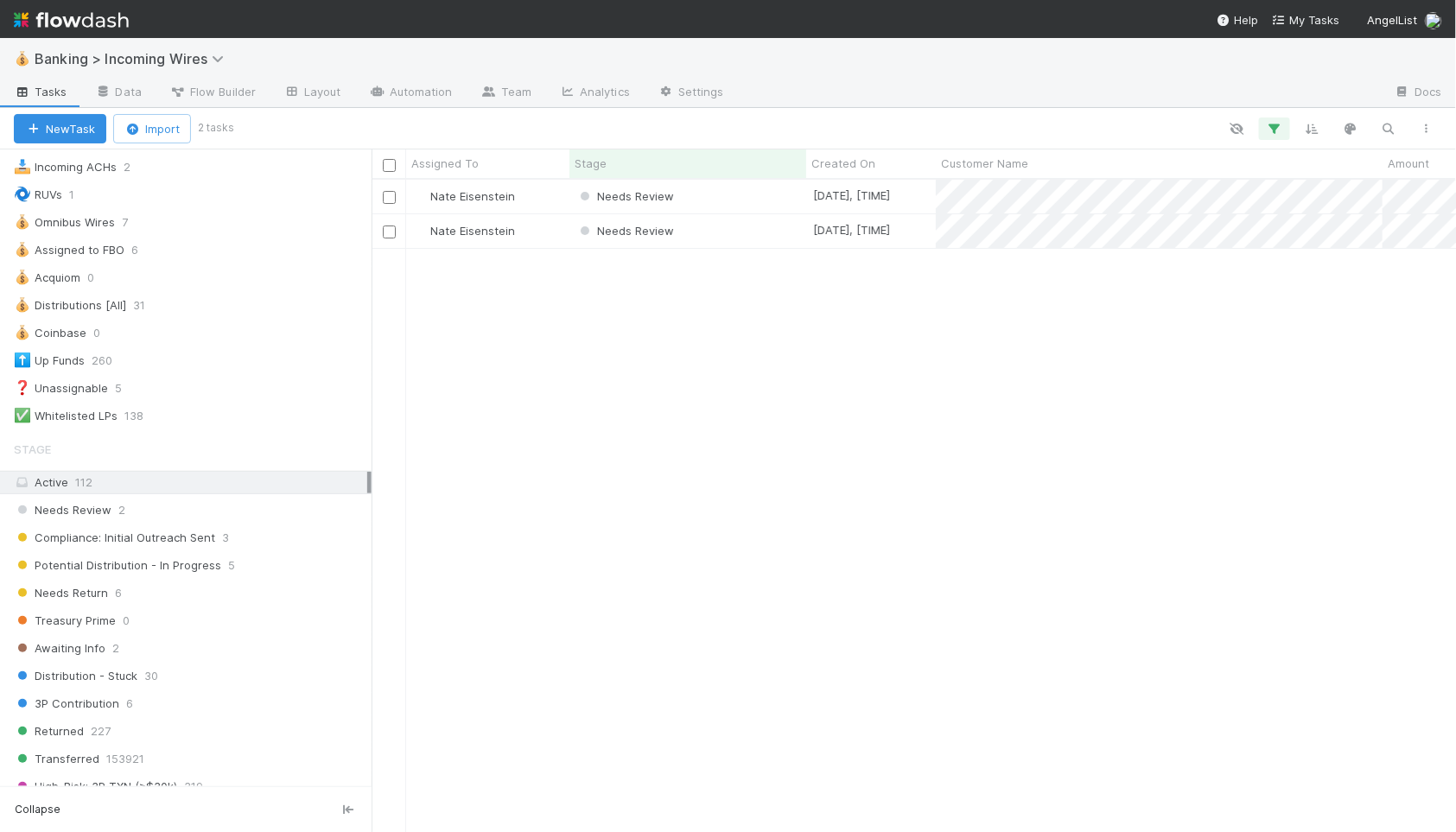 scroll, scrollTop: 0, scrollLeft: 1, axis: horizontal 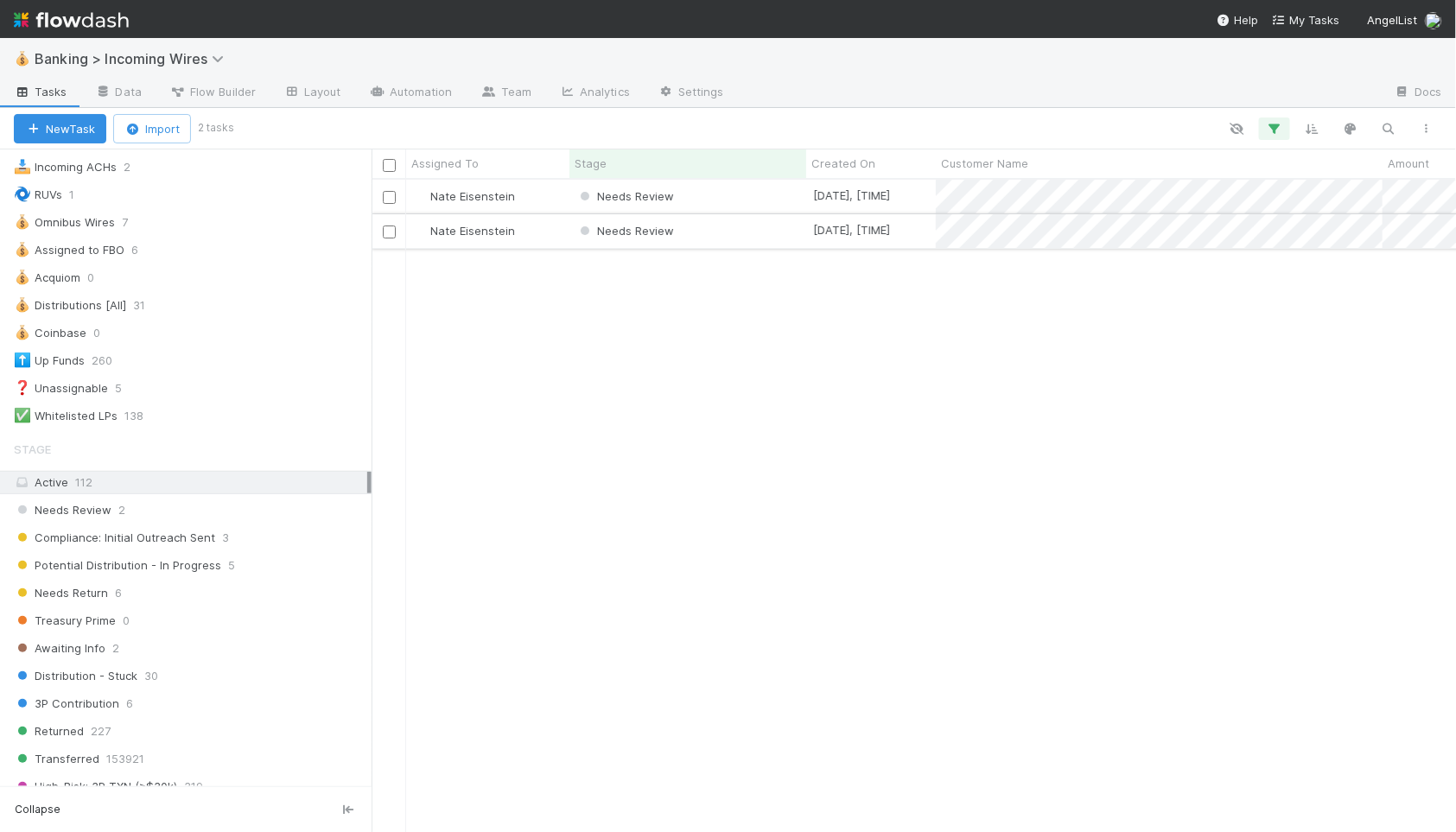 click on "Needs Review" at bounding box center [688, 231] 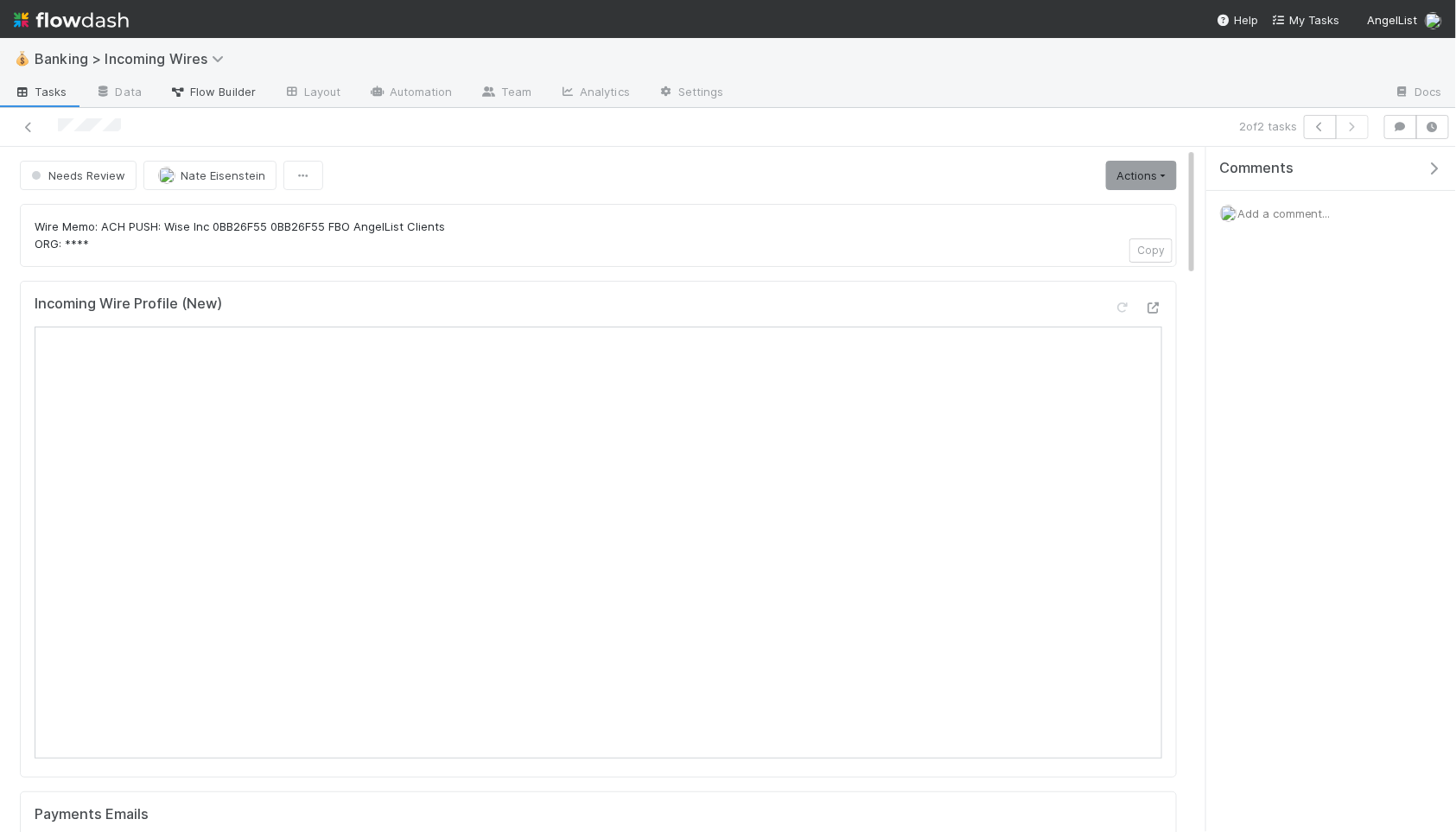 click on "Flow Builder" at bounding box center (213, 92) 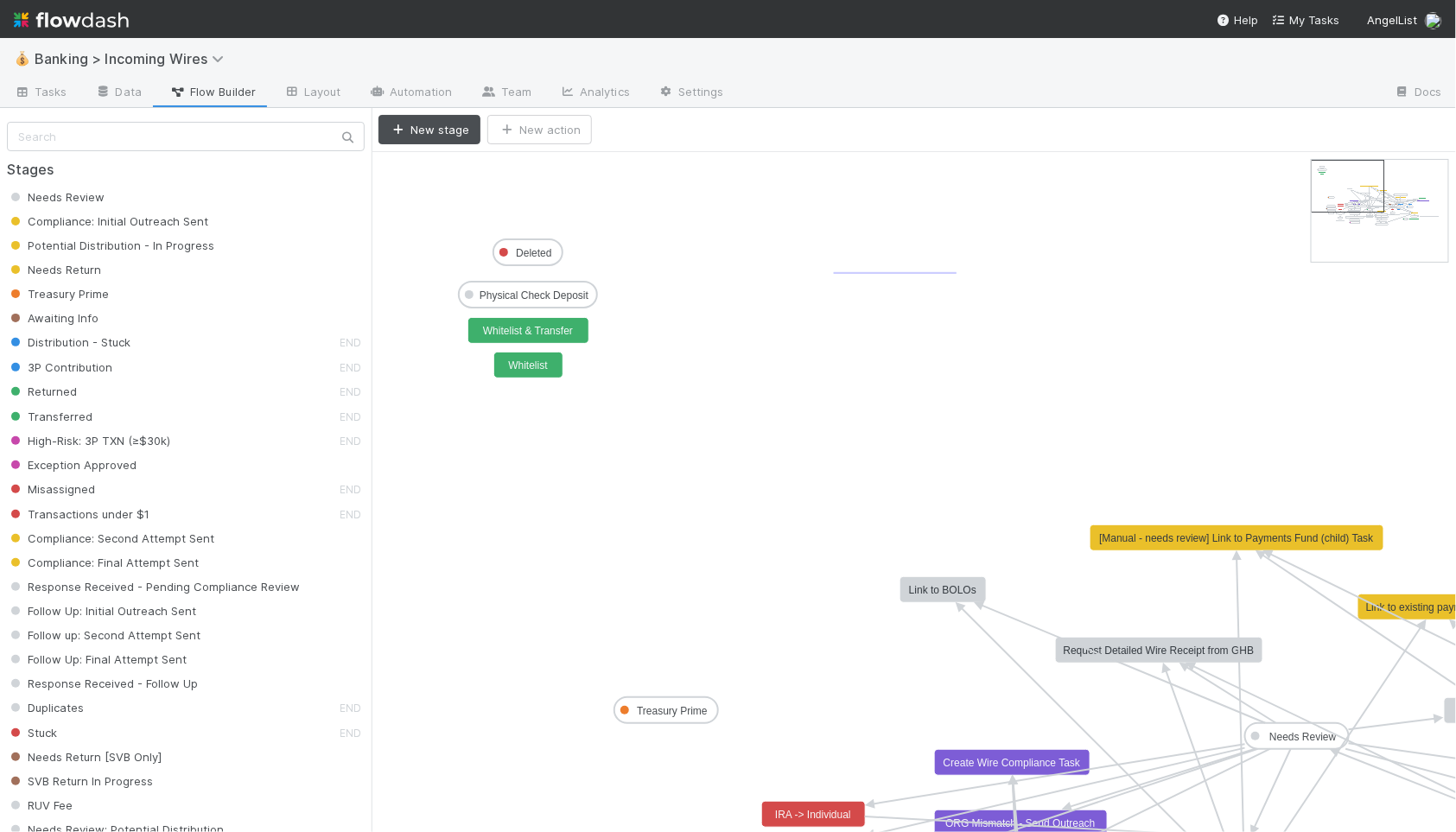 drag, startPoint x: 957, startPoint y: 272, endPoint x: 785, endPoint y: 270, distance: 172.0116 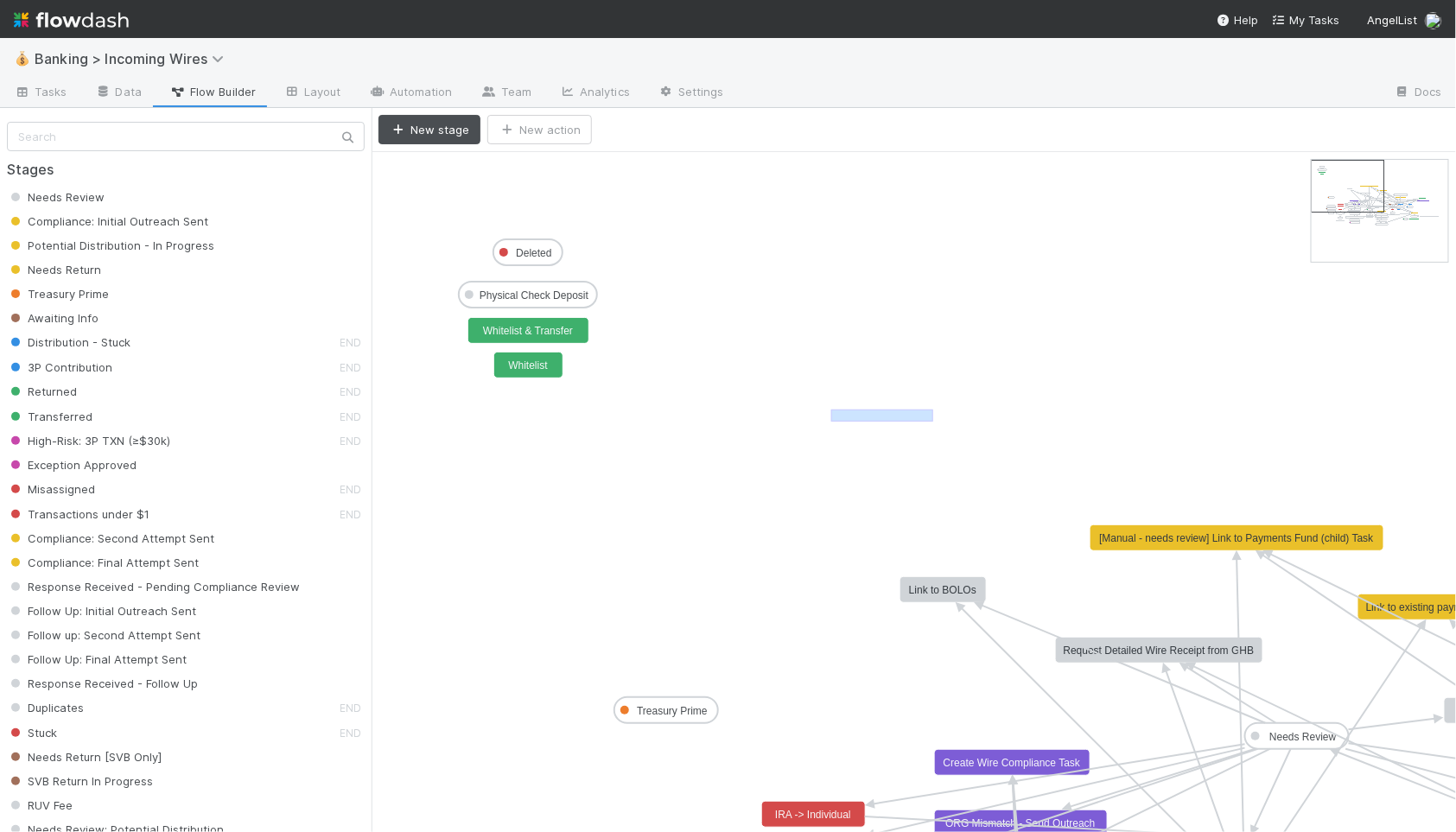drag, startPoint x: 933, startPoint y: 422, endPoint x: 1107, endPoint y: 285, distance: 221.4611 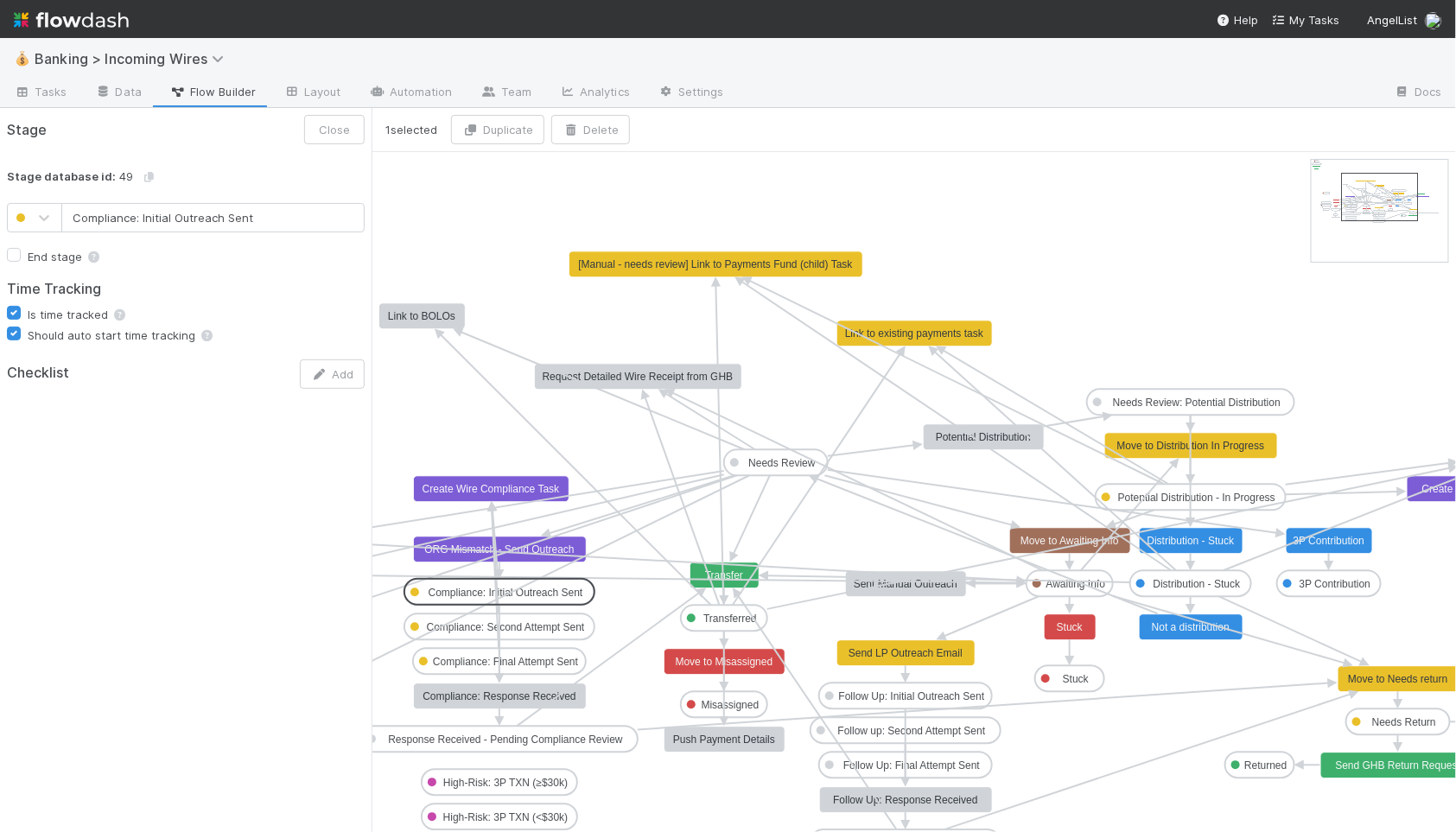 click on "Compliance: Initial Outreach Sent" 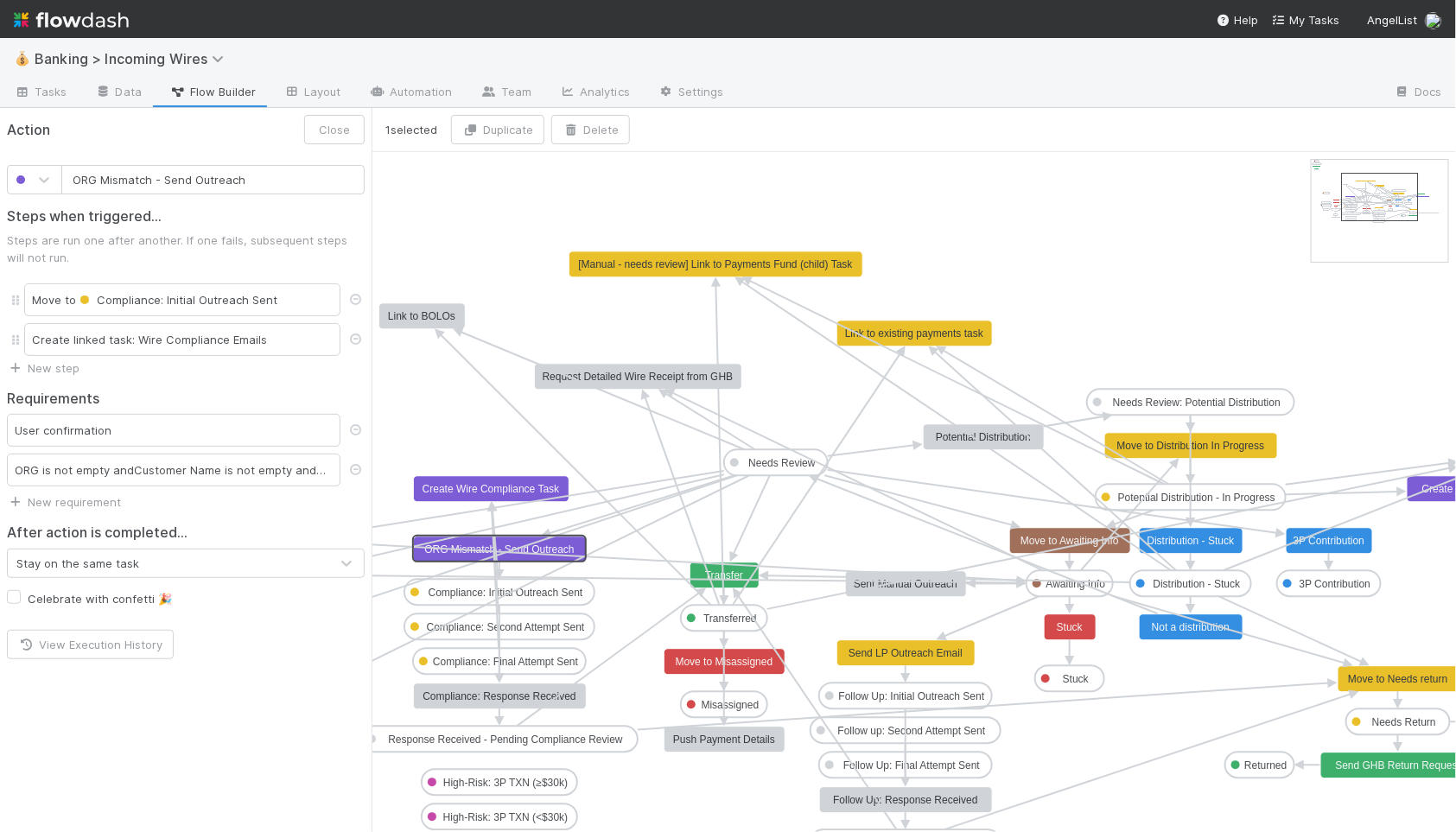 click on "ORG Mismatch - Send Outreach" 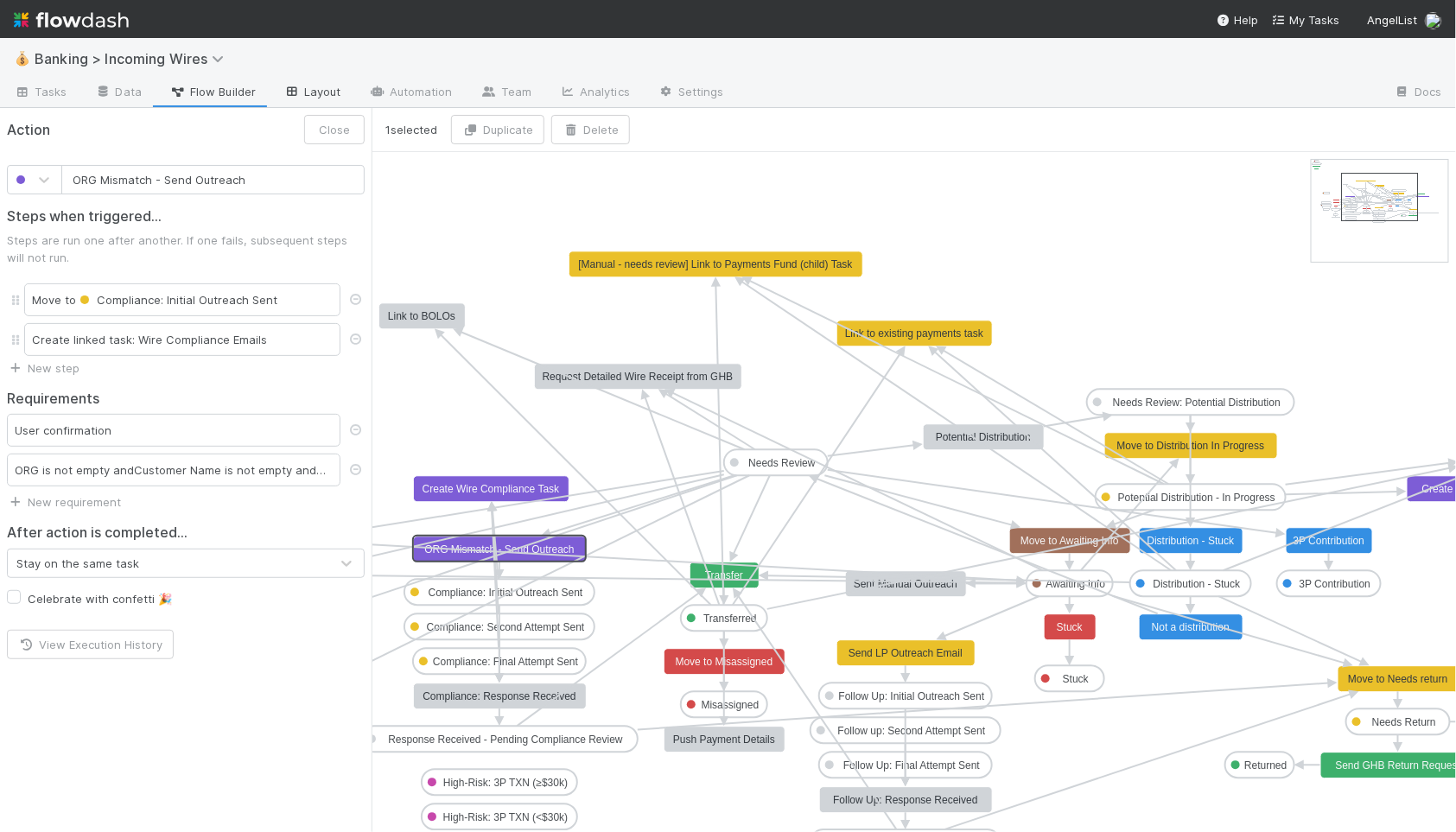 click at bounding box center (292, 92) 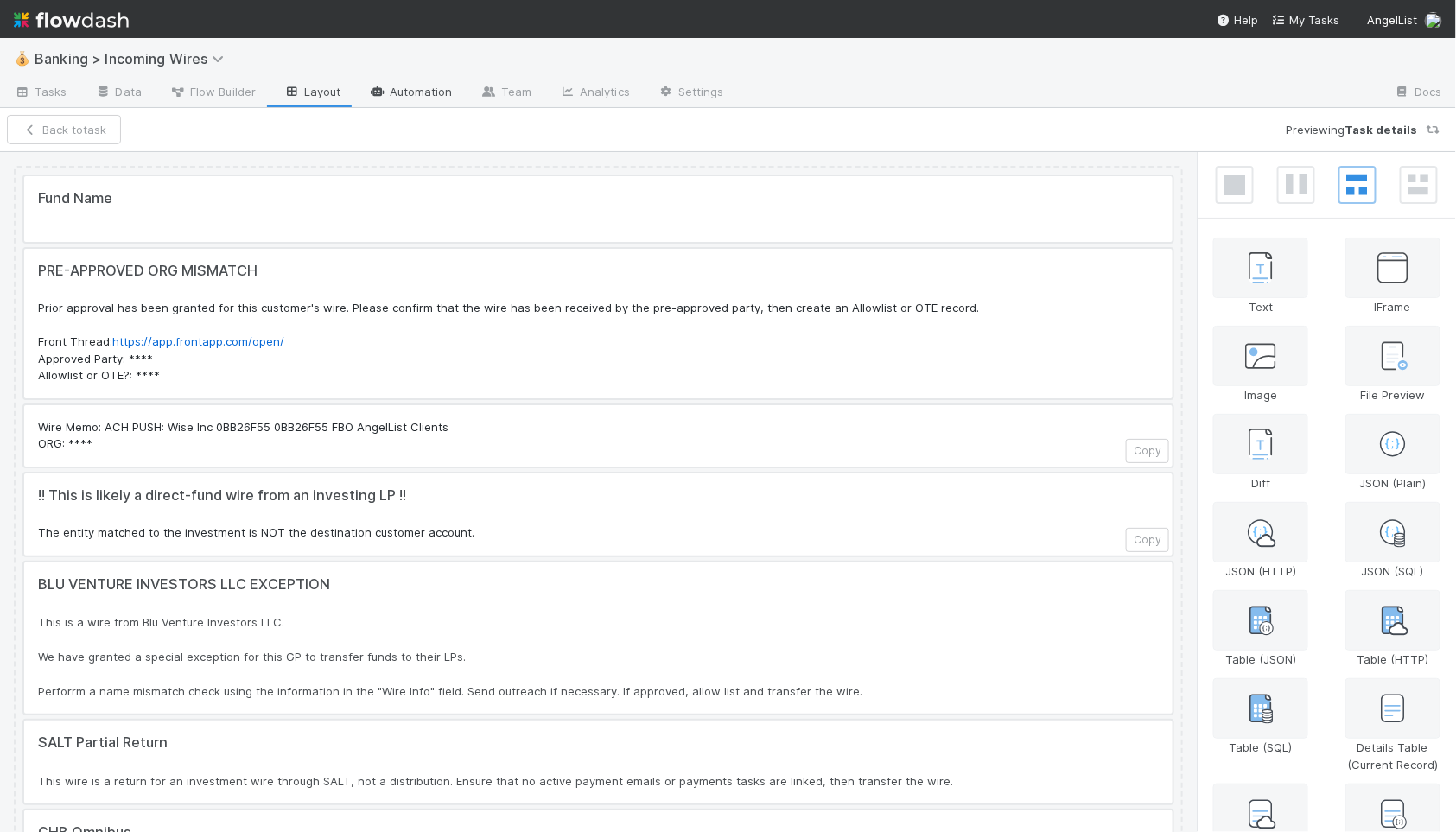 click on "Automation" at bounding box center (410, 93) 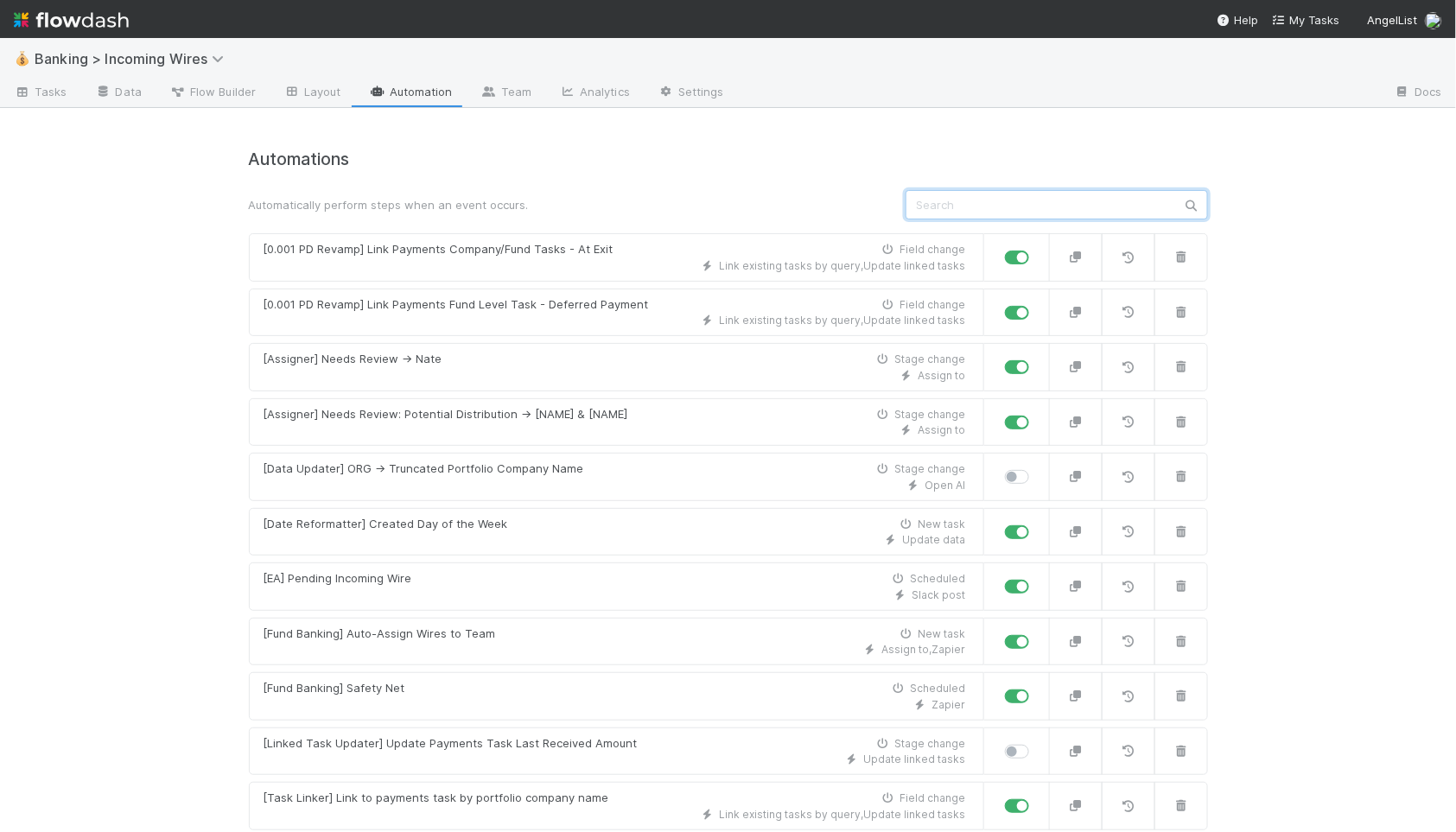 click at bounding box center (1057, 205) 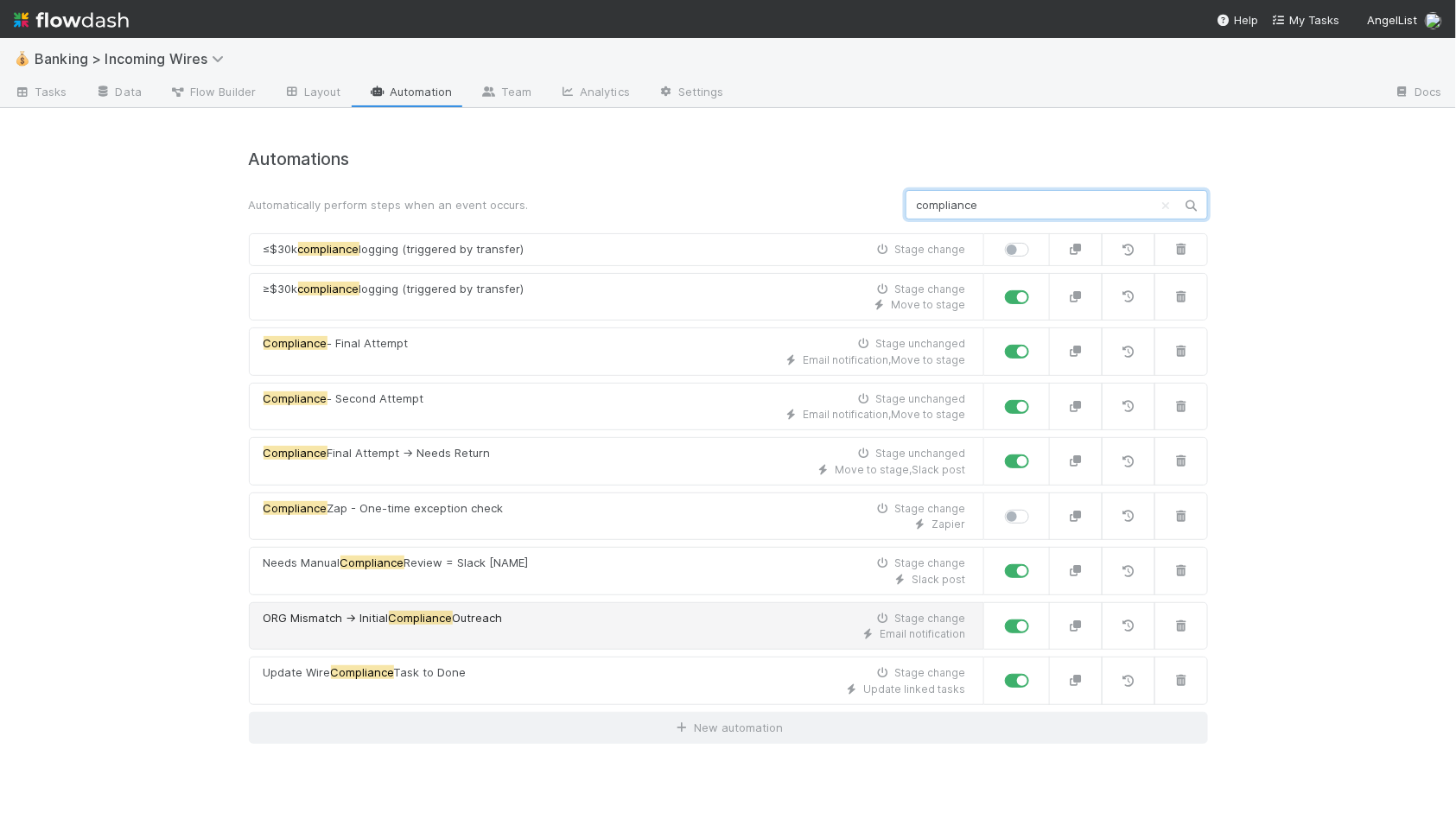 type on "compliance" 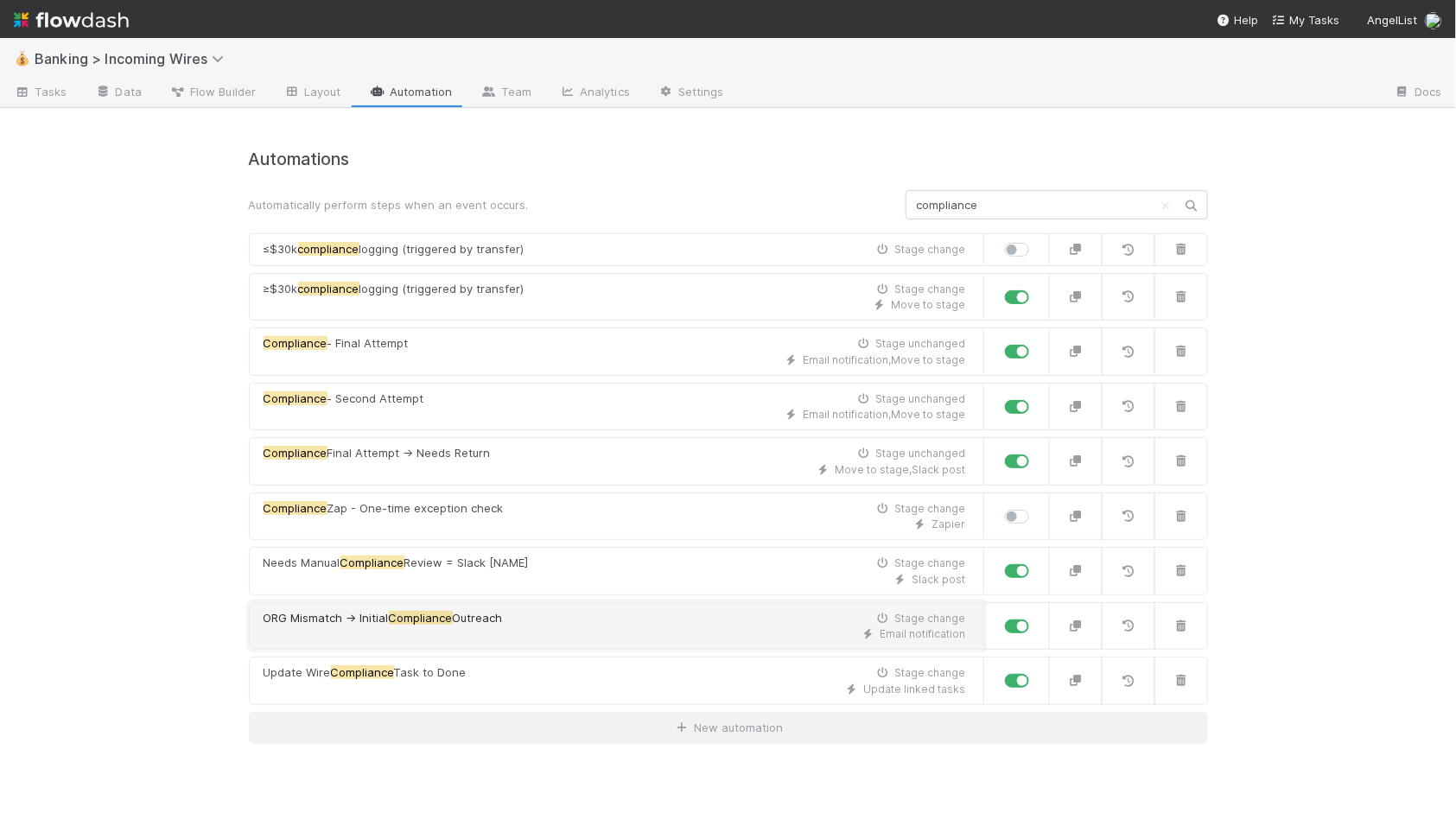 click on "Email notification" at bounding box center (614, 634) 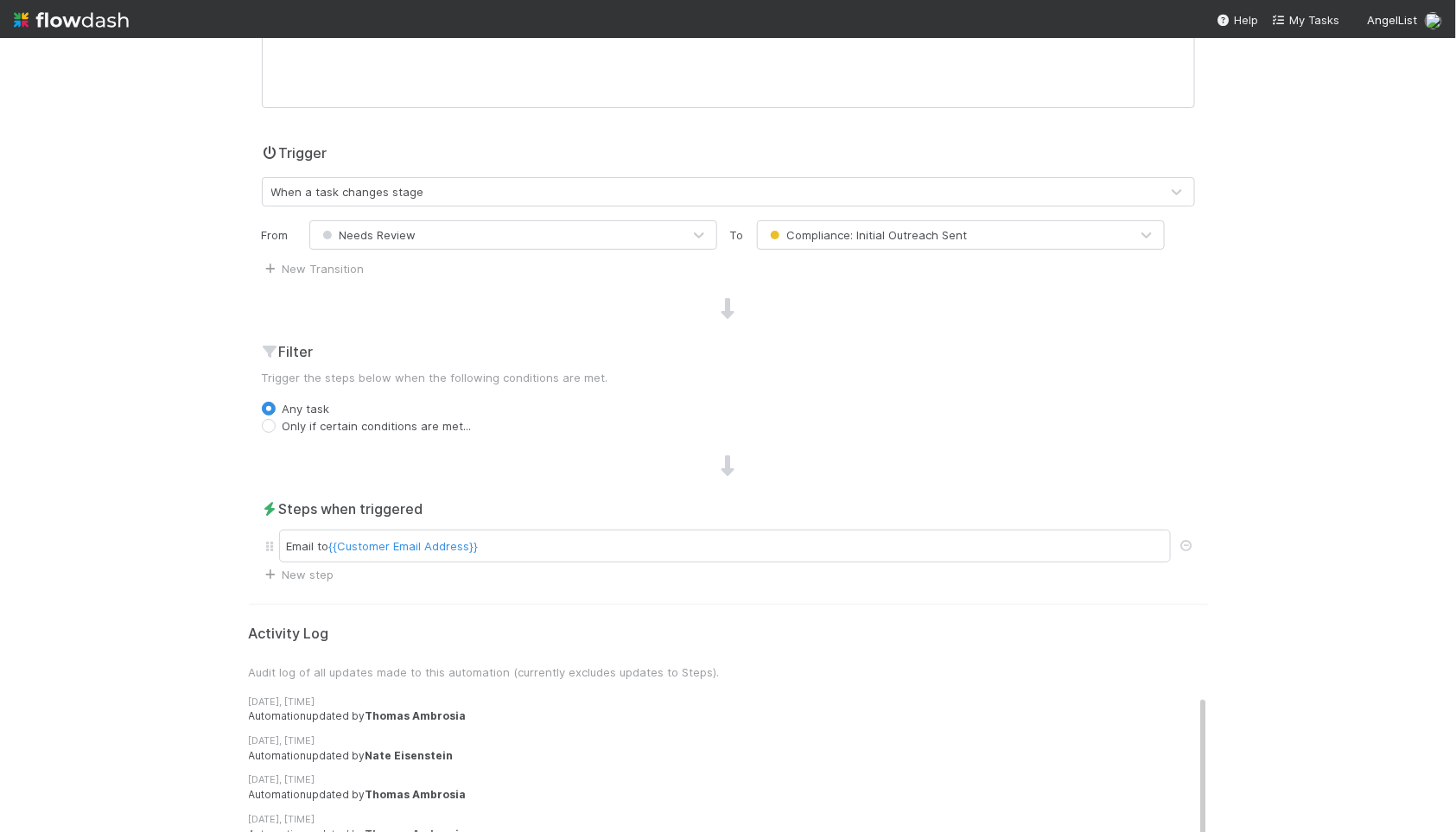 scroll, scrollTop: 521, scrollLeft: 0, axis: vertical 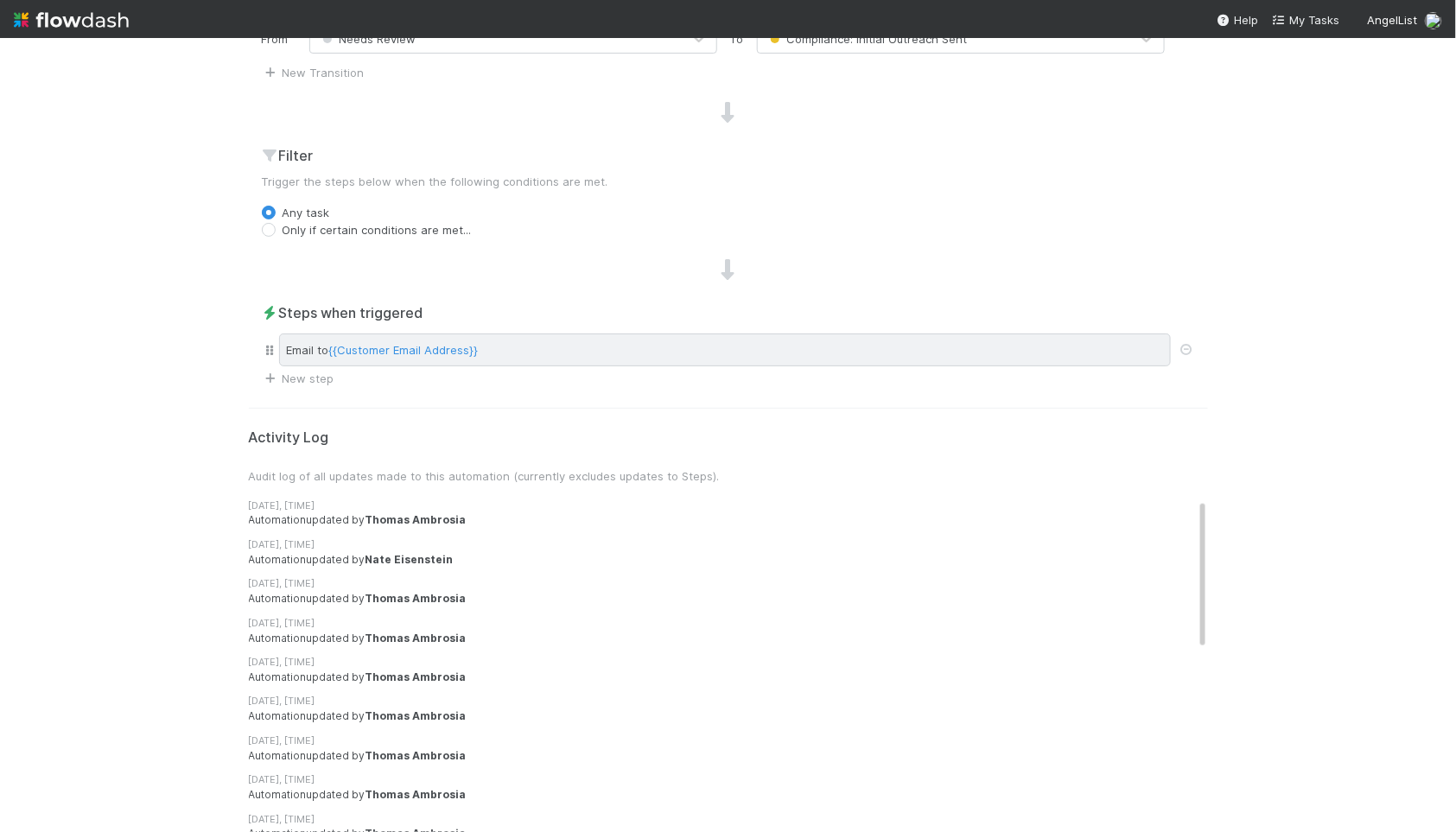 click on "{{Customer Email Address}}" at bounding box center [404, 350] 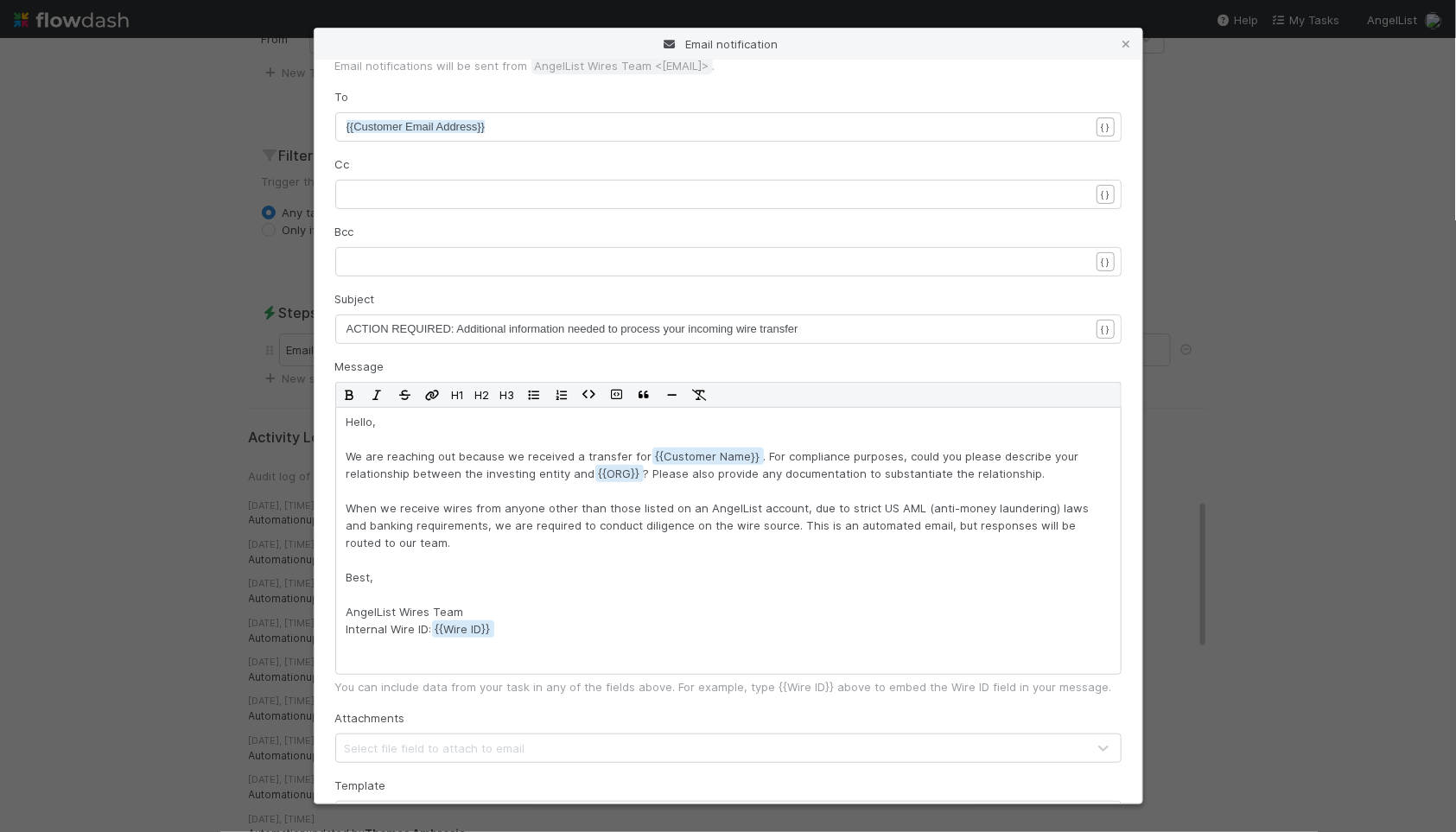 scroll, scrollTop: 213, scrollLeft: 0, axis: vertical 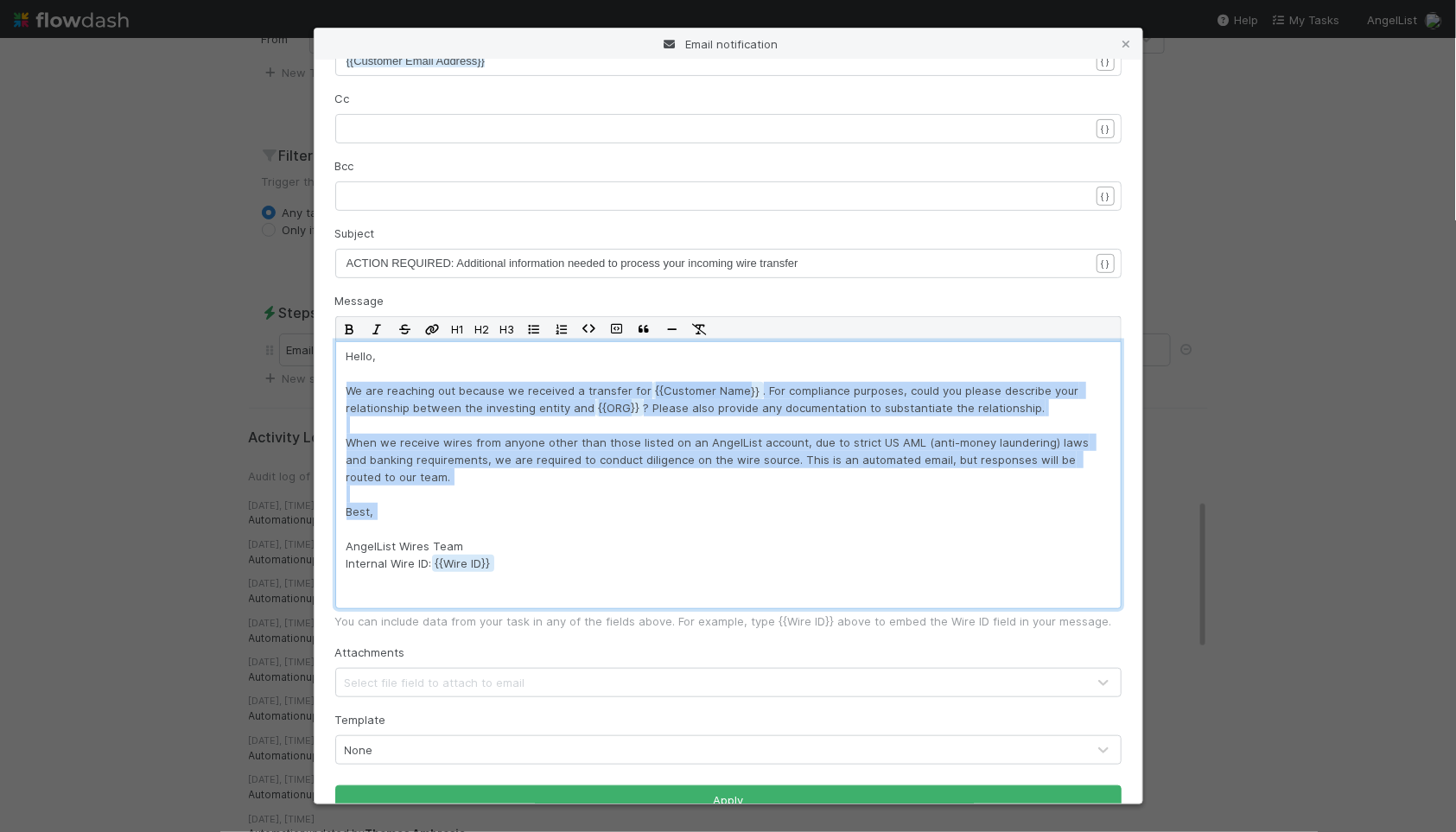 drag, startPoint x: 346, startPoint y: 391, endPoint x: 588, endPoint y: 529, distance: 278.5821 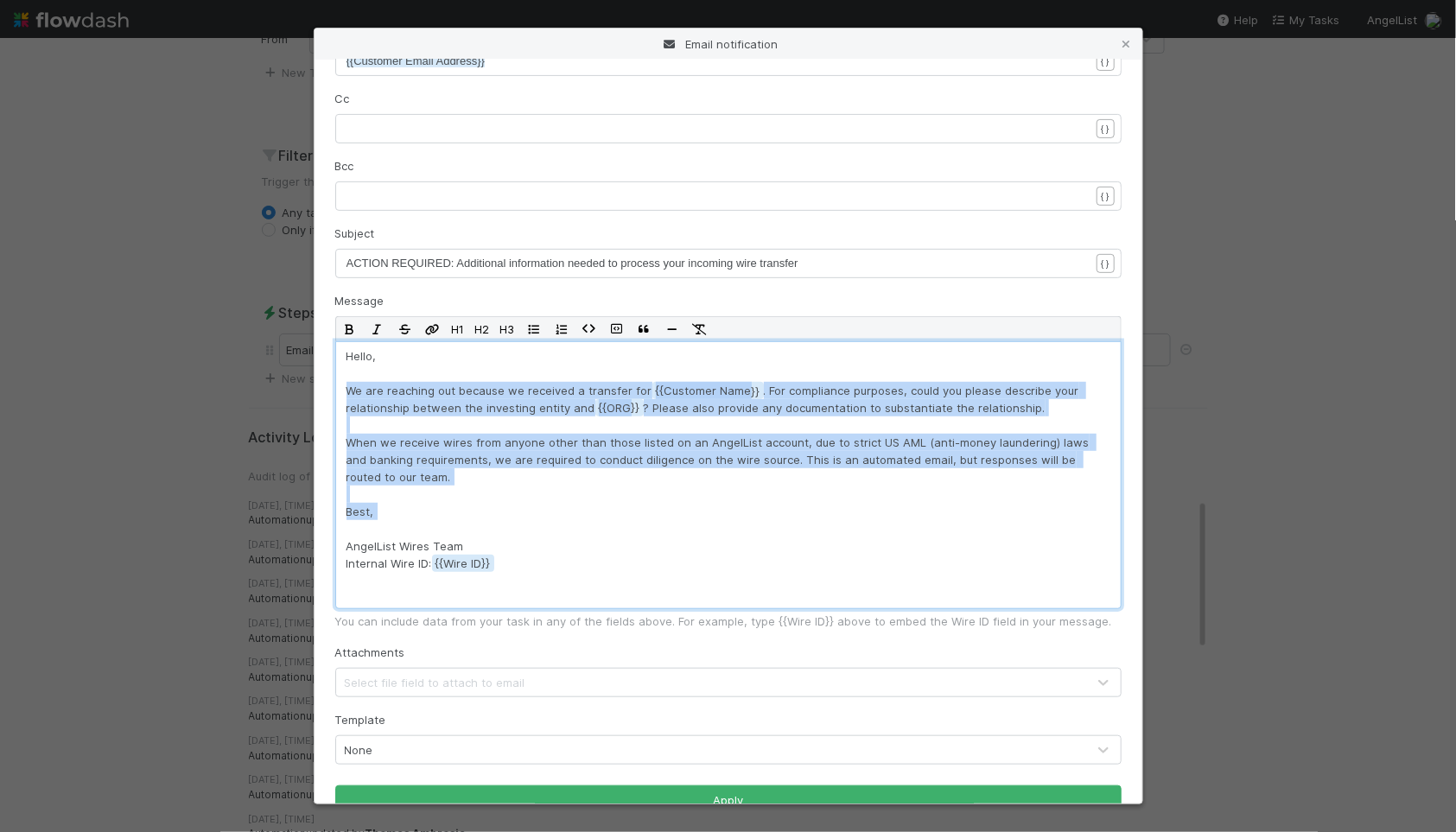 click on "Hello, We are reaching out because we received a transfer for {{Customer Name . For compliance purposes, could you please describe your relationship between the investing entity and {{ORG ? Please also provide any documentation to substantiate the relationship. When we receive wires from anyone other than those listed on an AngelList account, due to strict US AML (anti-money laundering) laws and banking requirements, we are required to conduct diligence on the wire source. This is an automated email, but responses will be routed to our team. Best, AngelList Wires Team Internal Wire ID: {{Wire ID" at bounding box center (728, 475) 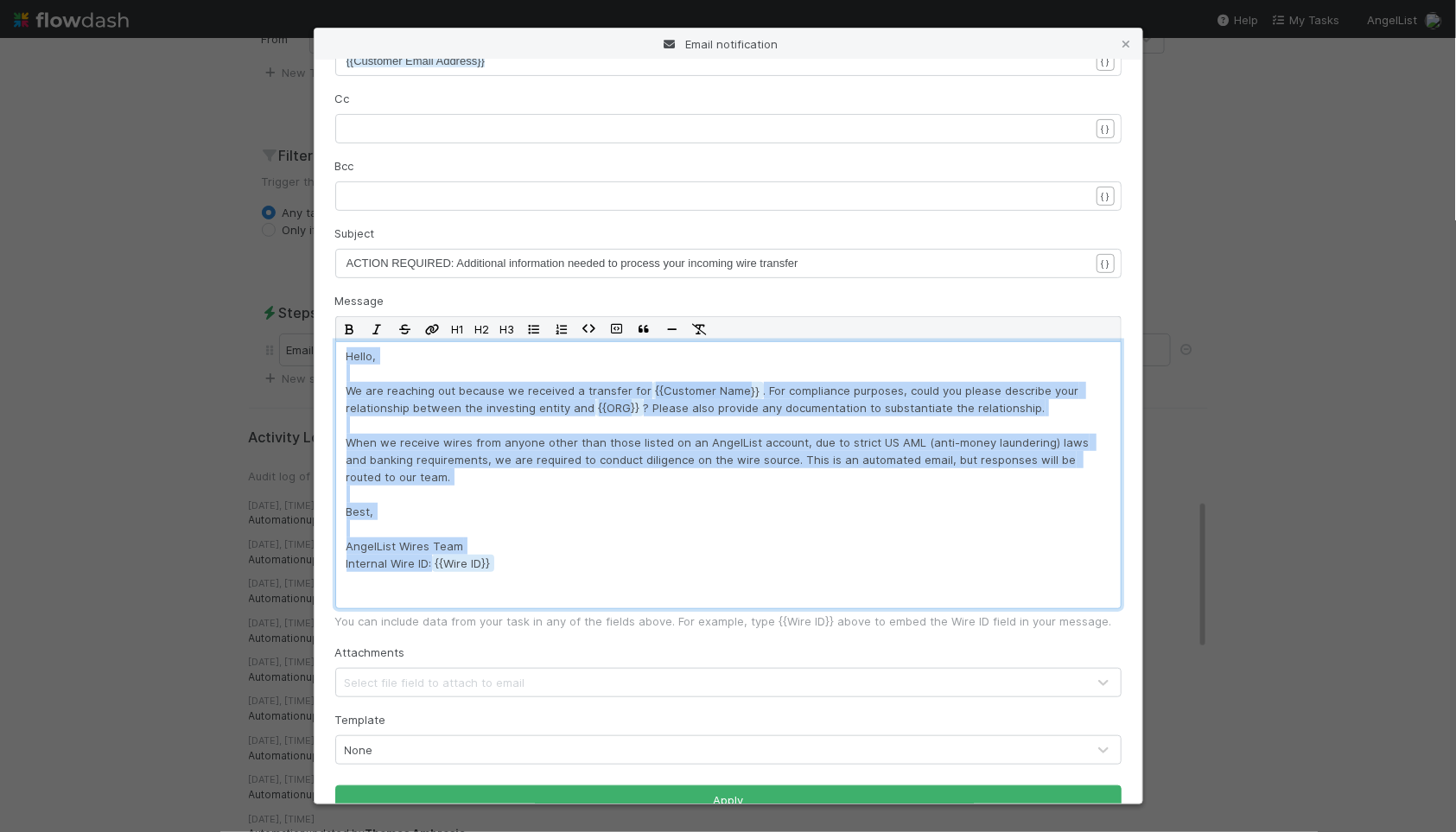 drag, startPoint x: 346, startPoint y: 352, endPoint x: 632, endPoint y: 564, distance: 356.00562 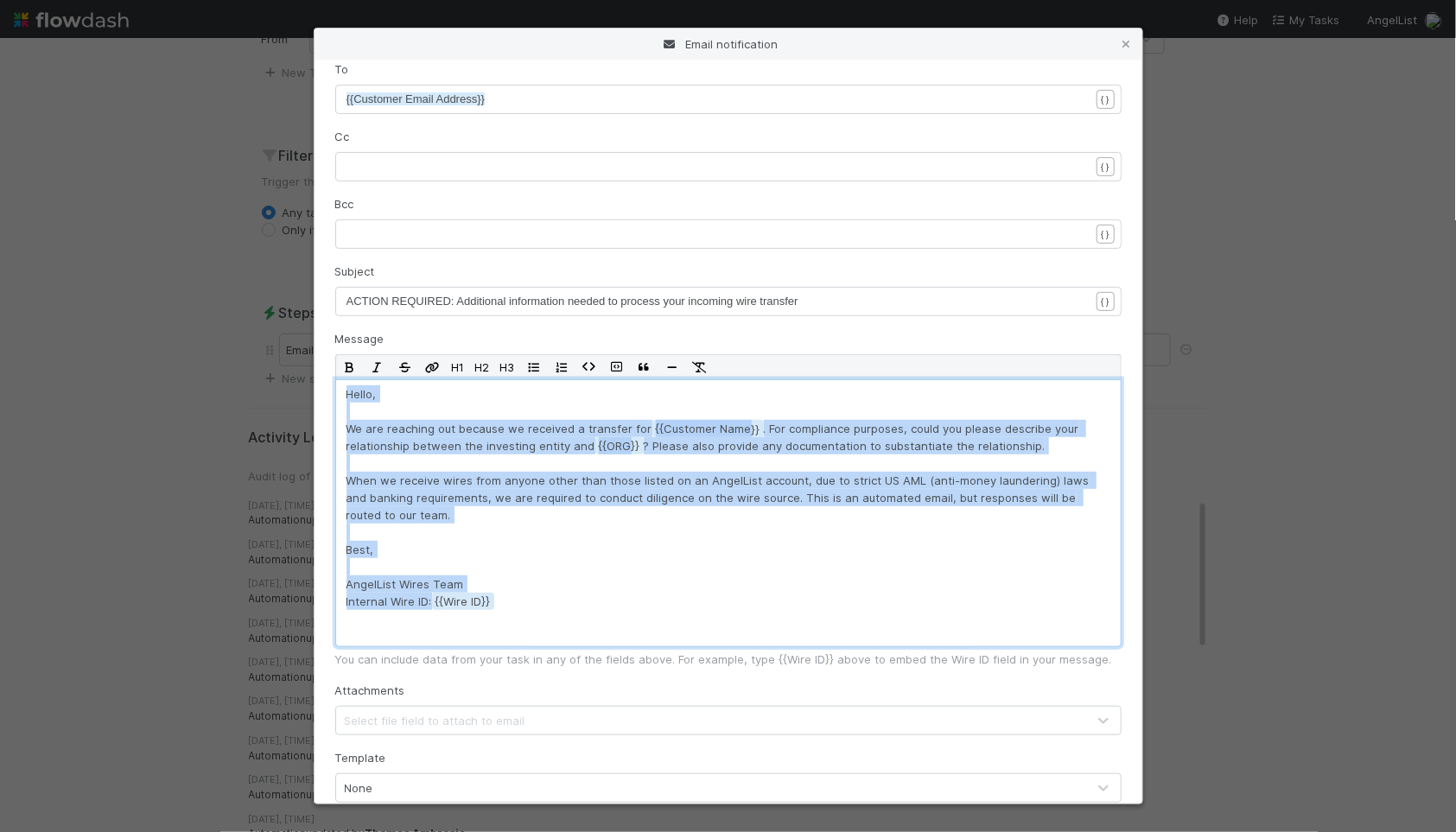 scroll, scrollTop: 0, scrollLeft: 0, axis: both 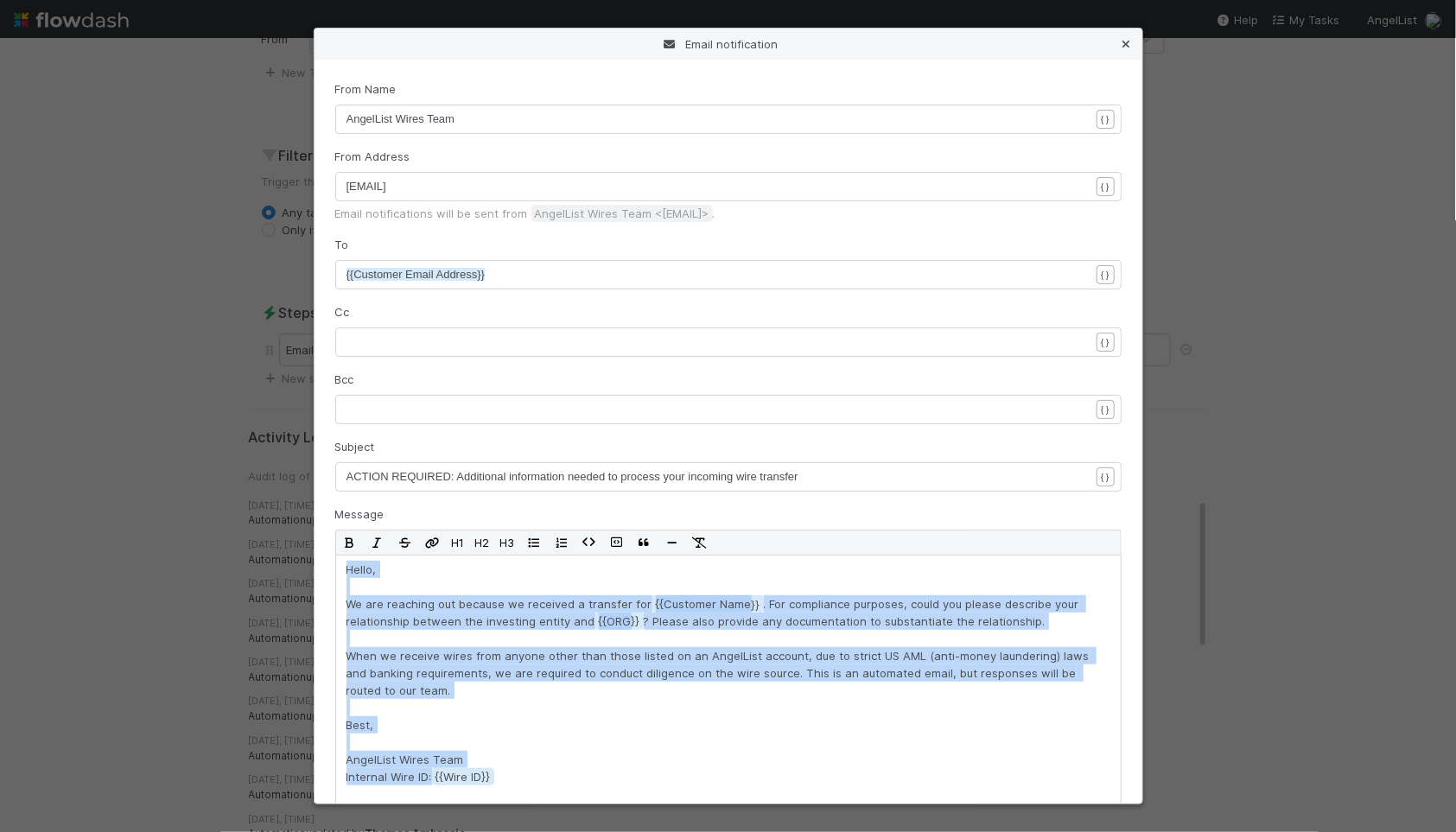 click at bounding box center [1127, 44] 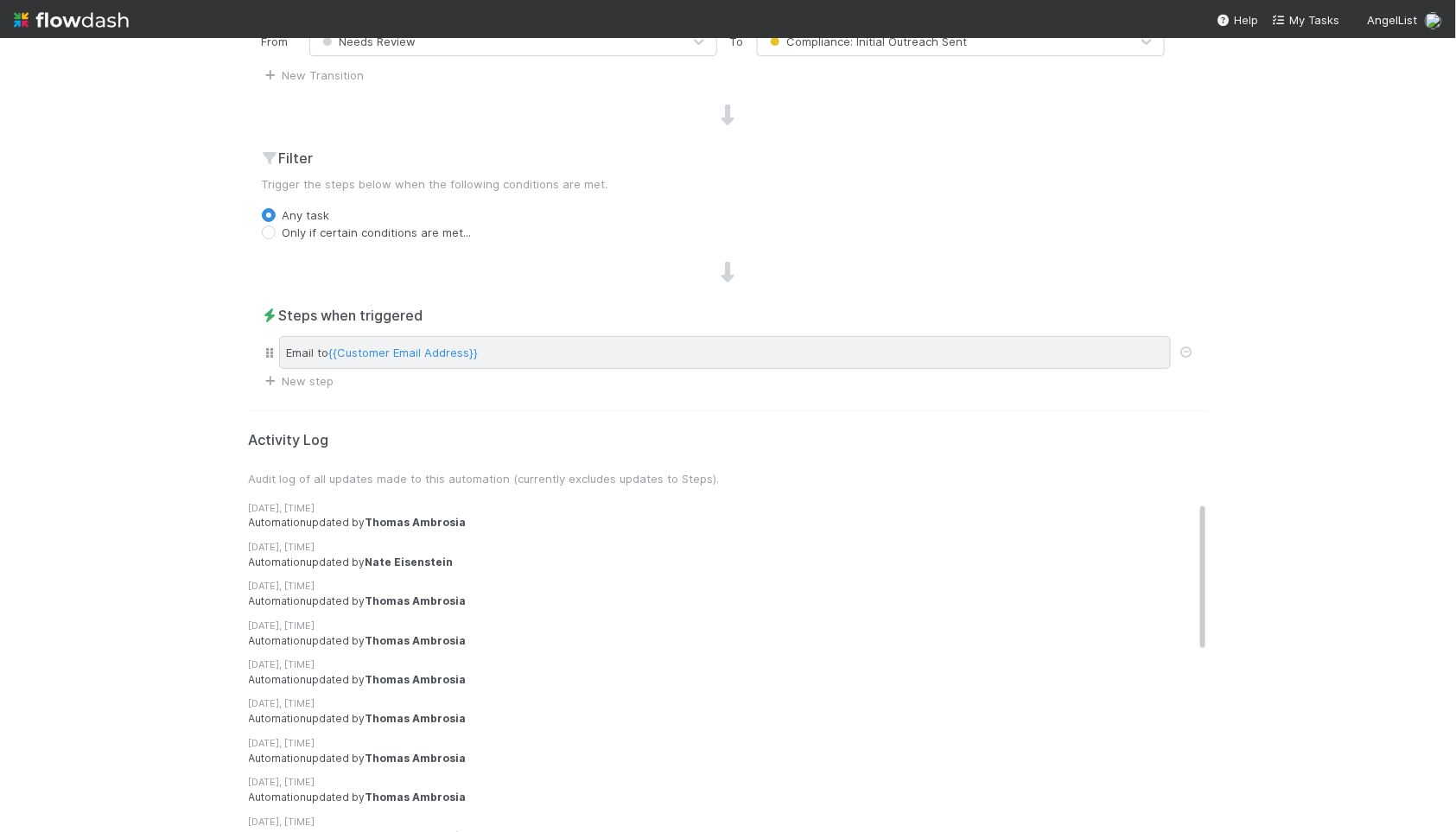 scroll, scrollTop: 521, scrollLeft: 0, axis: vertical 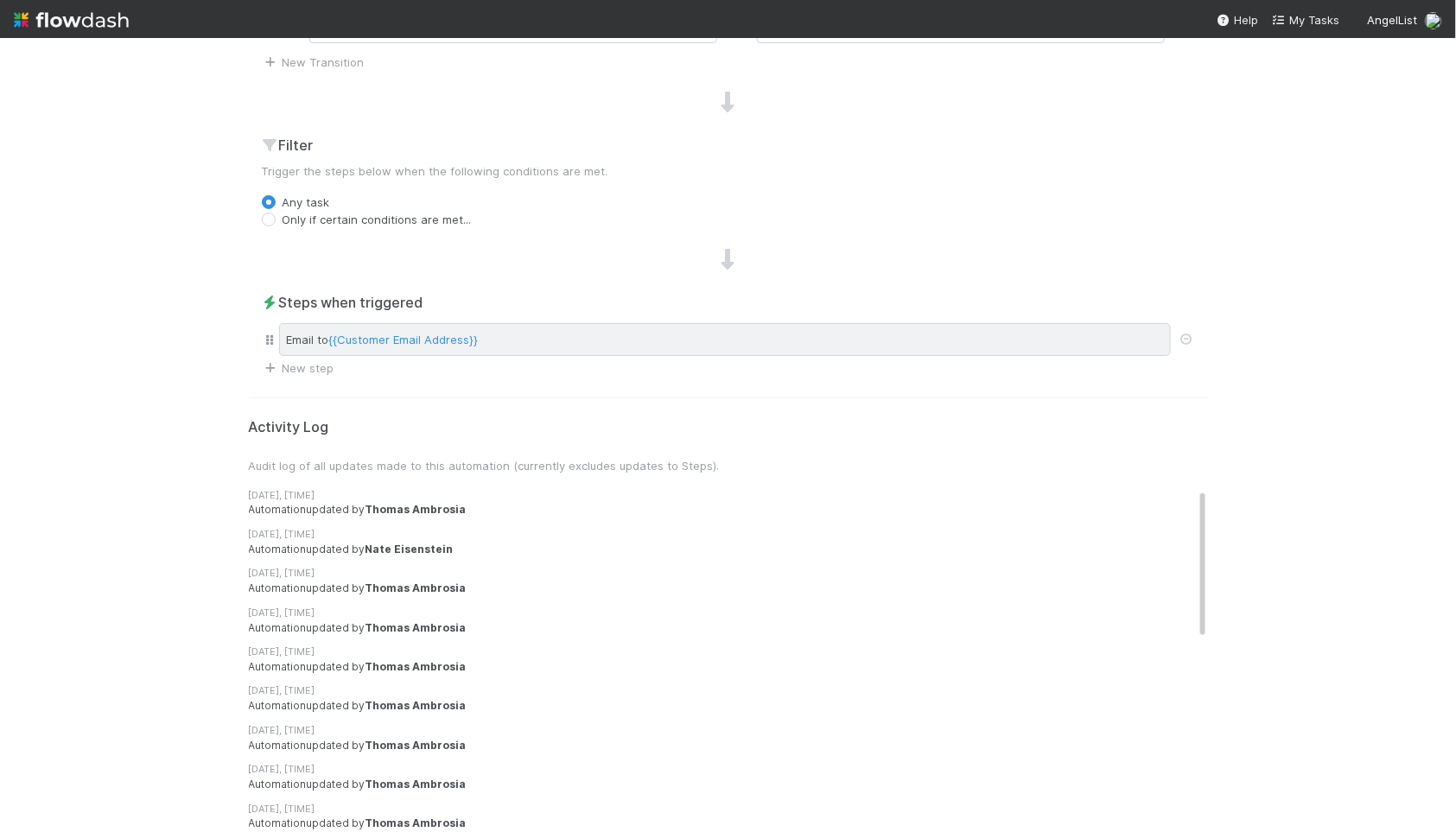 click on "{{Customer Email Address}}" at bounding box center (404, 340) 